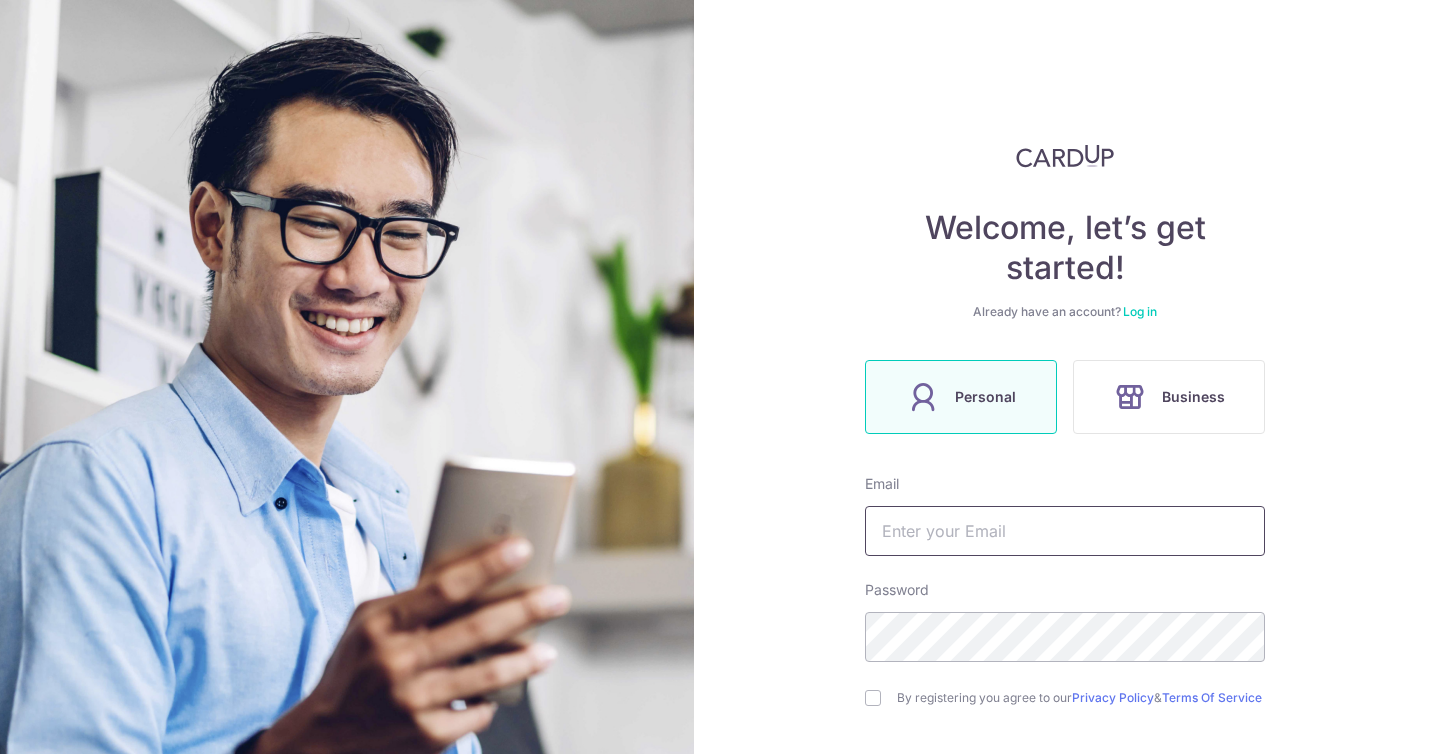 scroll, scrollTop: 0, scrollLeft: 0, axis: both 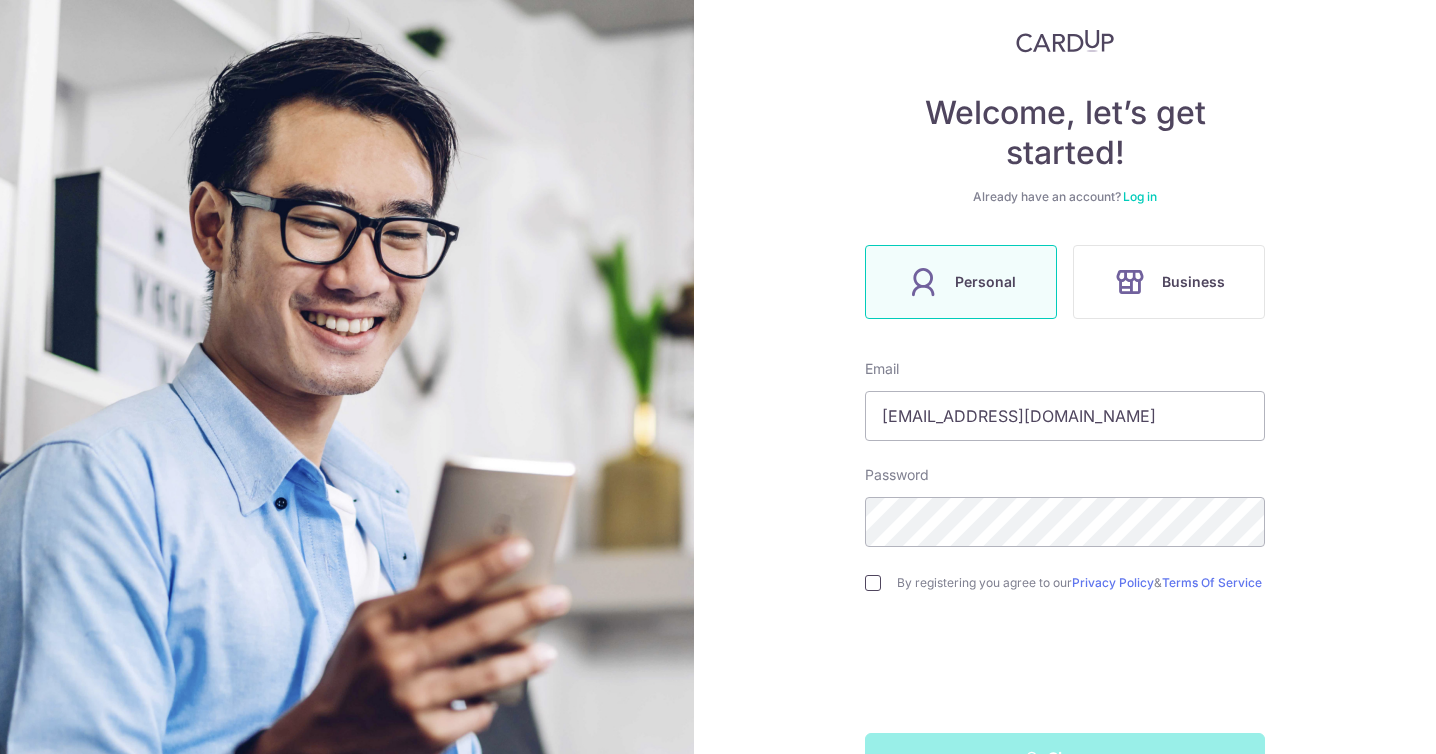 click at bounding box center [873, 583] 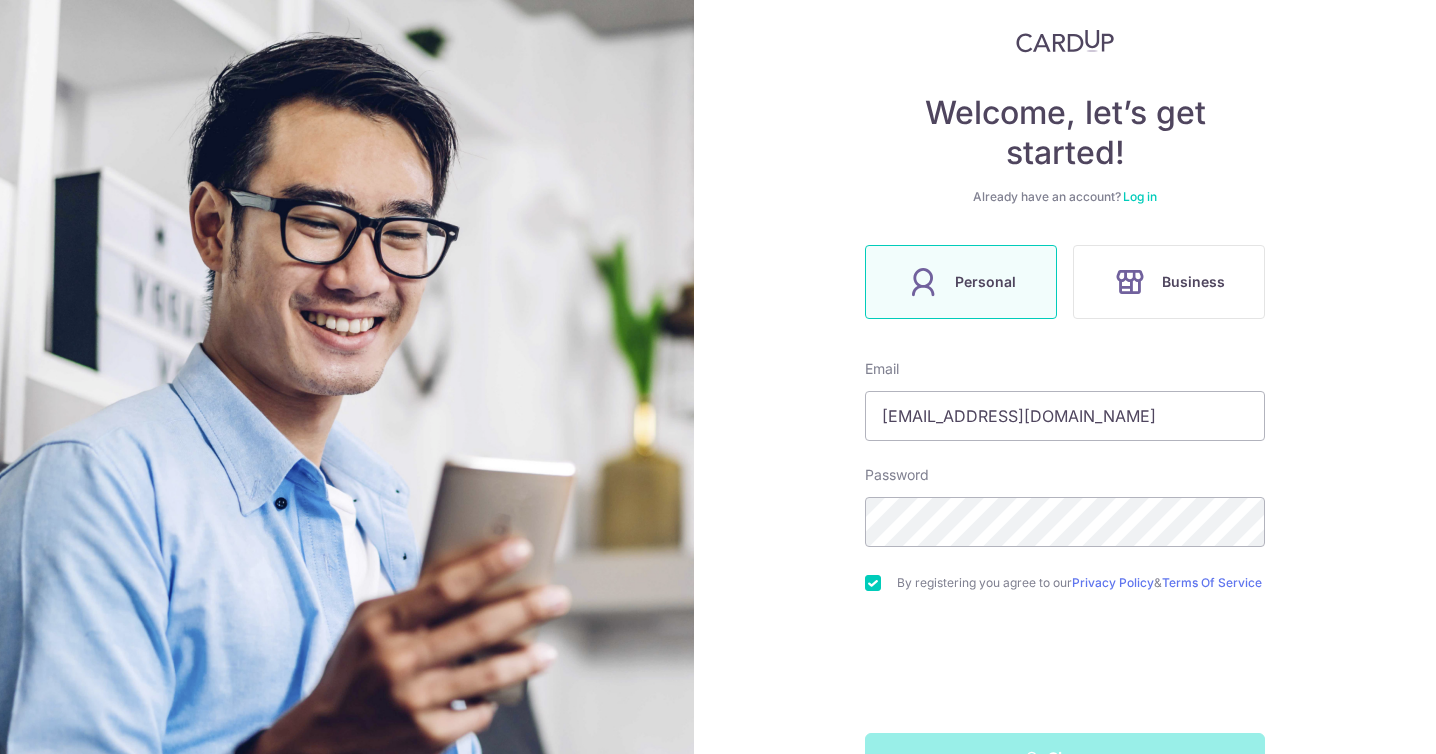 click at bounding box center (873, 583) 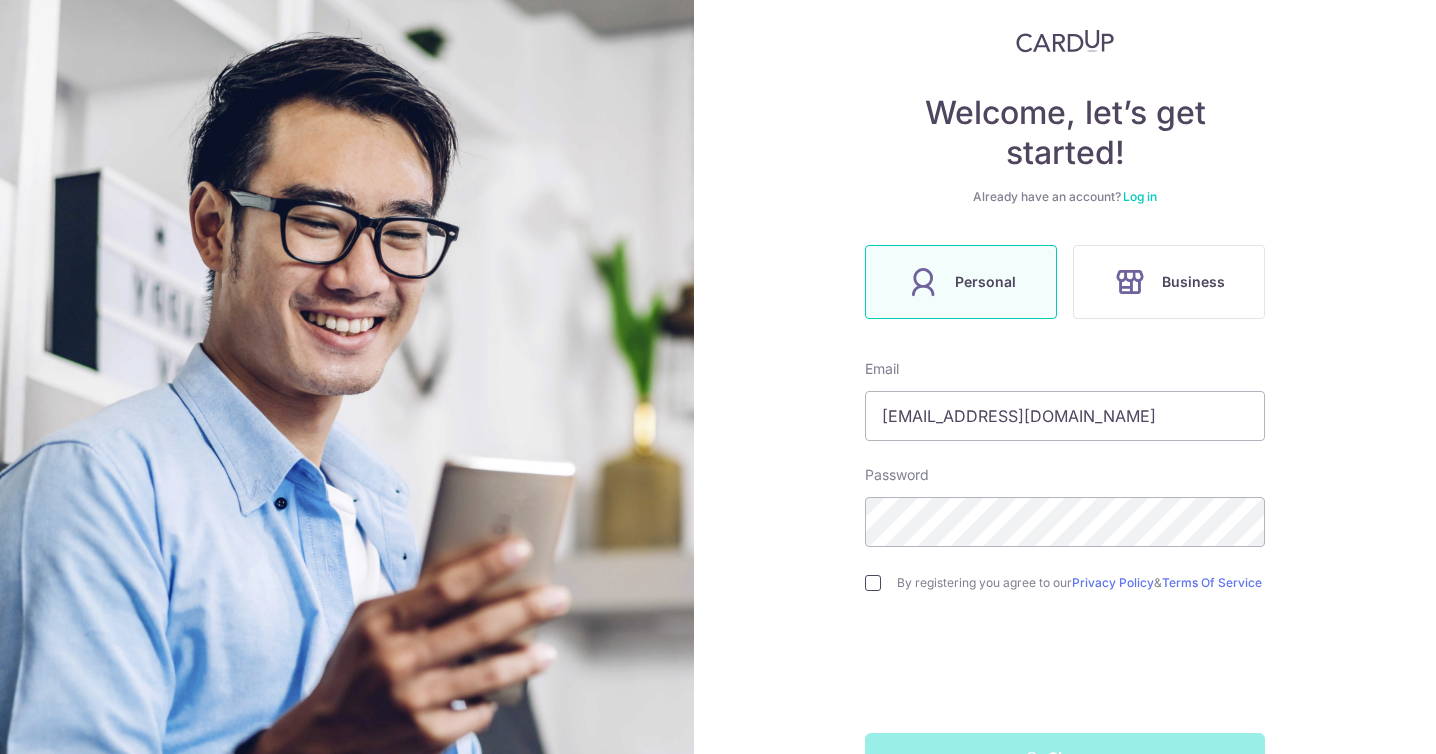 click at bounding box center (873, 583) 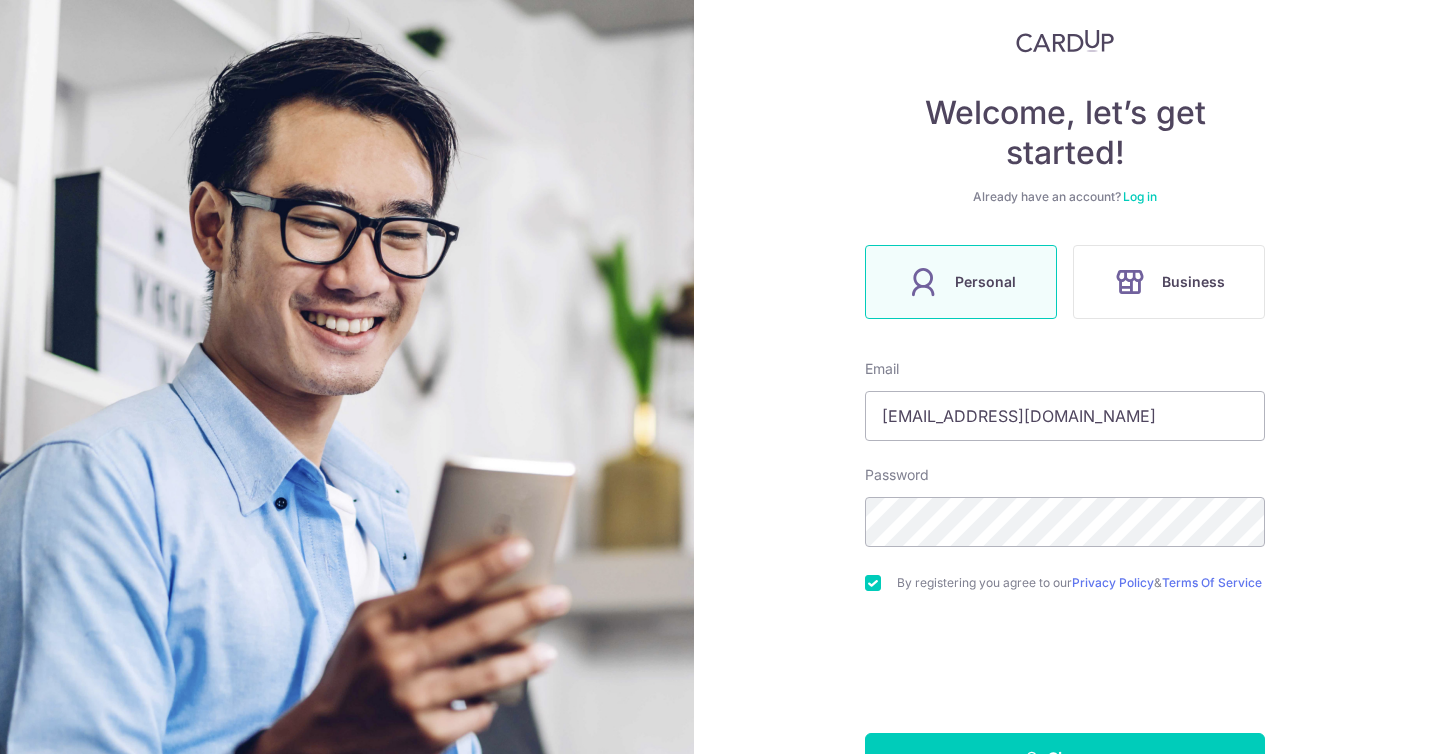 scroll, scrollTop: 184, scrollLeft: 0, axis: vertical 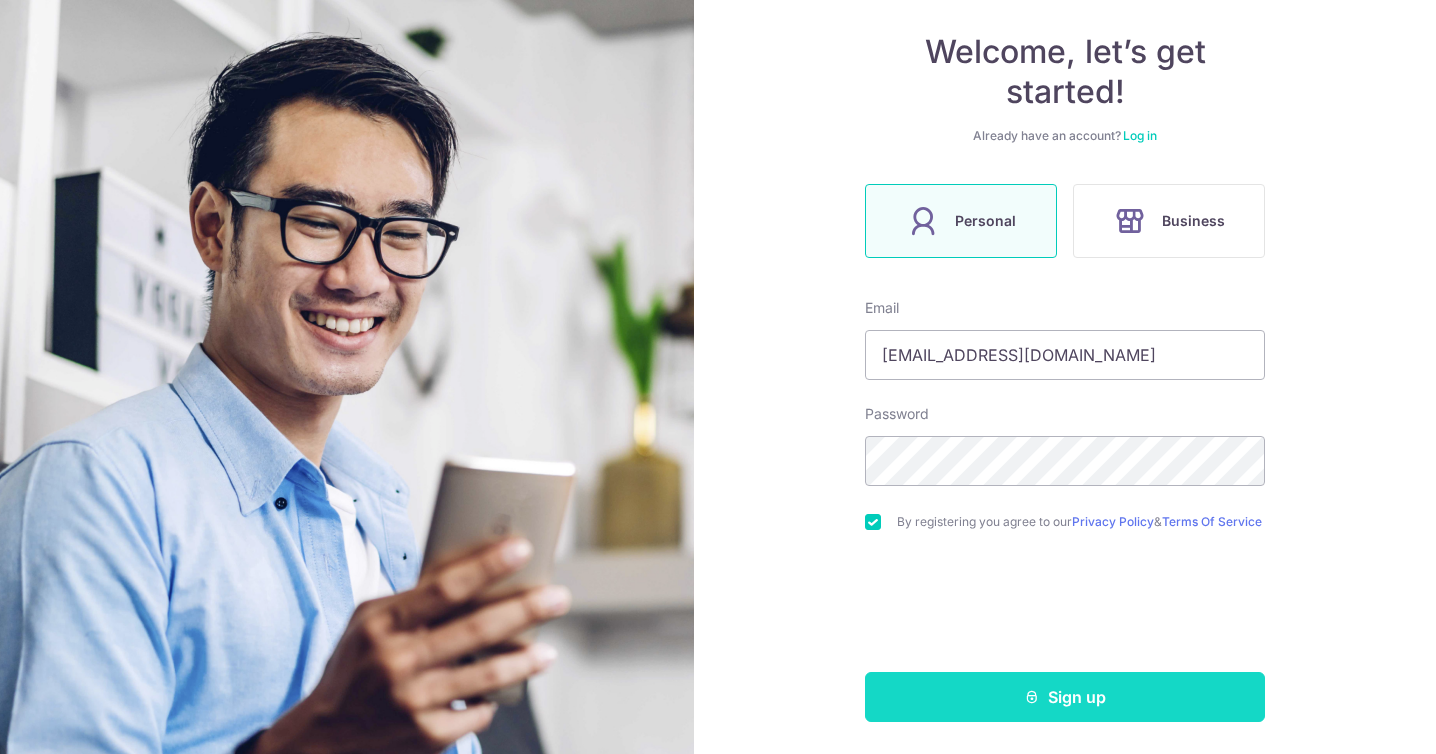 click on "Sign up" at bounding box center (1065, 697) 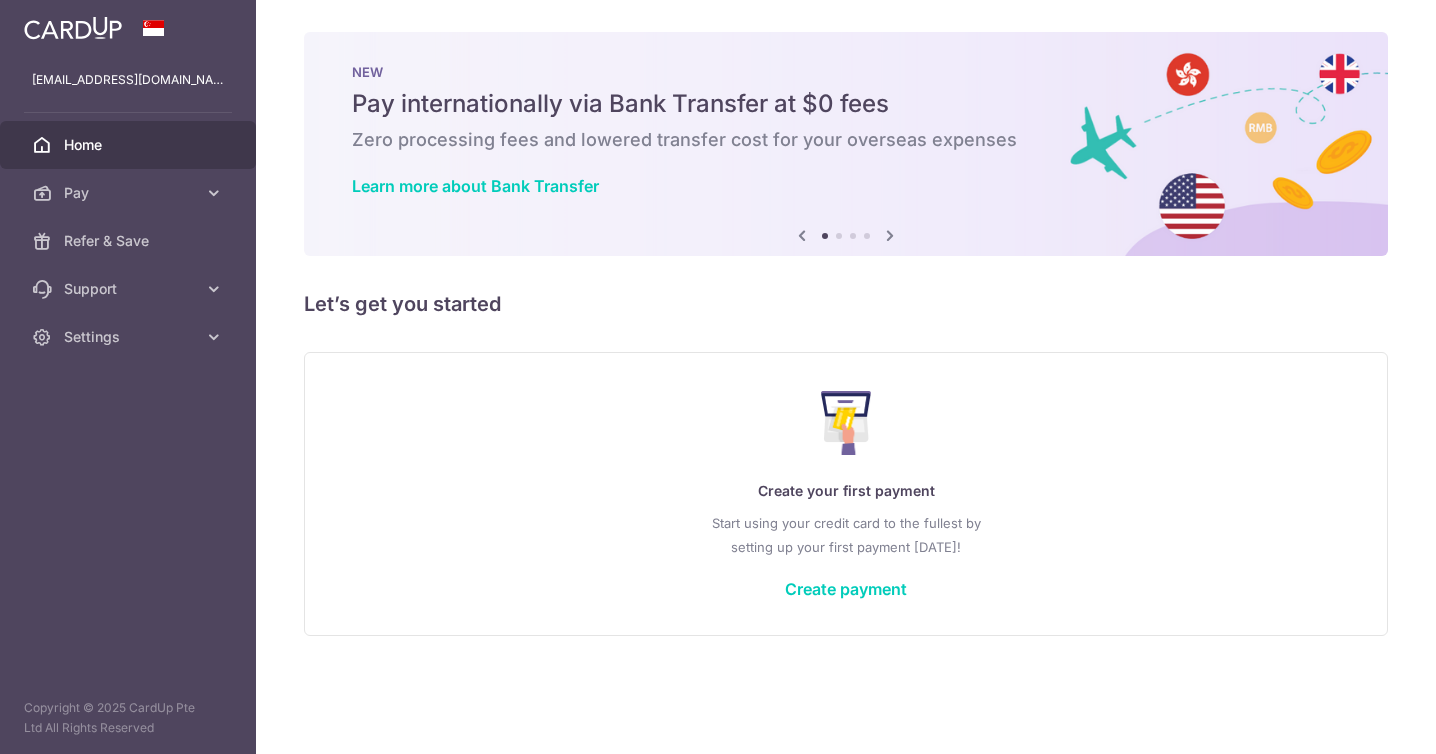scroll, scrollTop: 0, scrollLeft: 0, axis: both 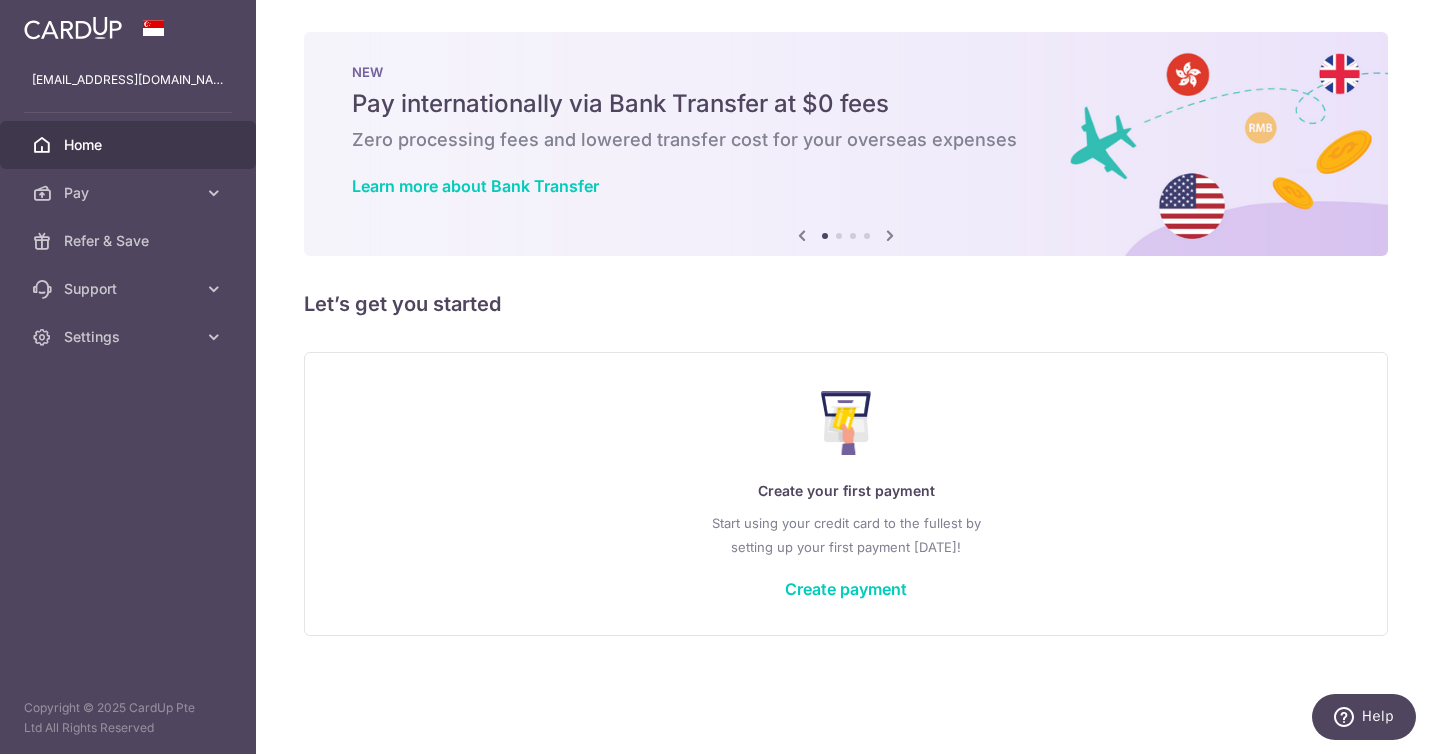 drag, startPoint x: 580, startPoint y: 78, endPoint x: 632, endPoint y: 241, distance: 171.09354 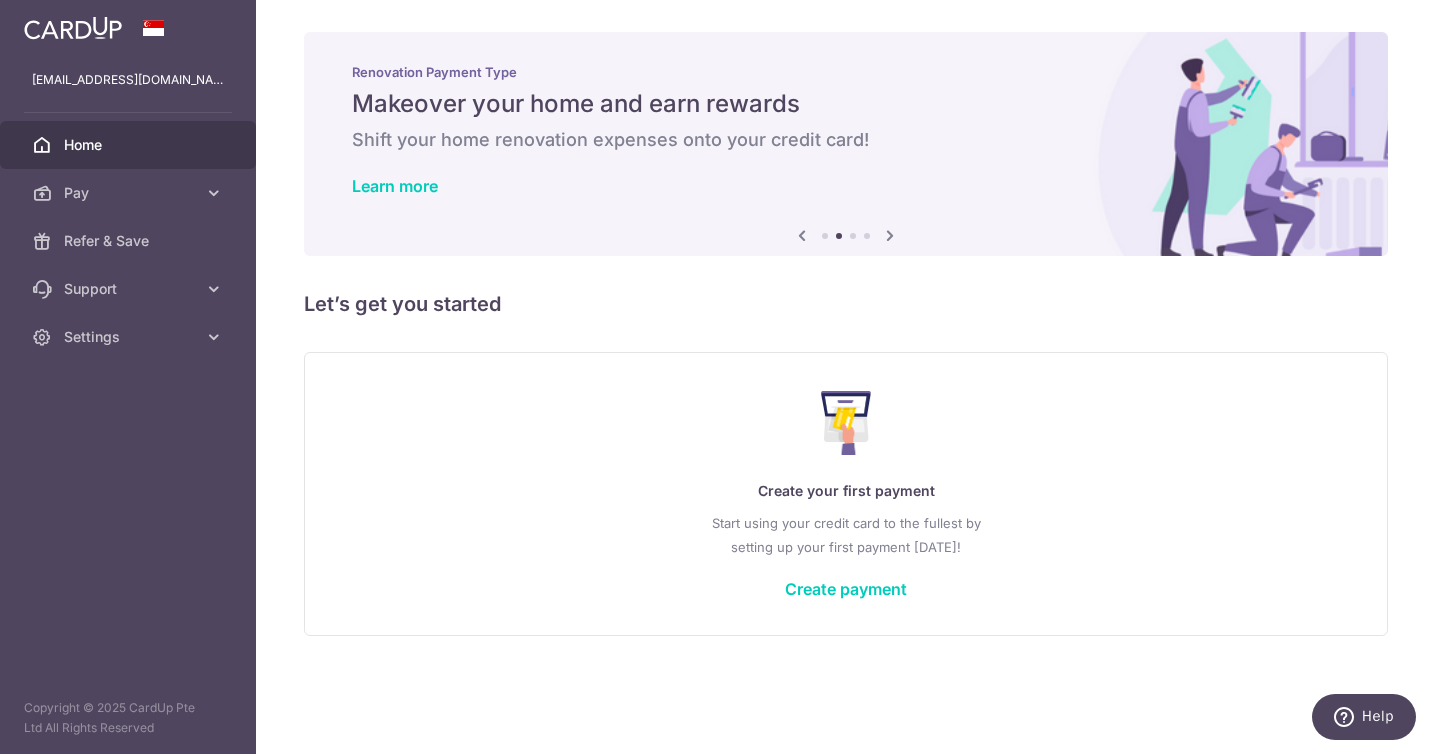 click at bounding box center [890, 235] 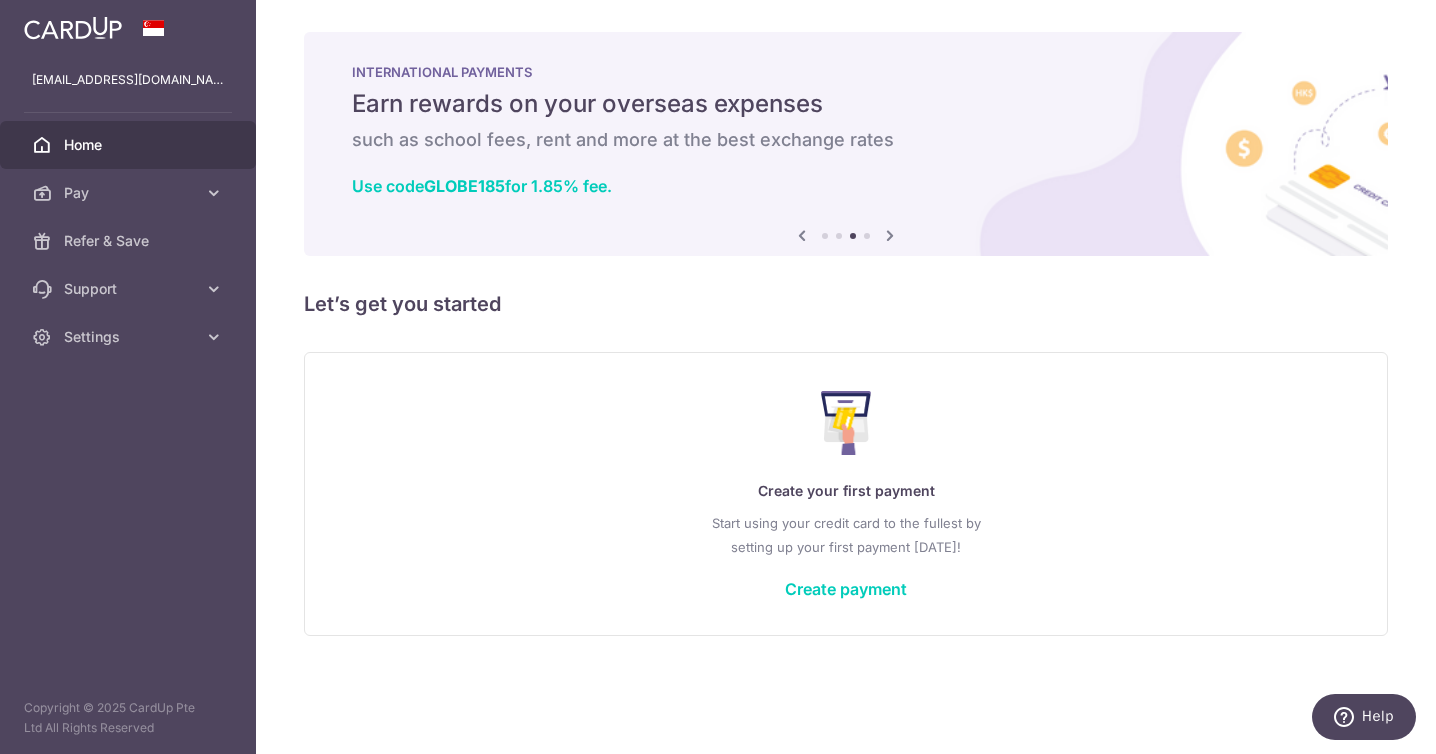 click at bounding box center (890, 235) 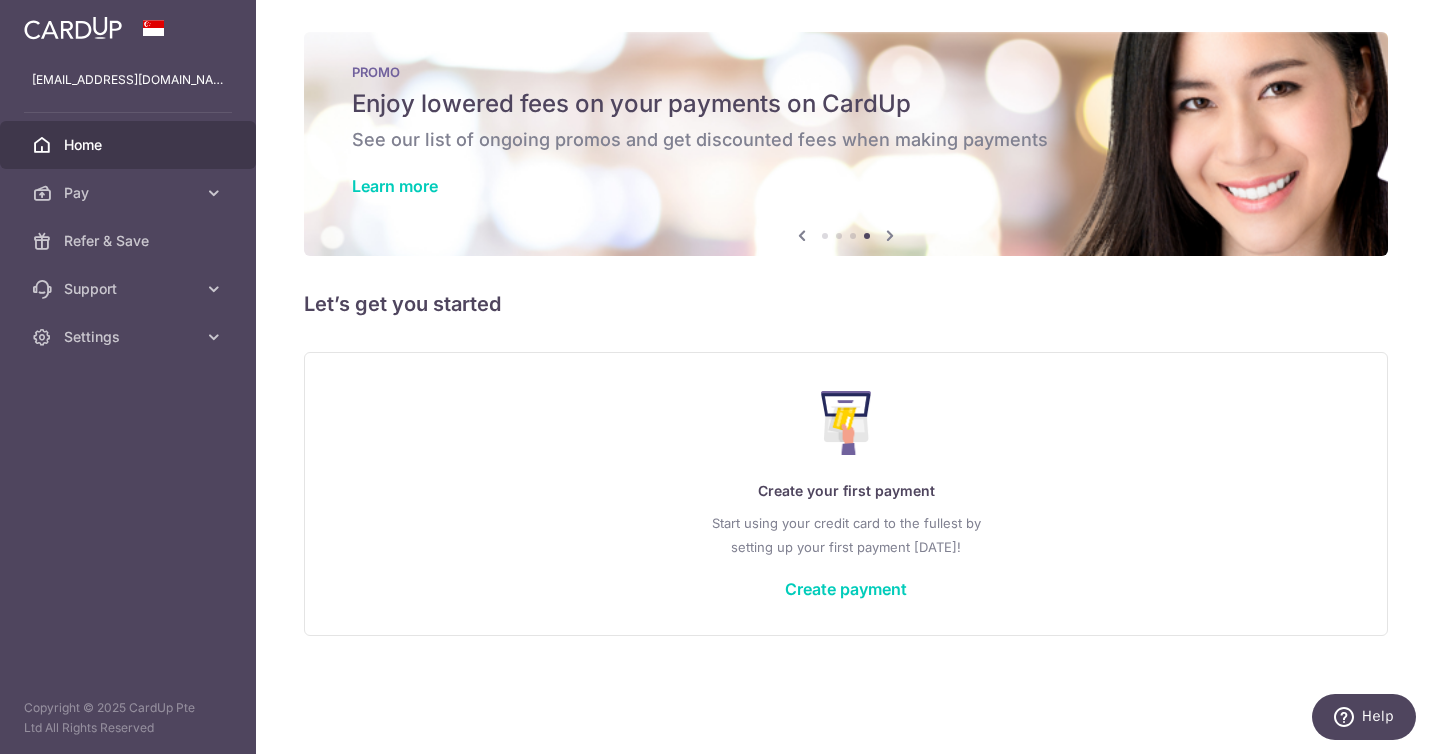 click at bounding box center (802, 235) 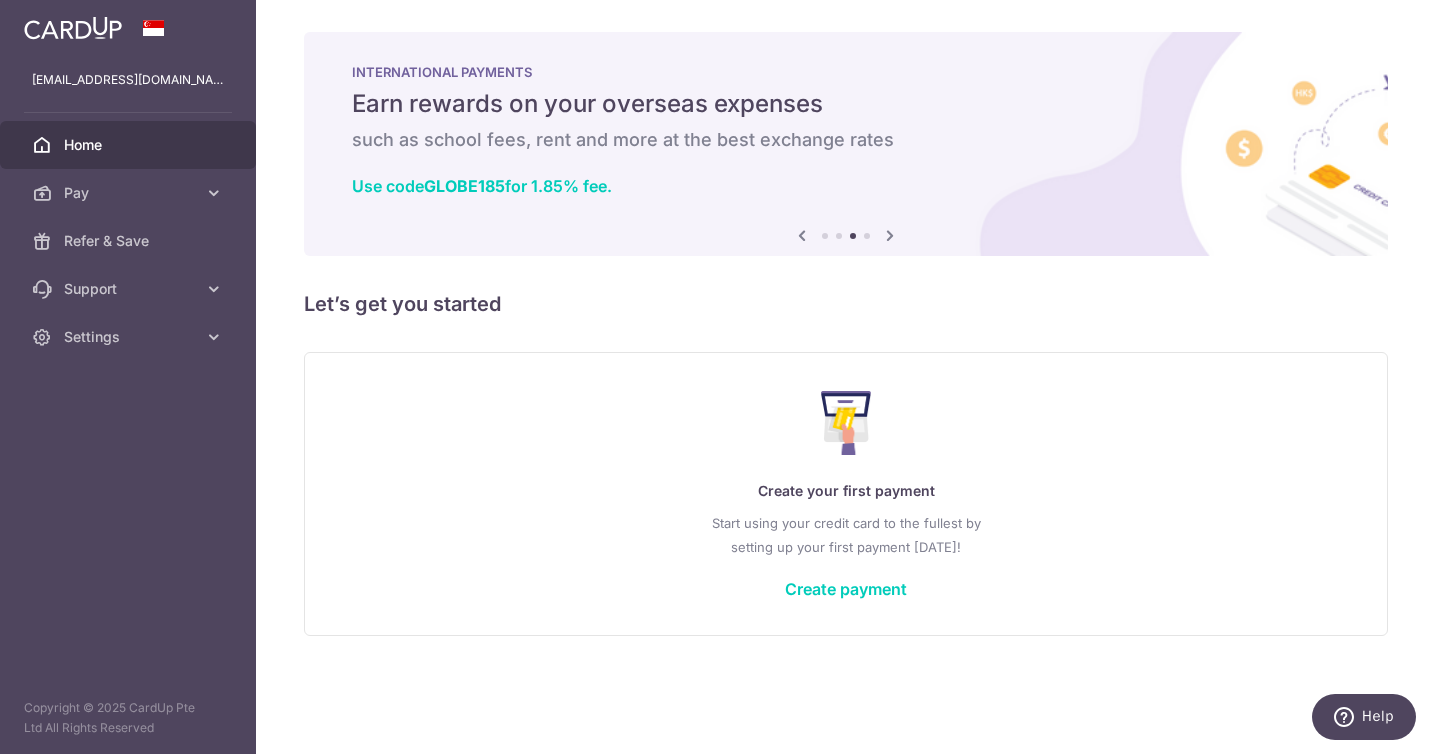 click at bounding box center (802, 235) 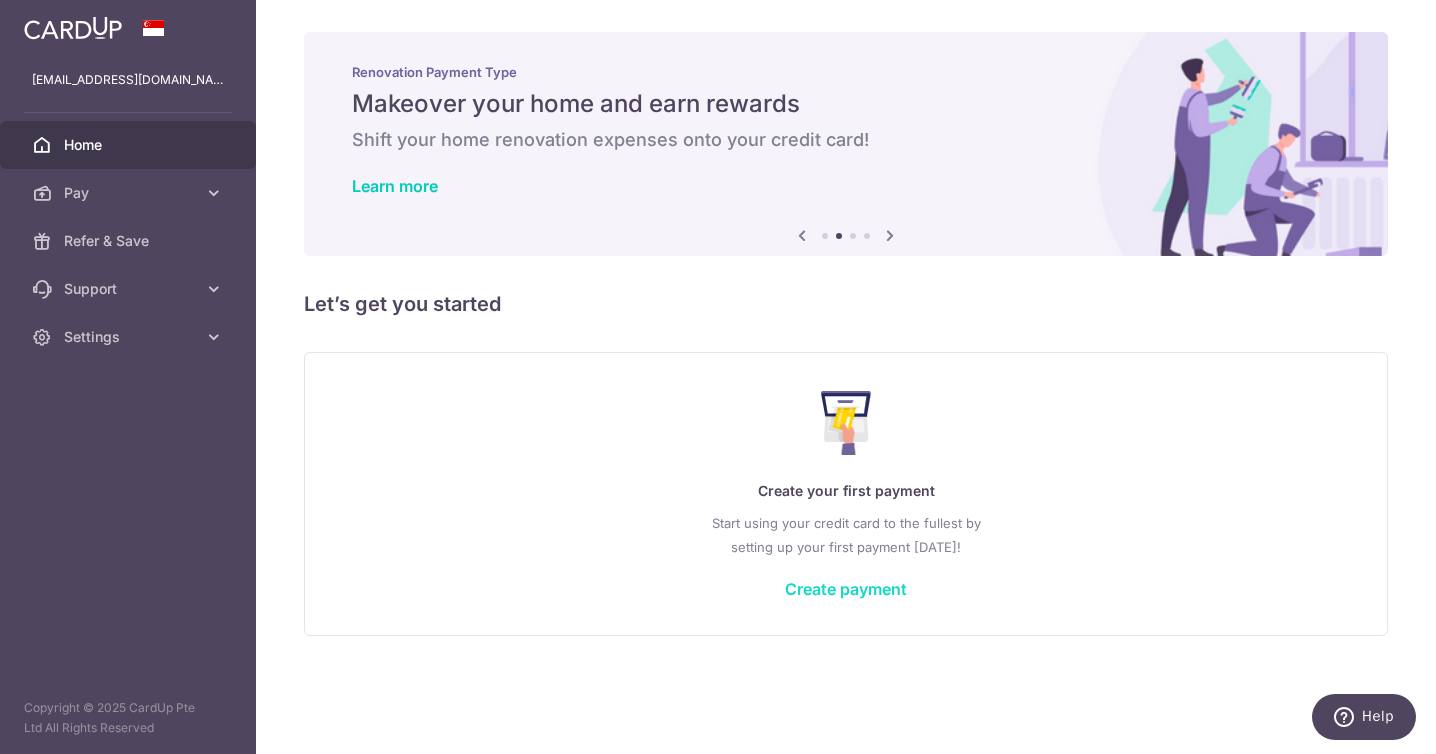 click on "Create payment" at bounding box center (846, 589) 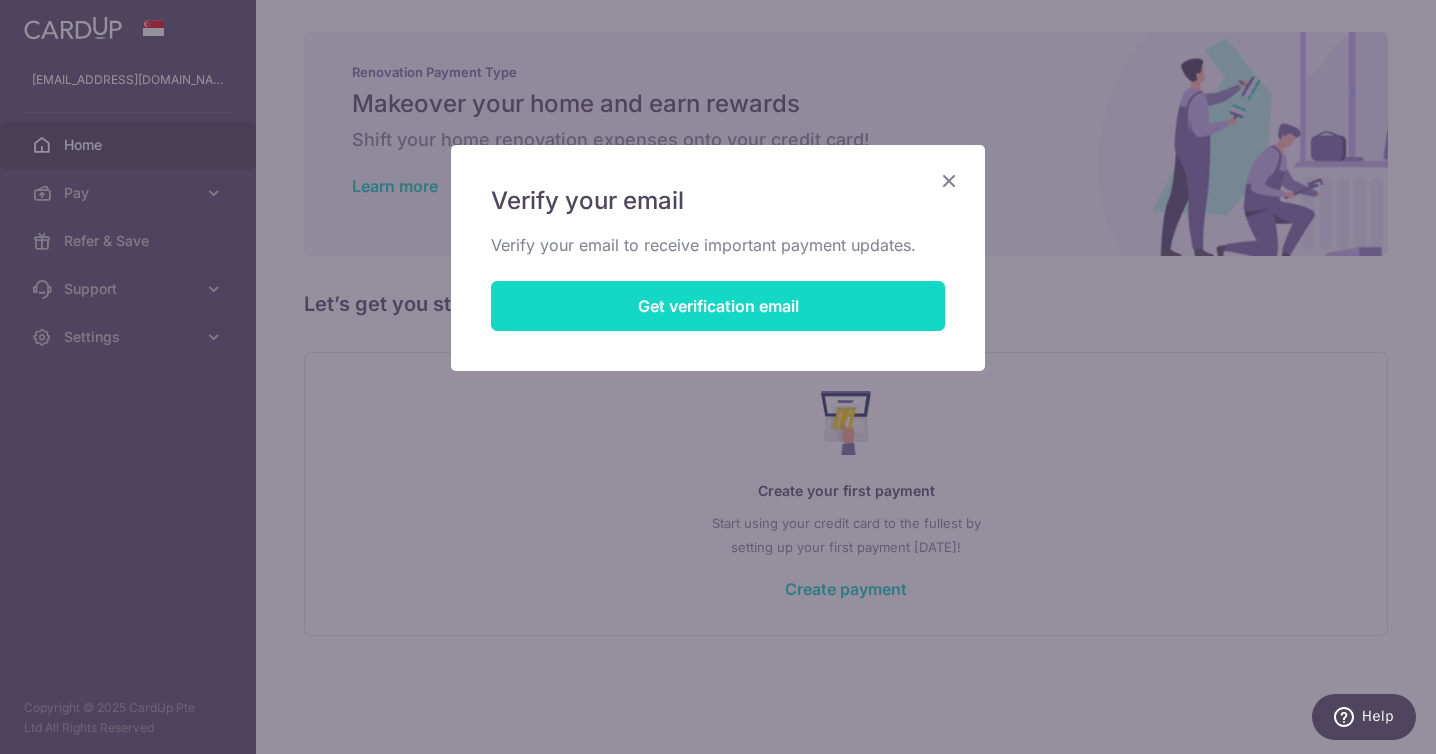 click on "Get verification email" at bounding box center (718, 306) 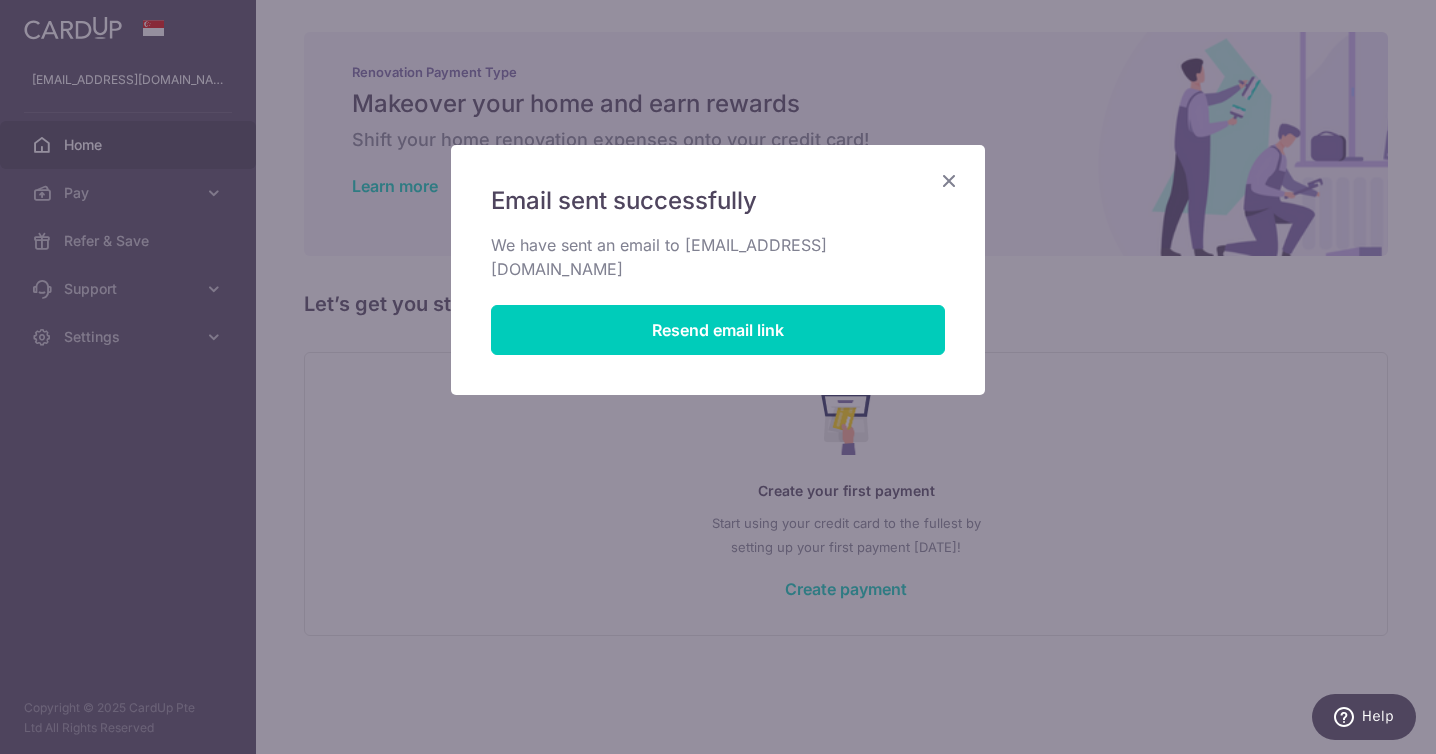 click at bounding box center [949, 180] 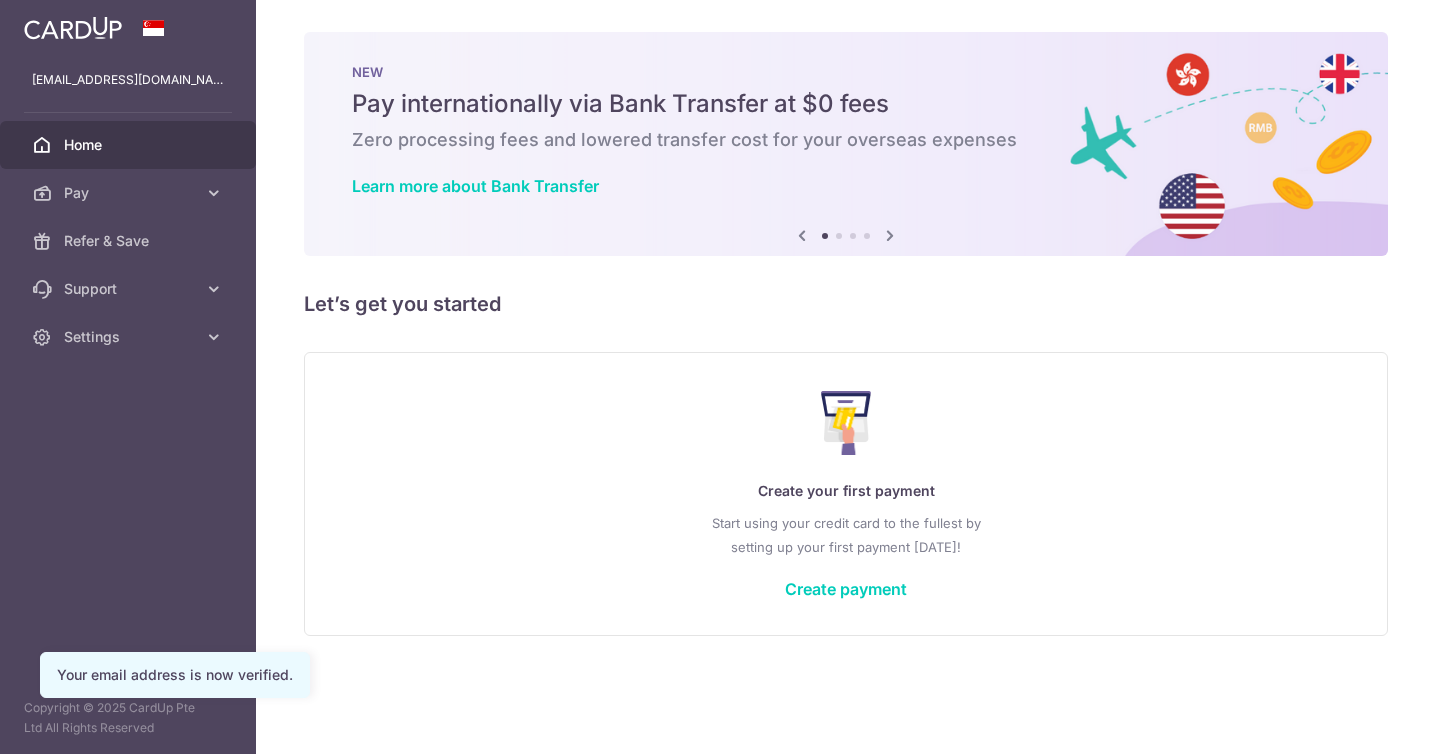 scroll, scrollTop: 0, scrollLeft: 0, axis: both 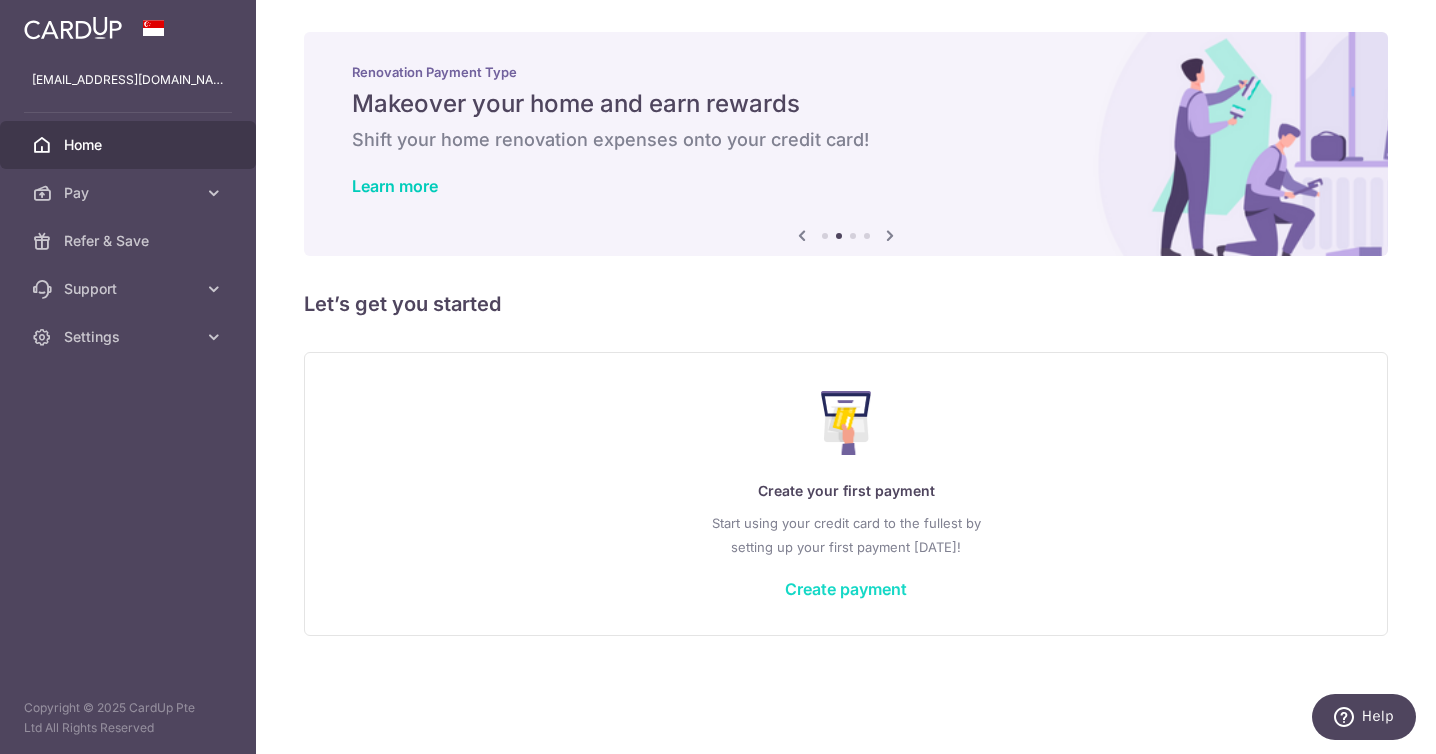 click on "Create payment" at bounding box center (846, 589) 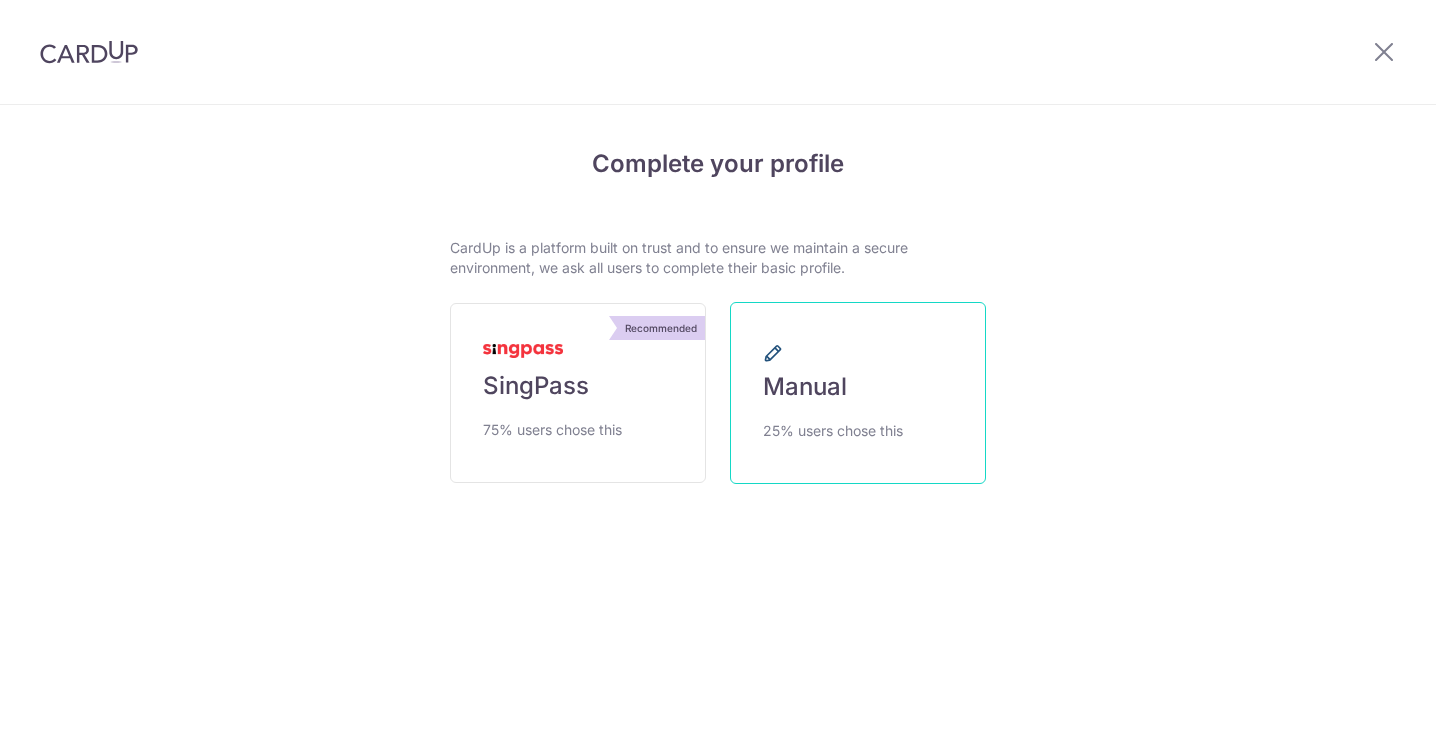 scroll, scrollTop: 0, scrollLeft: 0, axis: both 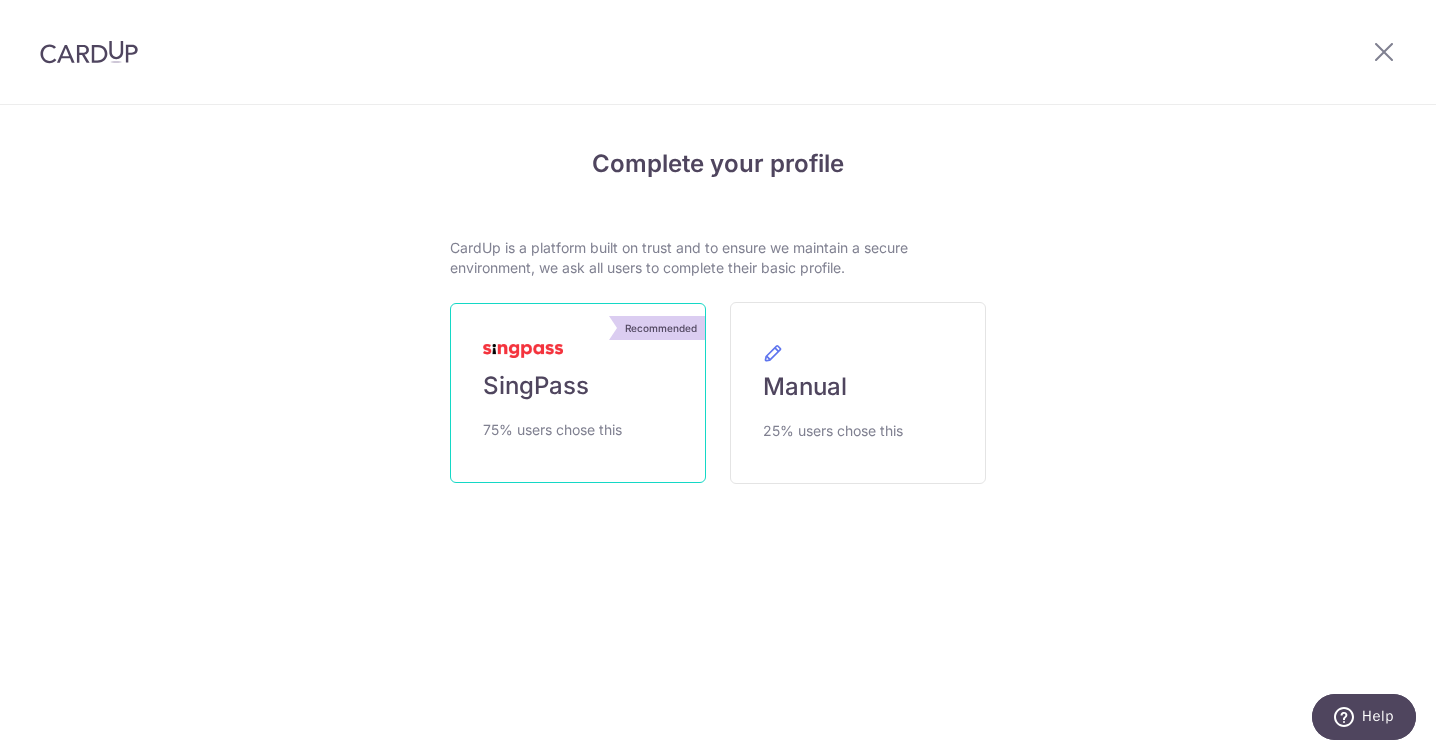 click on "Recommended
SingPass
75% users chose this" at bounding box center (578, 393) 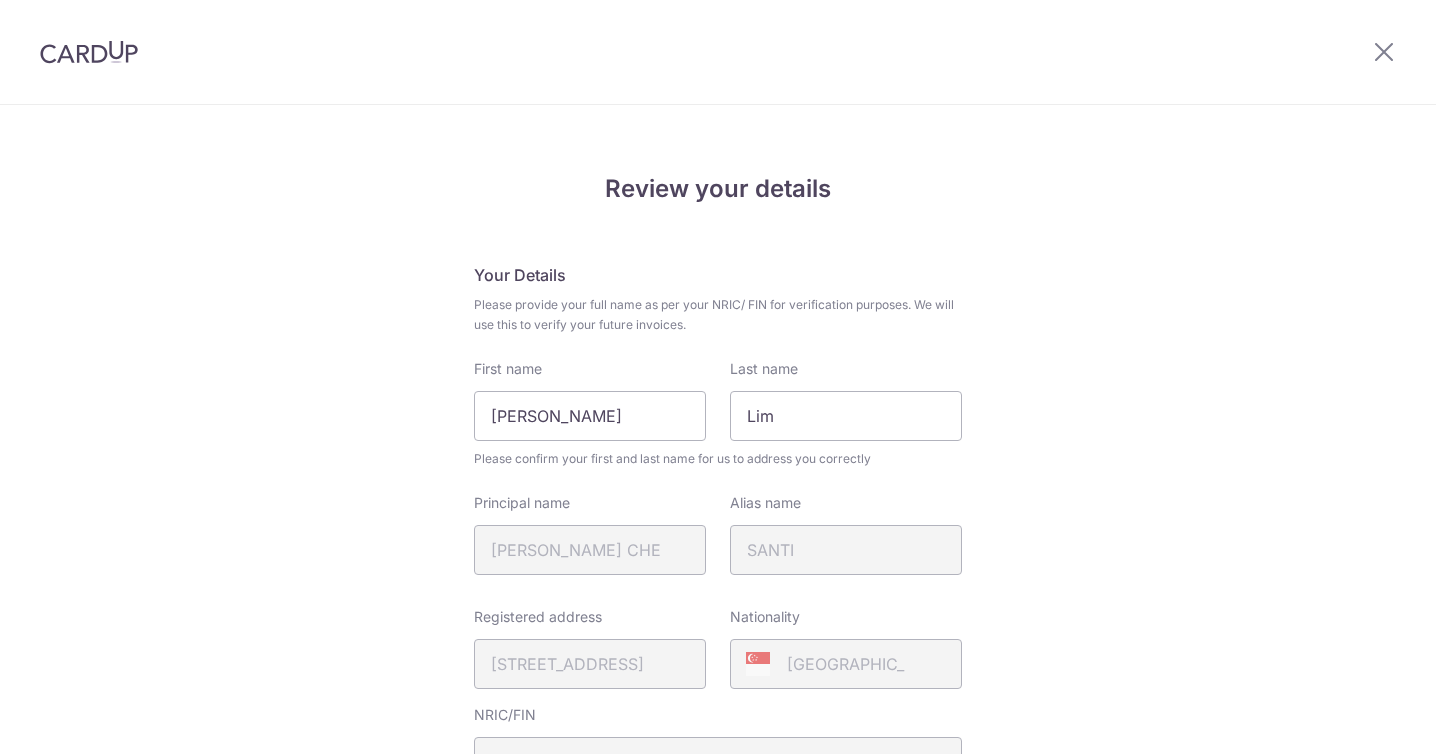 scroll, scrollTop: 0, scrollLeft: 0, axis: both 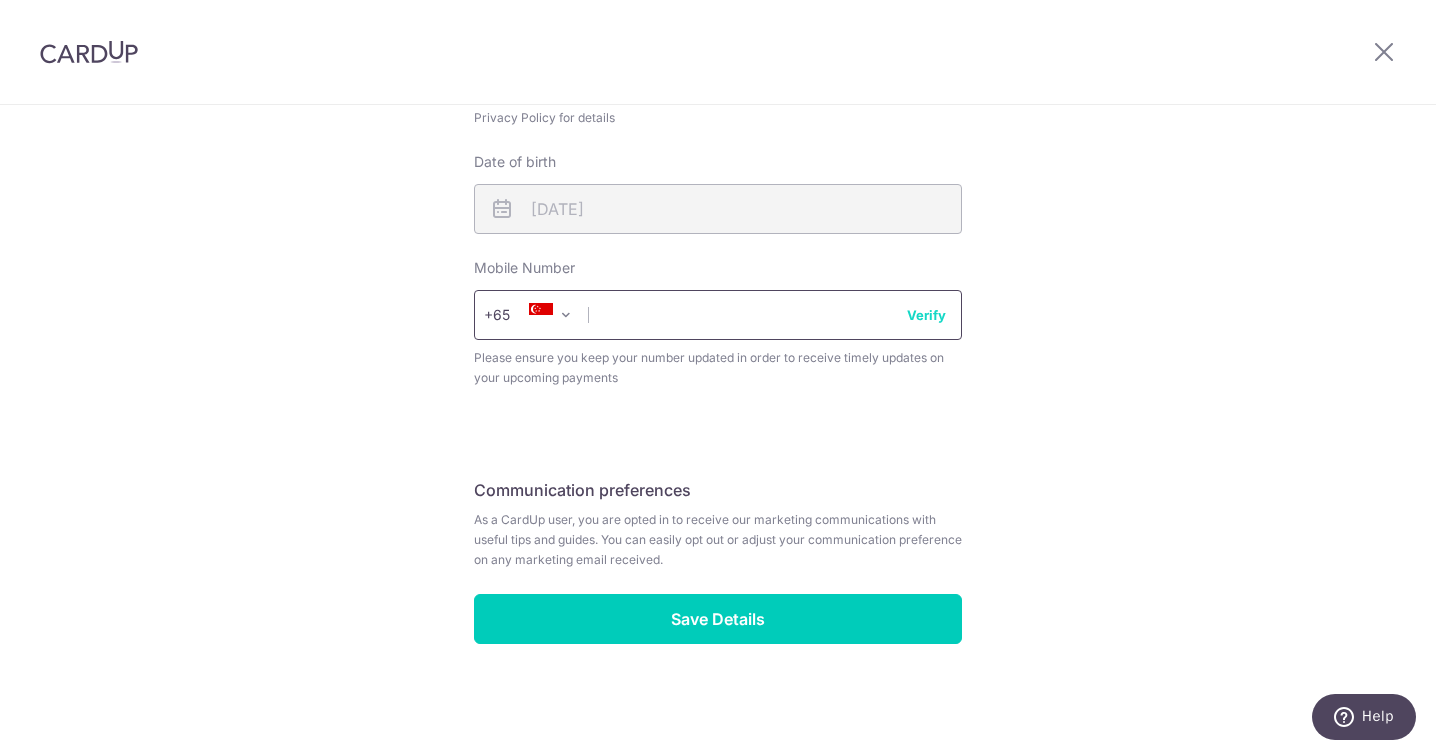 click at bounding box center [718, 315] 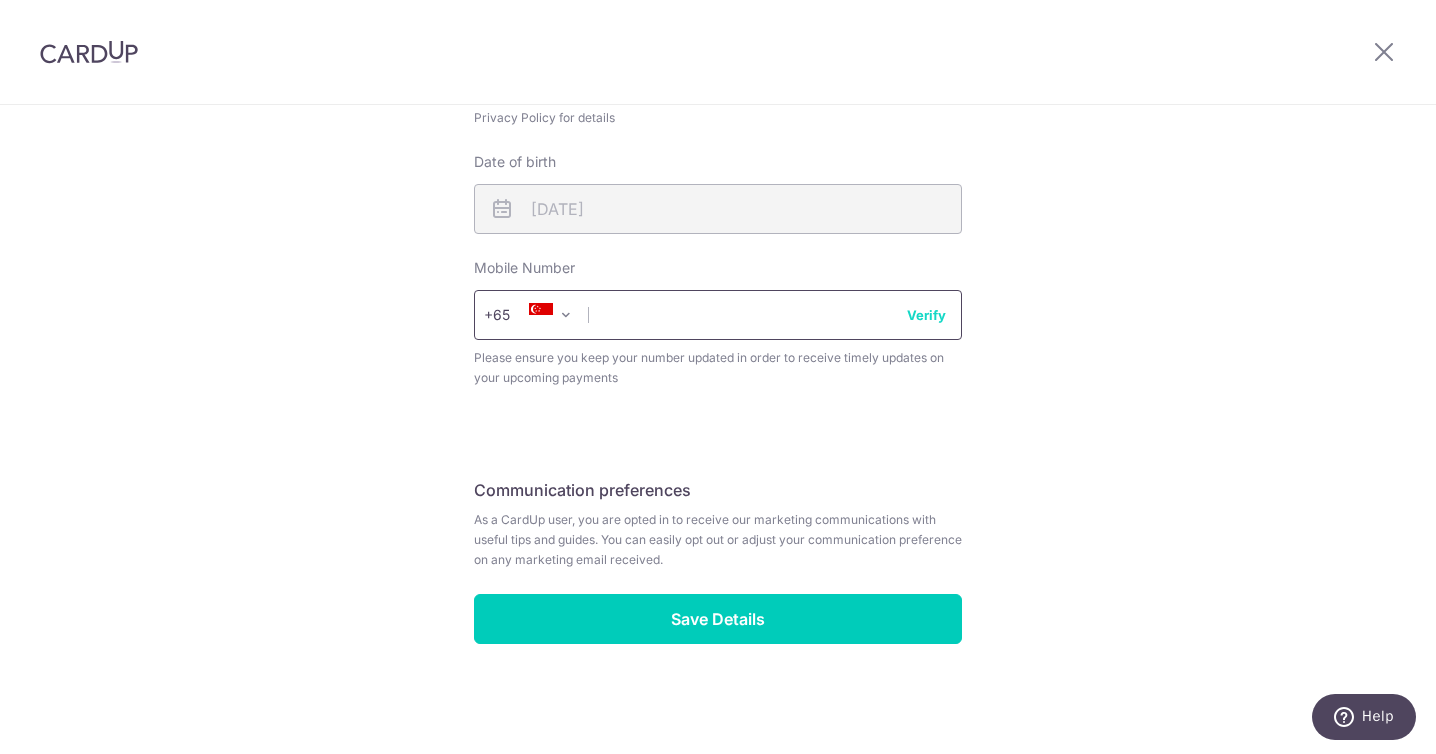 type on "82285241" 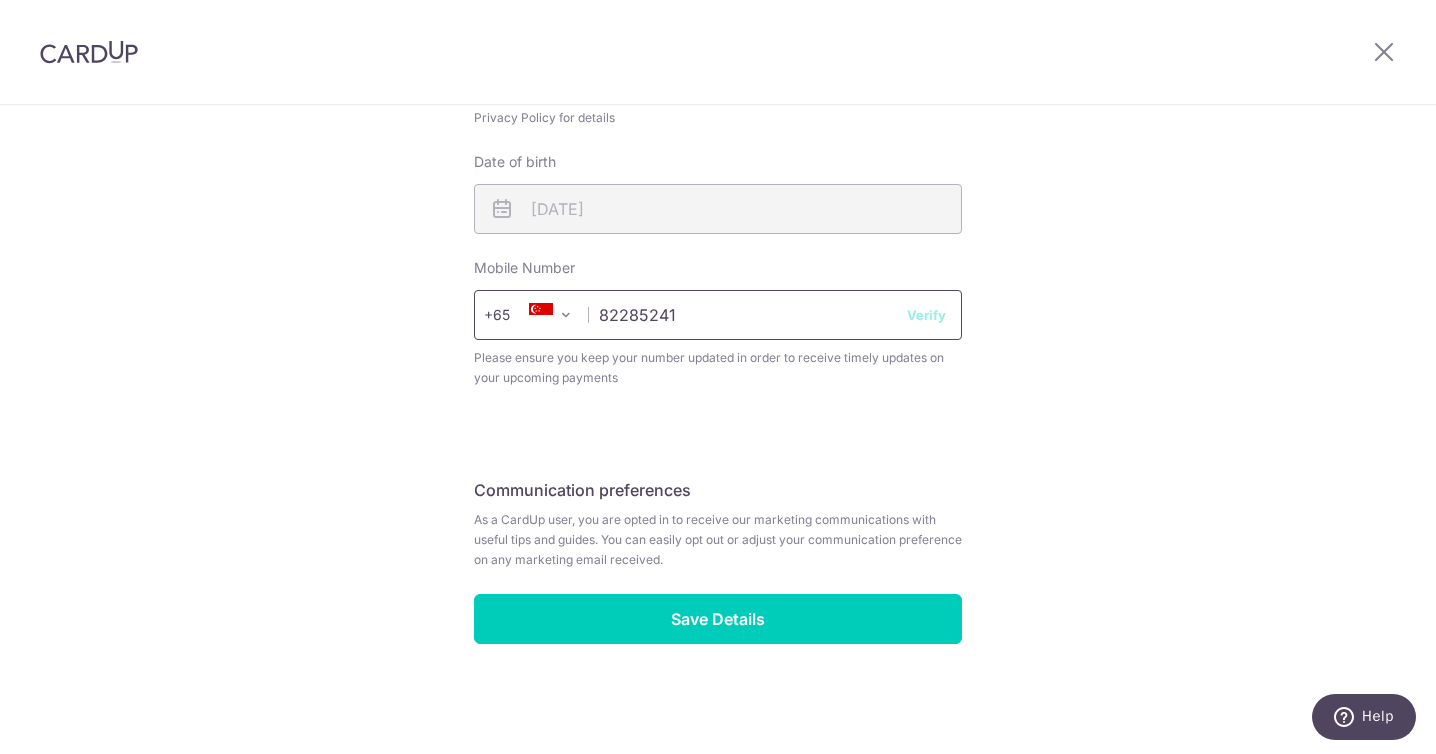 select on "65" 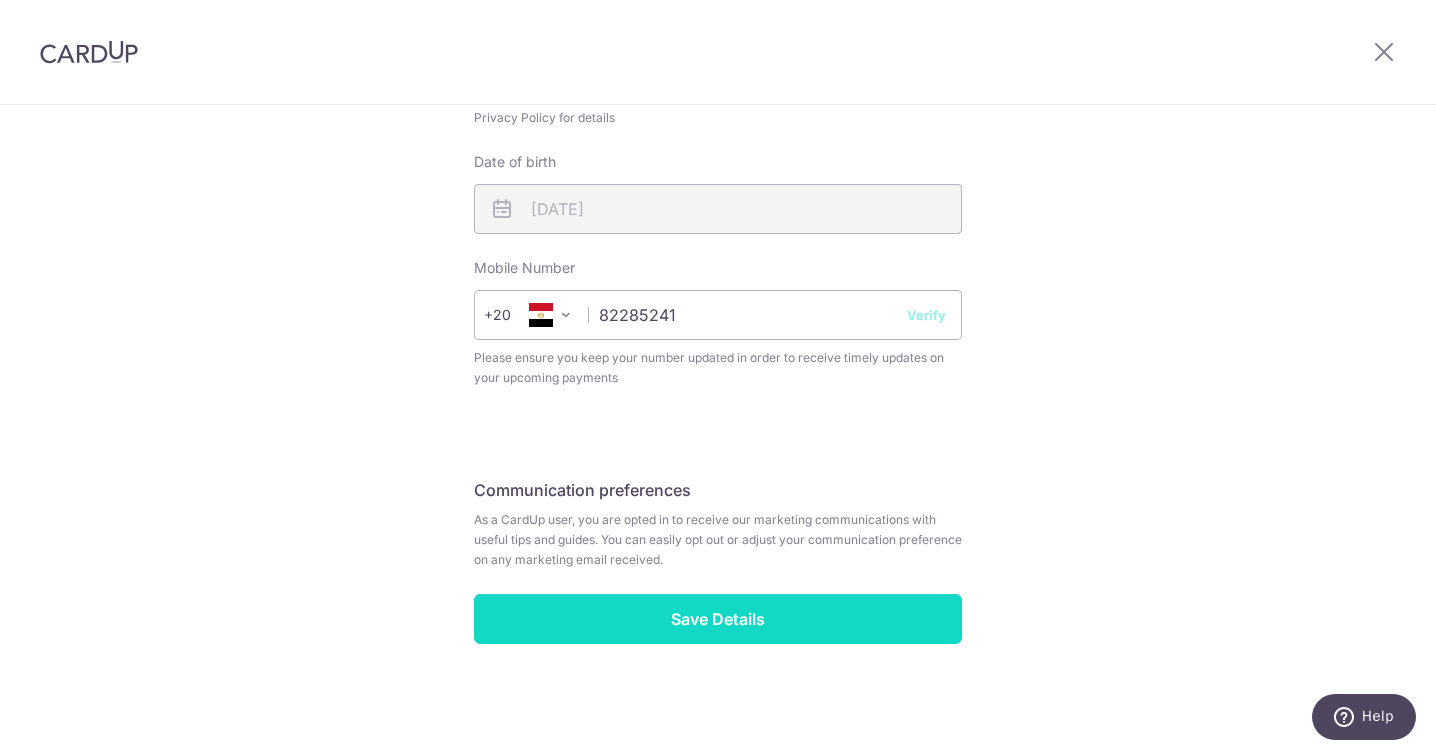 click on "Save Details" at bounding box center [718, 619] 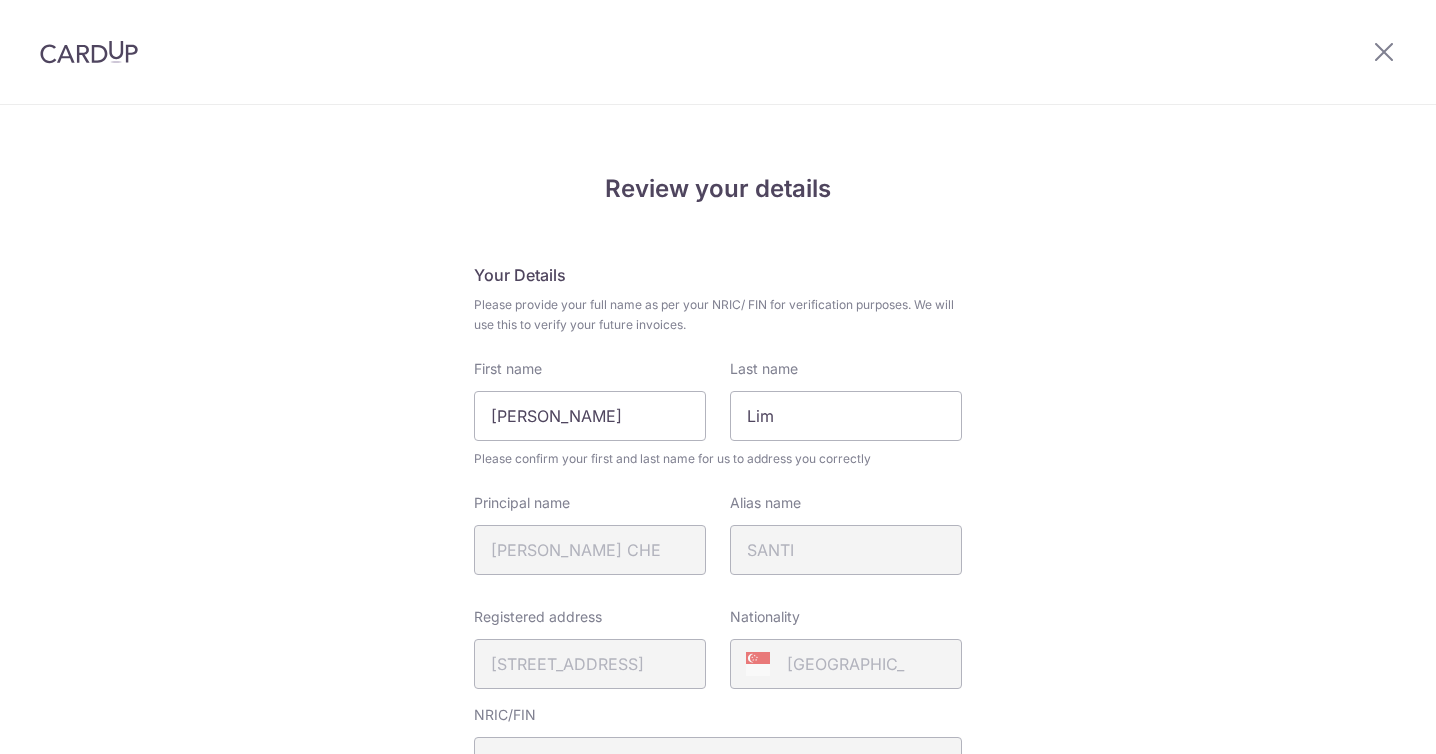 scroll, scrollTop: 0, scrollLeft: 0, axis: both 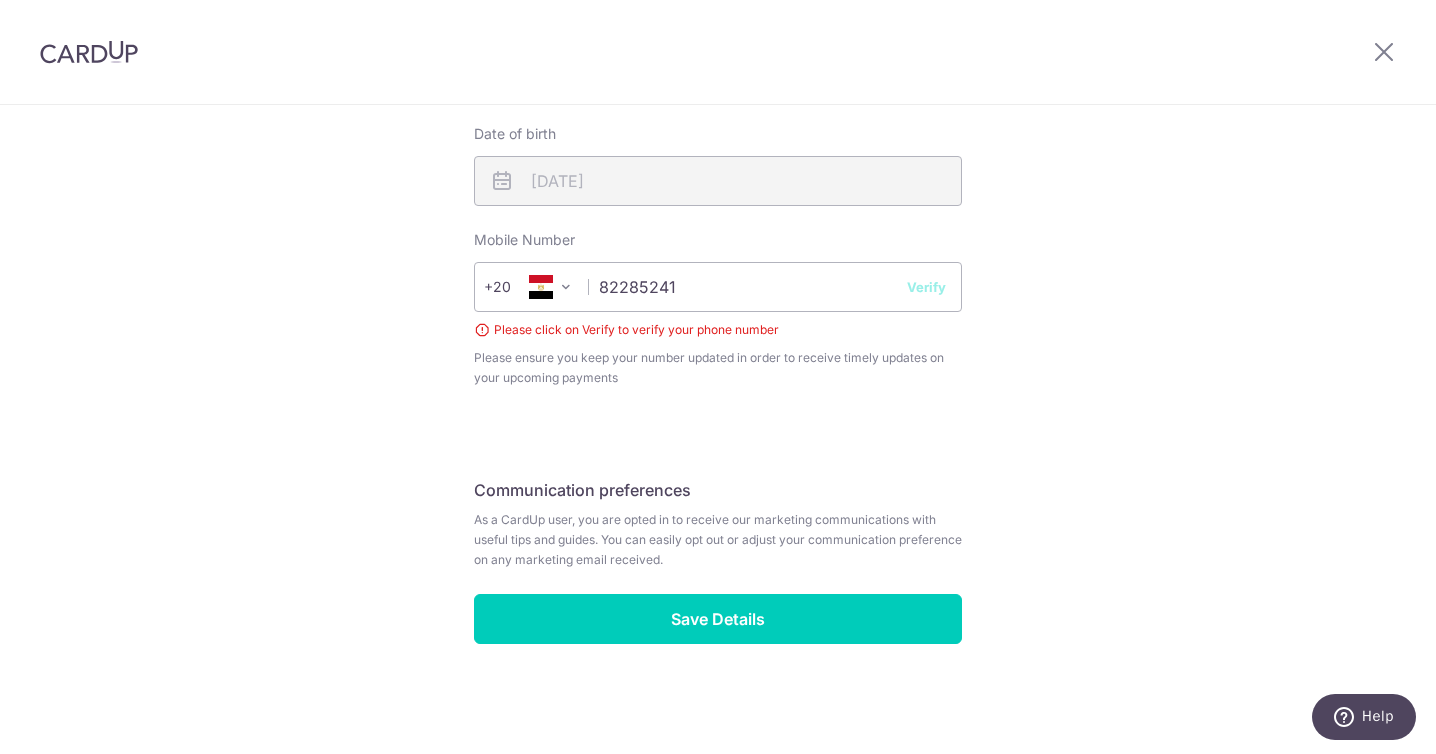 click at bounding box center [541, 287] 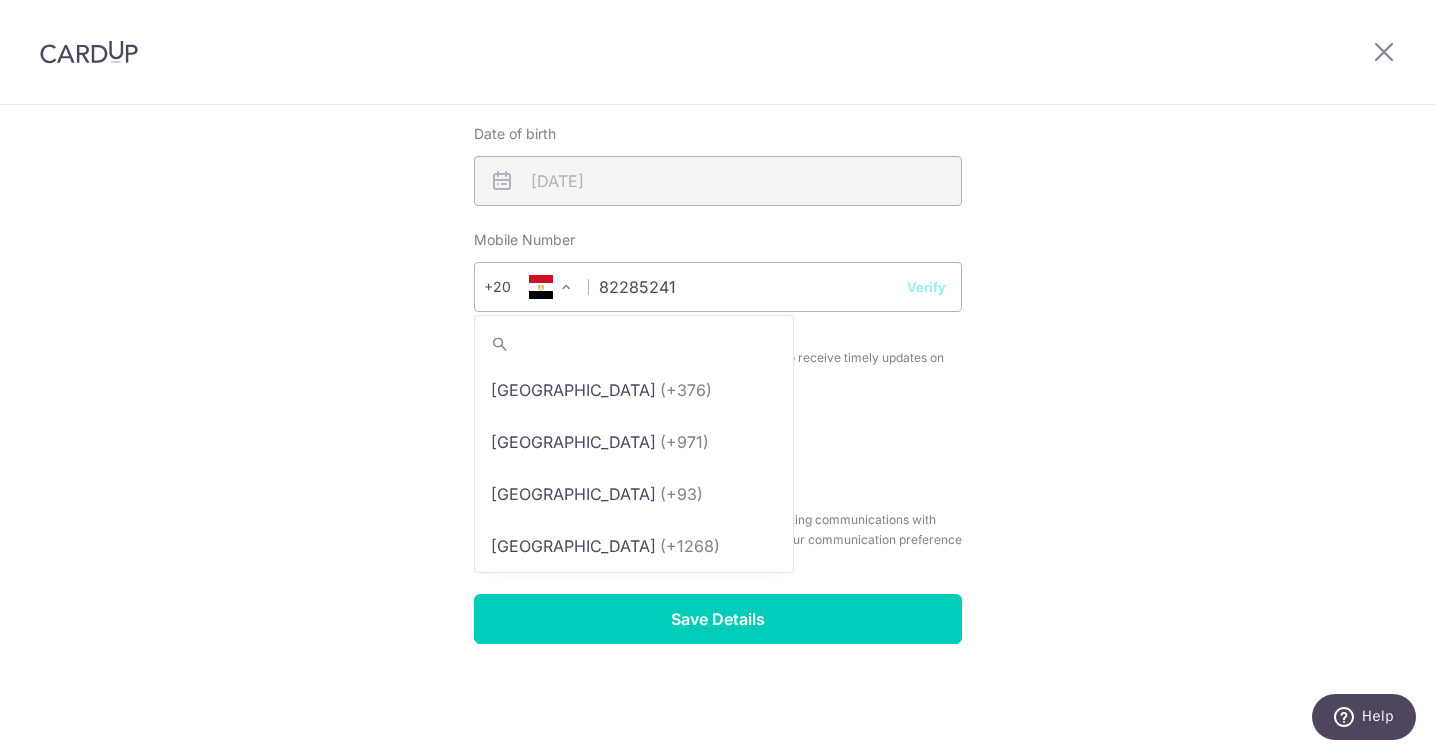click at bounding box center (566, 287) 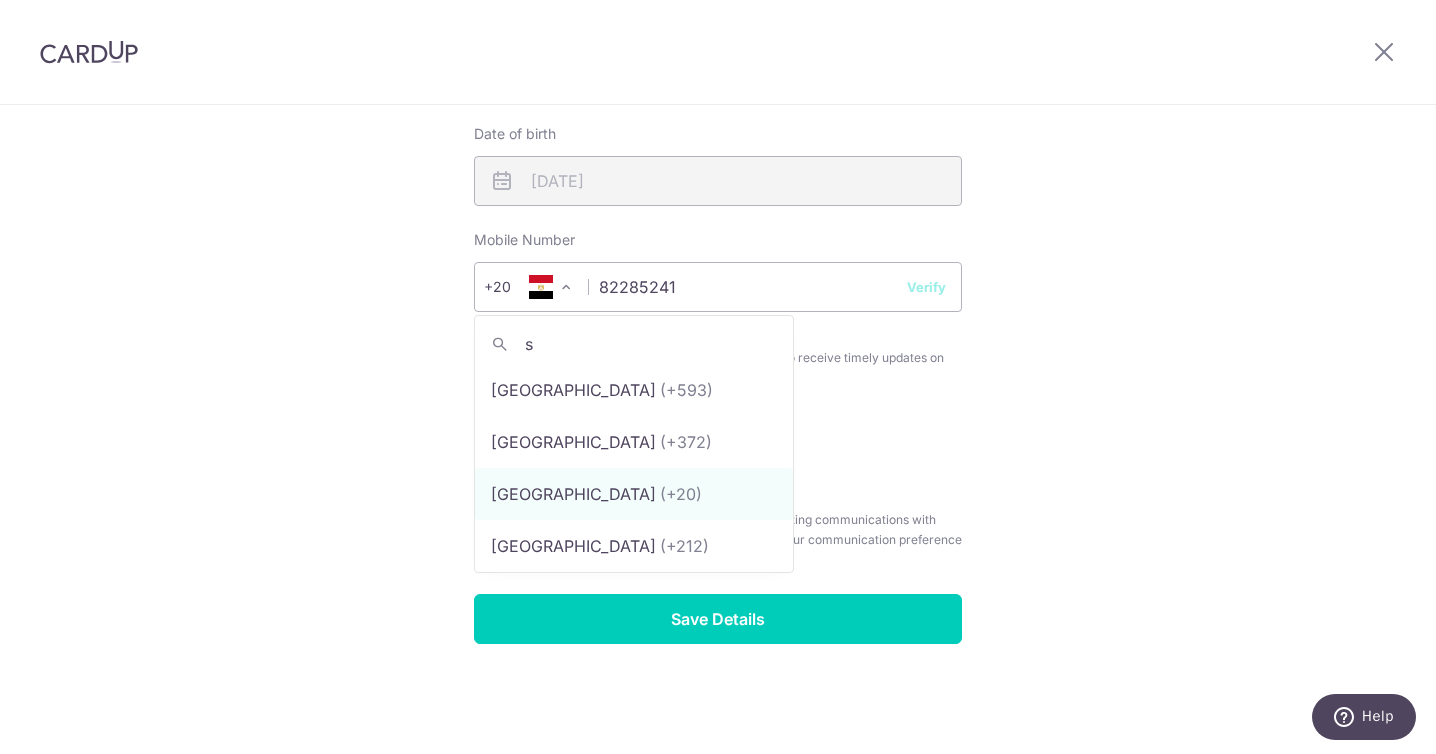 scroll, scrollTop: 0, scrollLeft: 0, axis: both 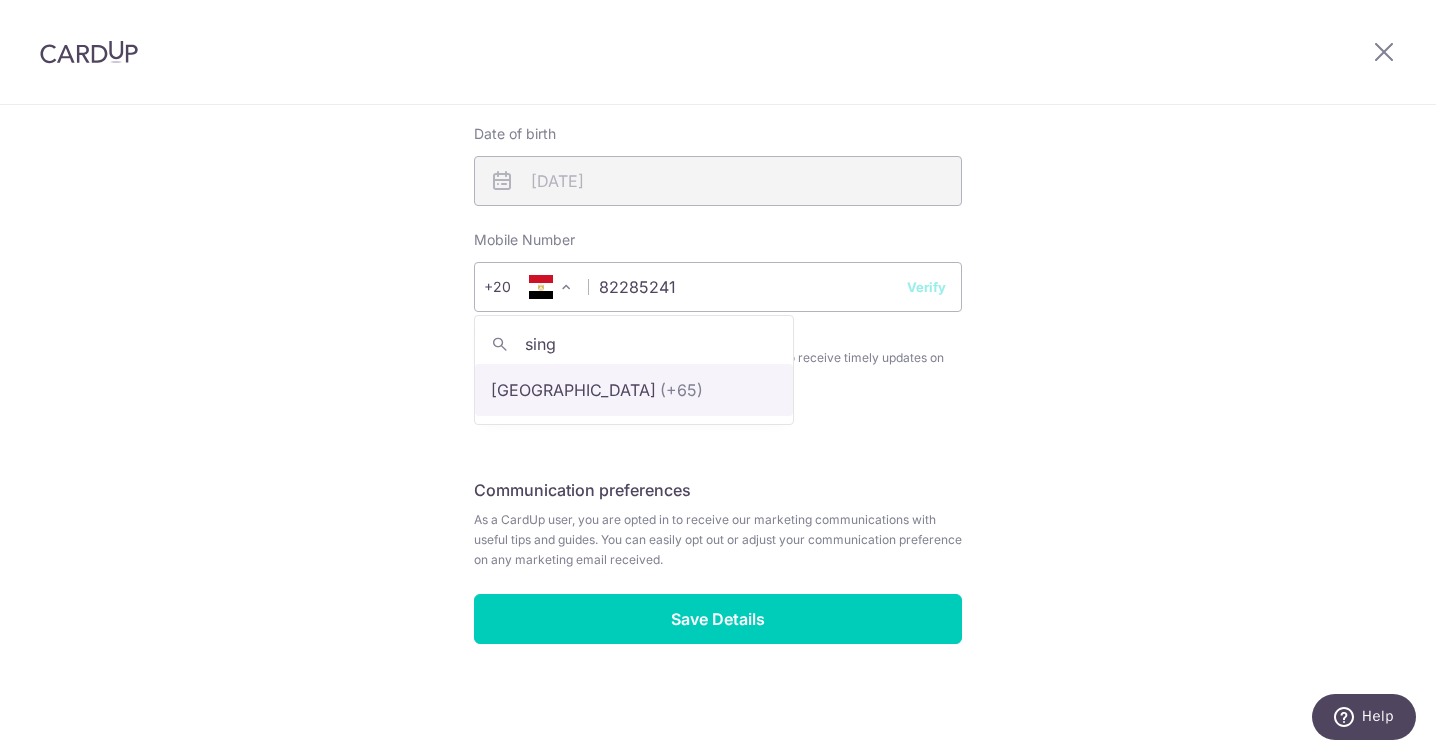 type on "sing" 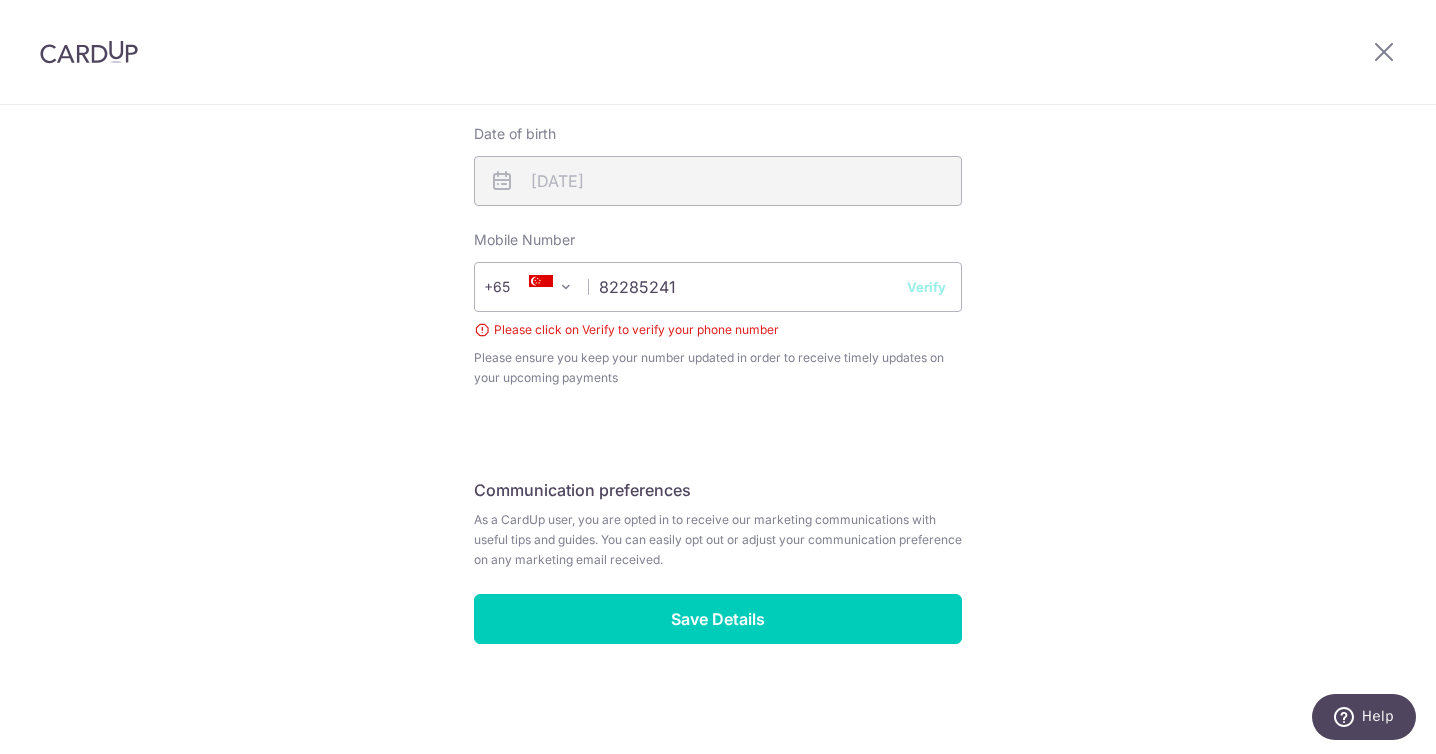 click on "Verify" at bounding box center (926, 287) 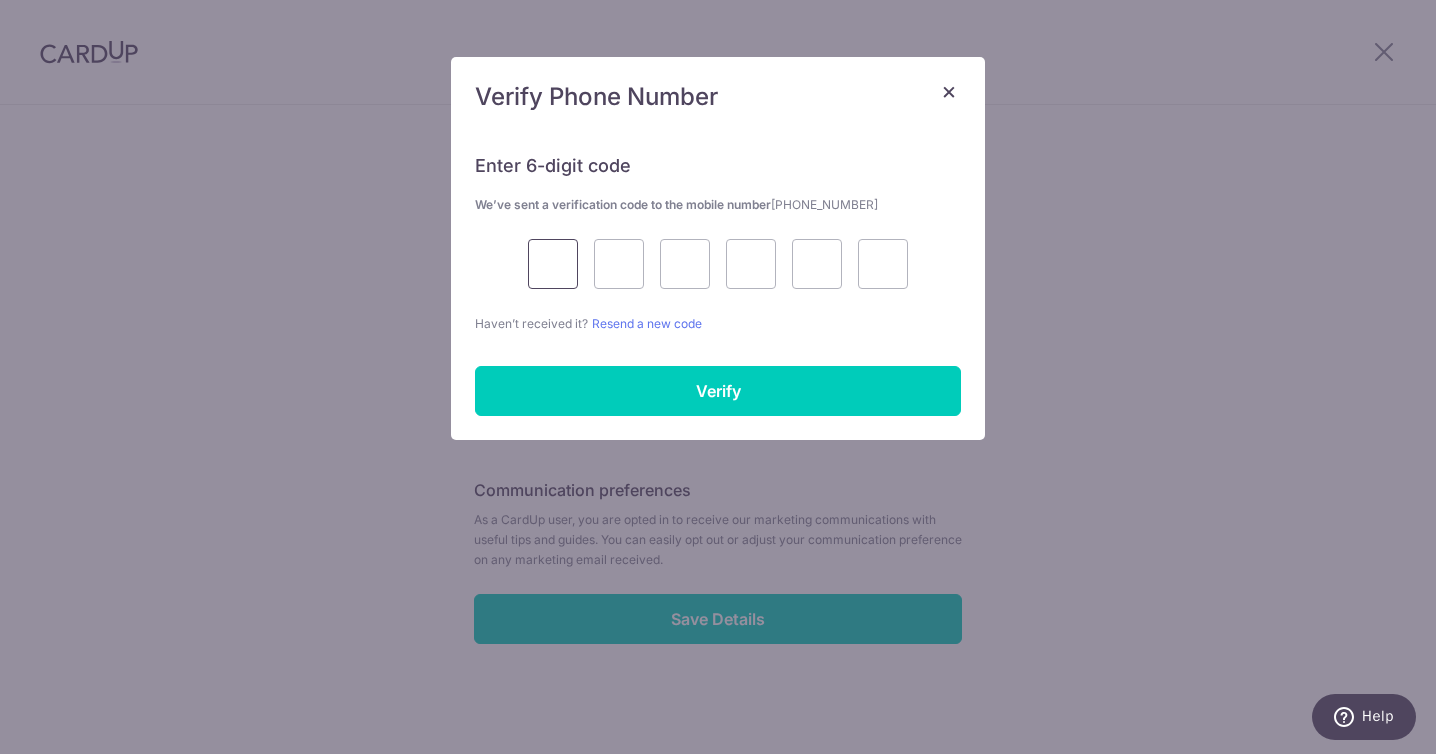 click at bounding box center [553, 264] 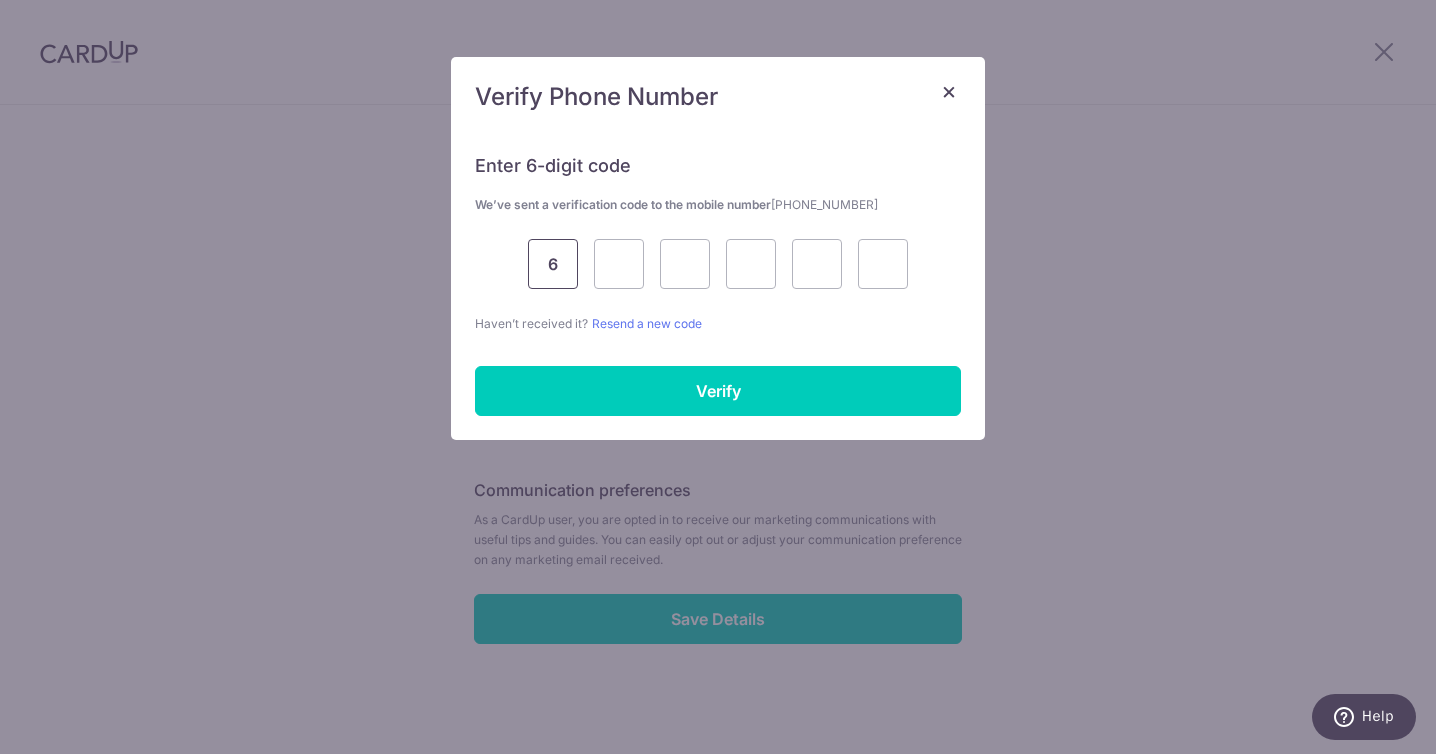 type on "6" 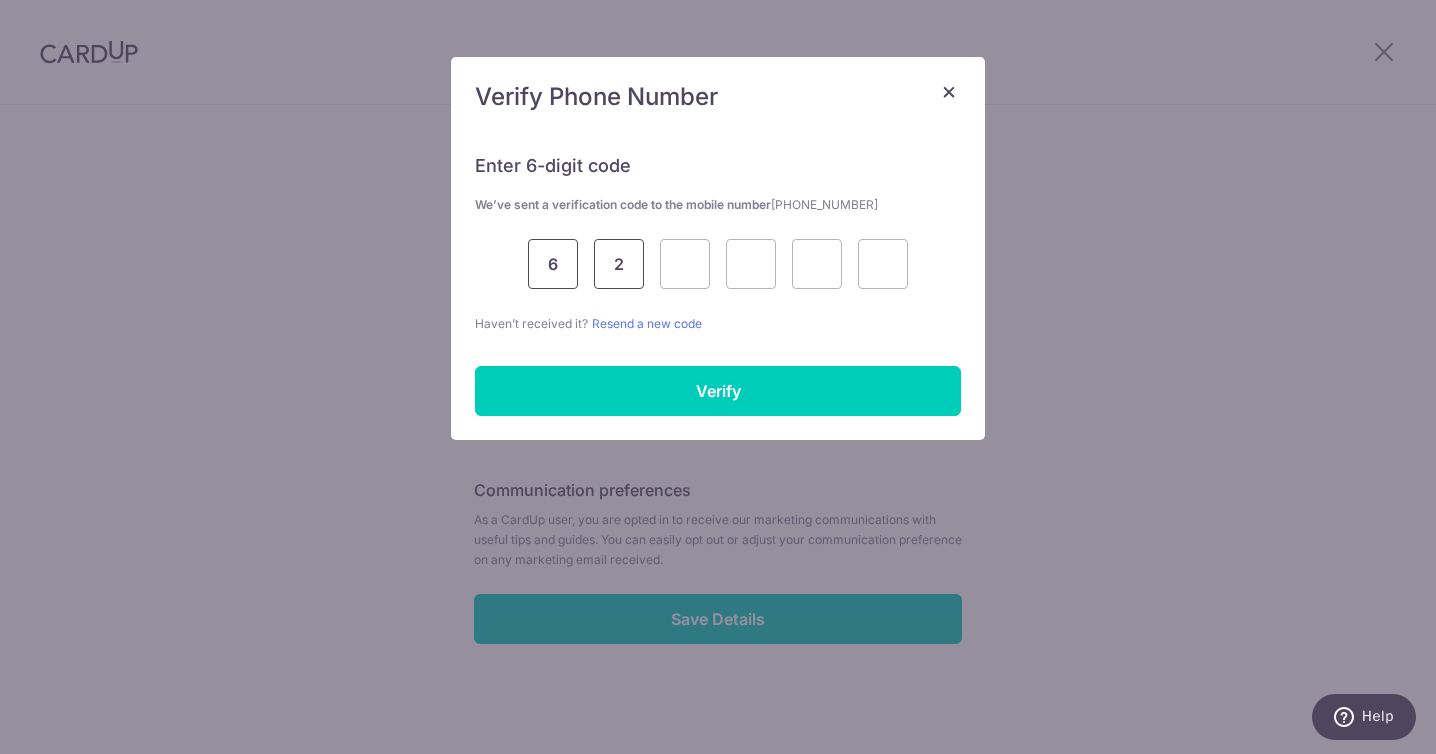 type on "2" 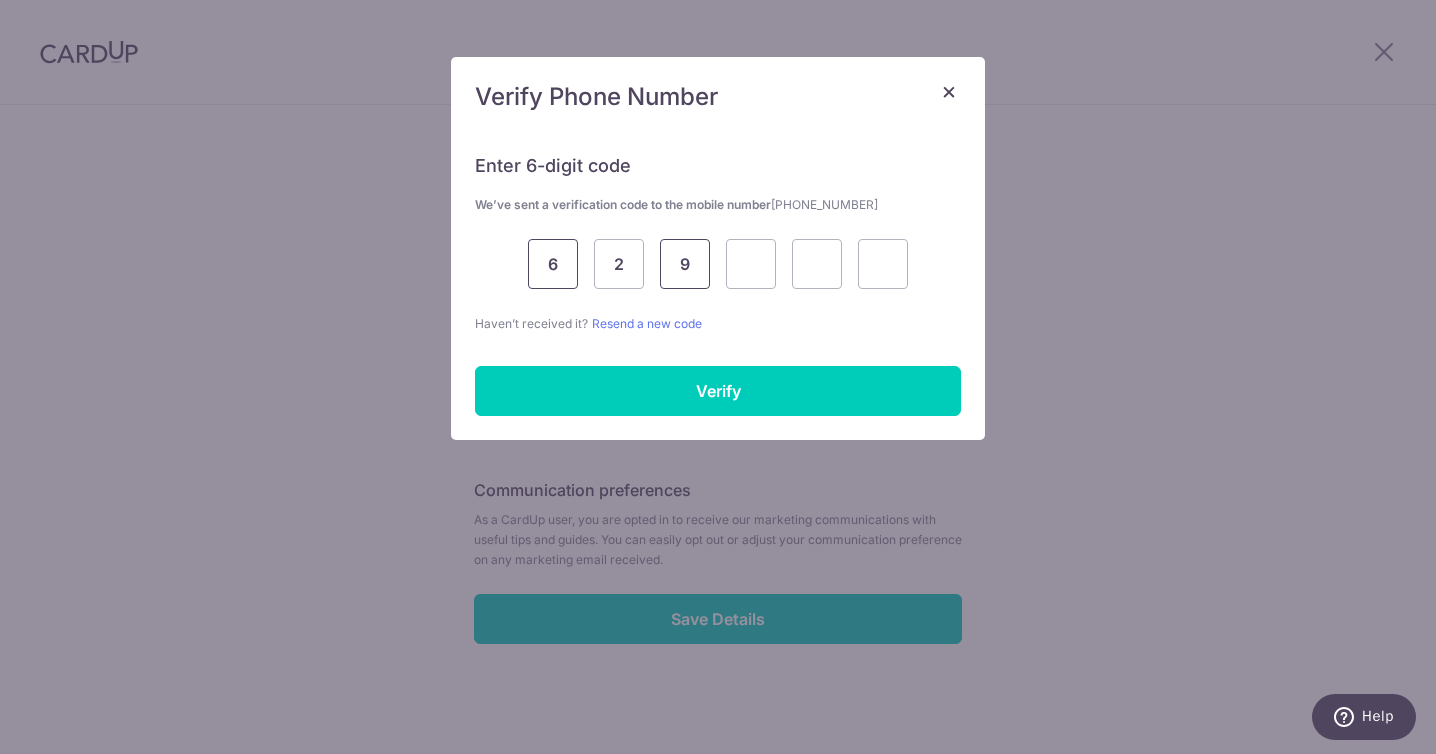 type on "9" 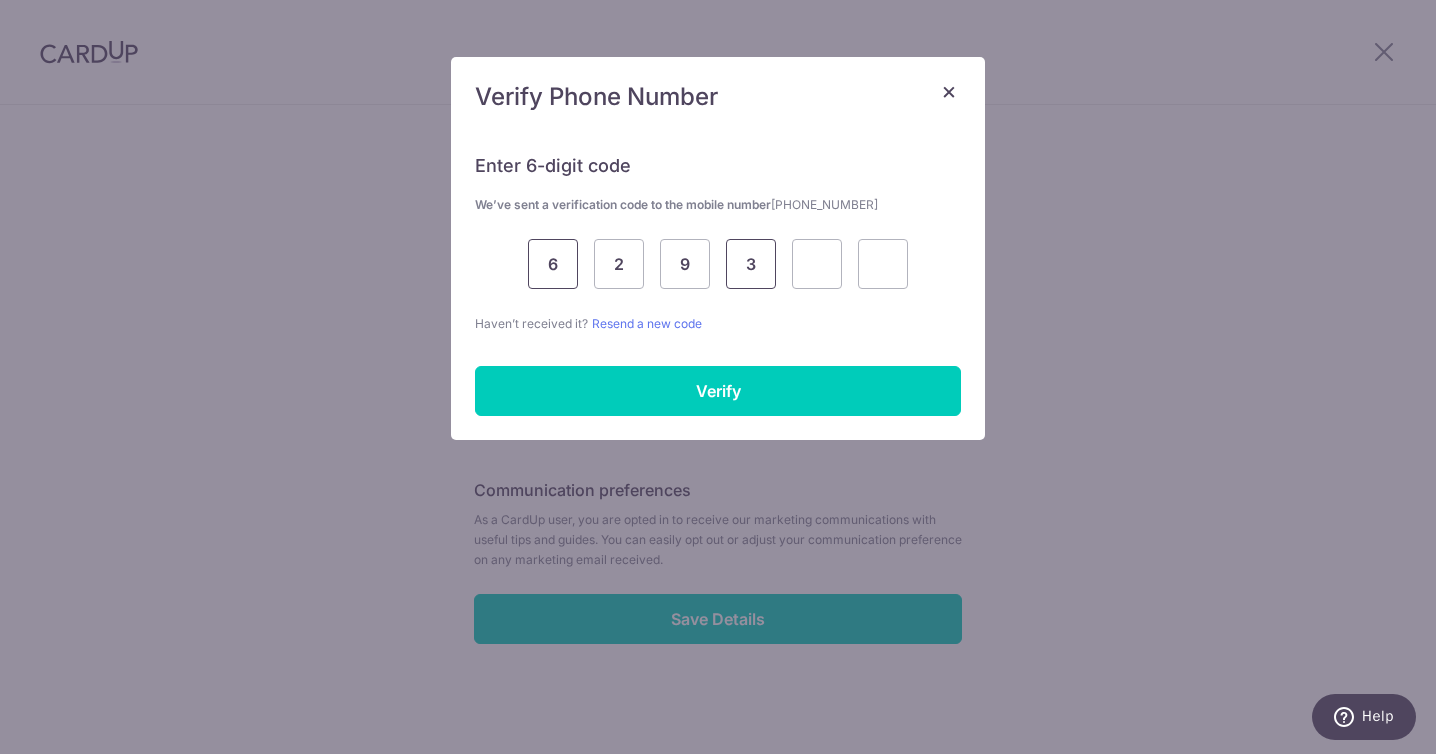 type on "3" 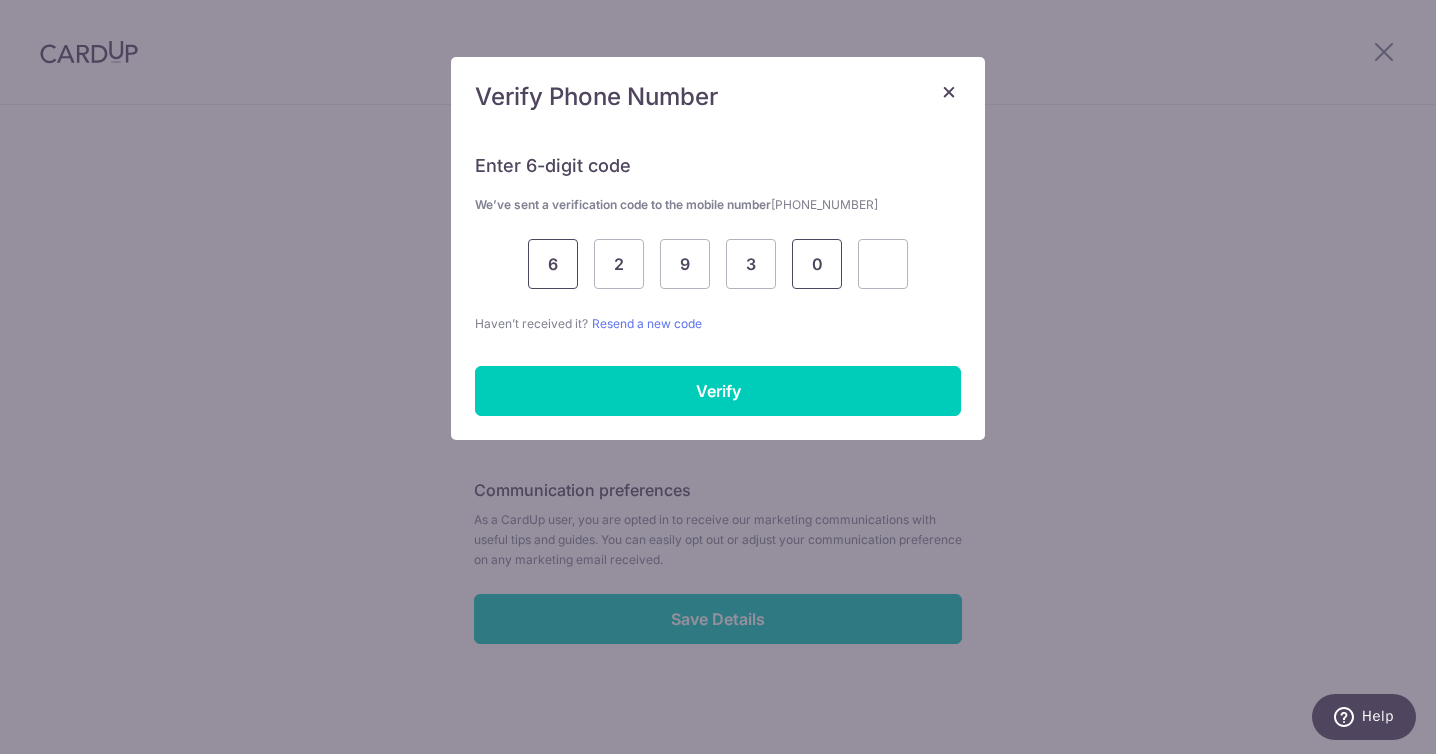 type on "0" 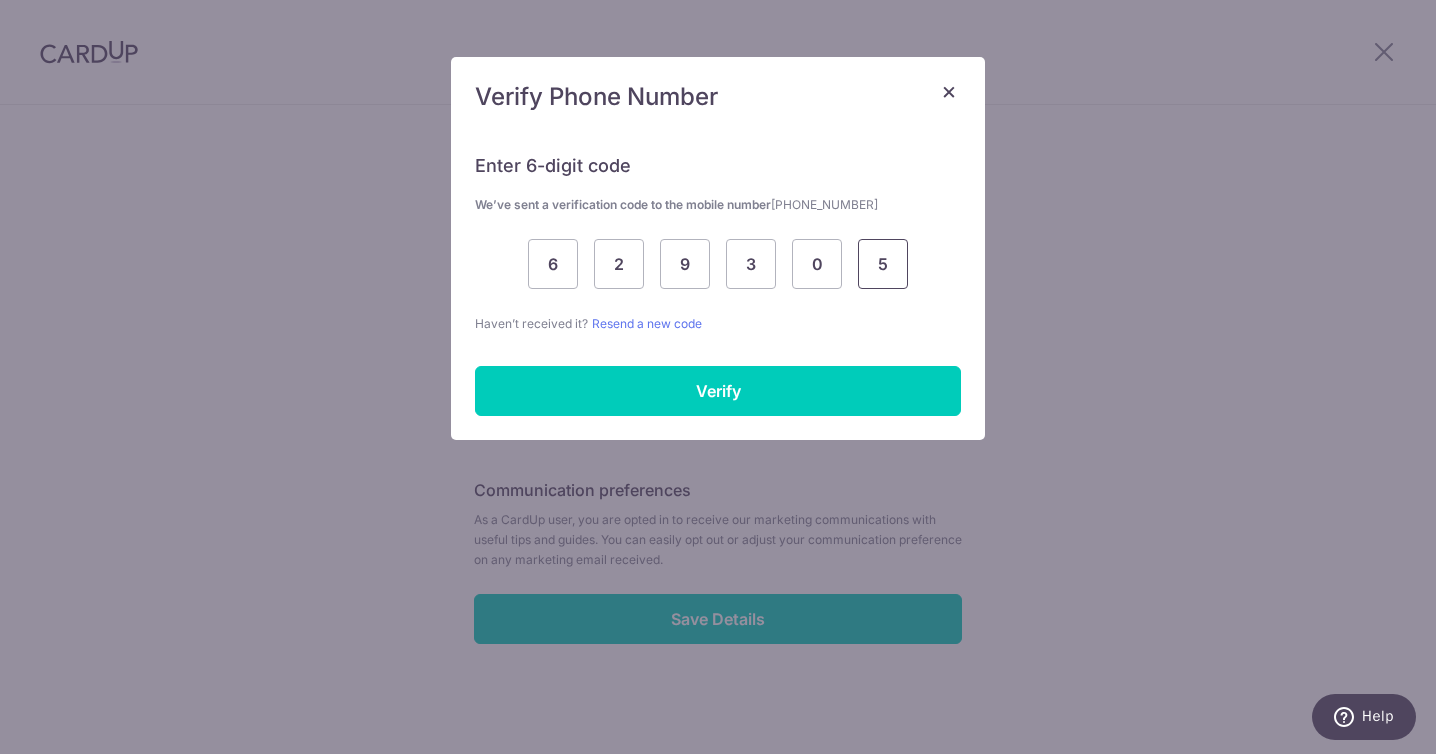 type on "5" 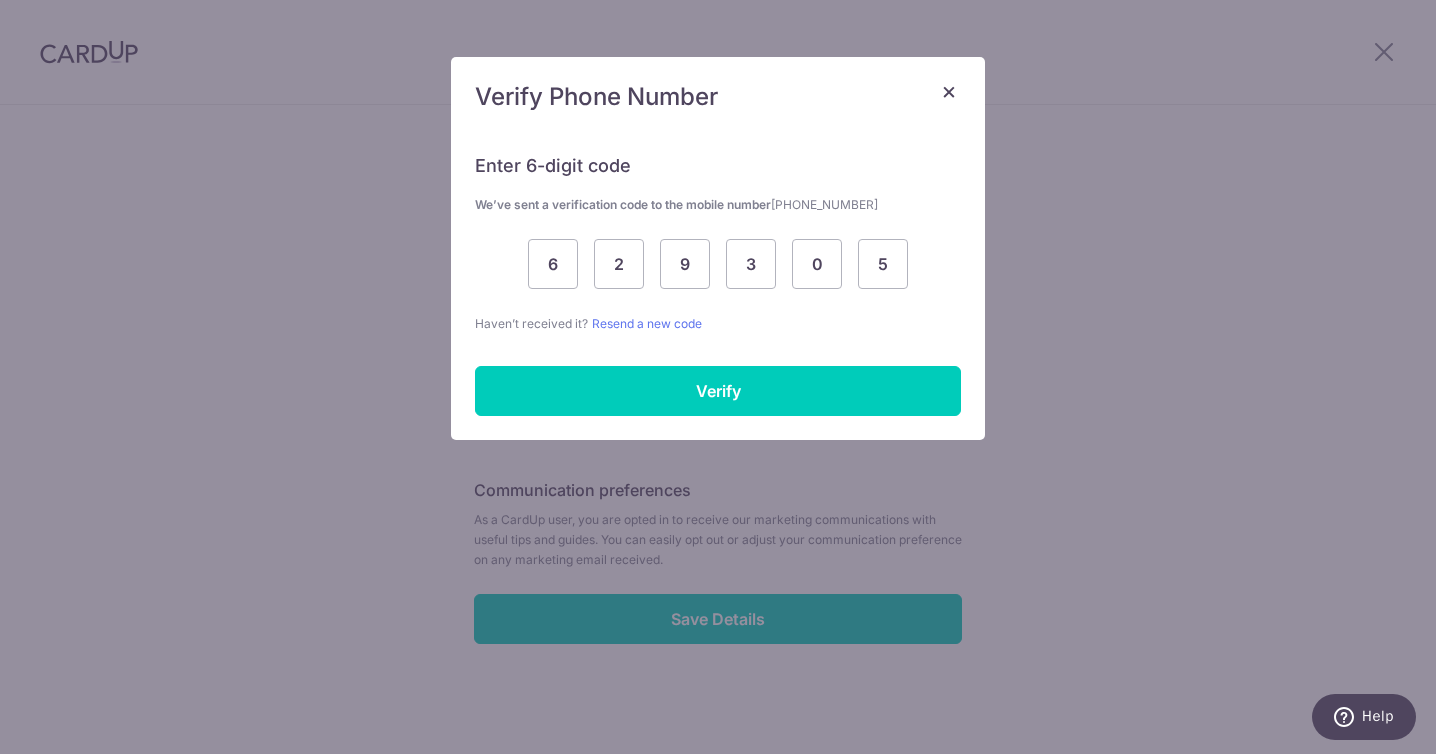 click on "Enter 6-digit code
We’ve sent a verification code to the mobile number  +6582285241
6
2
9
3
0
5
Haven’t received it?
Resend a new code
Verify" at bounding box center [718, 285] 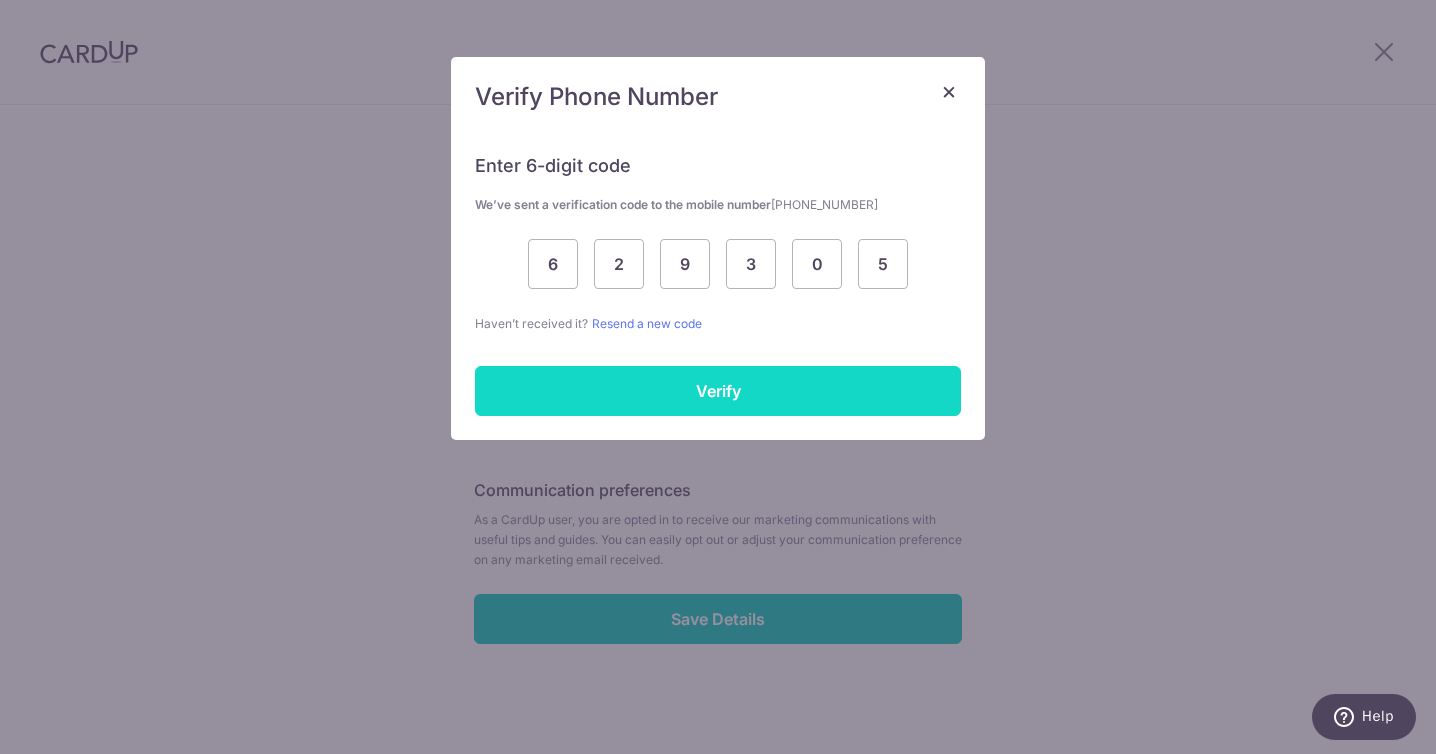click on "Verify" at bounding box center (718, 391) 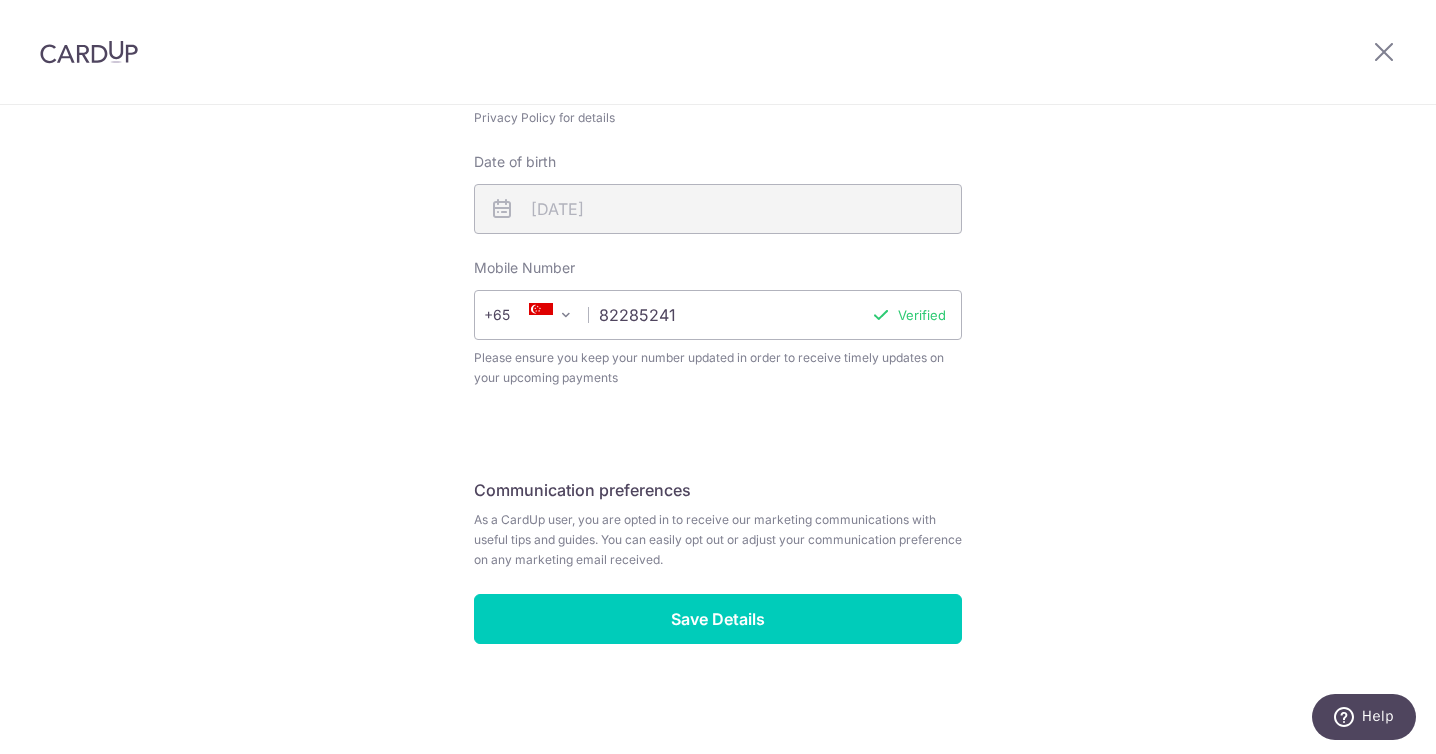 scroll, scrollTop: 727, scrollLeft: 0, axis: vertical 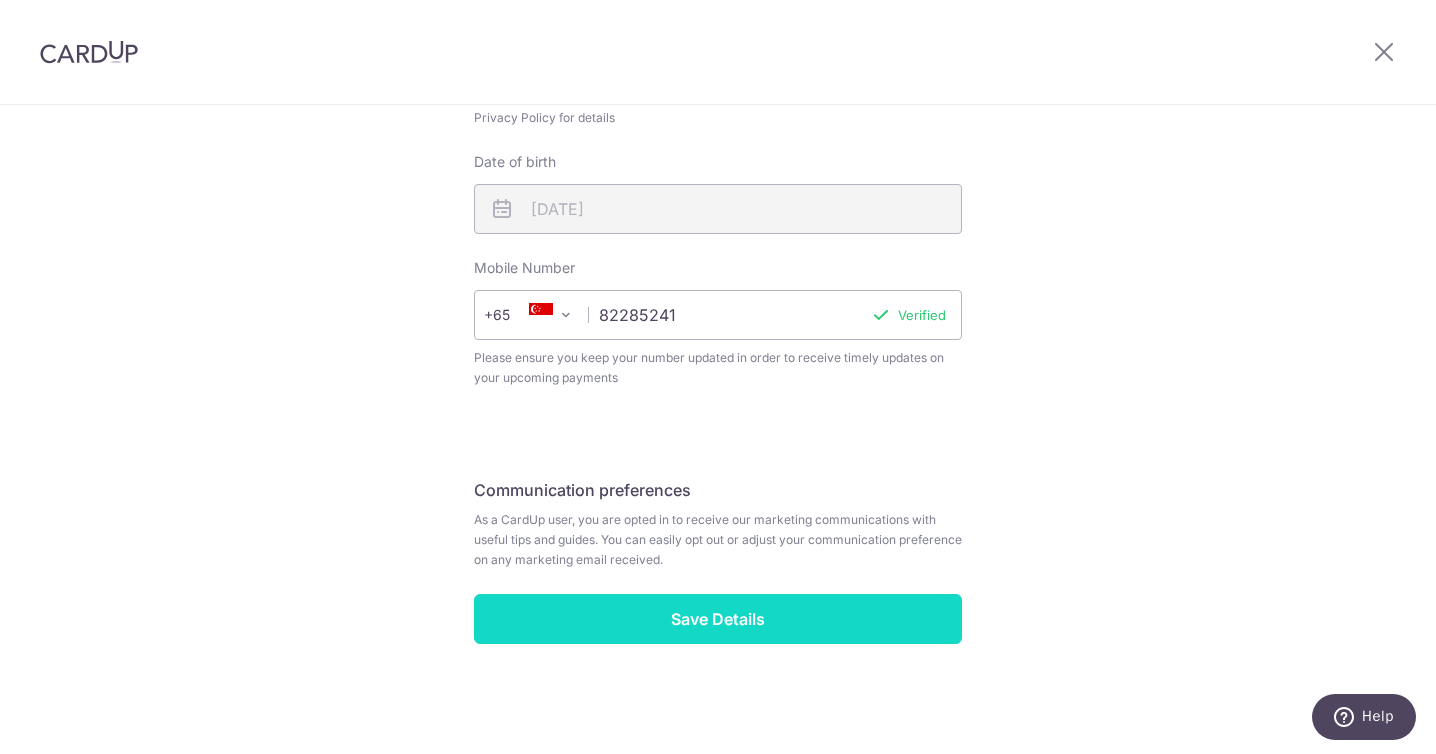 click on "Save Details" at bounding box center (718, 619) 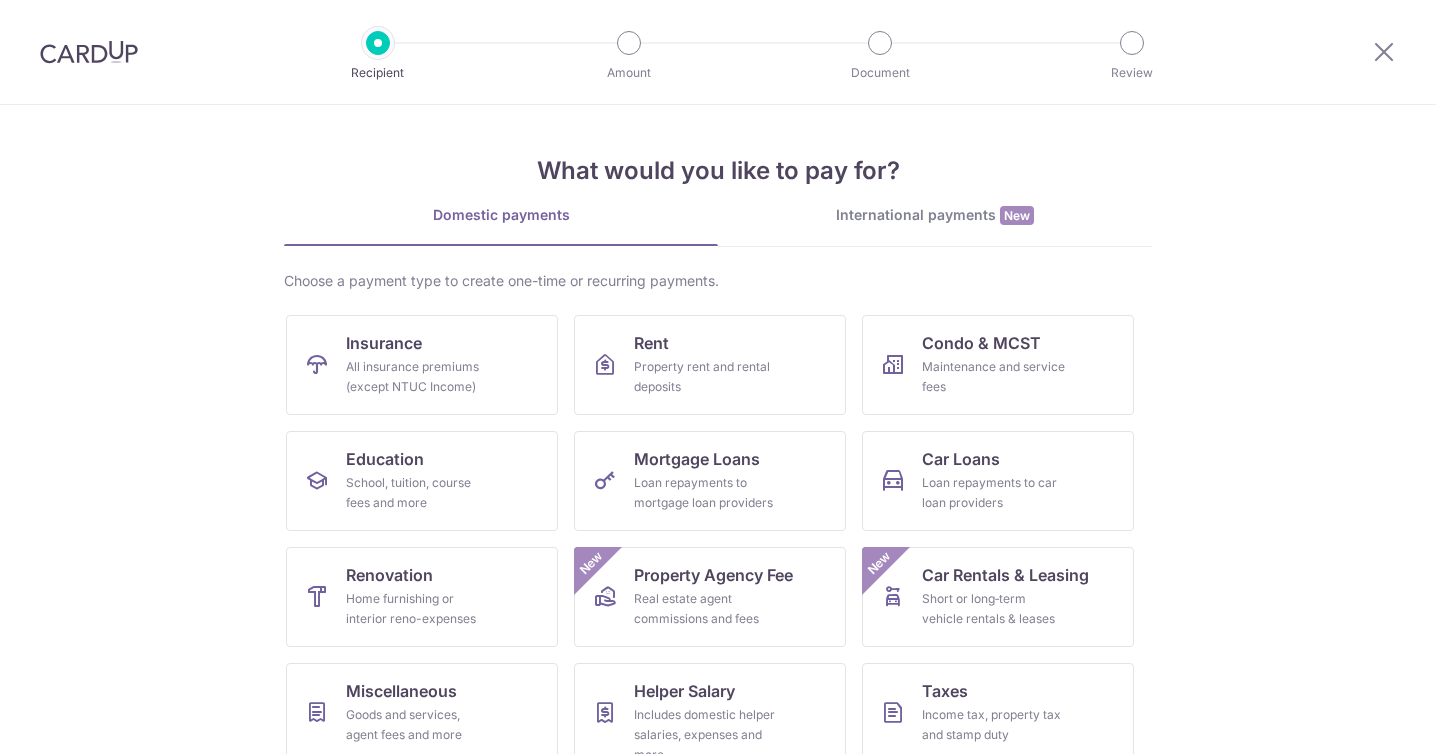scroll, scrollTop: 0, scrollLeft: 0, axis: both 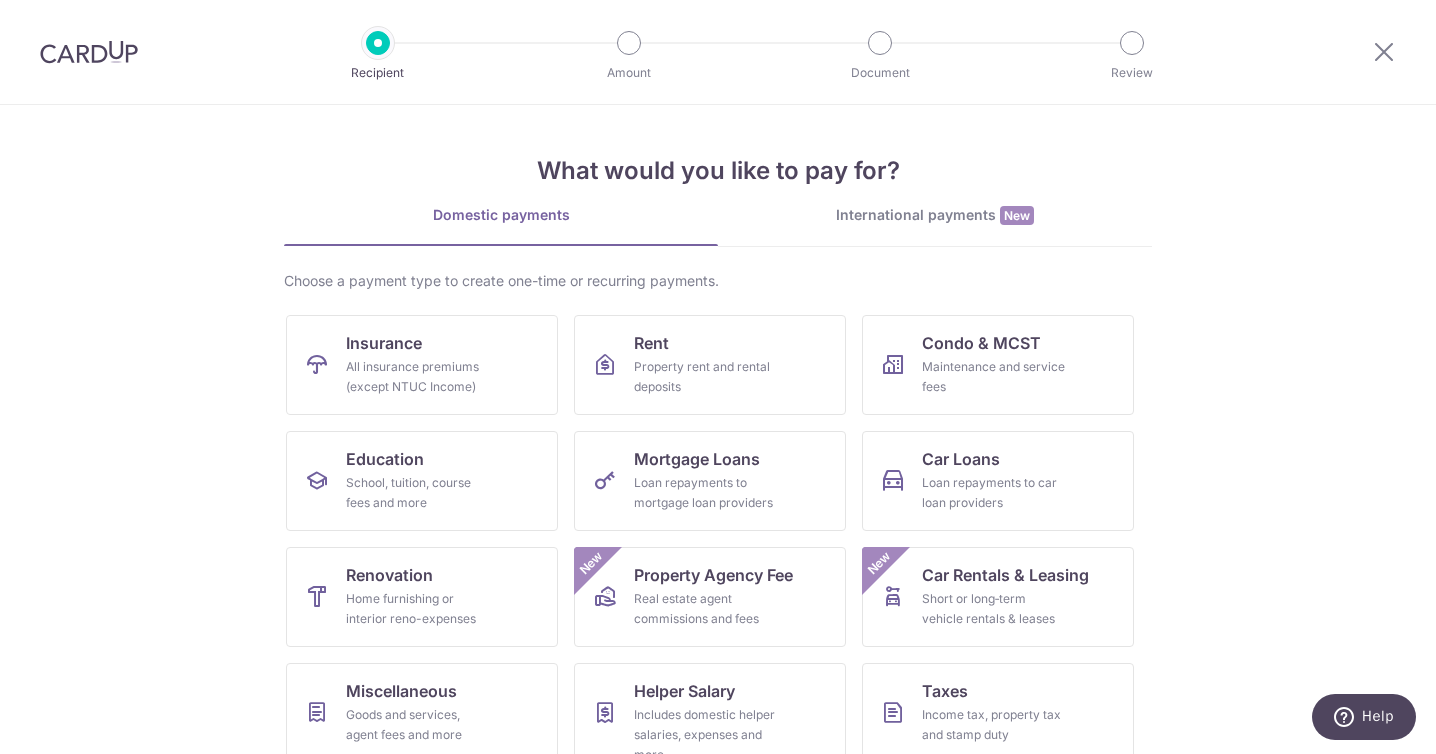click on "What would you like to pay for?
Domestic payments
International payments
New
Choose a payment type to create one-time or recurring payments.
Insurance All insurance premiums (except NTUC Income)
Rent Property rent and rental deposits
Condo & MCST Maintenance and service fees
Education School, tuition, course fees and more
Mortgage Loans Loan repayments to mortgage loan providers
Car Loans Loan repayments to car loan providers
Renovation Home furnishing or interior reno-expenses
Property Agency Fee Real estate agent commissions and fees New
Car Rentals & Leasing Short or long‑term vehicle rentals & leases New
Miscellaneous Goods and services, agent fees and more
Helper Salary" at bounding box center (718, 429) 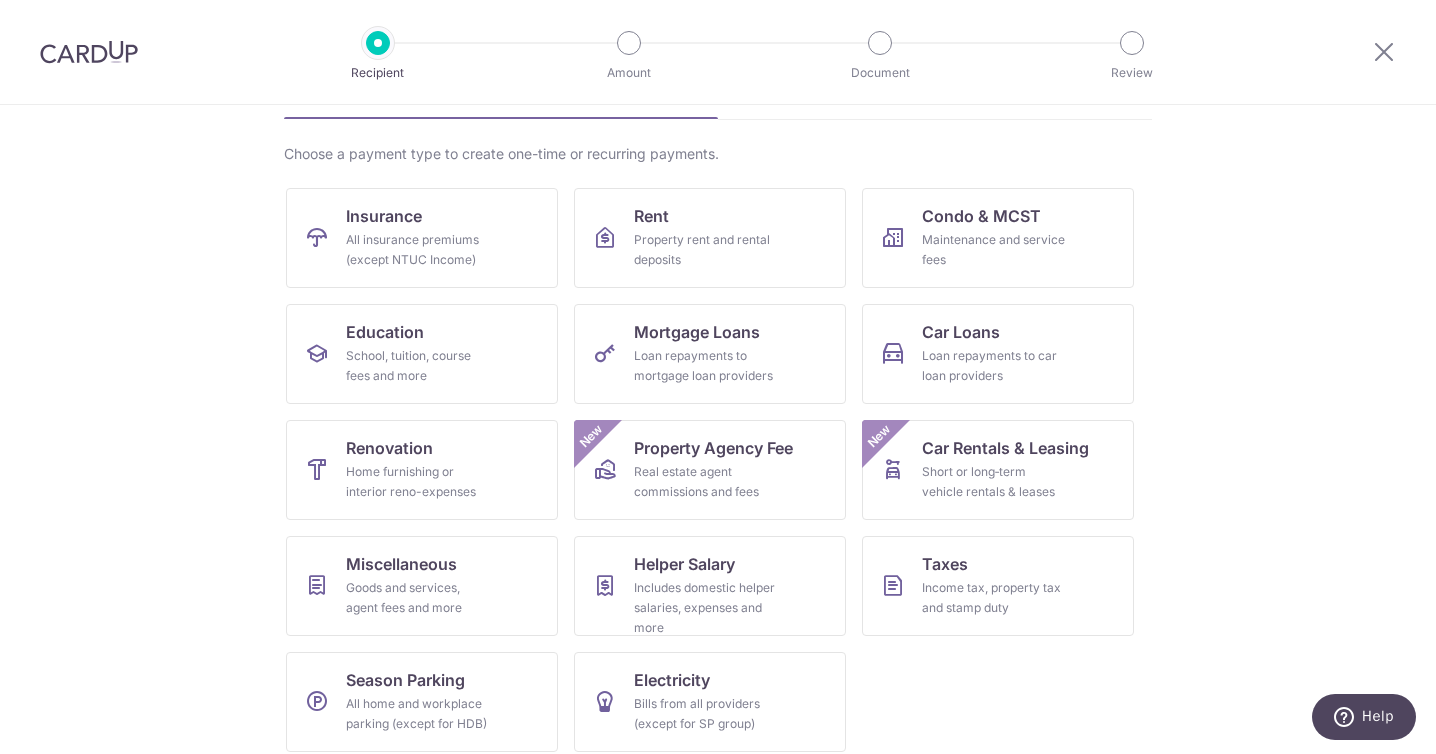 scroll, scrollTop: 141, scrollLeft: 0, axis: vertical 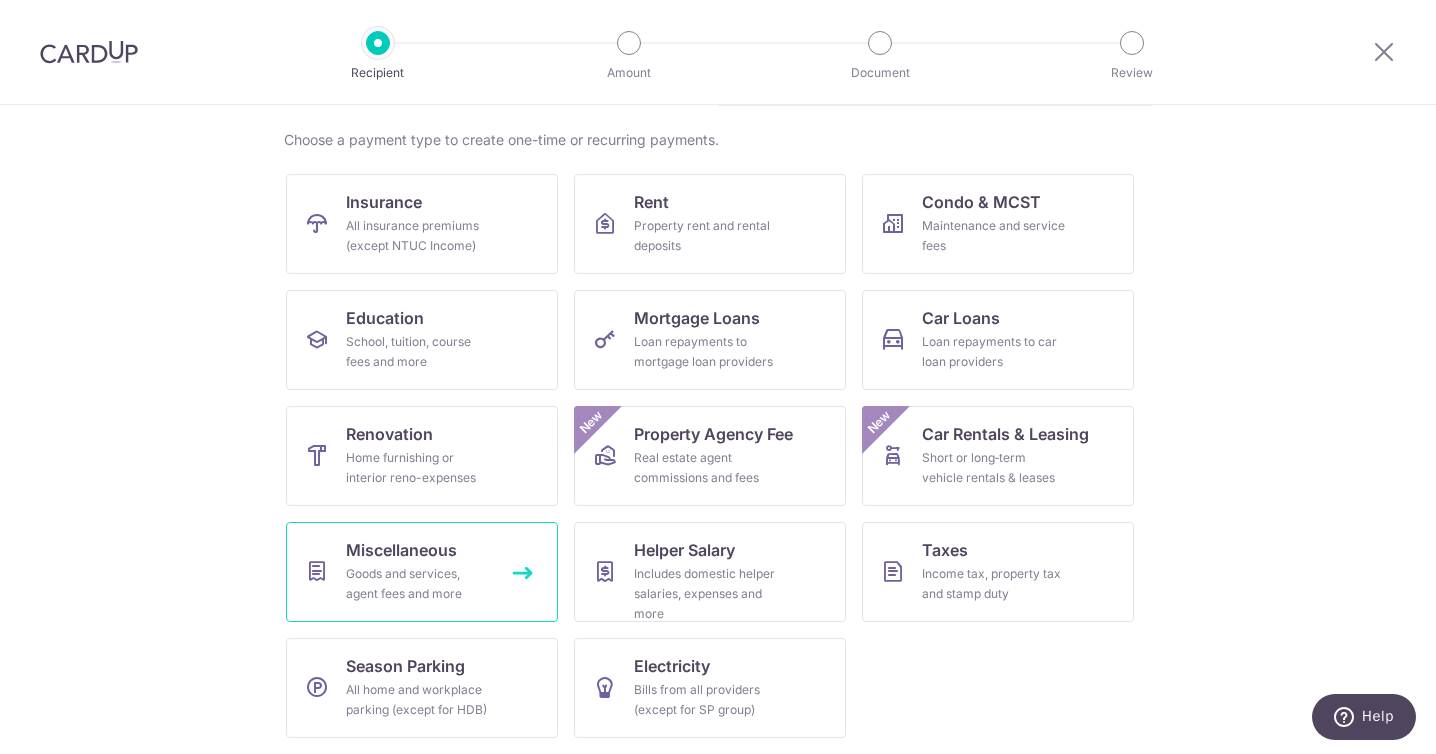 click on "Goods and services, agent fees and more" at bounding box center [418, 584] 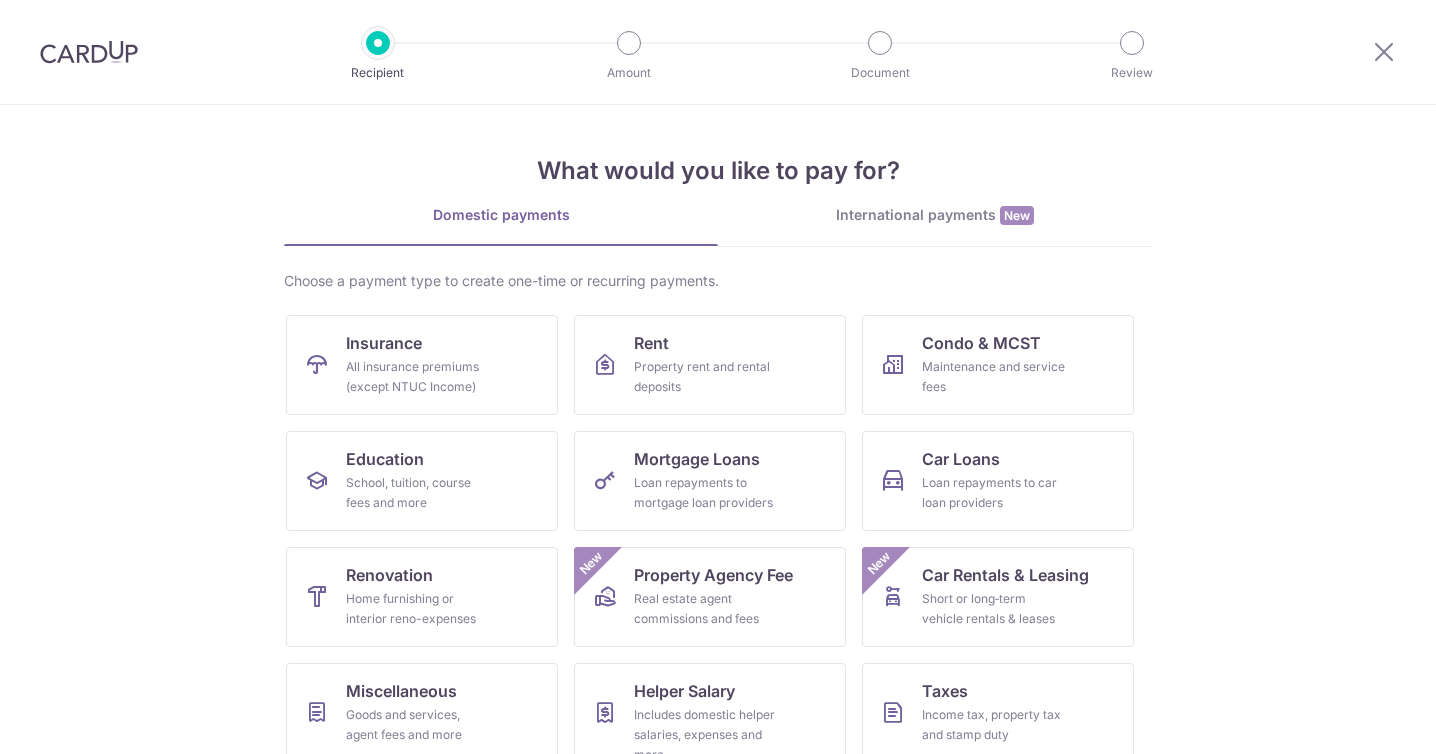 scroll, scrollTop: 0, scrollLeft: 0, axis: both 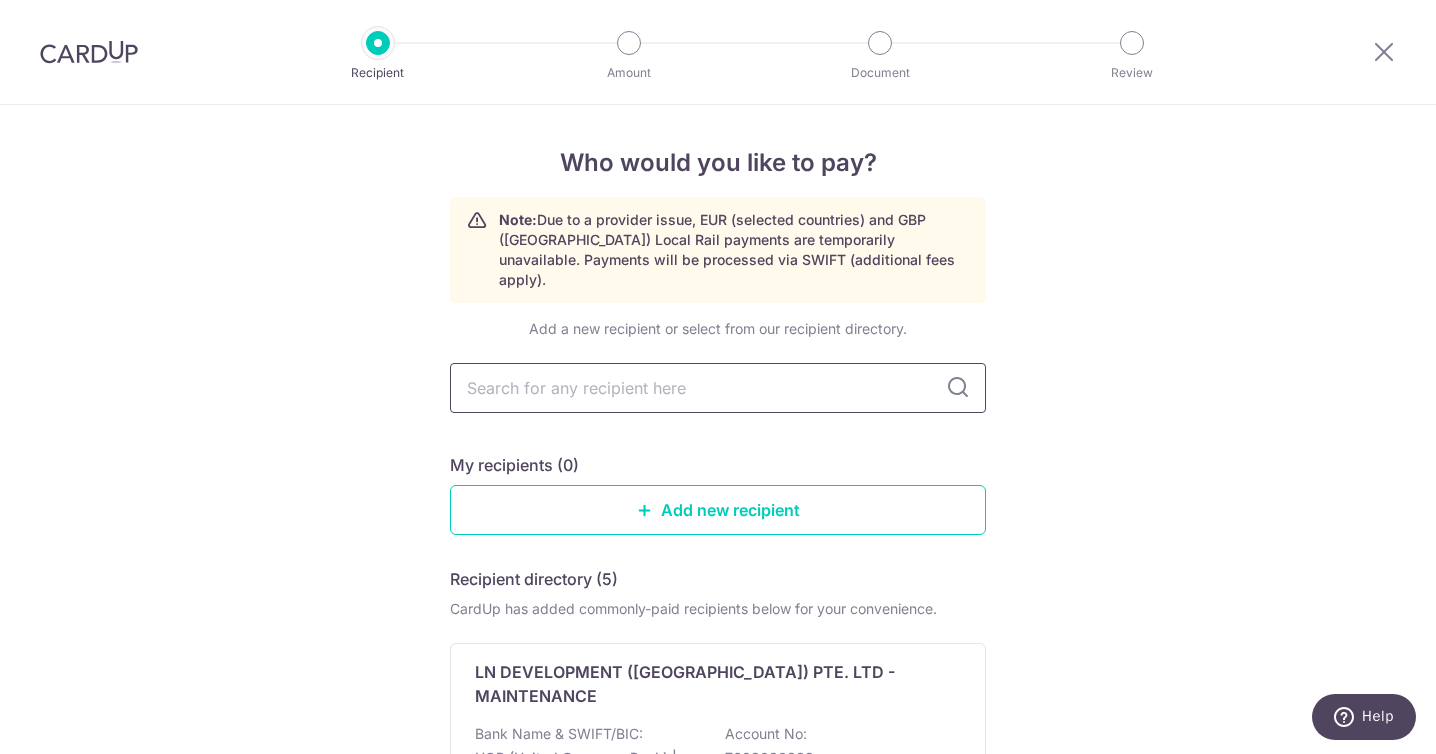 click at bounding box center [718, 388] 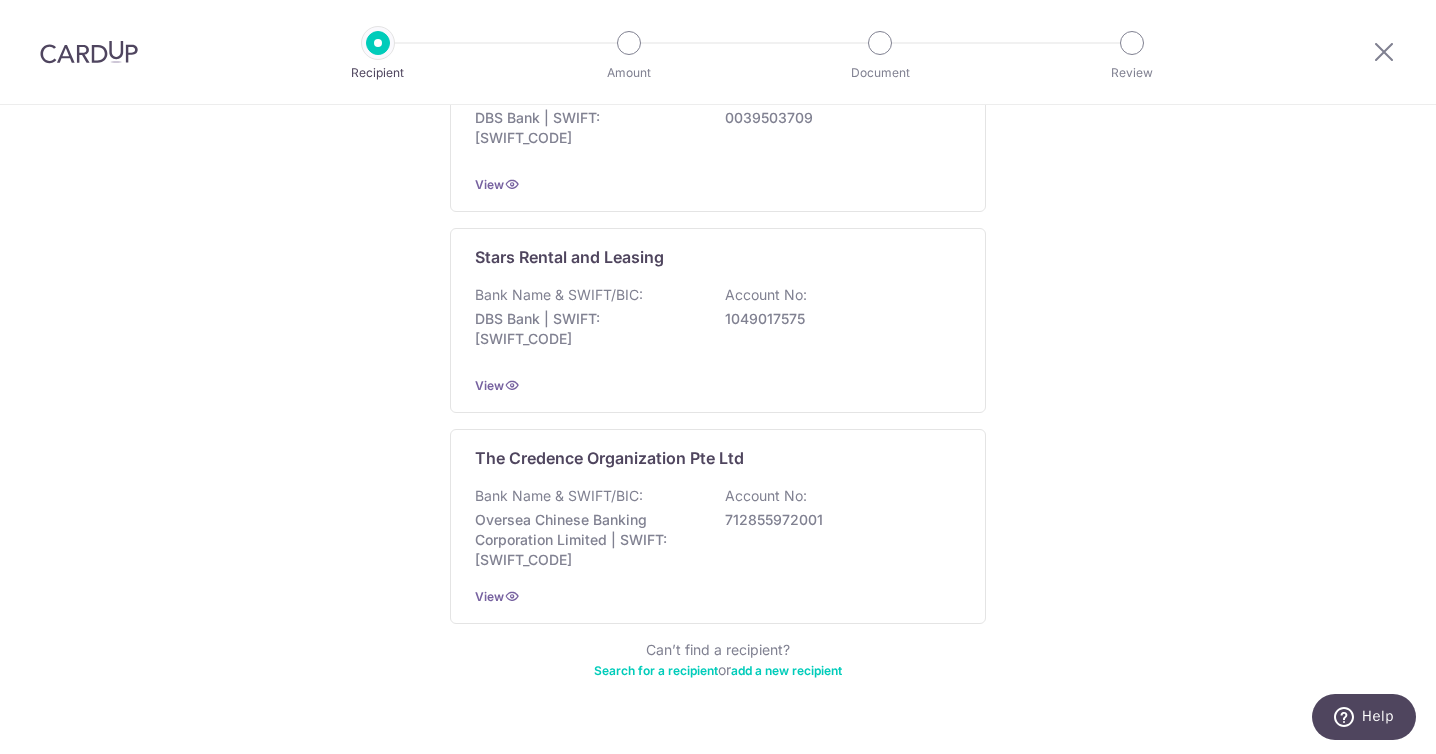 scroll, scrollTop: 0, scrollLeft: 0, axis: both 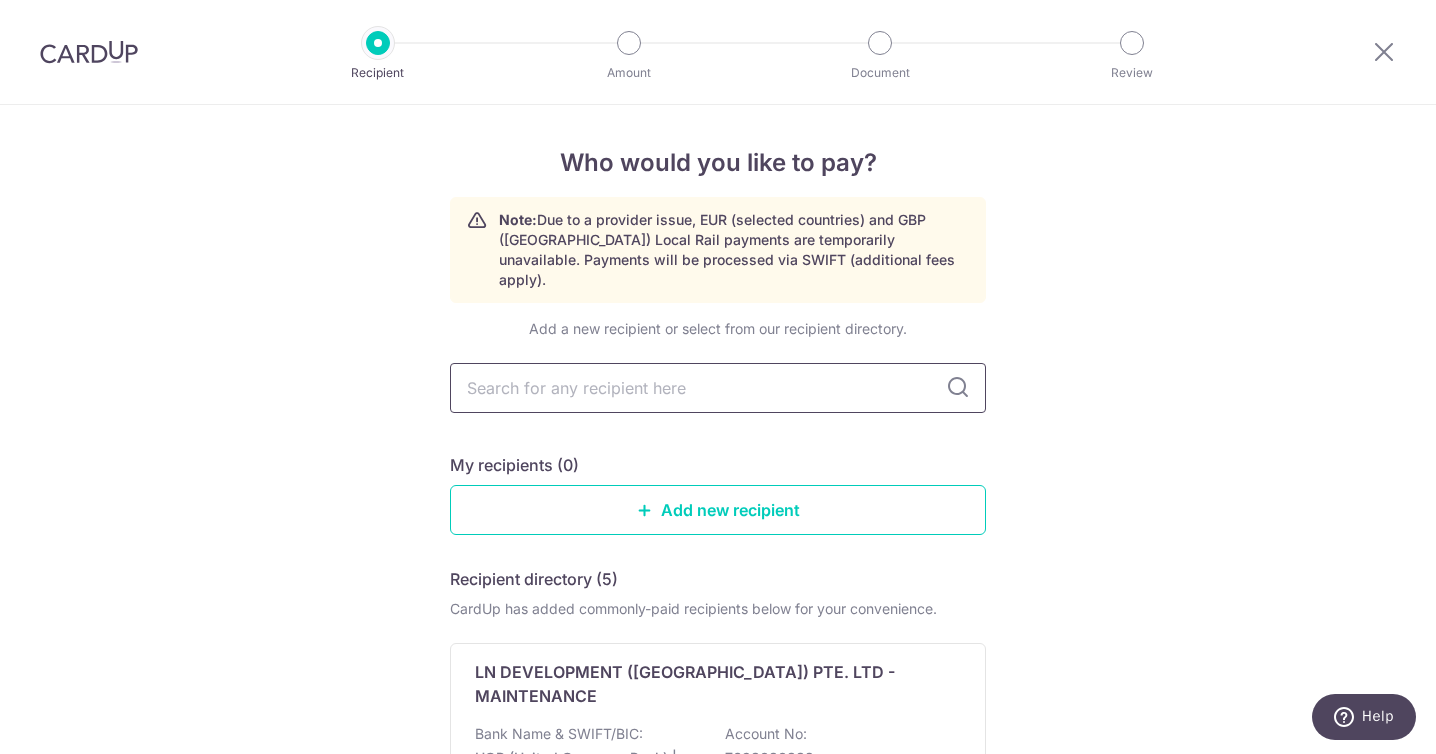 click at bounding box center (718, 388) 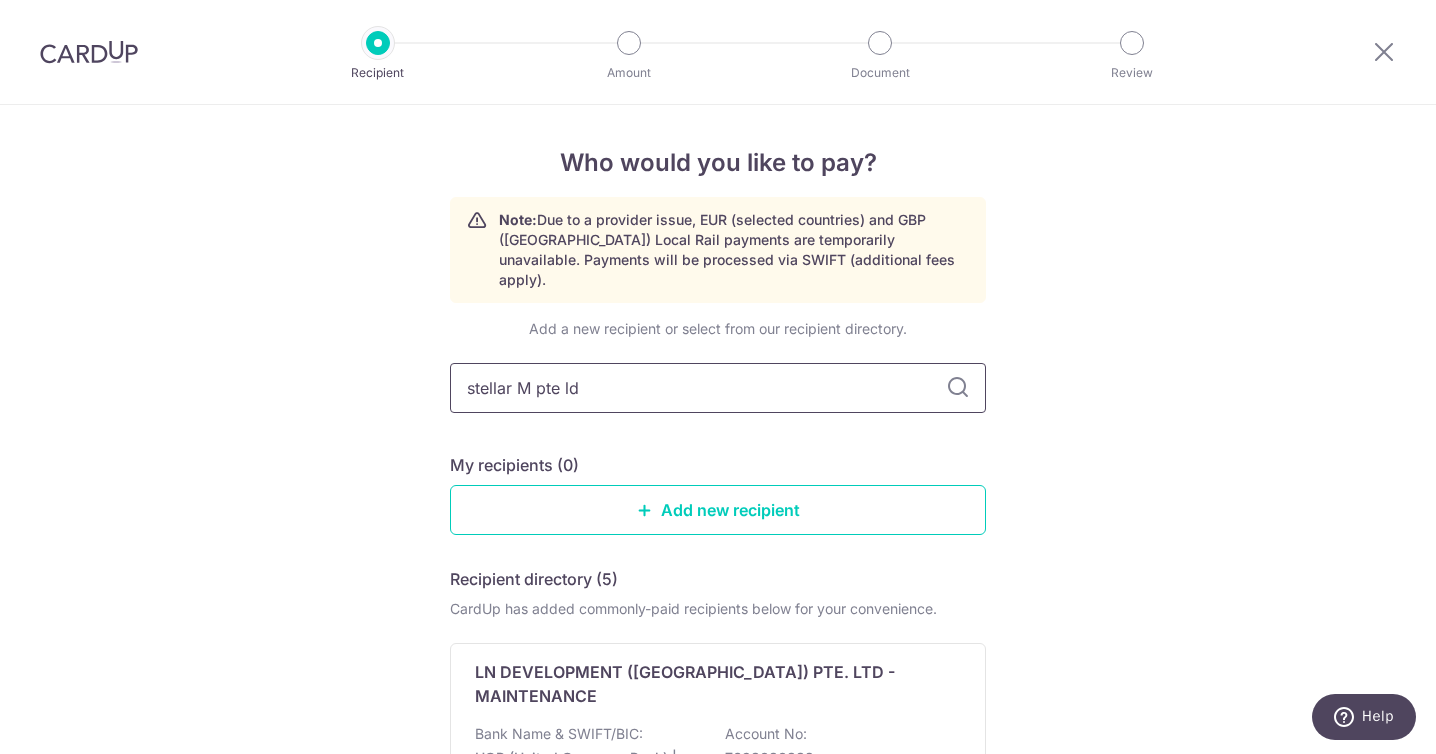type on "stellar M pte ld" 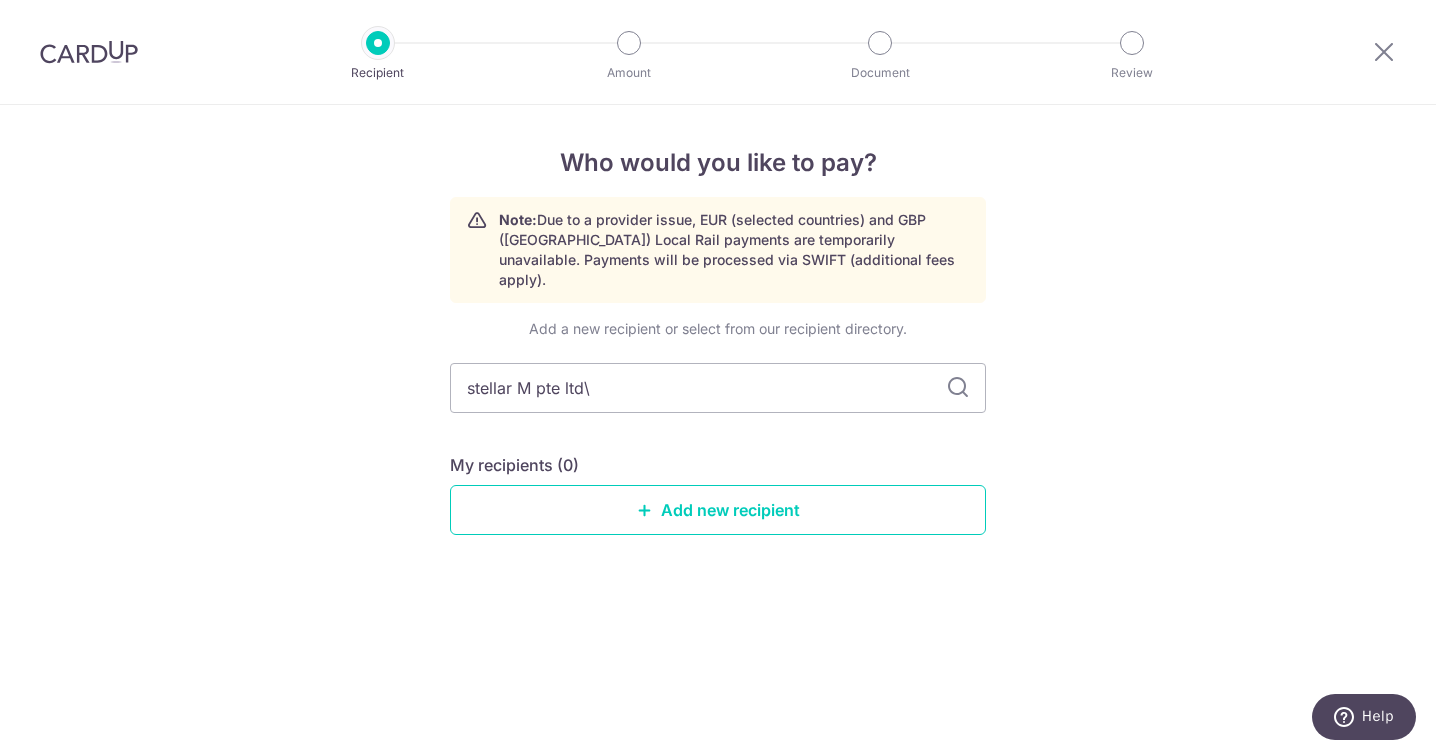 type on "stellar M pte ltd\" 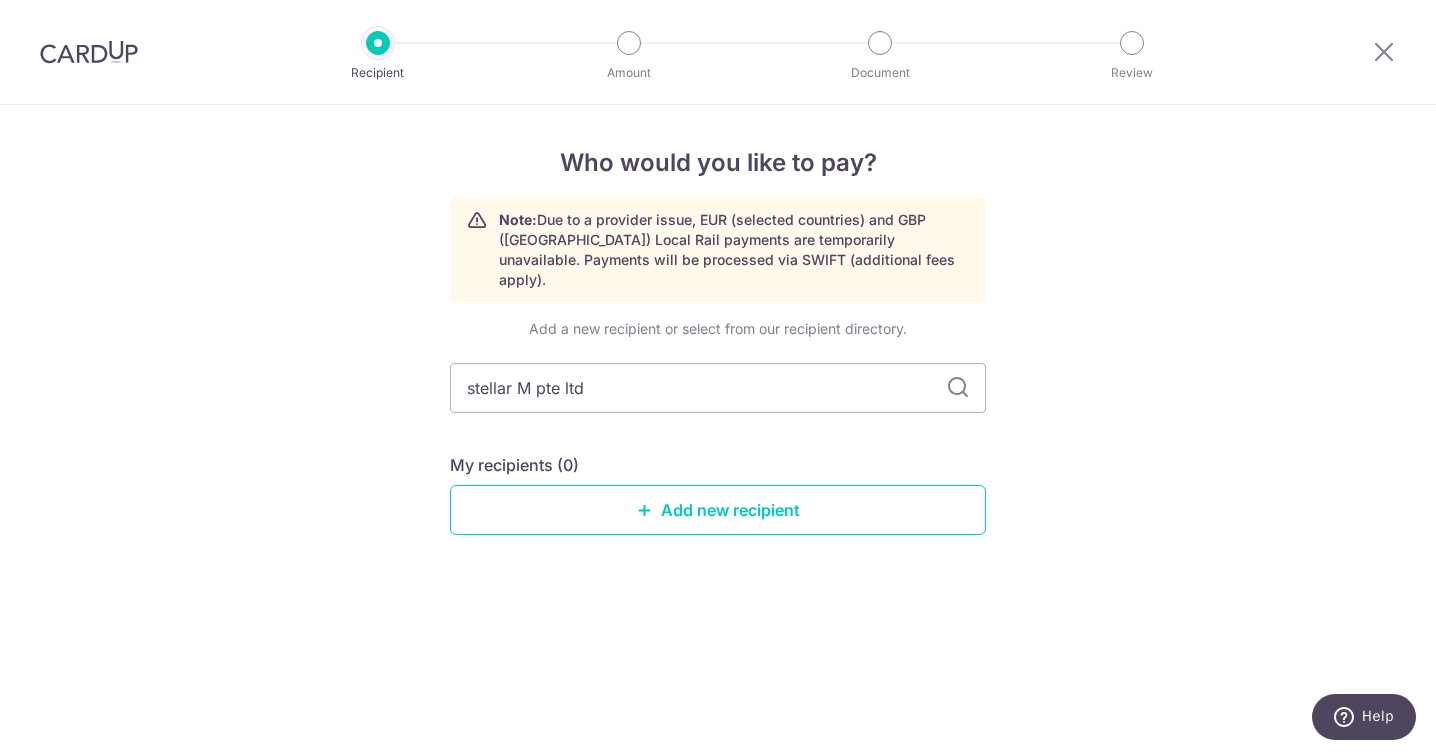 type on "stellar M pte ltd" 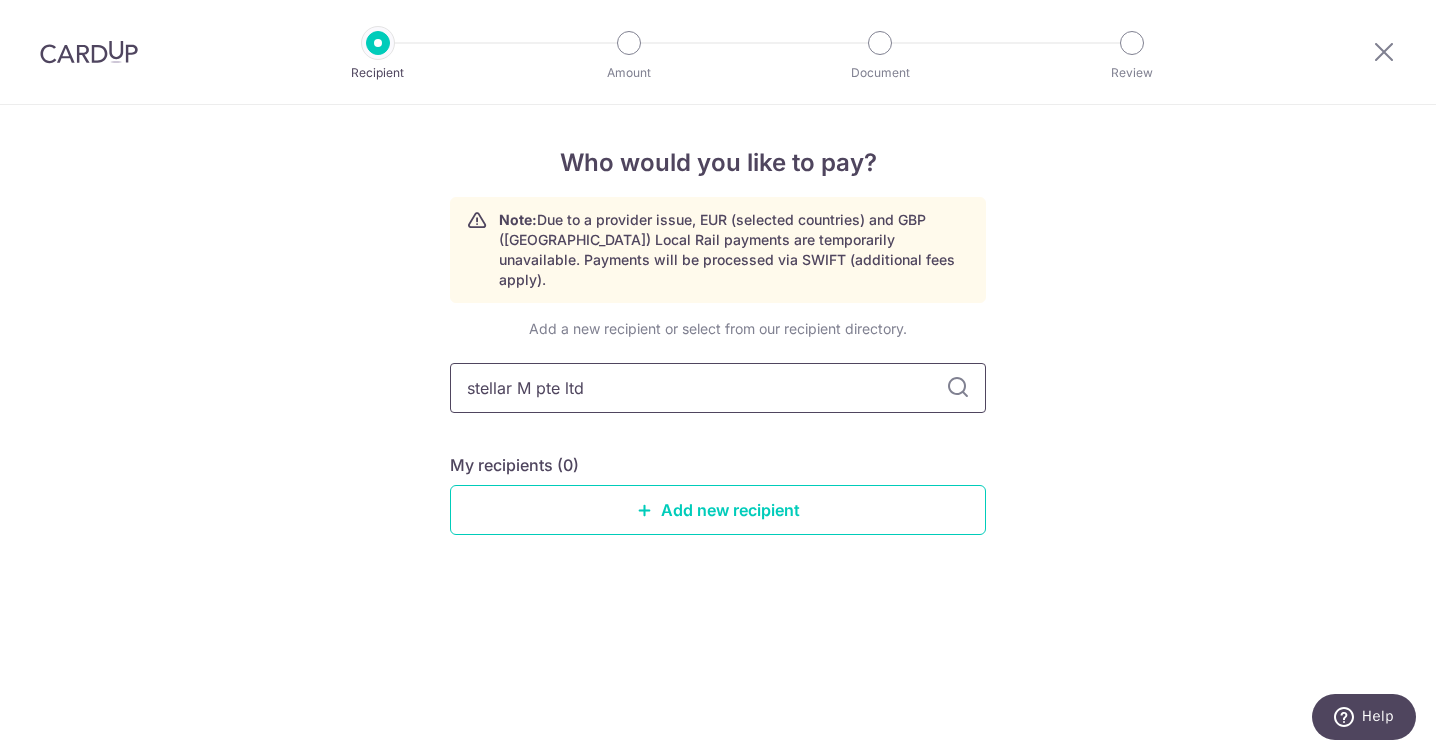 drag, startPoint x: 647, startPoint y: 372, endPoint x: 365, endPoint y: 369, distance: 282.01596 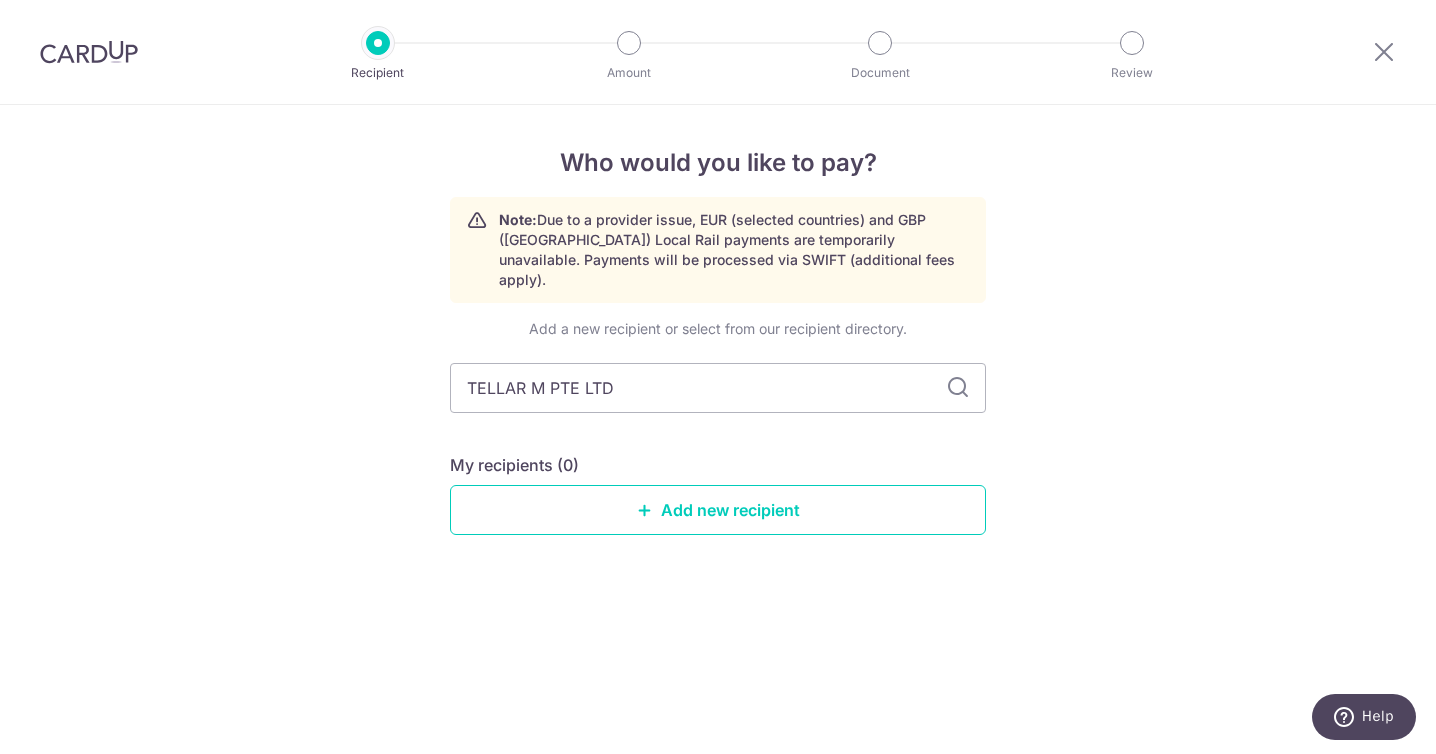 type on "STELLAR M PTE LTD" 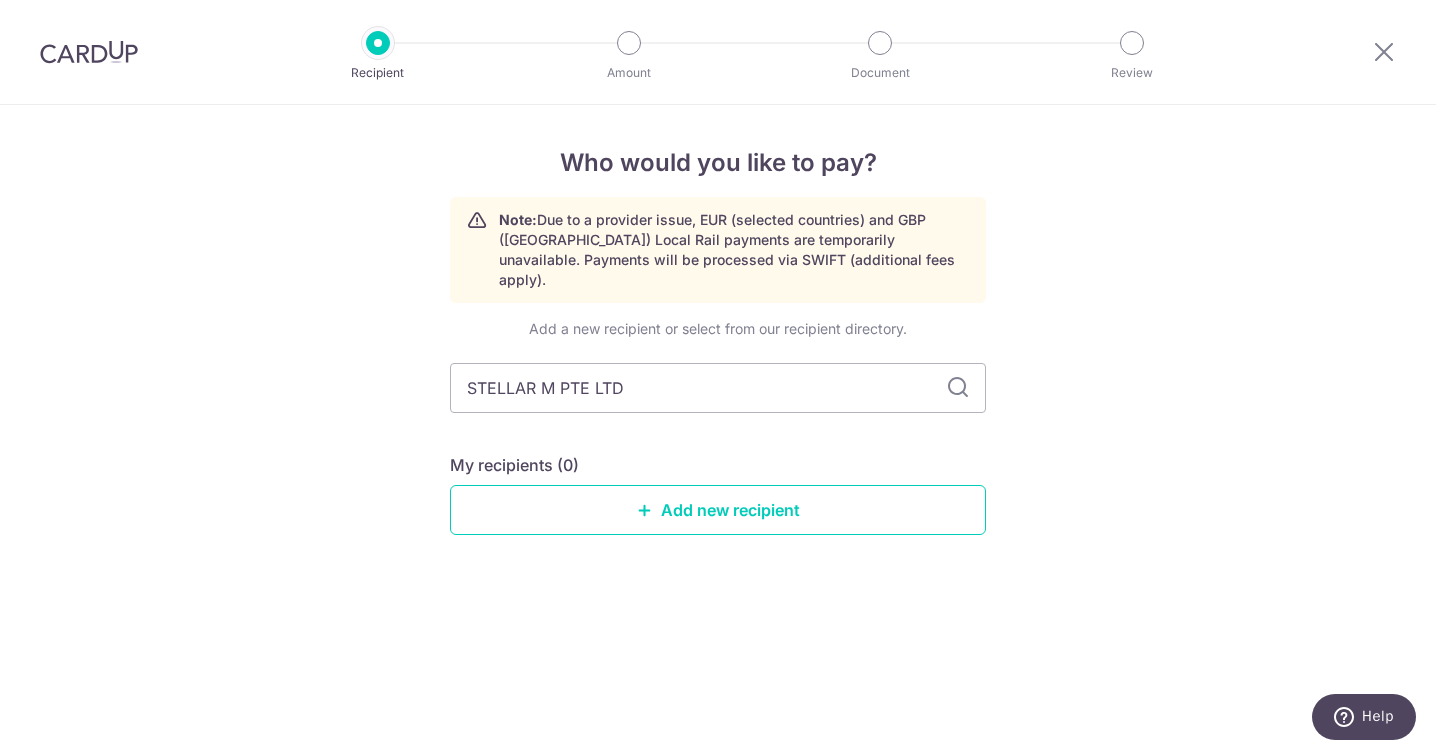 click at bounding box center (958, 388) 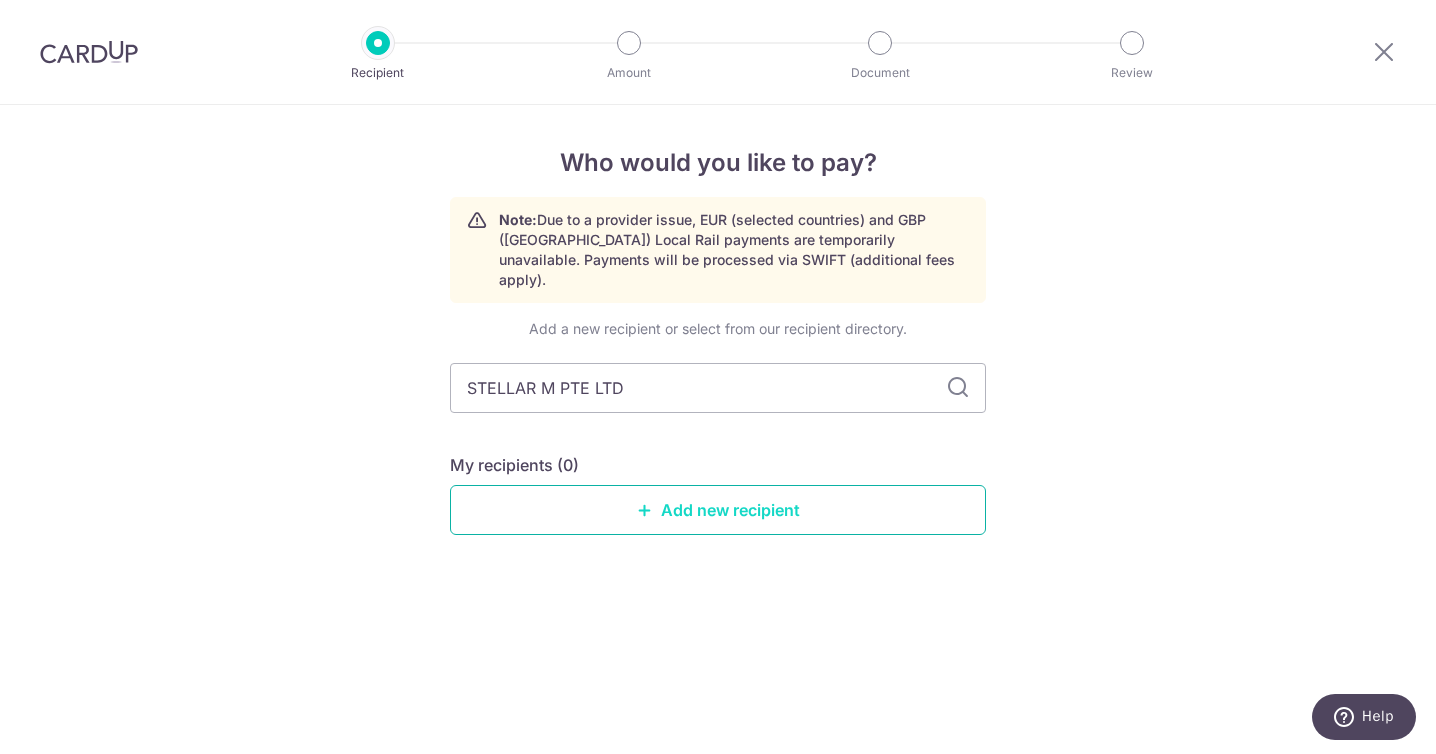 click on "Add new recipient" at bounding box center (718, 510) 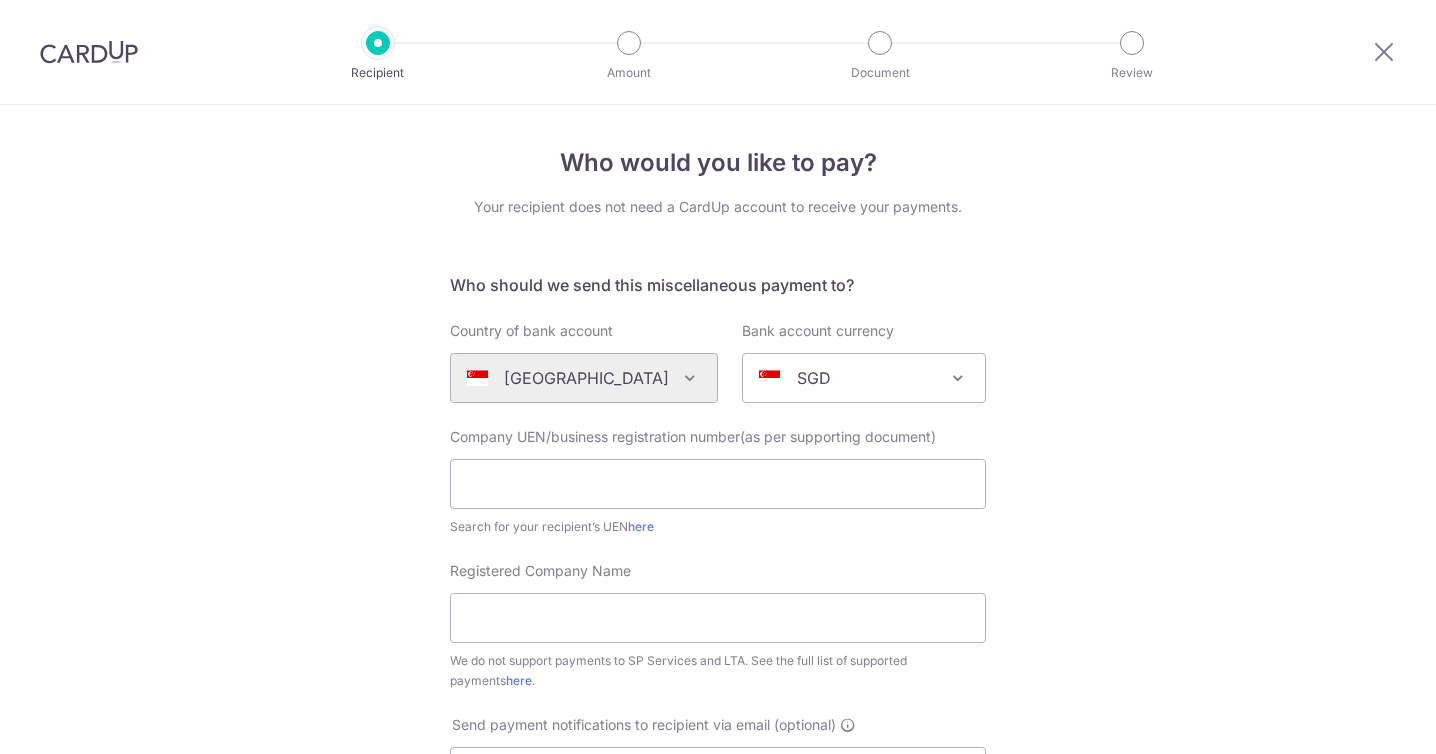 scroll, scrollTop: 0, scrollLeft: 0, axis: both 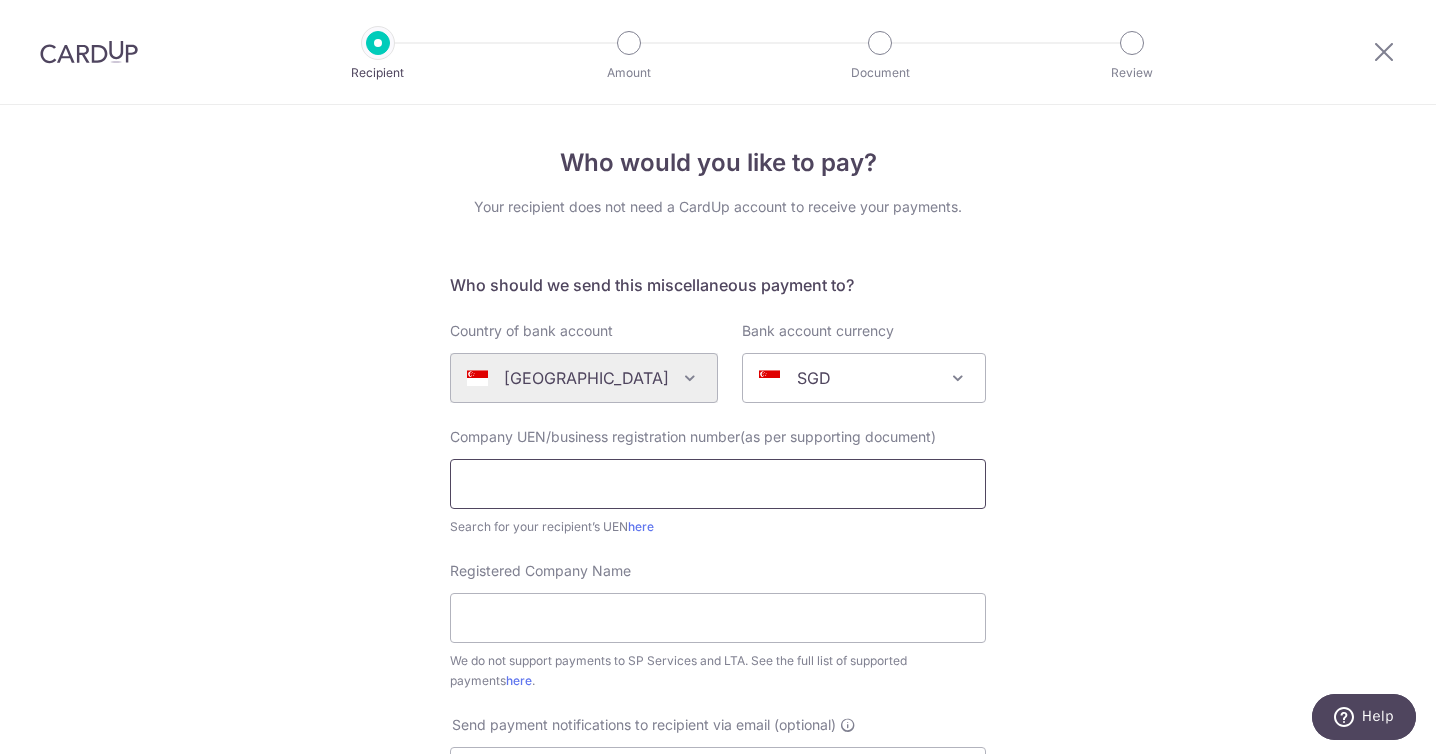 click at bounding box center [718, 484] 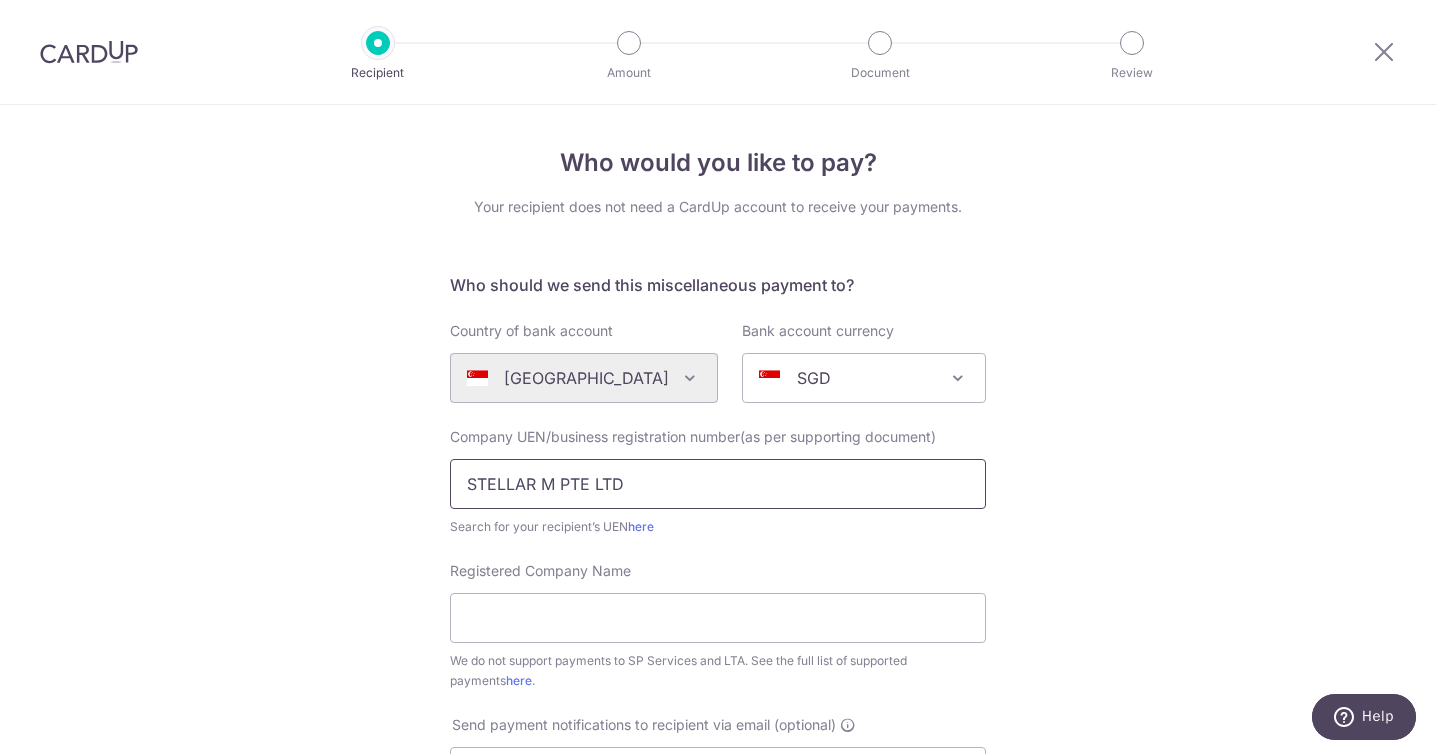 type on "STELLAR M PTE LTD" 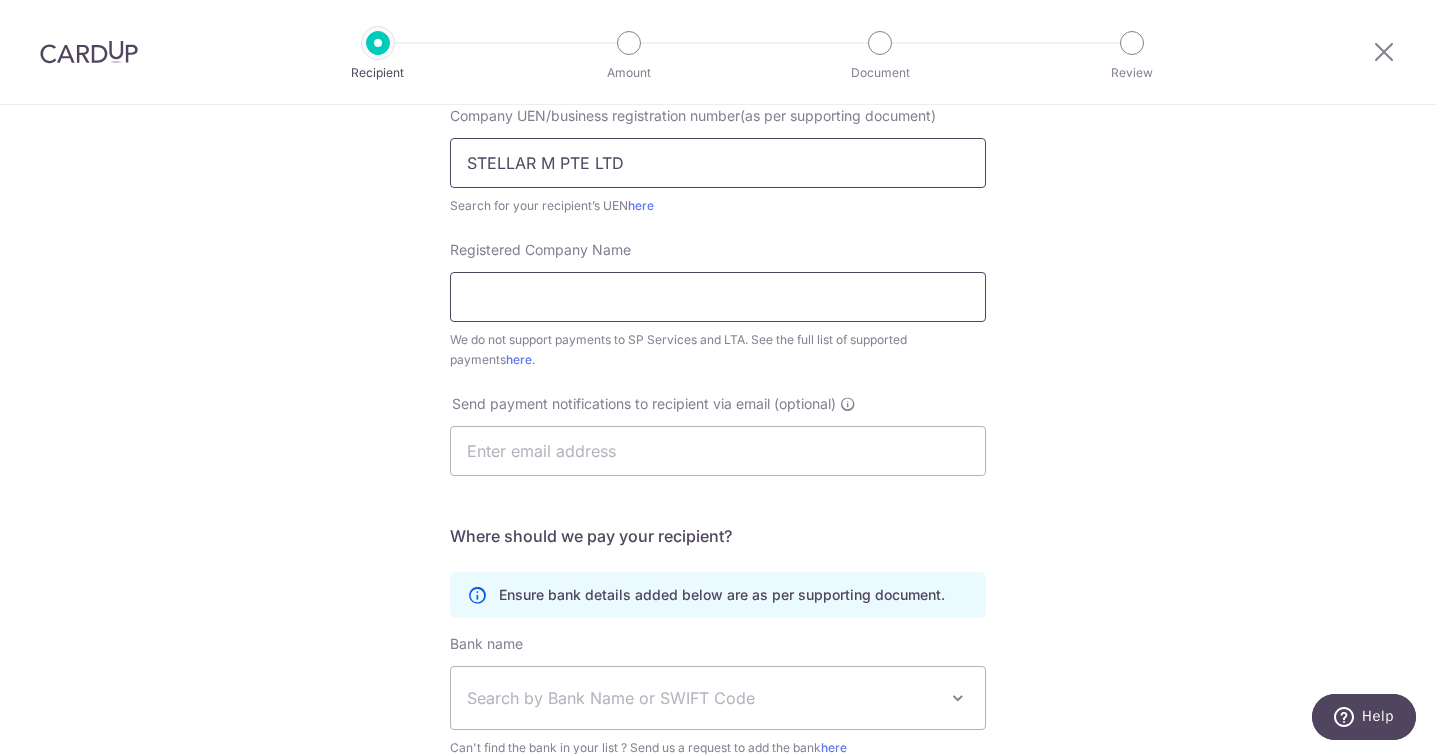 scroll, scrollTop: 320, scrollLeft: 0, axis: vertical 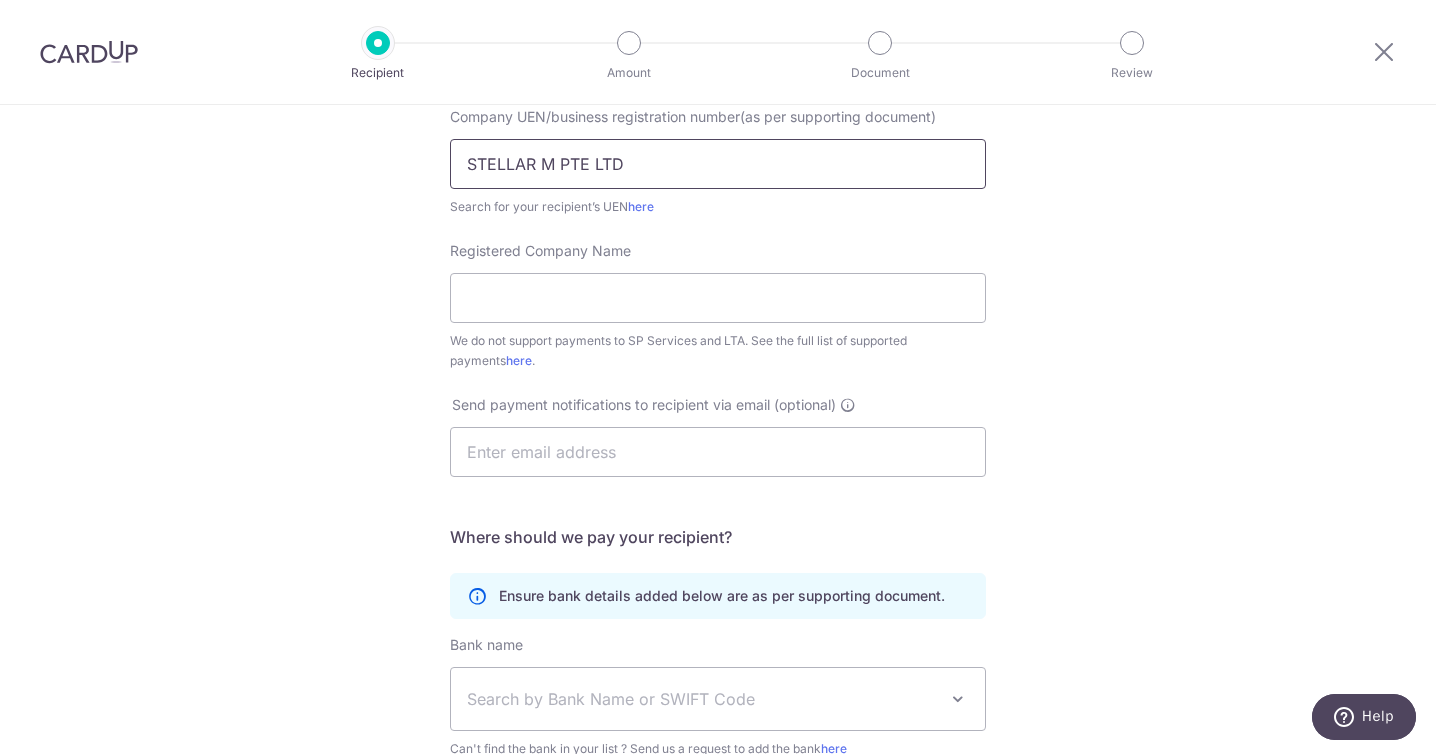 drag, startPoint x: 667, startPoint y: 160, endPoint x: 453, endPoint y: 156, distance: 214.03738 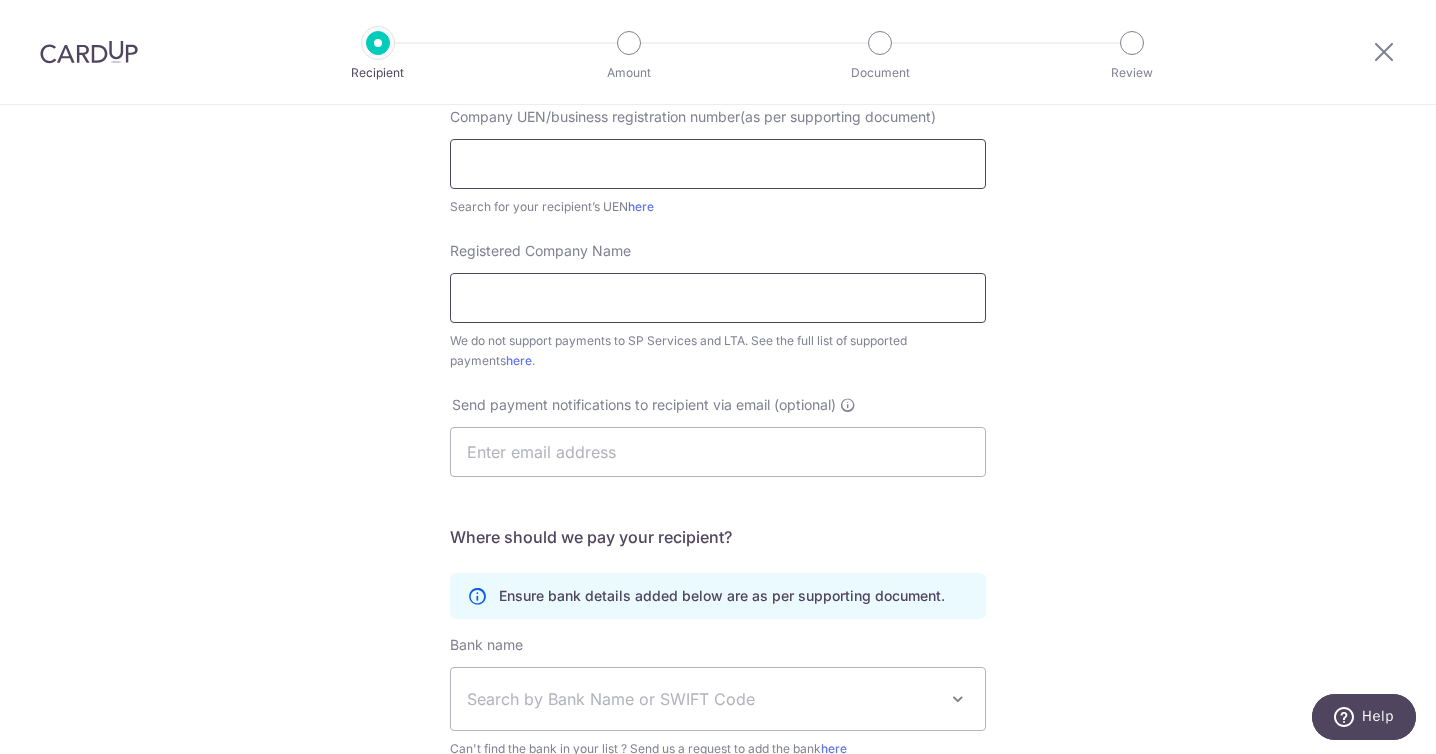 type 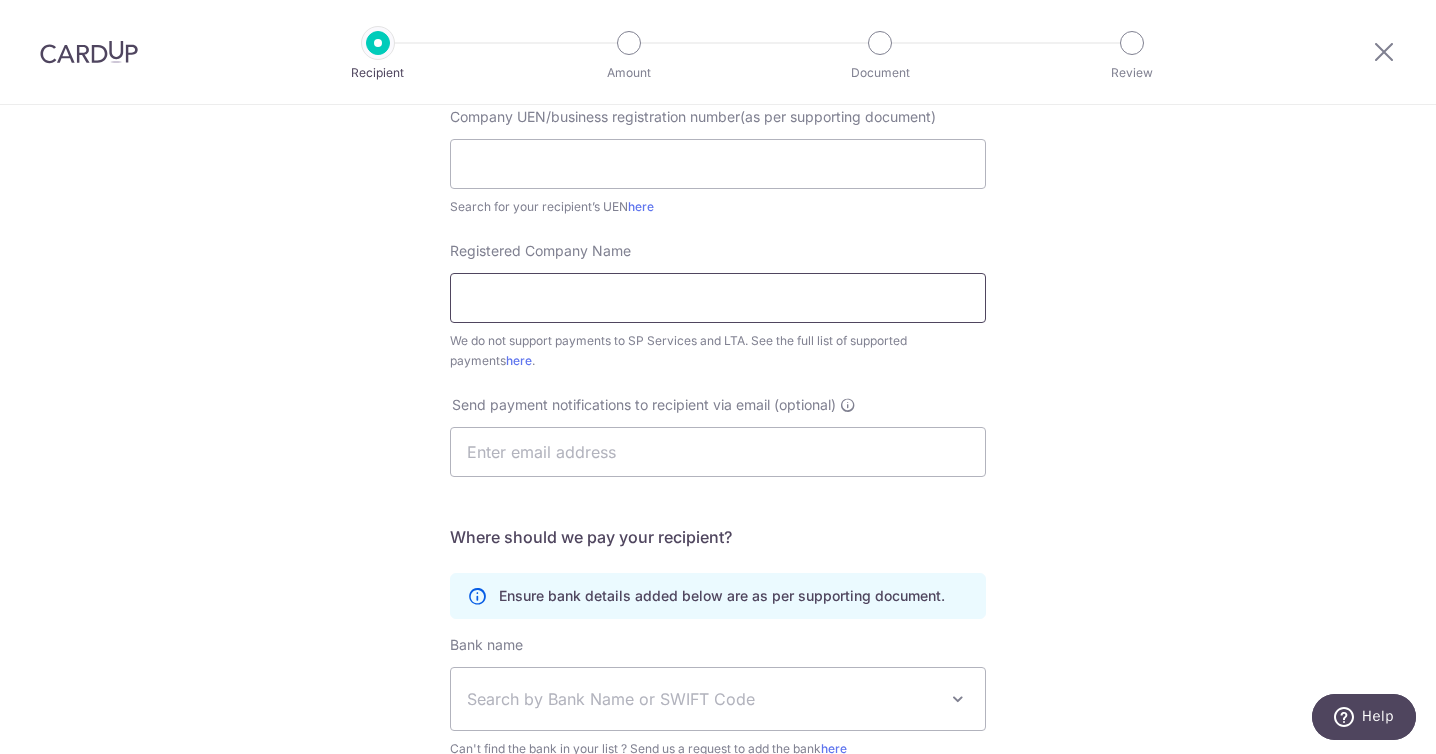 click on "Registered Company Name" at bounding box center [718, 298] 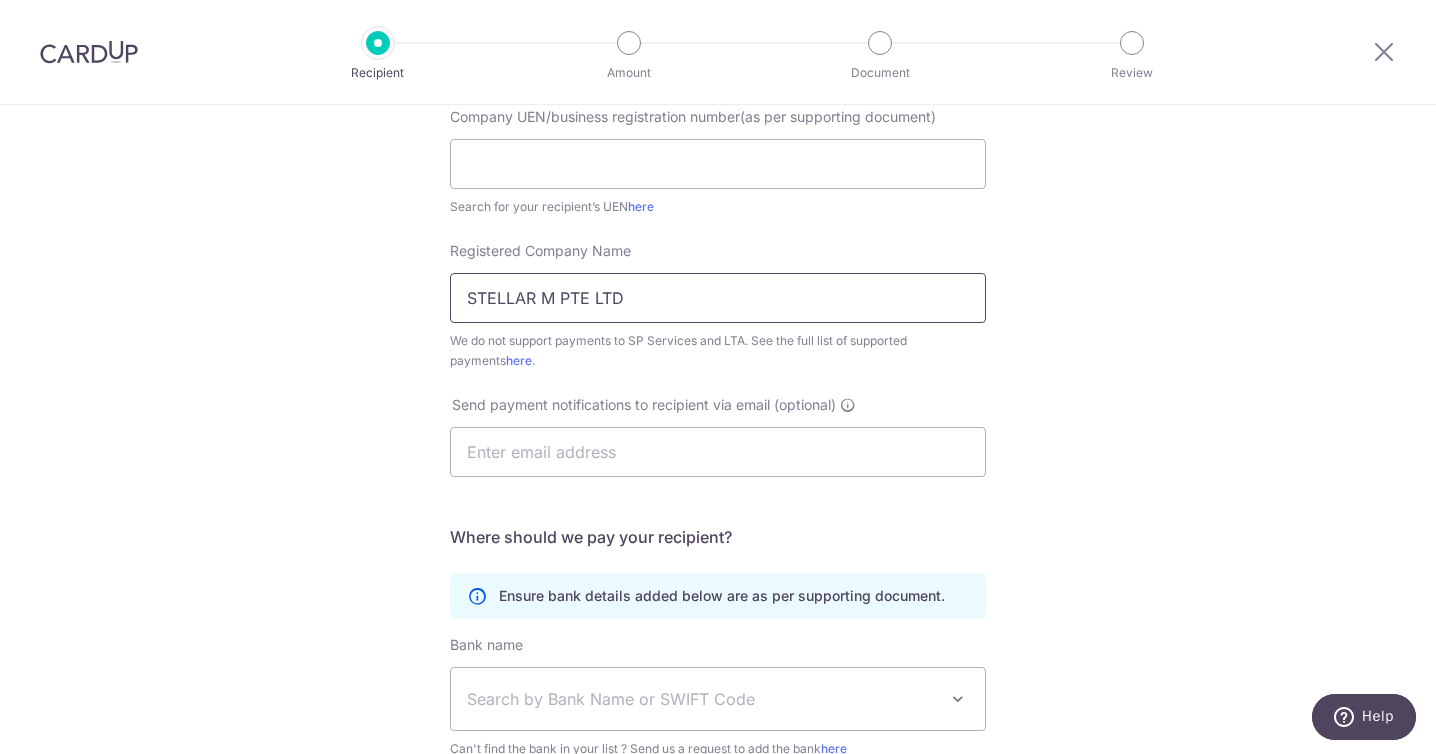 scroll, scrollTop: 216, scrollLeft: 0, axis: vertical 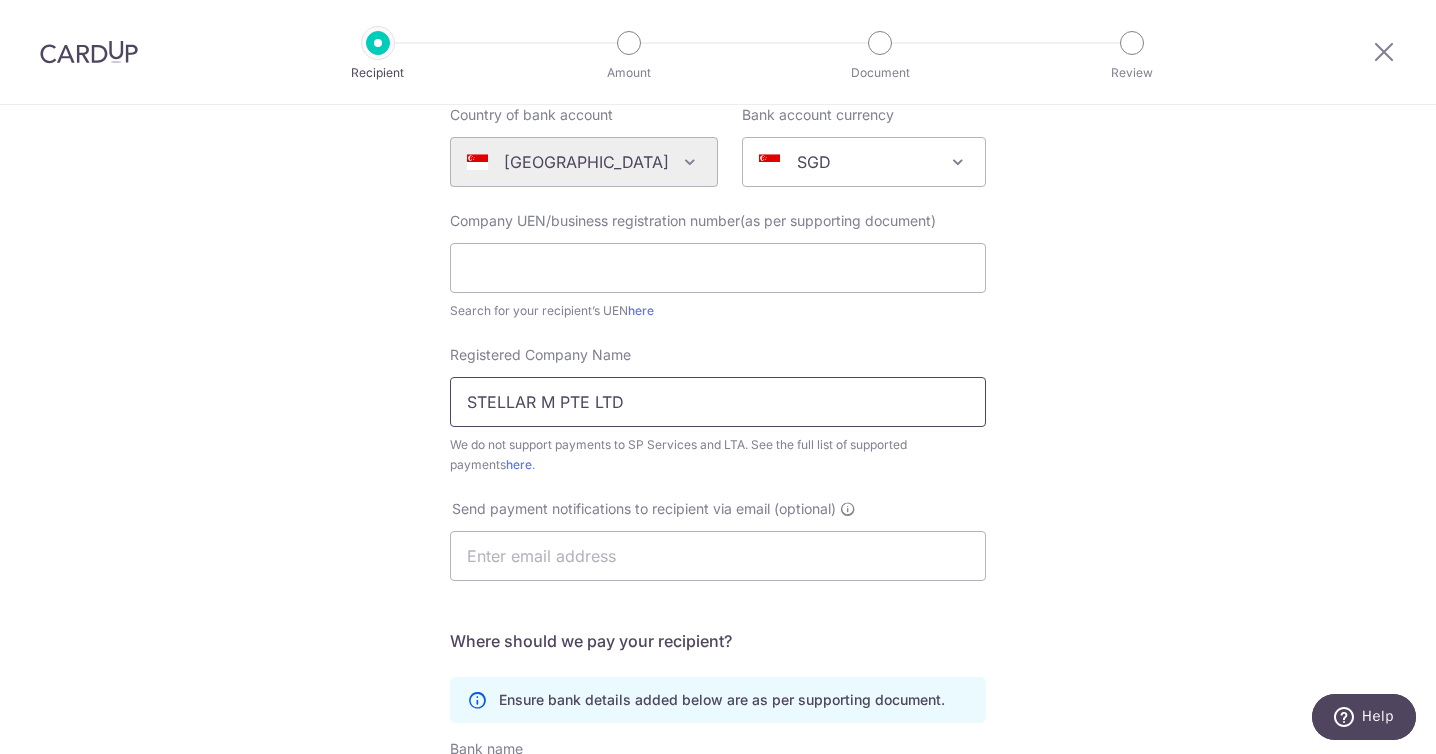 type on "STELLAR M PTE LTD" 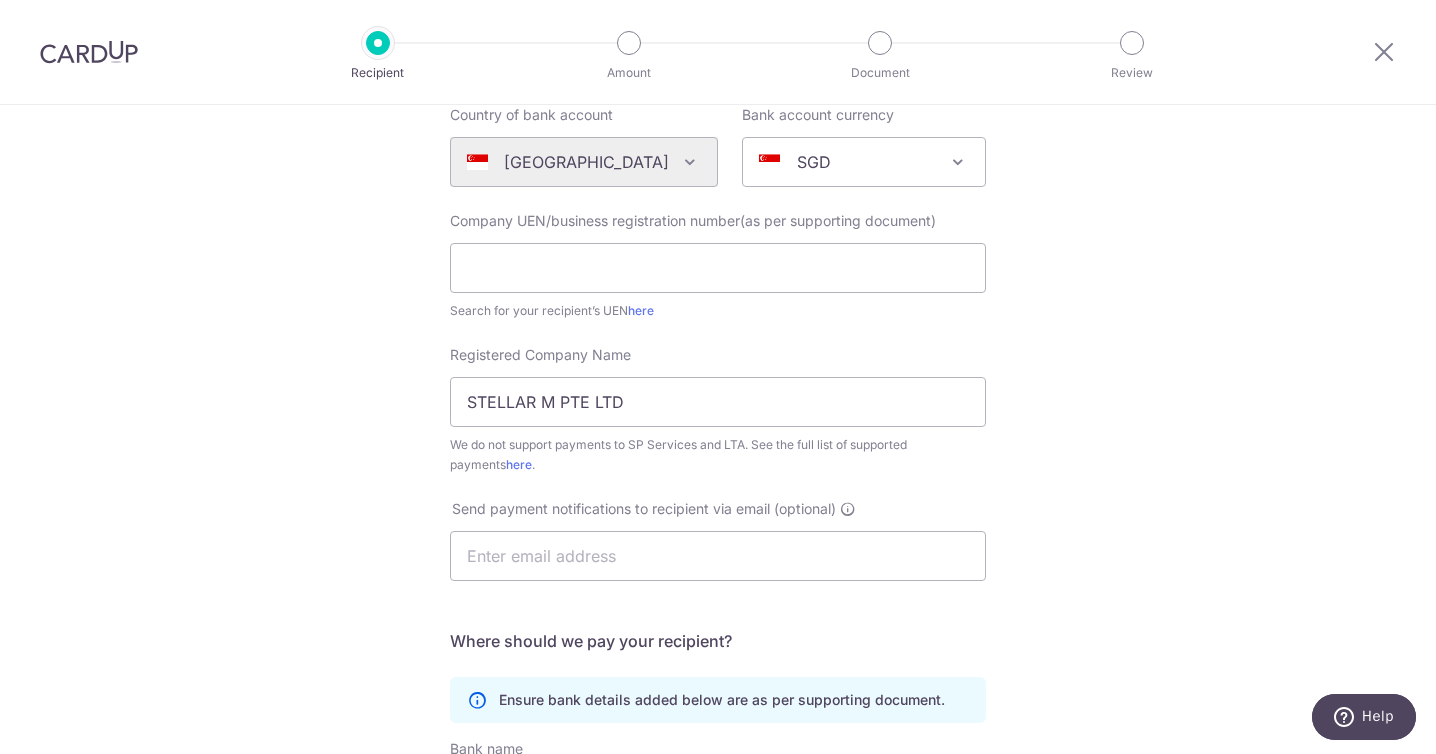 click on "Search for your recipient’s UEN  here" at bounding box center (718, 311) 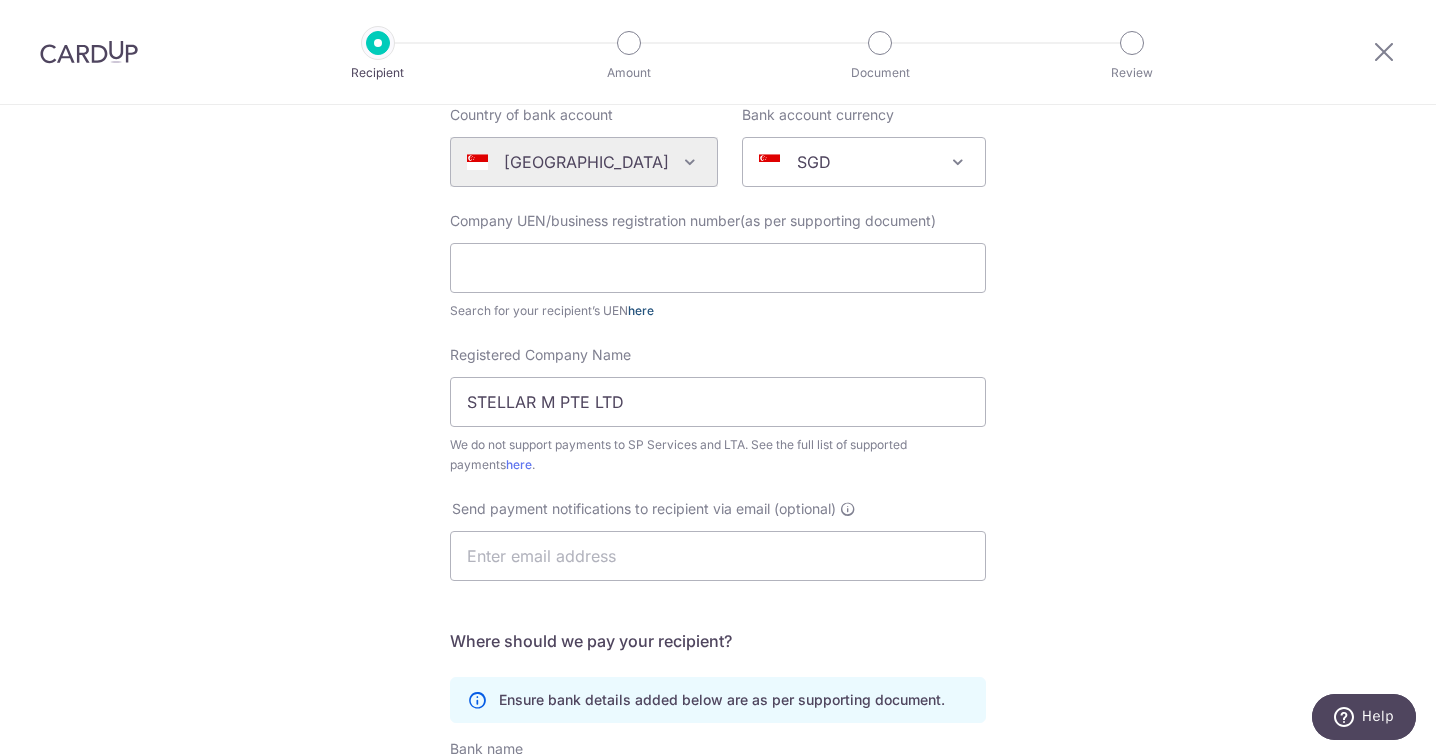 click on "here" at bounding box center (641, 310) 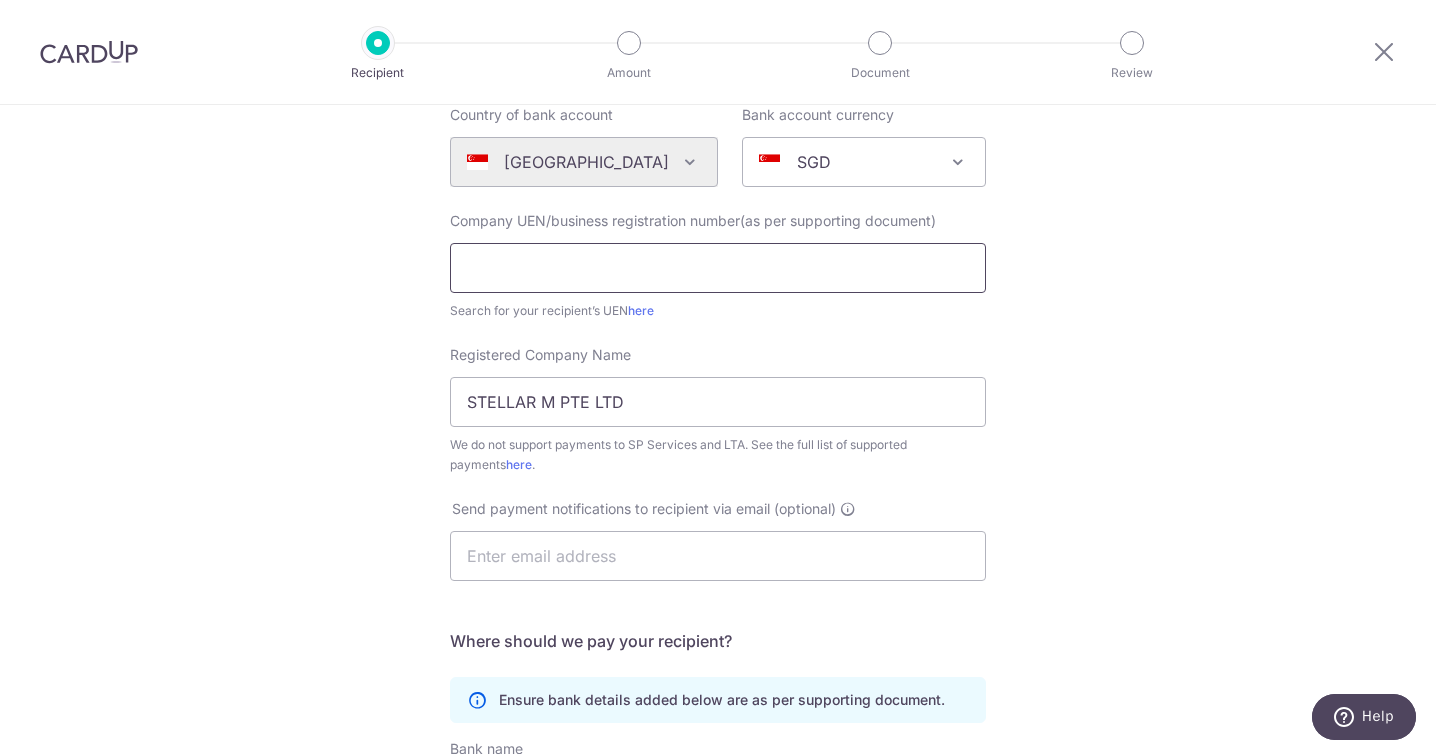 click at bounding box center [718, 268] 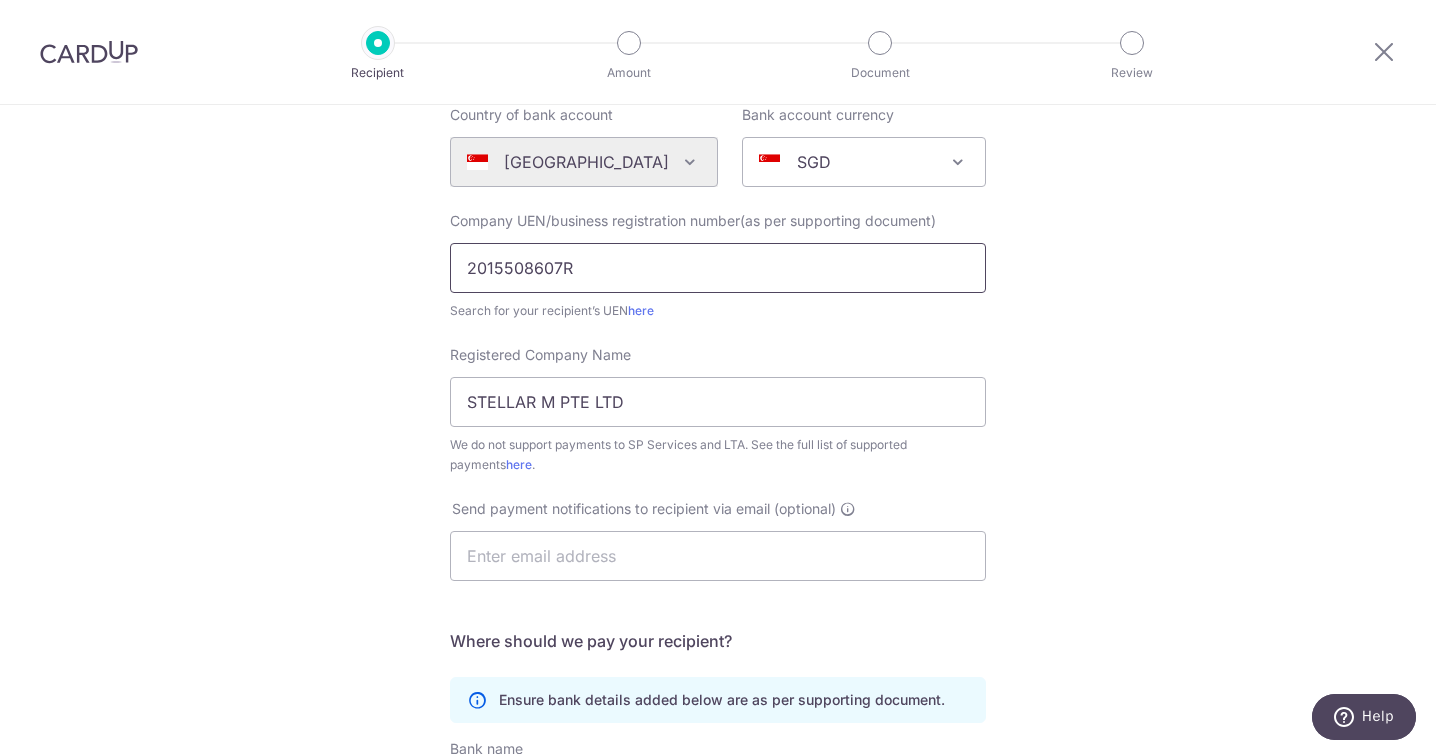 type on "2015508607R" 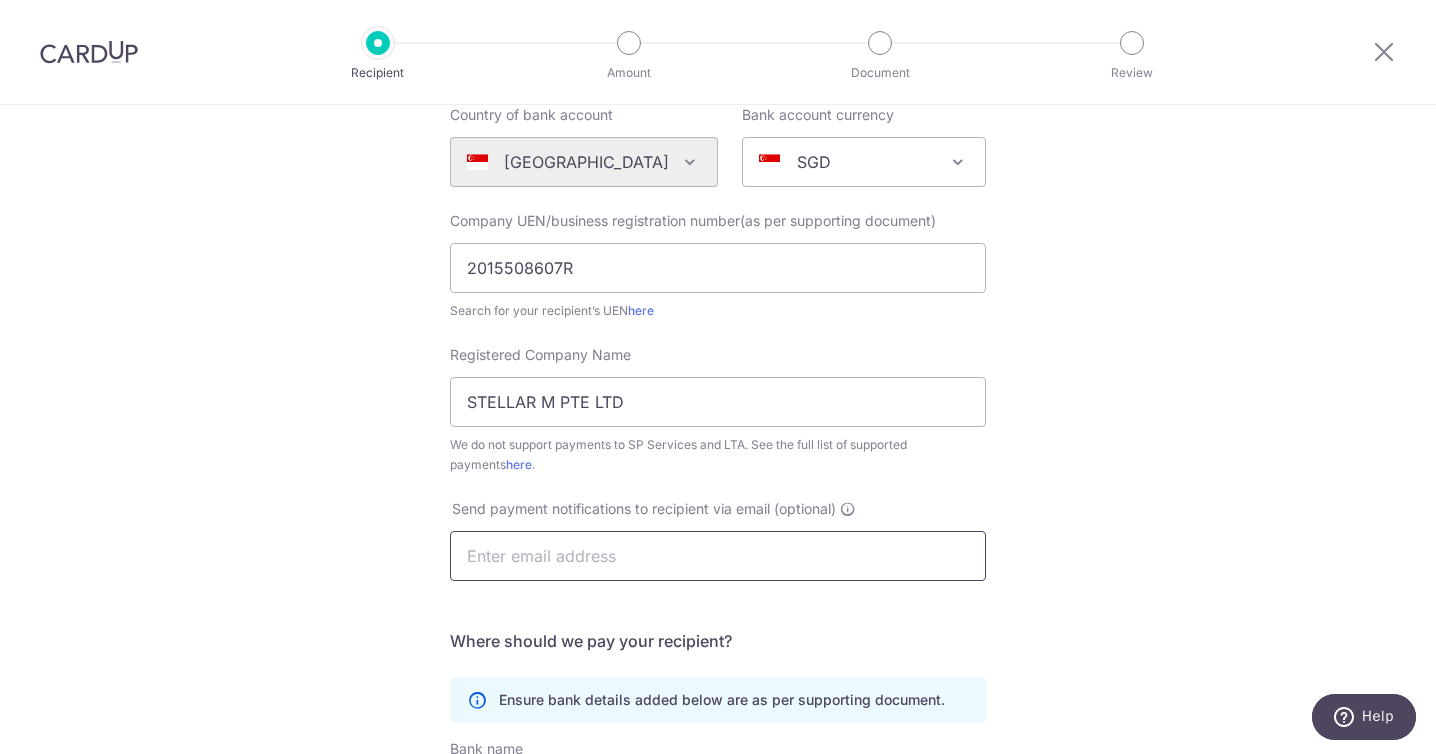 click at bounding box center (718, 556) 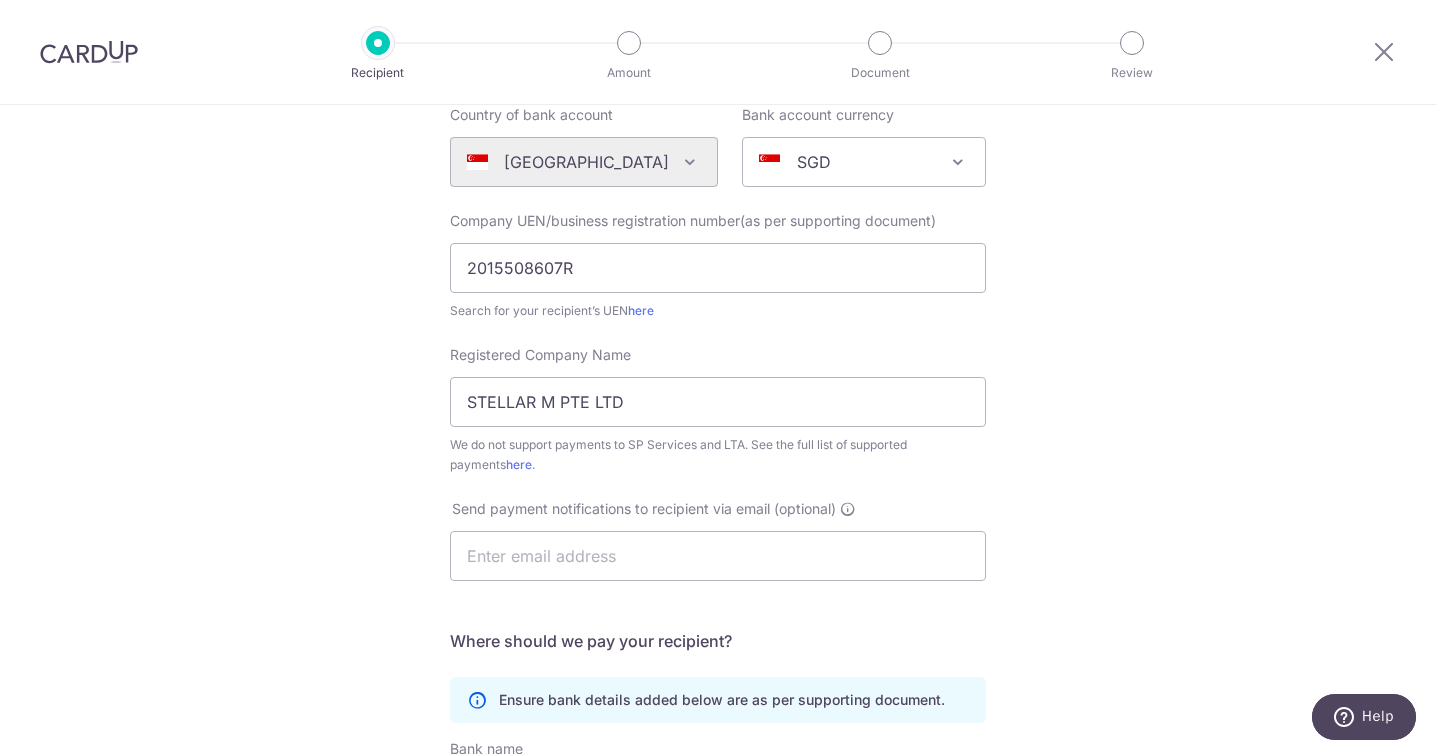 click on "Who would you like to pay?
Your recipient does not need a CardUp account to receive your payments.
Who should we send this miscellaneous payment to?
Country of bank account
Algeria
Andorra
Angola
Anguilla
Argentina
Armenia
Aruba
Australia
Austria
Azerbaijan
Bahrain
Bangladesh
Belgium
Bolivia
Bosnia and Herzegovina
Brazil
British Virgin Islands
Bulgaria
Canada
Chile
China
Colombia
Costa Rica
Croatia
Cyprus
Czech Republic
Denmark
Dominica
Dominican Republic
East Timor
Ecuador
Egypt
Estonia
Faroe Islands
Fiji
Finland
France
French Guiana
French Polynesia
French Southern Territories
Georgia
Germany
Greece
Greenland
Grenada
Guernsey
Guyana
Honduras
Hong Kong
Hungary
Iceland
India
Indonesia
Ireland
Isle of Man
Israel
Italy
Japan
Jersey
Kazakhstan
Kosovo
Kuwait
Kyrgyzstan" at bounding box center (718, 509) 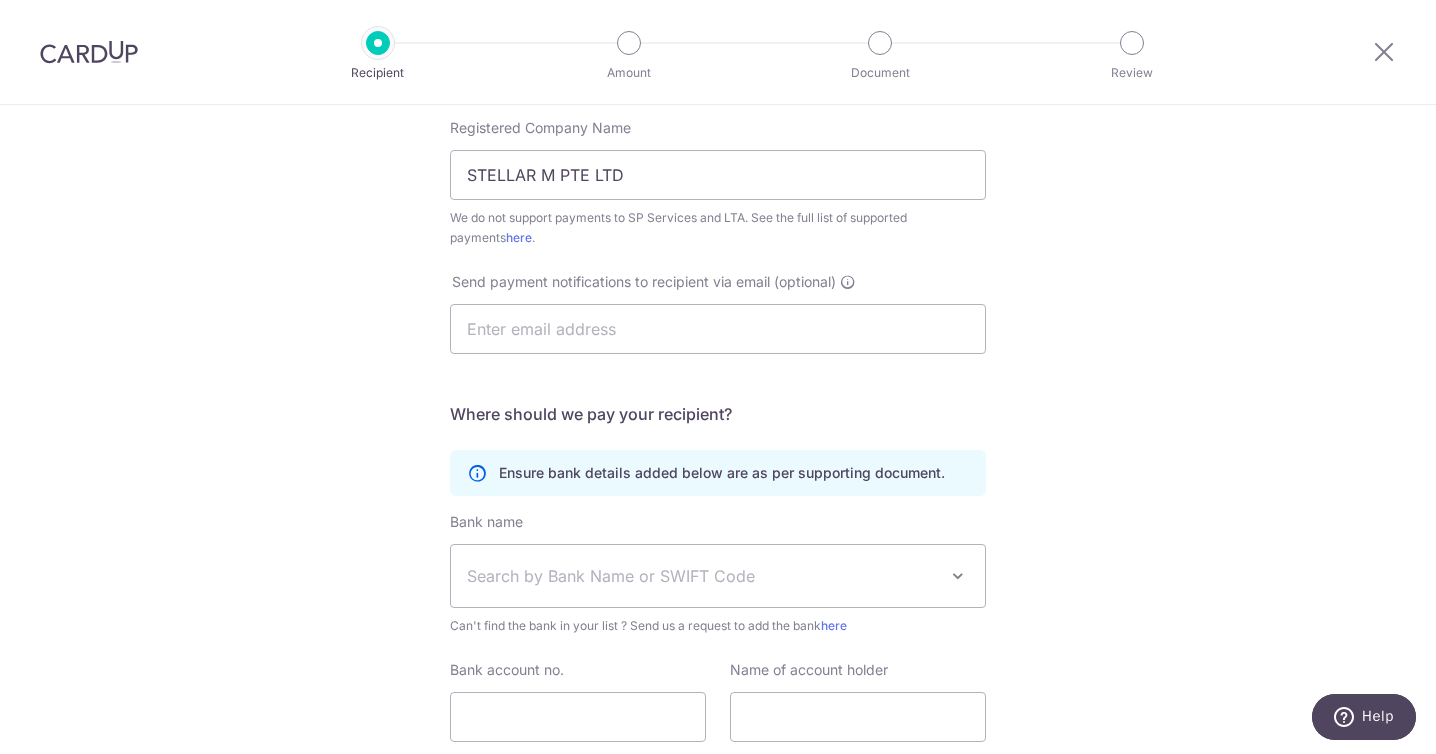 scroll, scrollTop: 455, scrollLeft: 0, axis: vertical 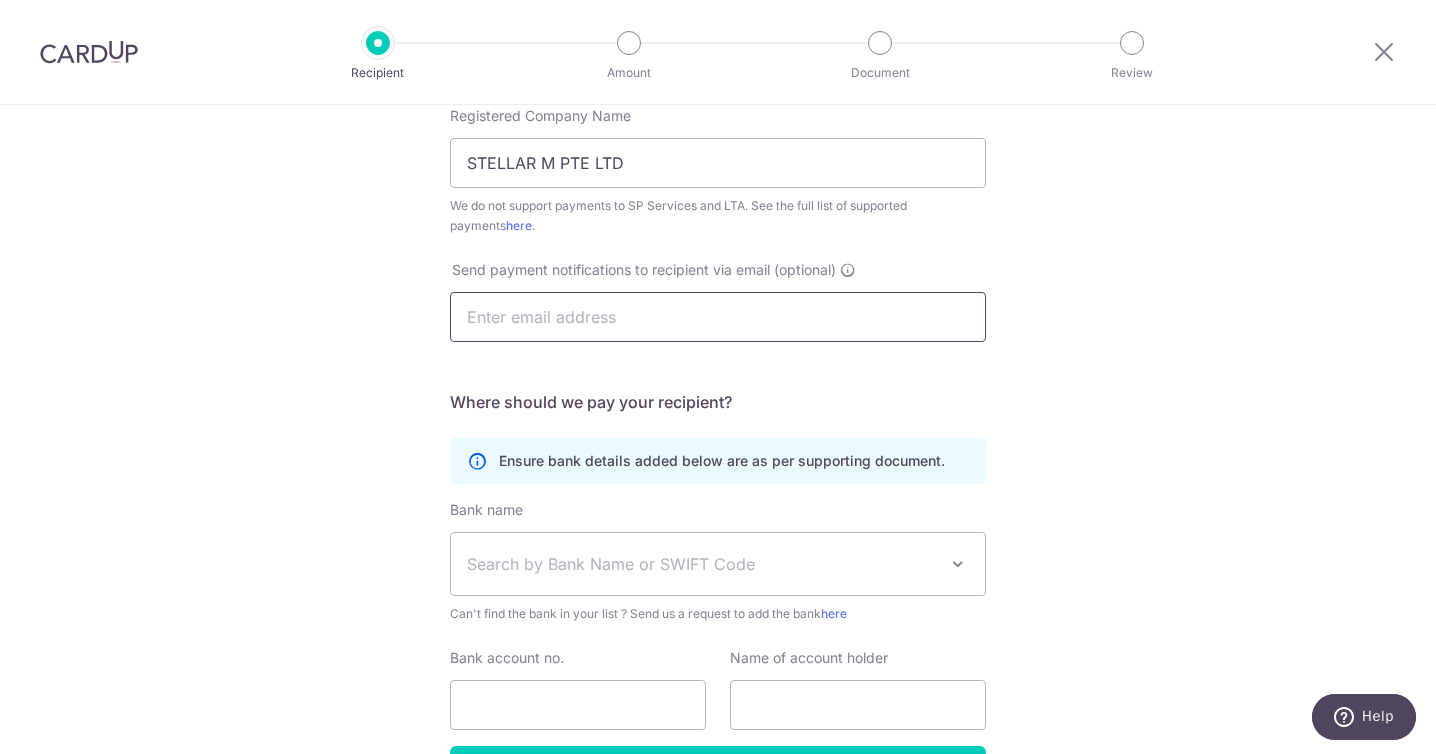 click at bounding box center (718, 317) 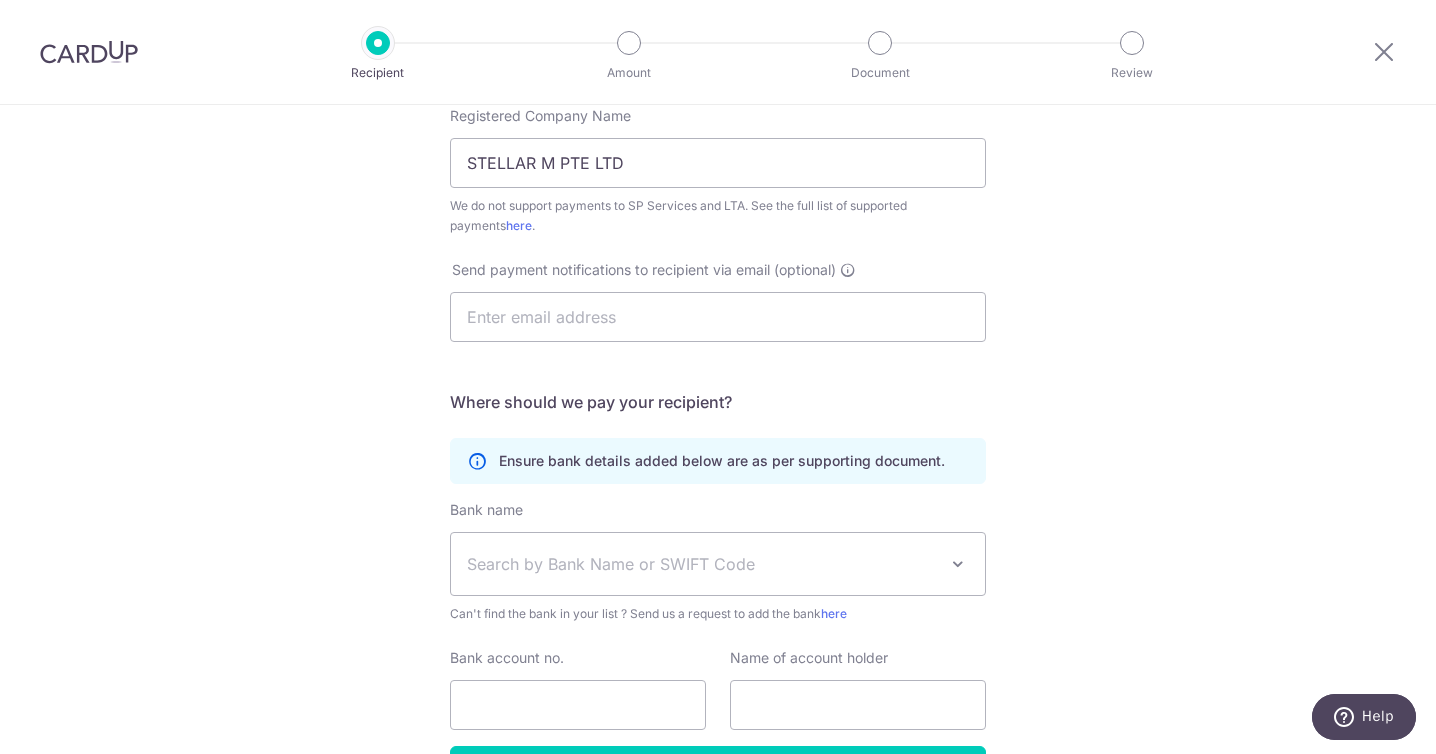 click on "Who would you like to pay?
Your recipient does not need a CardUp account to receive your payments.
Who should we send this miscellaneous payment to?
Country of bank account
Algeria
Andorra
Angola
Anguilla
Argentina
Armenia
Aruba
Australia
Austria
Azerbaijan
Bahrain
Bangladesh
Belgium
Bolivia
Bosnia and Herzegovina
Brazil
British Virgin Islands
Bulgaria
Canada
Chile
China
Colombia
Costa Rica
Croatia
Cyprus
Czech Republic
Denmark
Dominica
Dominican Republic
East Timor
Ecuador
Egypt
Estonia
Faroe Islands
Fiji
Finland
France
French Guiana
French Polynesia
French Southern Territories
Georgia
Germany
Greece
Greenland
Grenada
Guernsey
Guyana
Honduras
Hong Kong
Hungary
Iceland
India
Indonesia
Ireland
Isle of Man
Israel
Italy
Japan
Jersey
Kazakhstan
Kosovo
Kuwait
Kyrgyzstan" at bounding box center (718, 270) 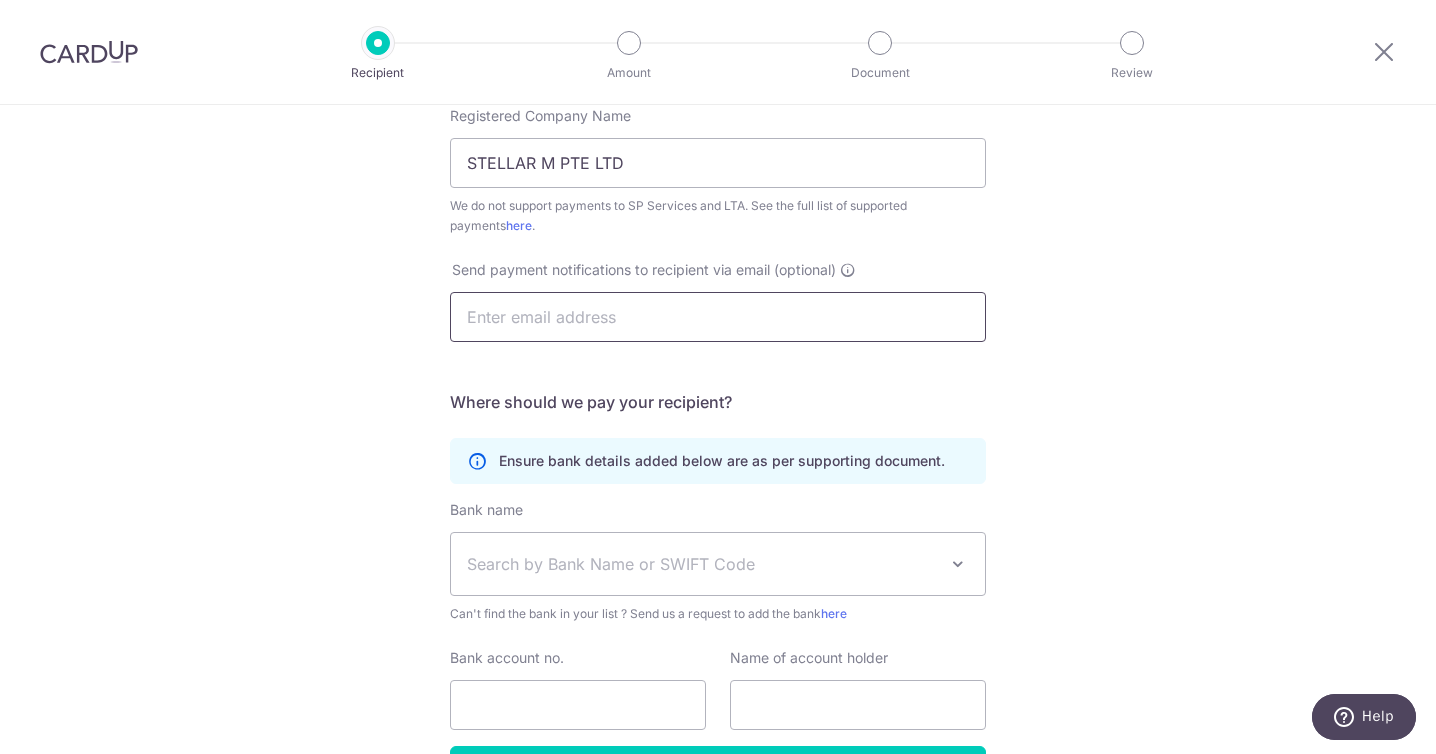 click at bounding box center [718, 317] 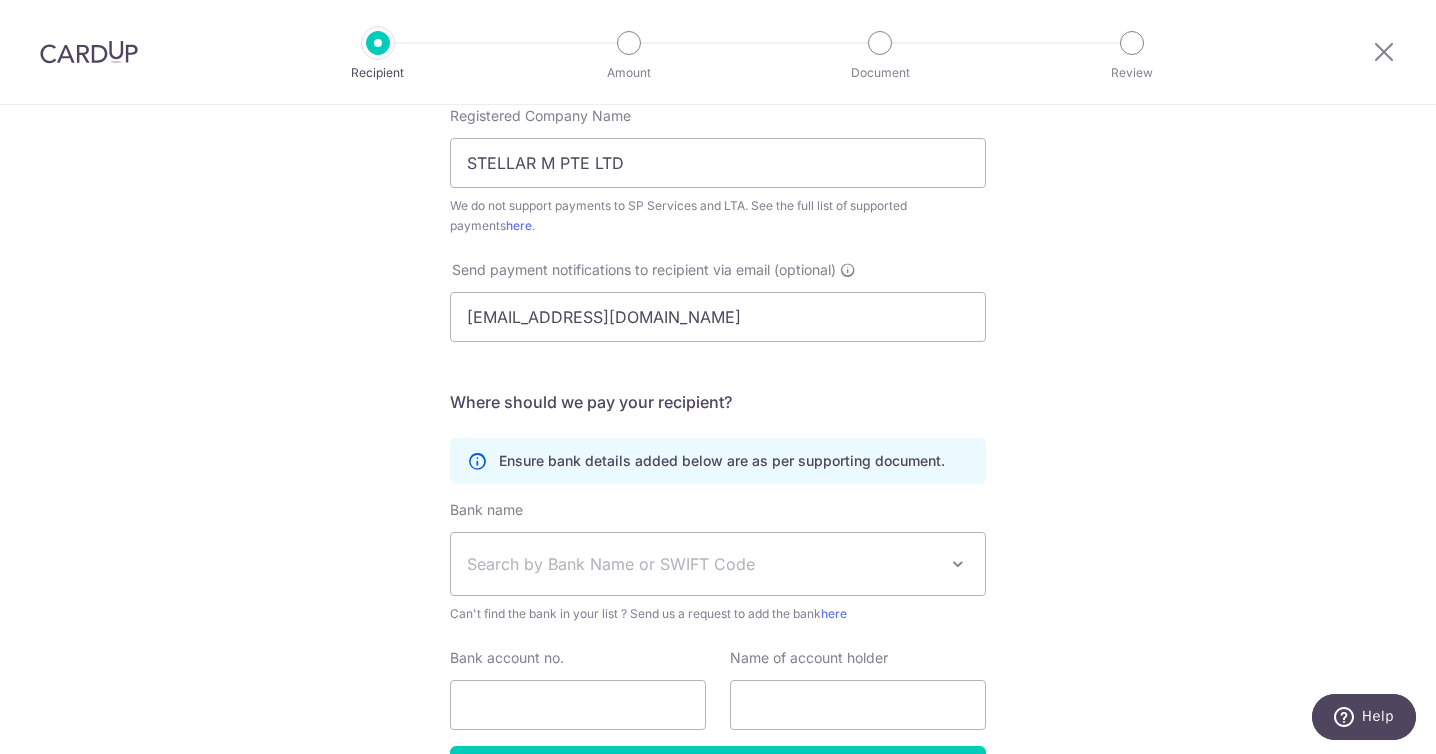 click on "Who would you like to pay?
Your recipient does not need a CardUp account to receive your payments.
Who should we send this miscellaneous payment to?
Country of bank account
Algeria
Andorra
Angola
Anguilla
Argentina
Armenia
Aruba
Australia
Austria
Azerbaijan
Bahrain
Bangladesh
Belgium
Bolivia
Bosnia and Herzegovina
Brazil
British Virgin Islands
Bulgaria
Canada
Chile
China
Colombia
Costa Rica
Croatia
Cyprus
Czech Republic
Denmark
Dominica
Dominican Republic
East Timor
Ecuador
Egypt
Estonia
Faroe Islands
Fiji
Finland
France
French Guiana
French Polynesia
French Southern Territories
Georgia
Germany
Greece
Greenland
Grenada
Guernsey
Guyana
Honduras
Hong Kong
Hungary
Iceland
India
Indonesia
Ireland
Isle of Man
Israel
Italy
Japan
Jersey
Kazakhstan
Kosovo
Kuwait
Kyrgyzstan" at bounding box center [718, 270] 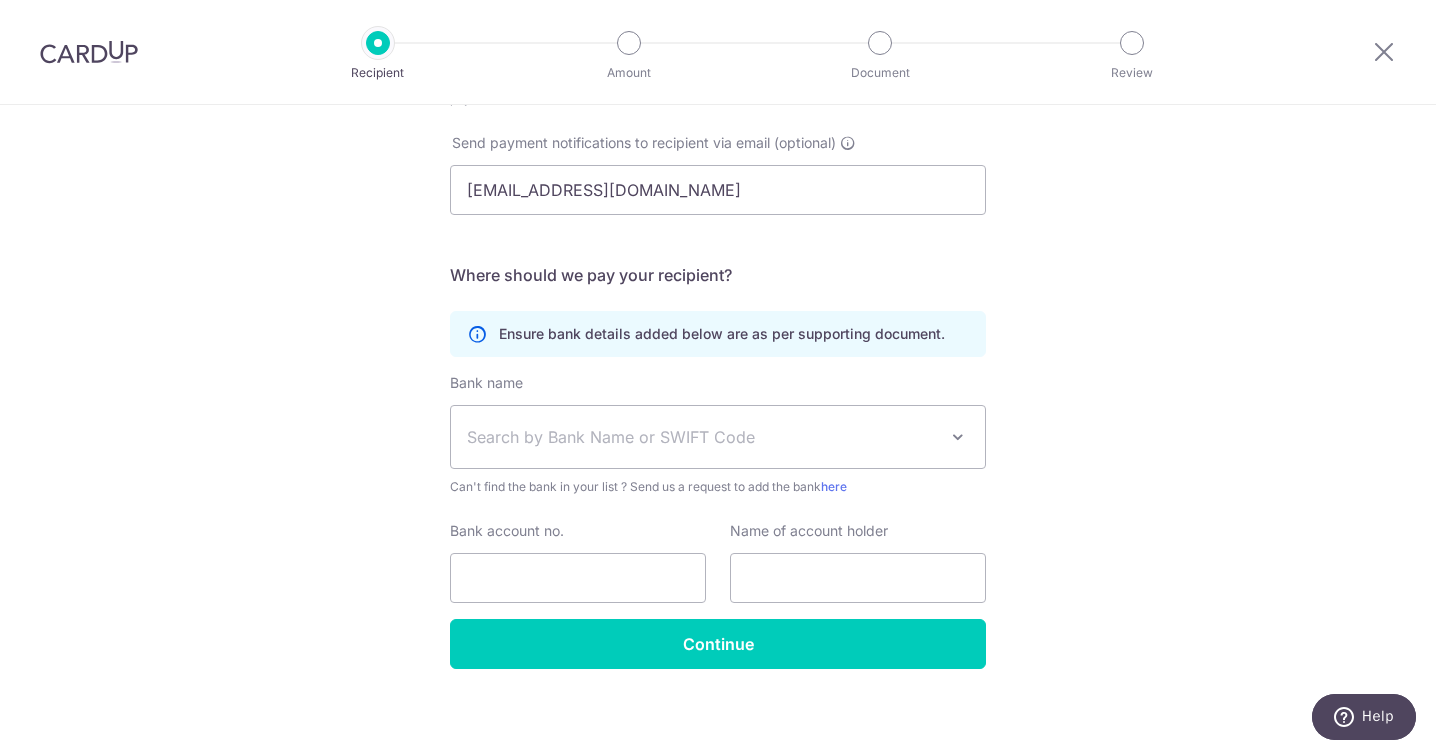 scroll, scrollTop: 591, scrollLeft: 0, axis: vertical 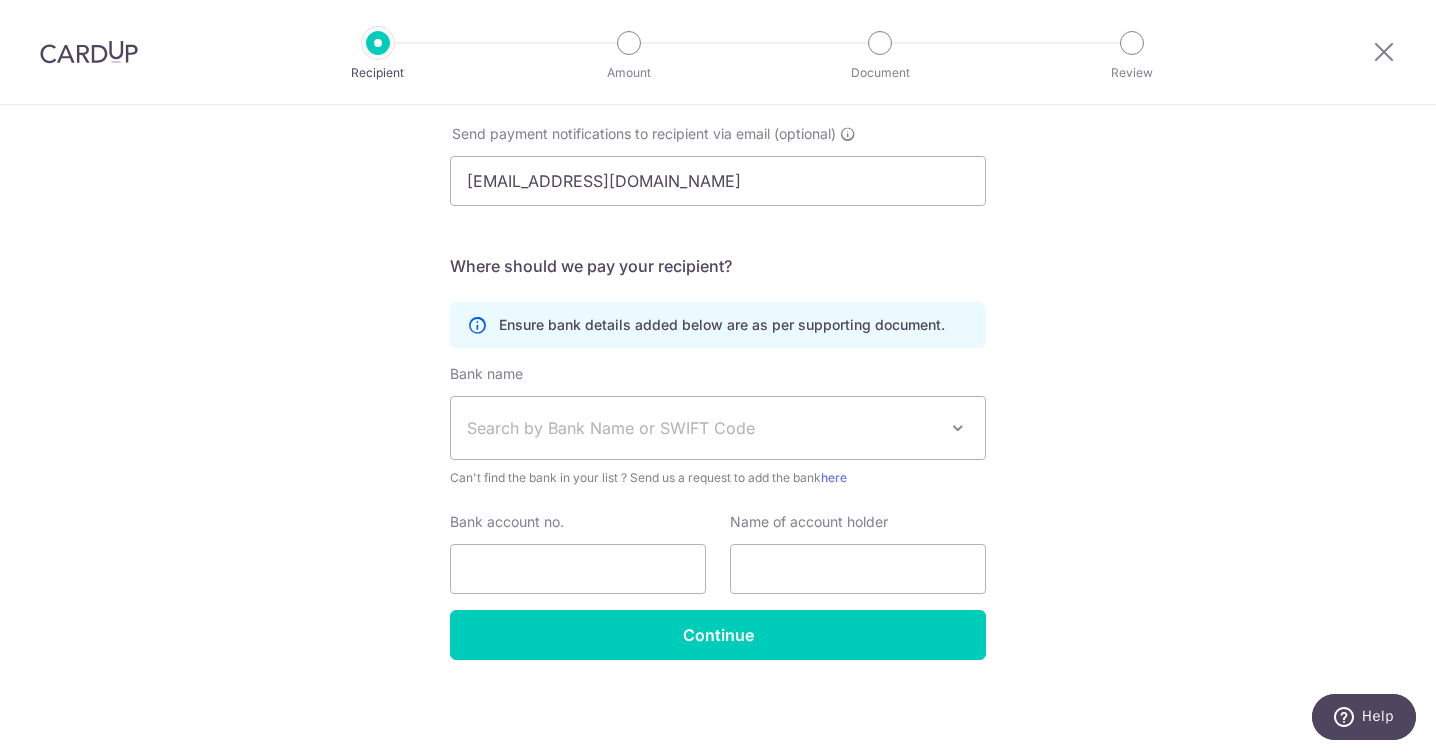 click on "Search by Bank Name or SWIFT Code" at bounding box center (702, 428) 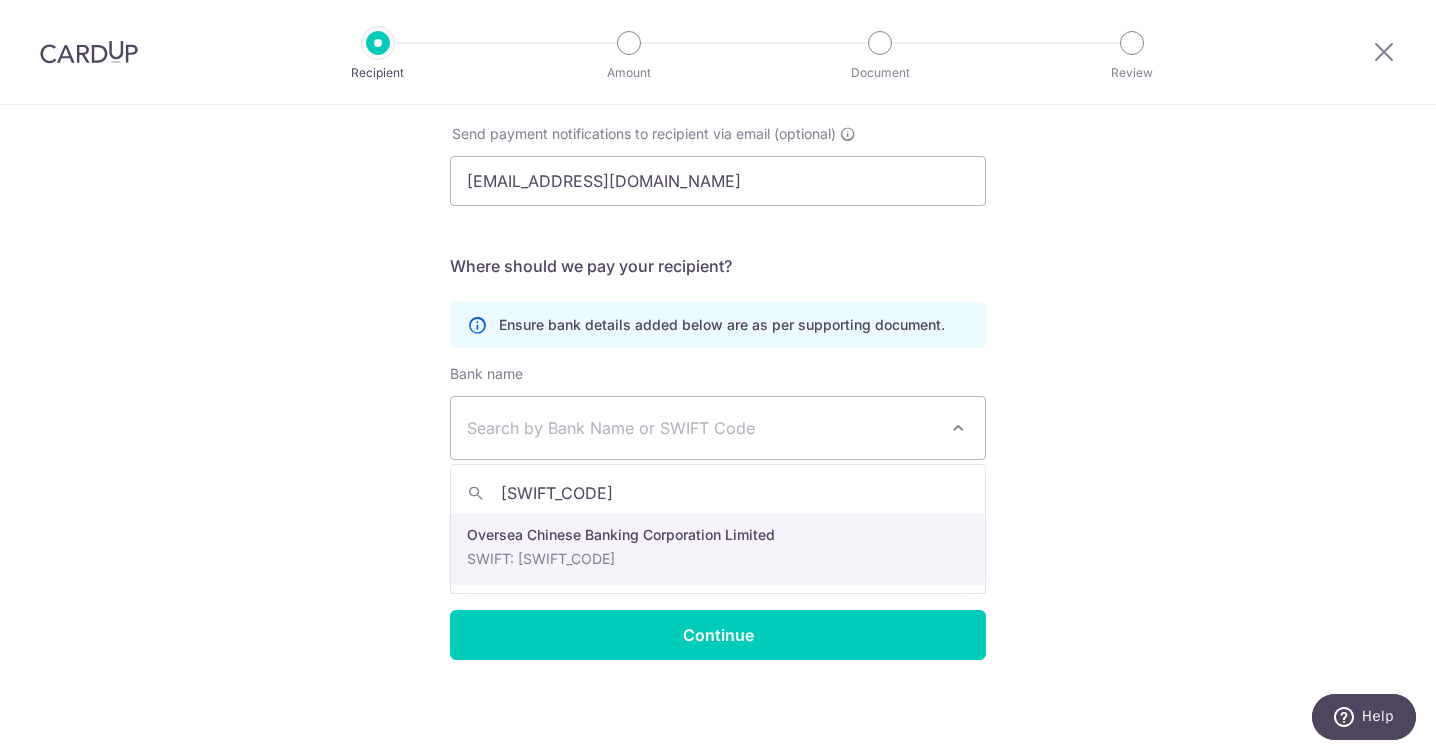 type on "OCBCSGSG" 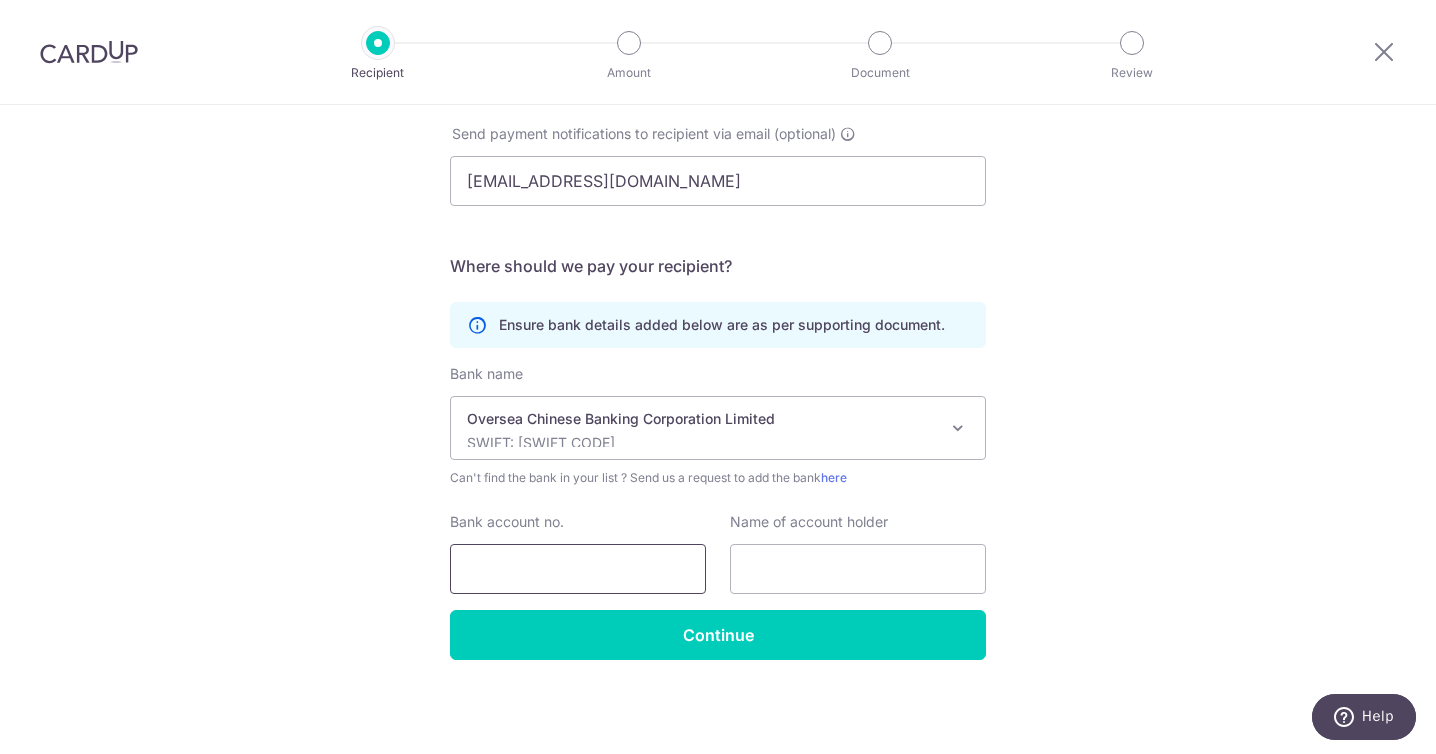 click on "Bank account no." at bounding box center (578, 569) 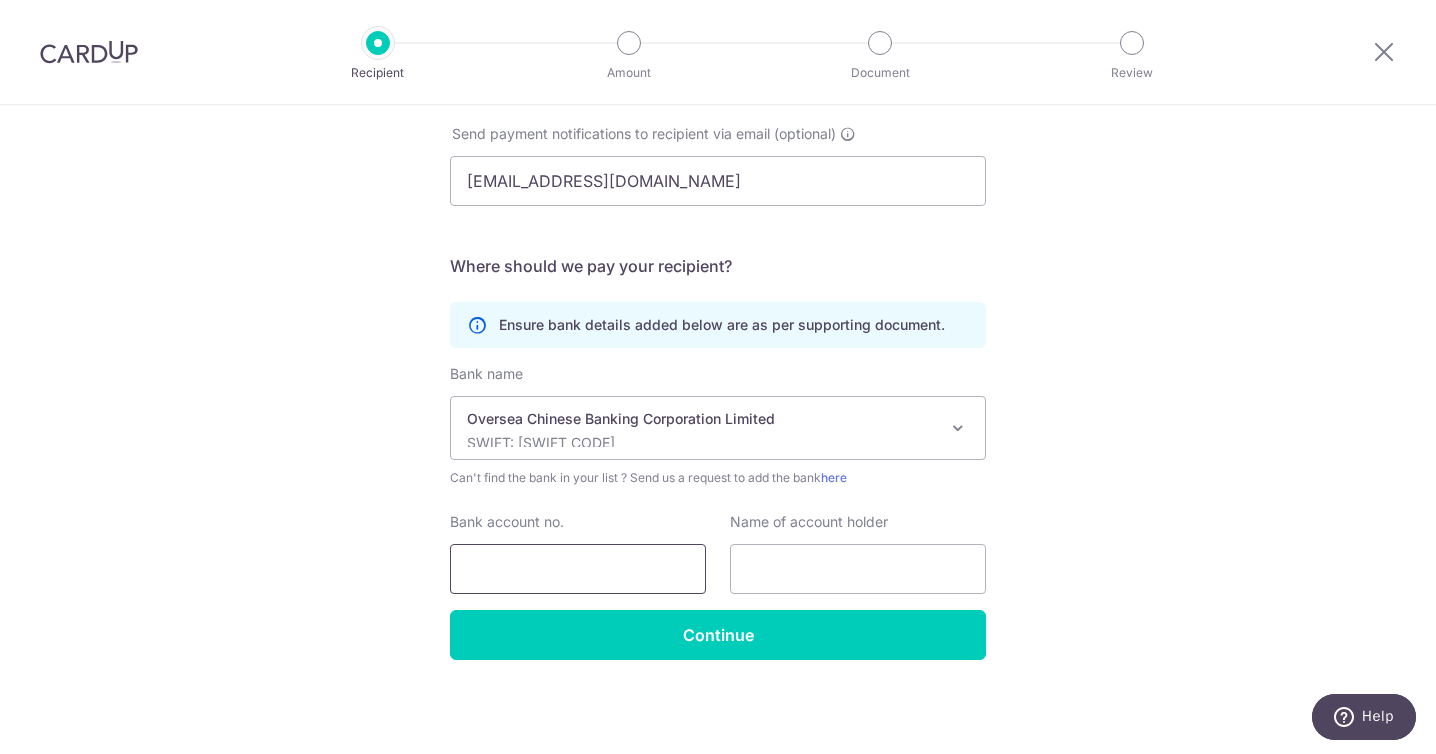 paste on "689-531663-001" 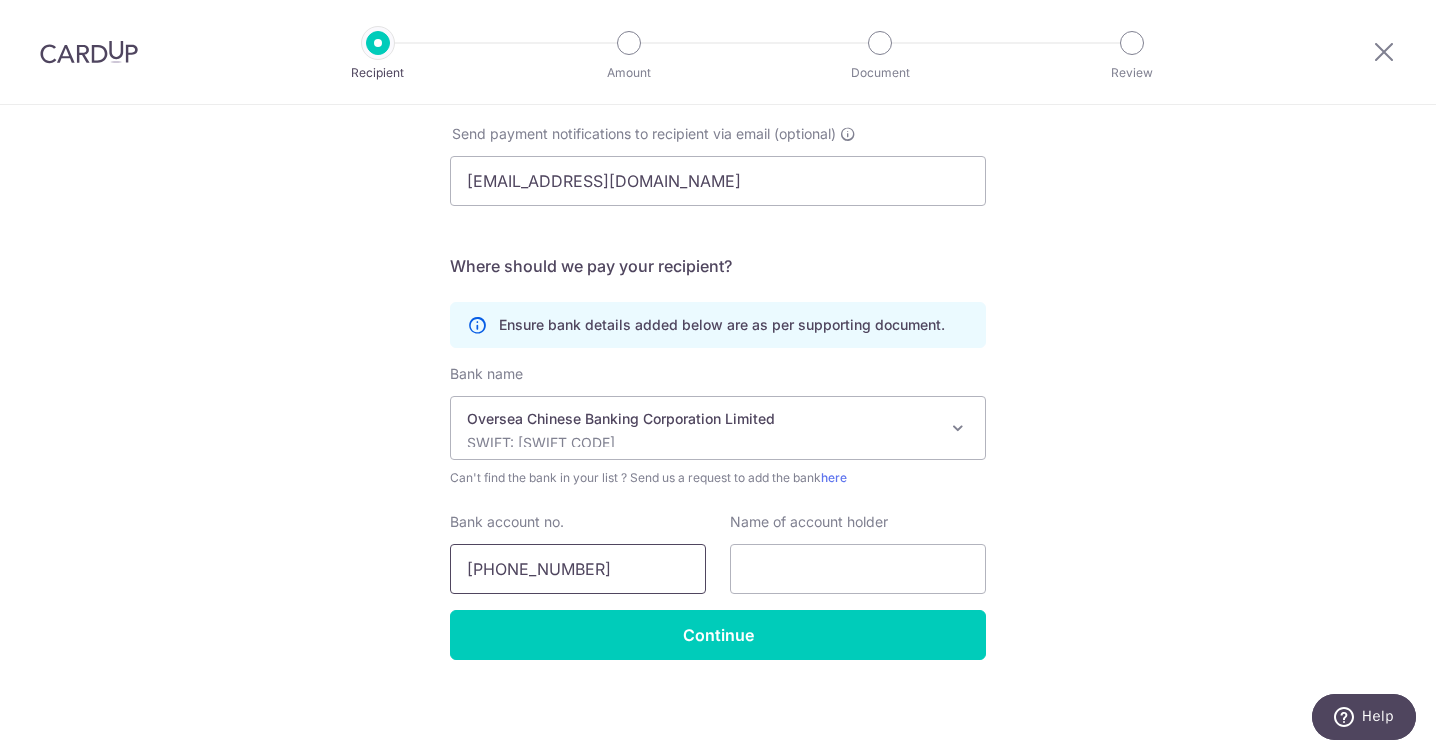 type on "689-531663-001" 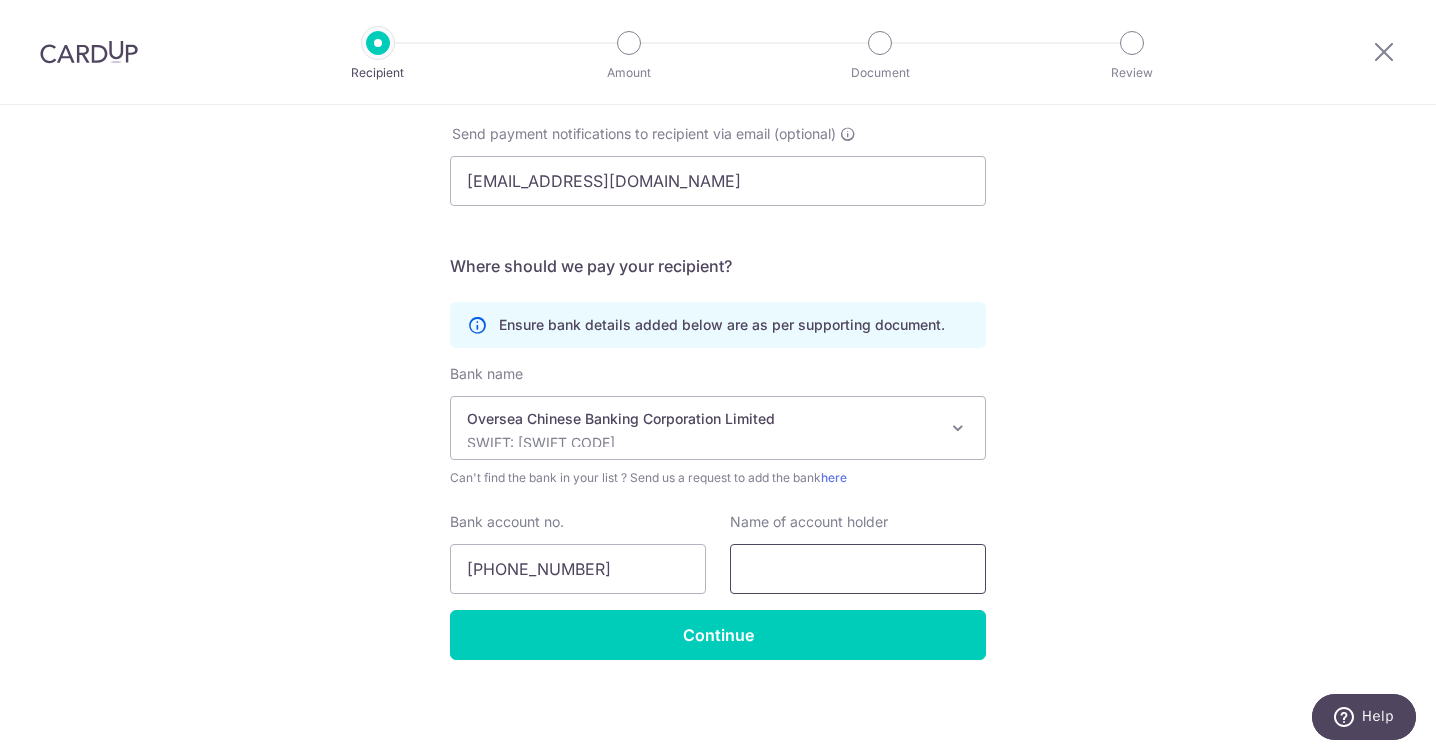 click at bounding box center [858, 569] 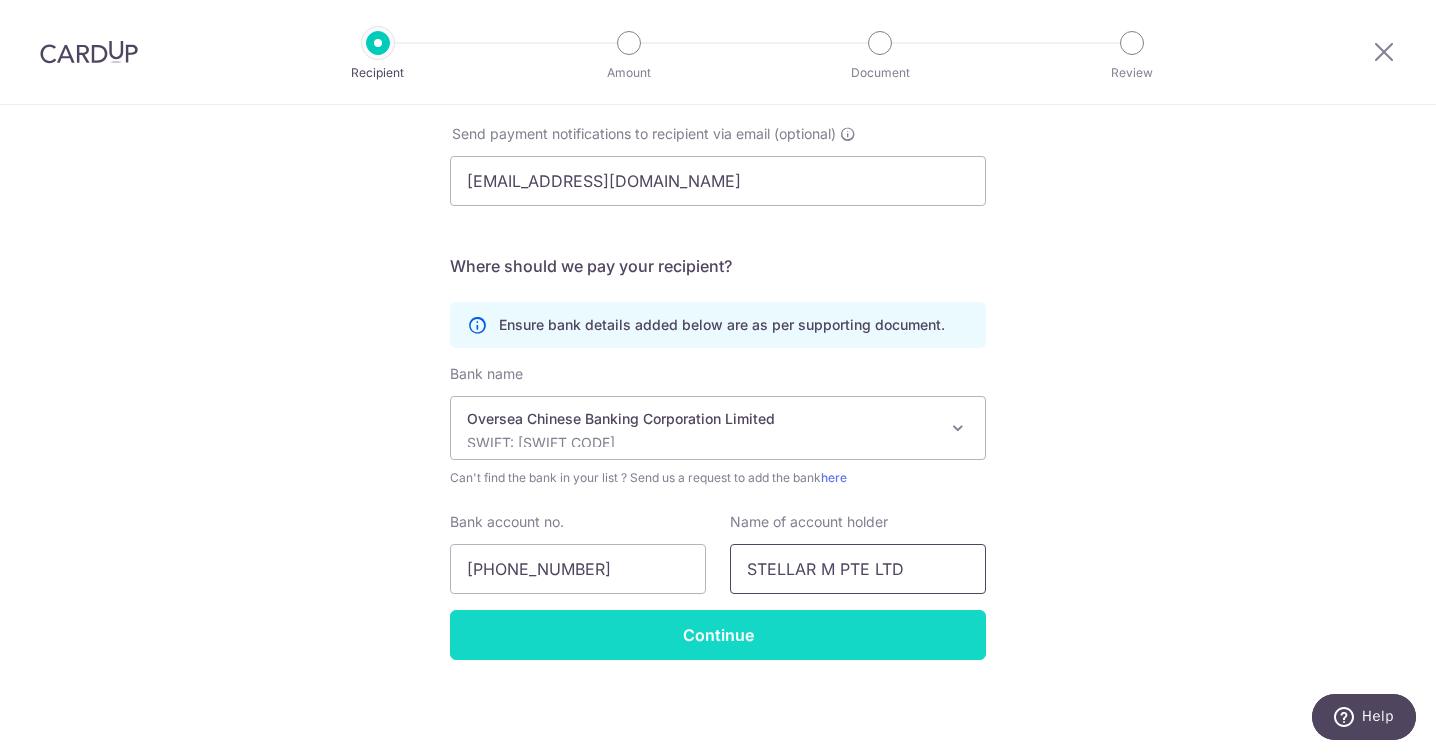 type on "STELLAR M PTE LTD" 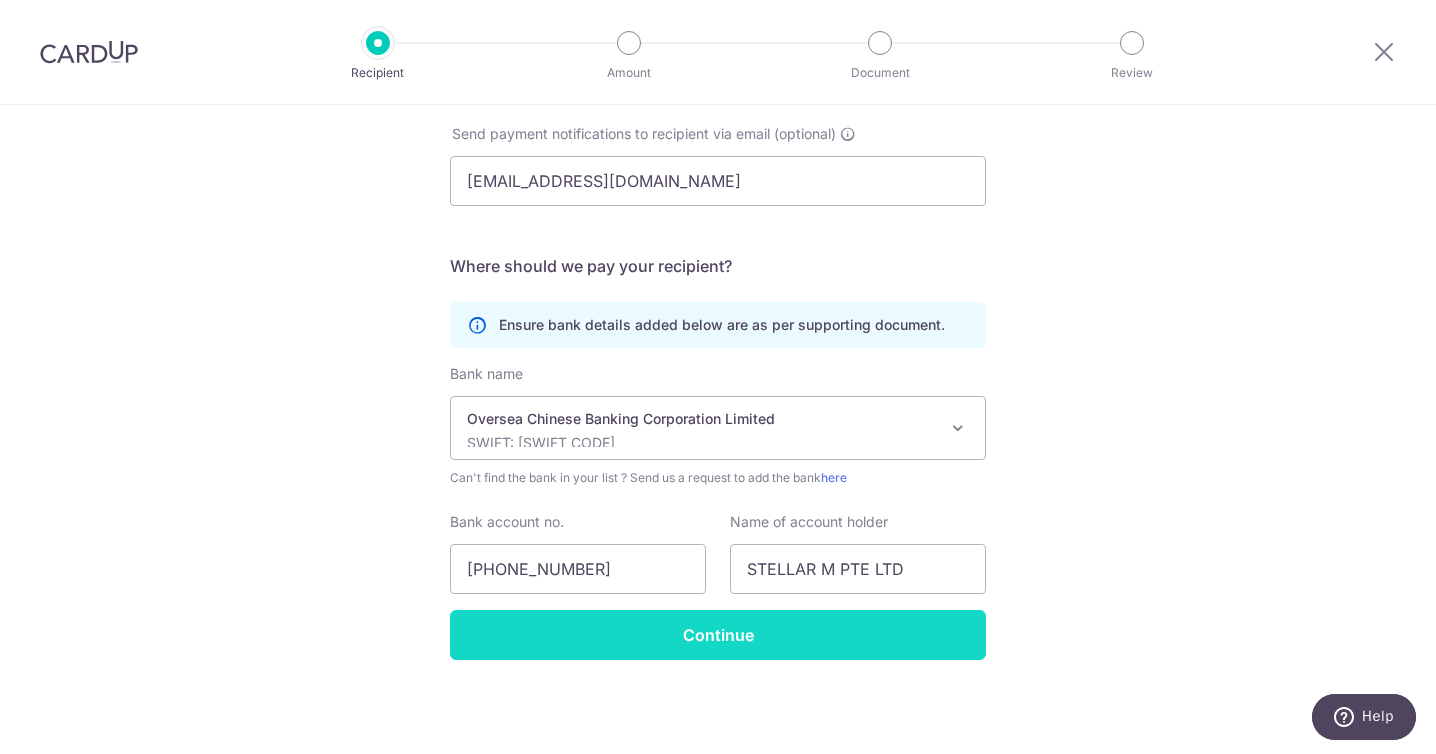 click on "Continue" at bounding box center [718, 635] 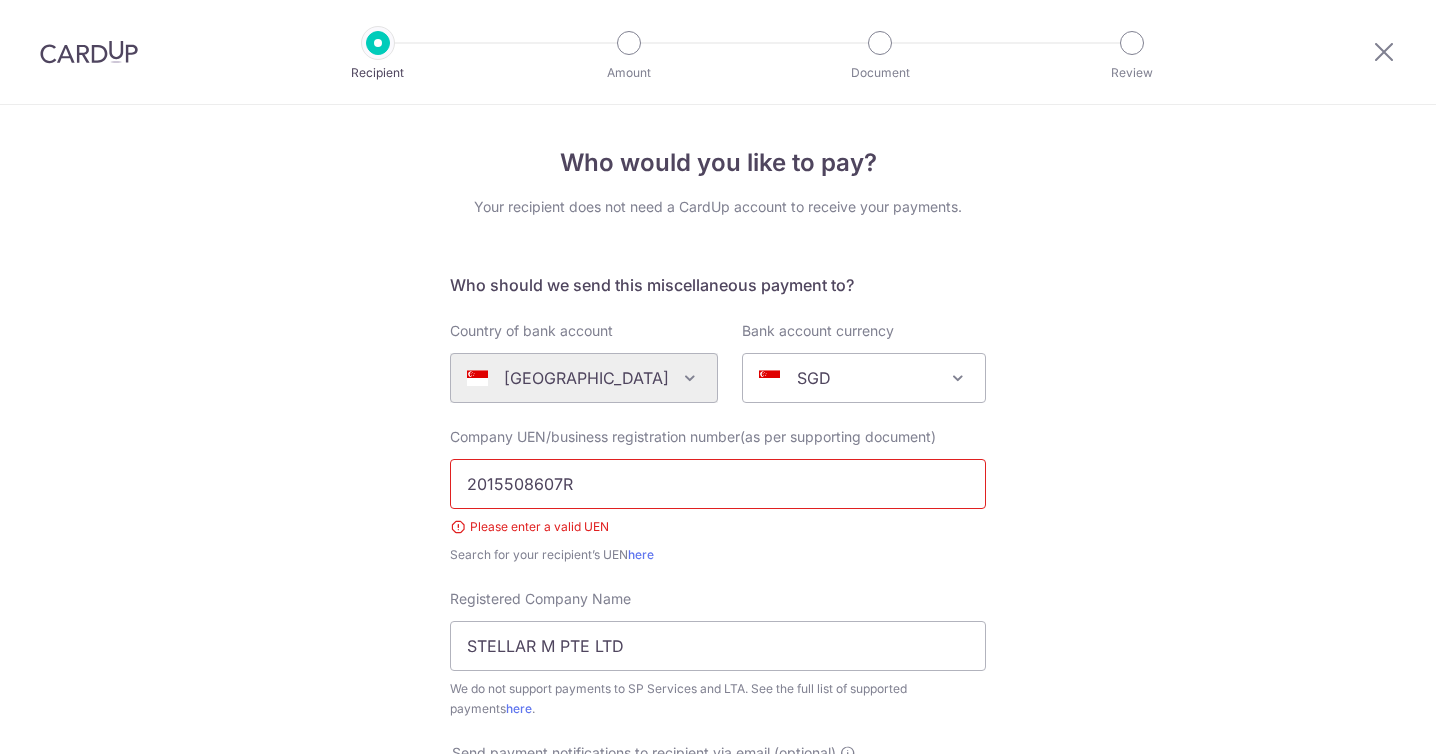 scroll, scrollTop: 0, scrollLeft: 0, axis: both 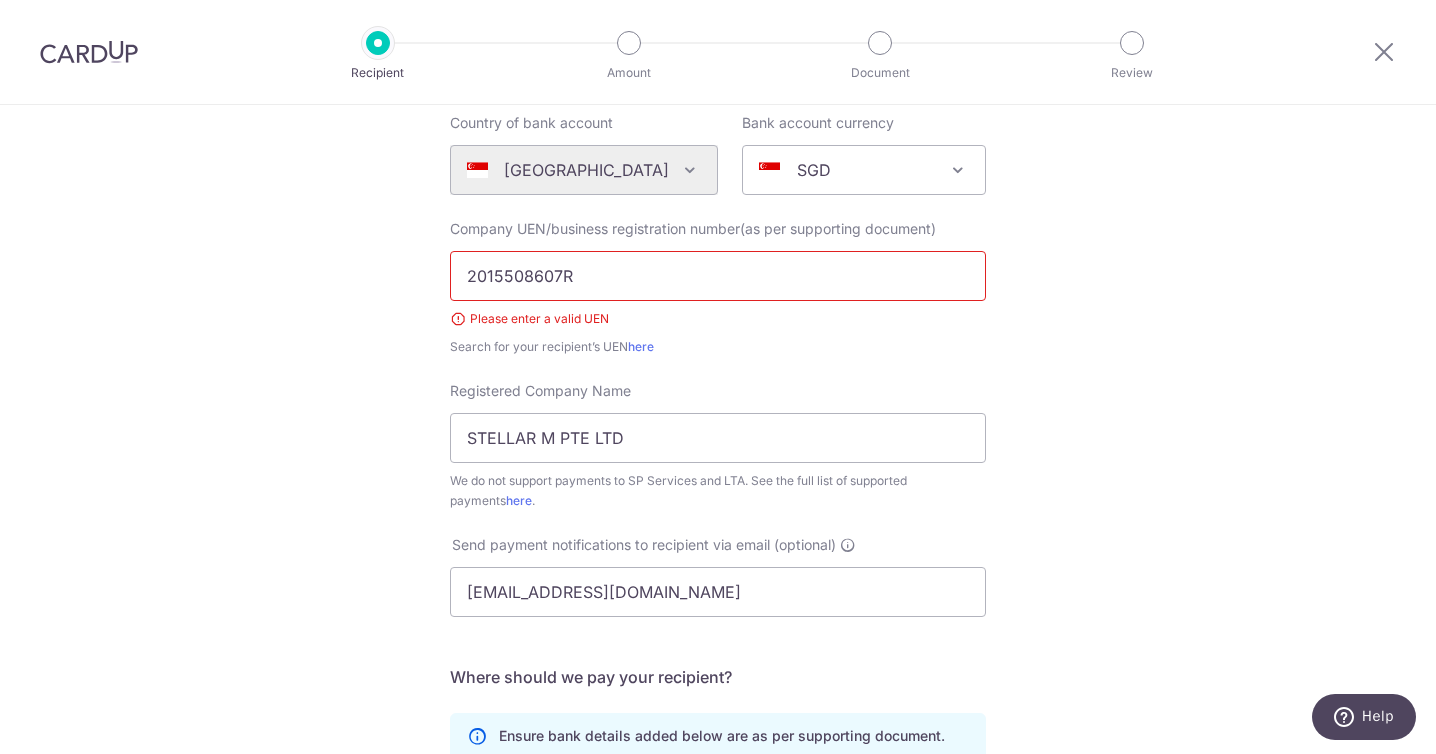 drag, startPoint x: 598, startPoint y: 276, endPoint x: 167, endPoint y: 275, distance: 431.00116 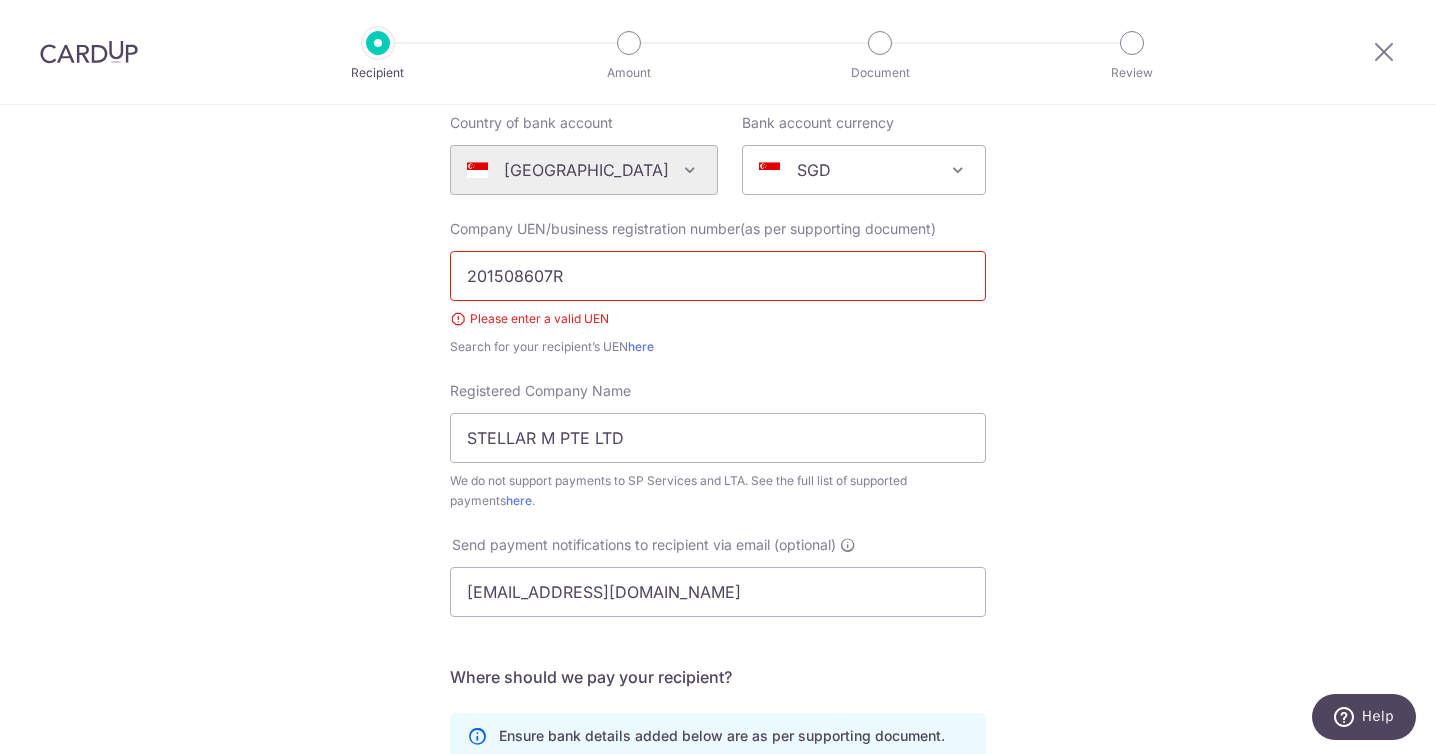 scroll, scrollTop: 667, scrollLeft: 0, axis: vertical 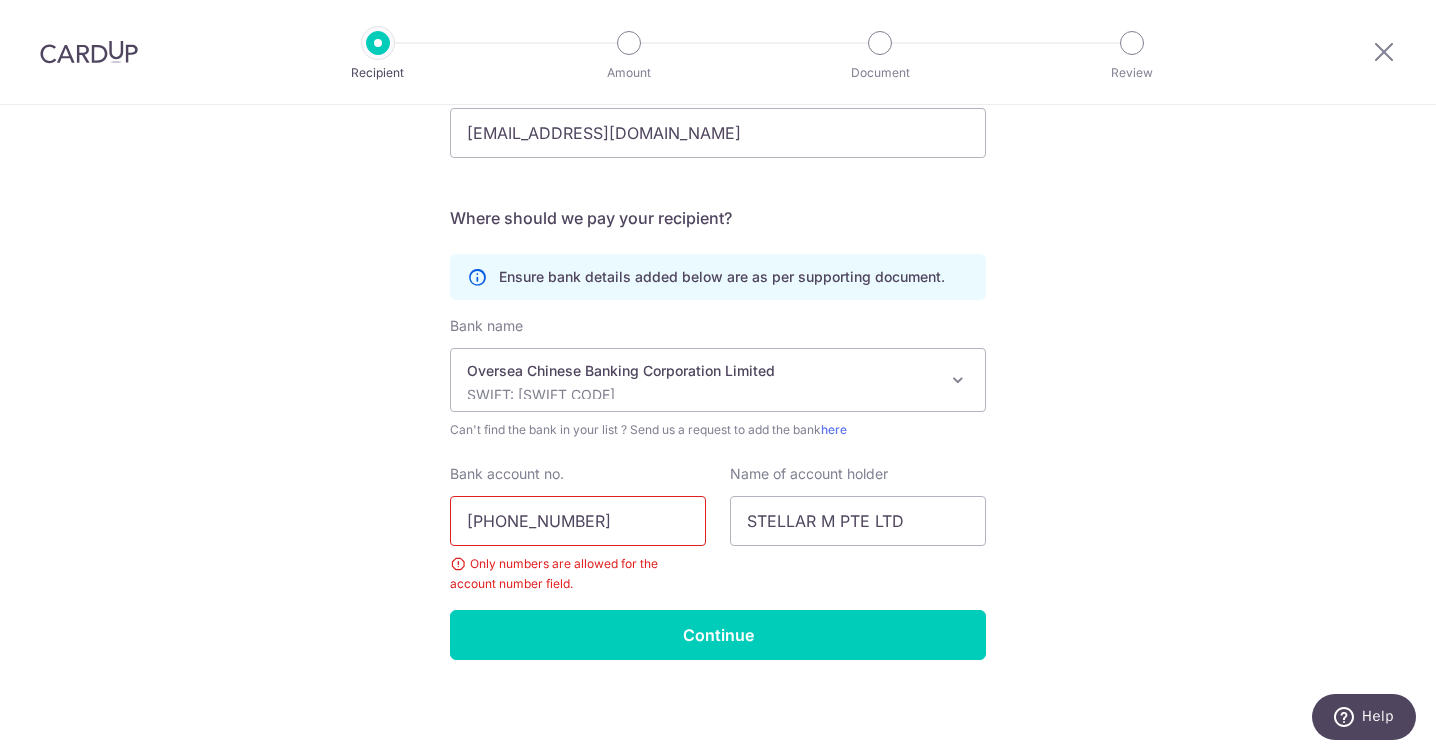 type on "201508607R" 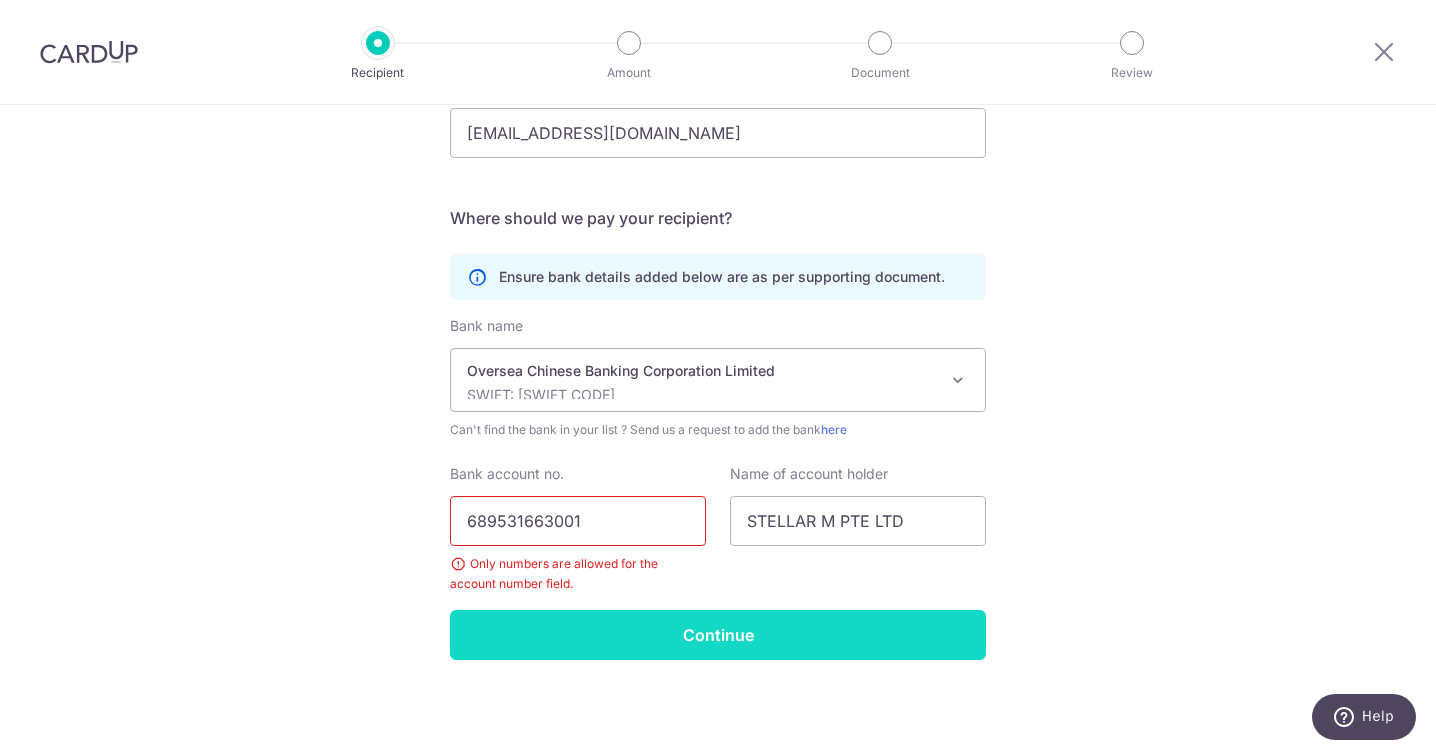 type on "689531663001" 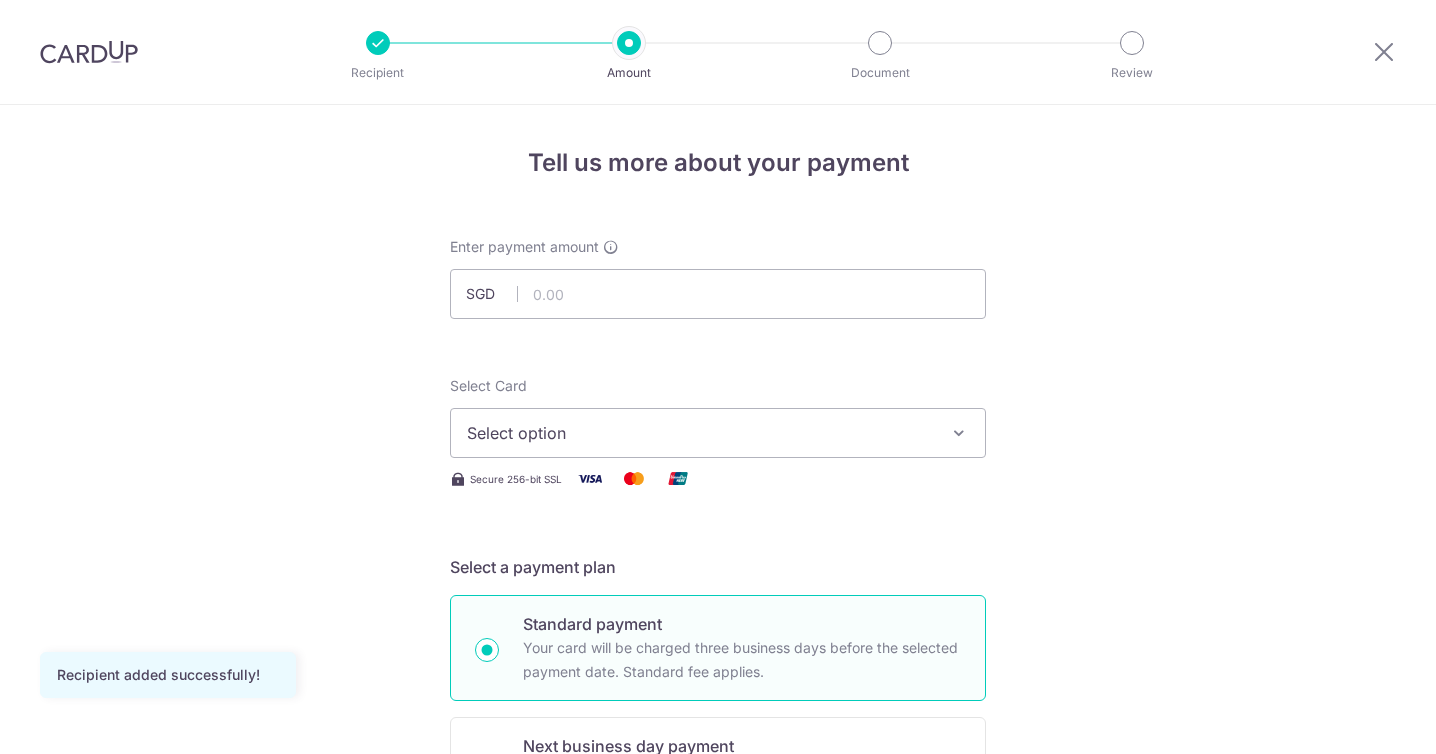 scroll, scrollTop: 0, scrollLeft: 0, axis: both 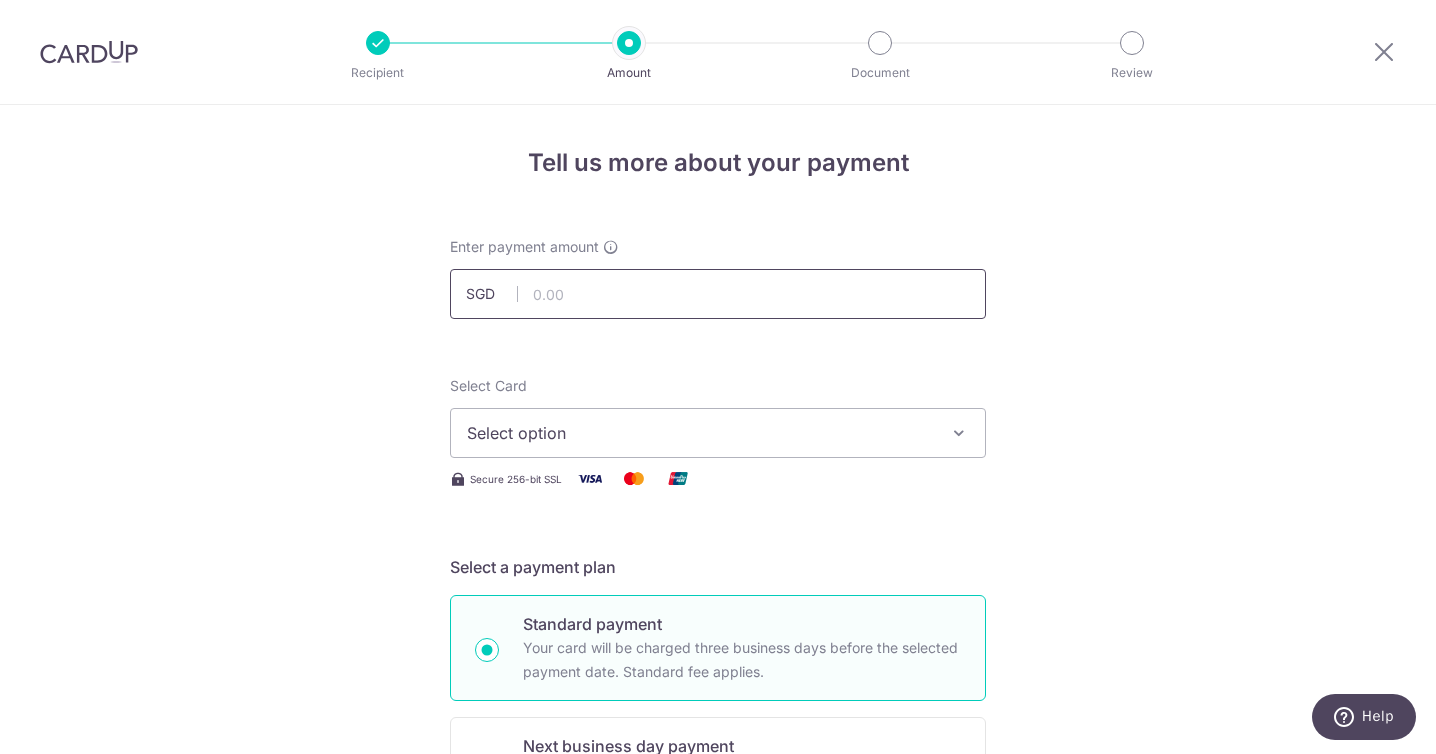 paste on "2,339.69" 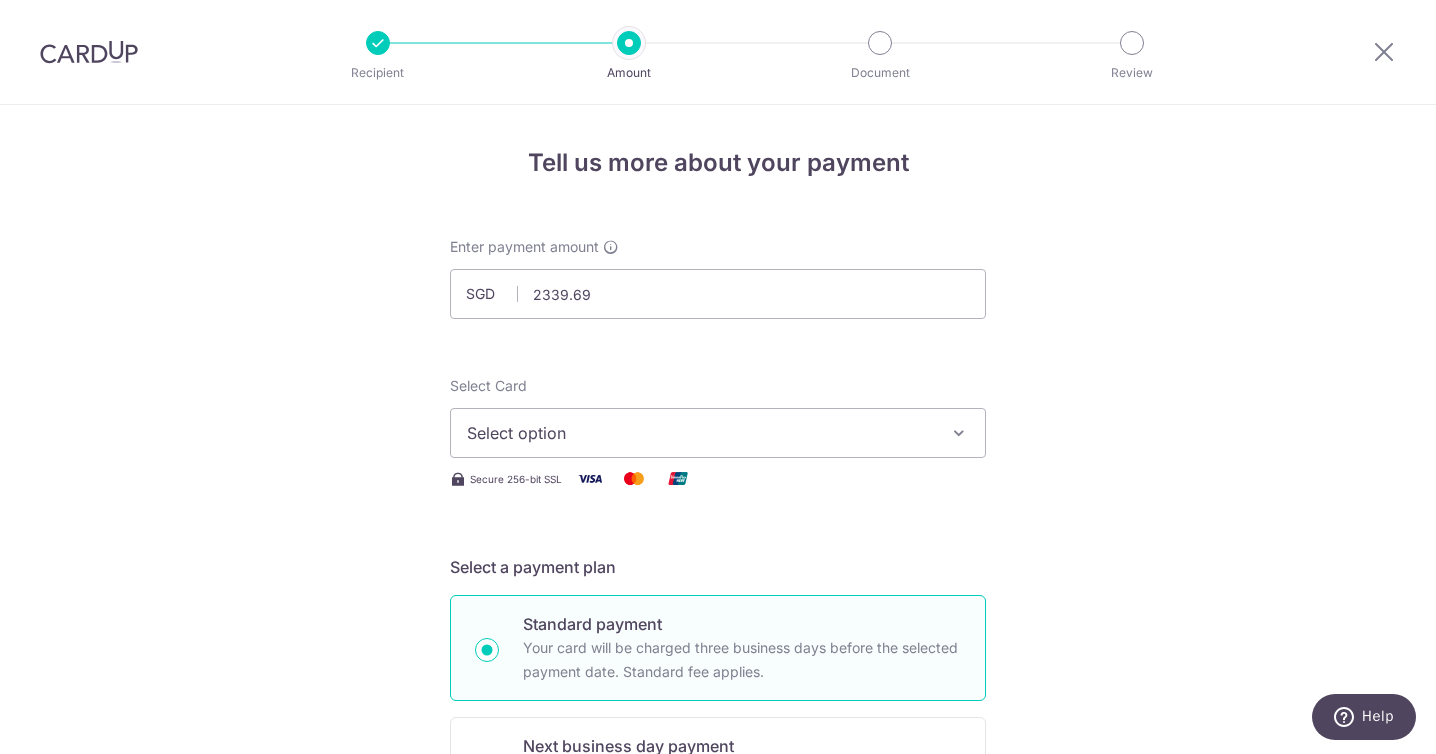 type on "2,339.69" 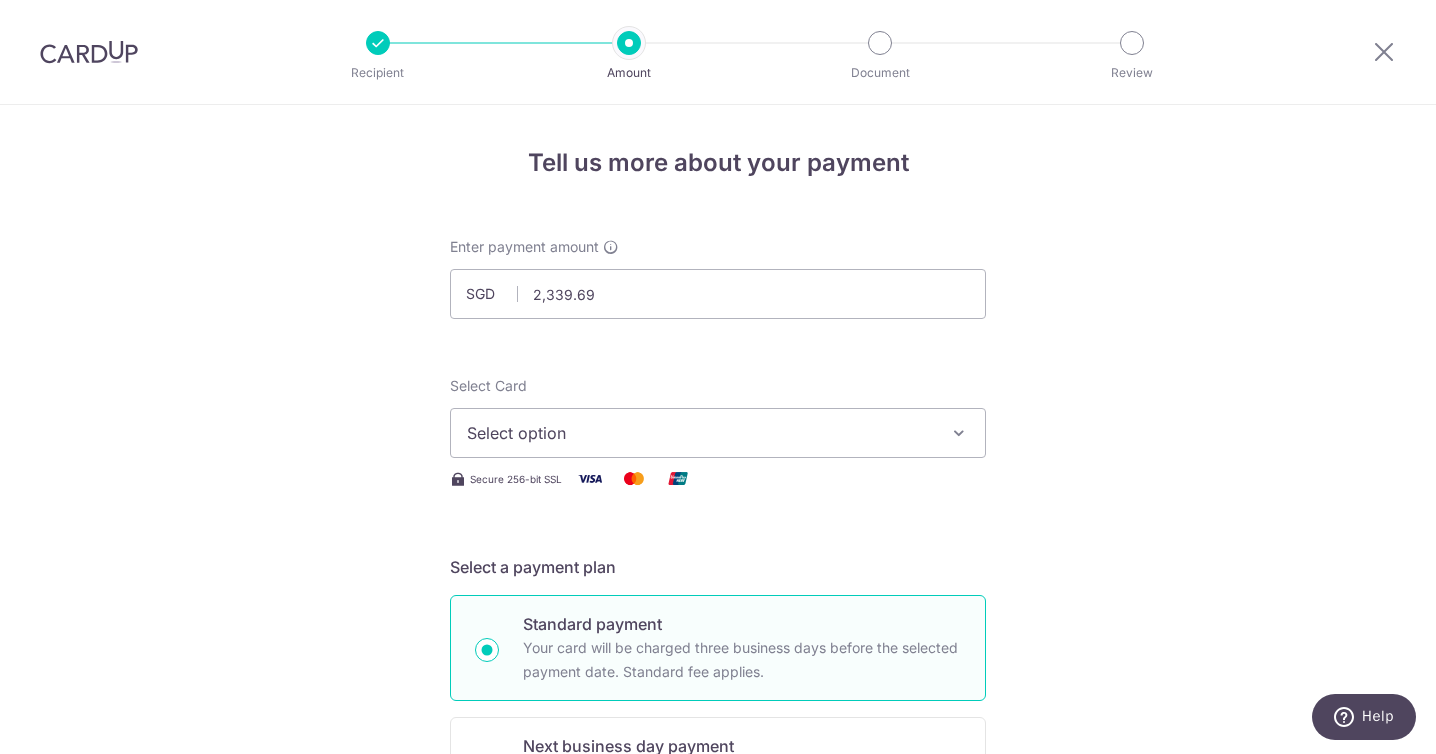 click on "Tell us more about your payment
Enter payment amount
SGD
2,339.69
2339.69
Recipient added successfully!
Select Card
Select option
Add credit card
Secure 256-bit SSL
Text
New card details
Card
Secure 256-bit SSL" at bounding box center [718, 1009] 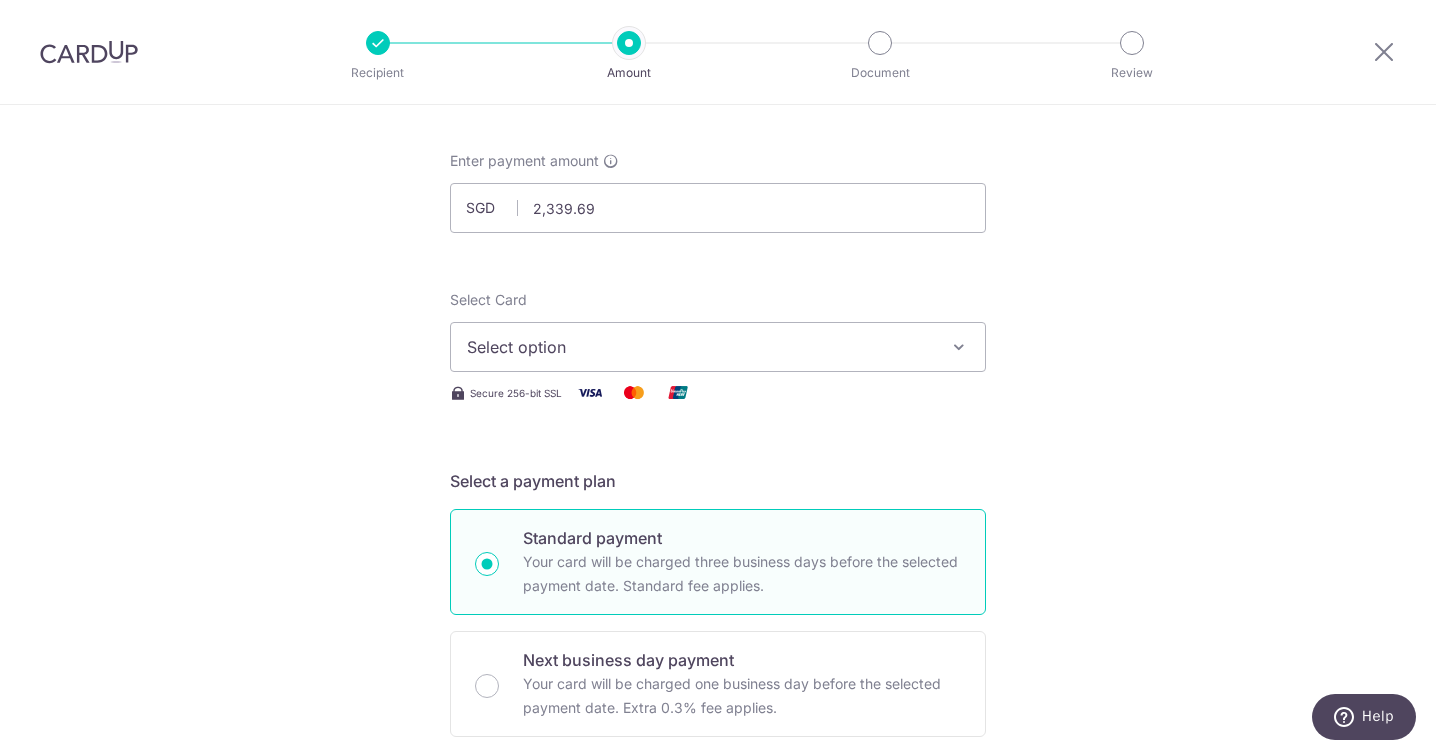 scroll, scrollTop: 97, scrollLeft: 0, axis: vertical 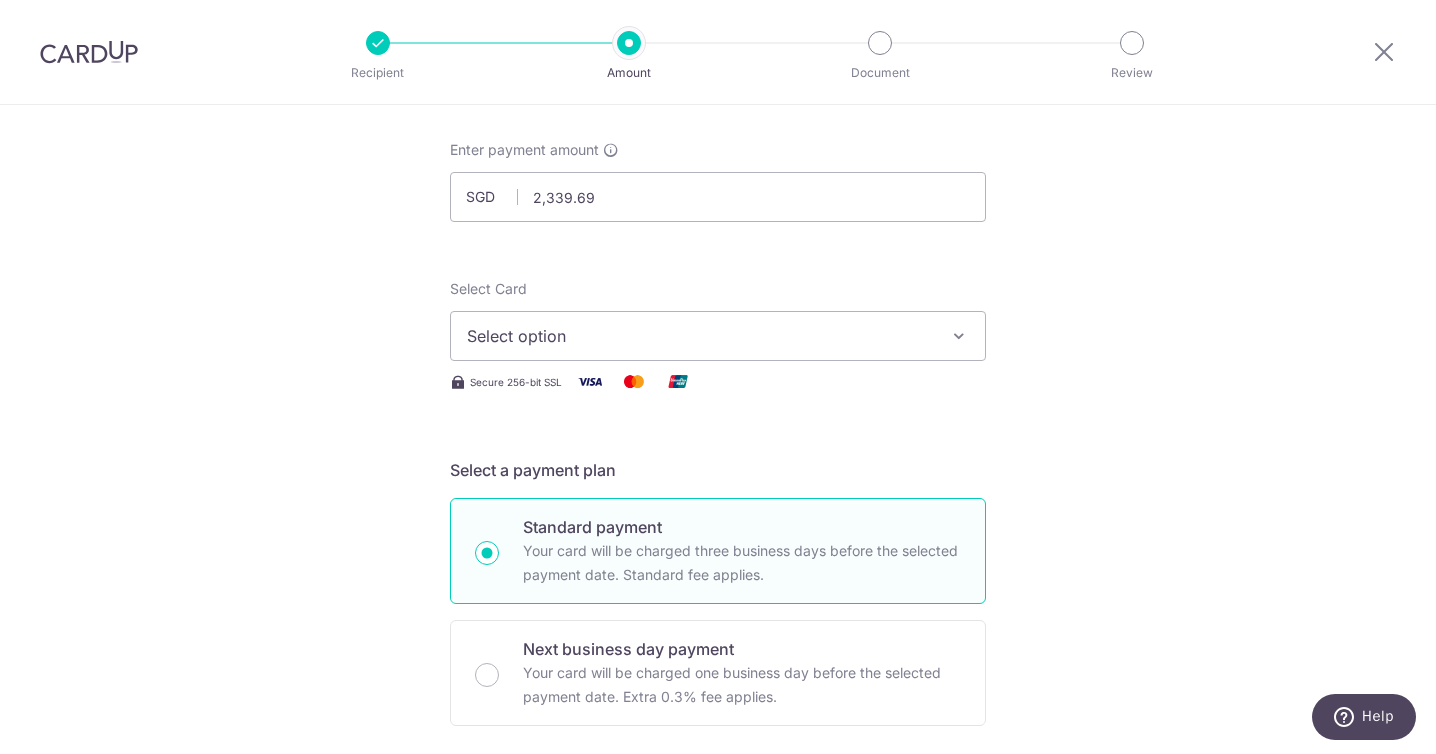 click on "Select option" at bounding box center (718, 336) 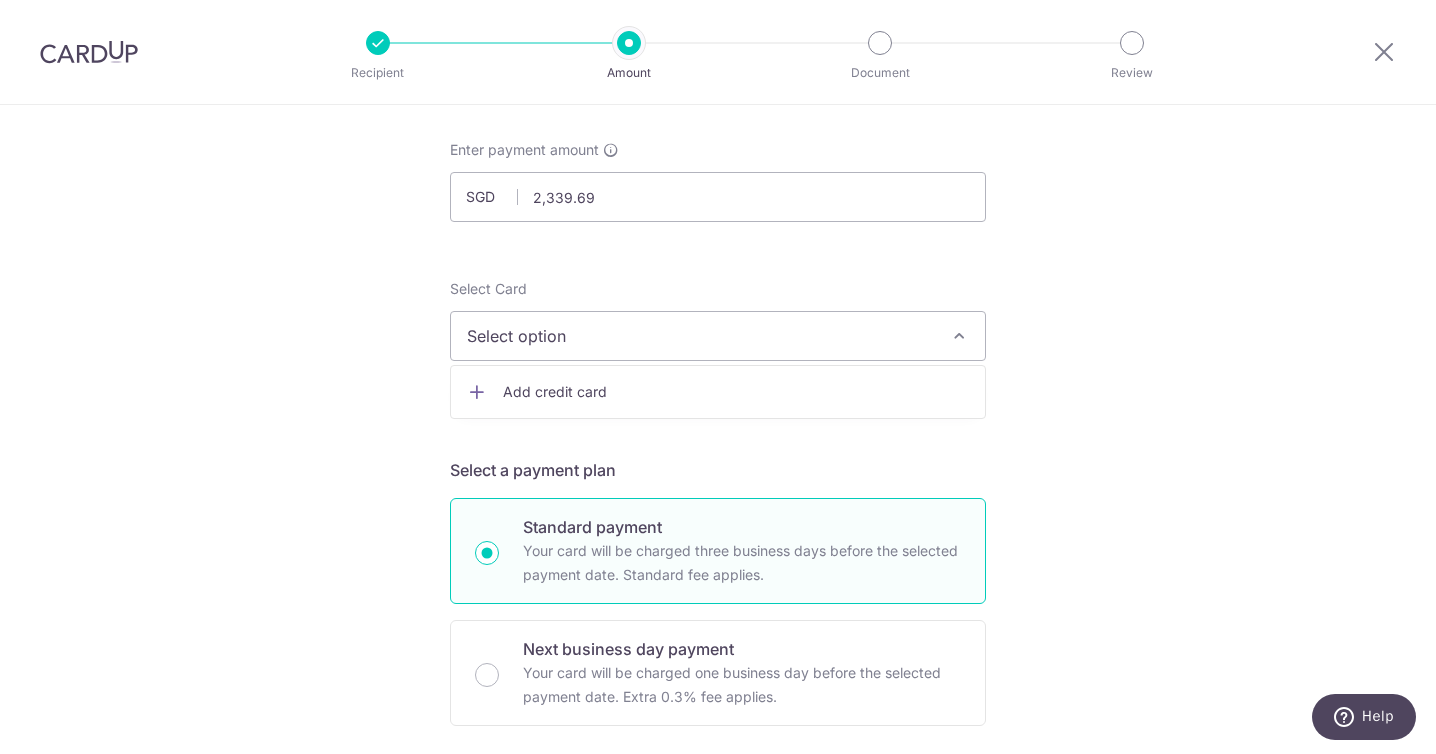 click on "Add credit card" at bounding box center [736, 392] 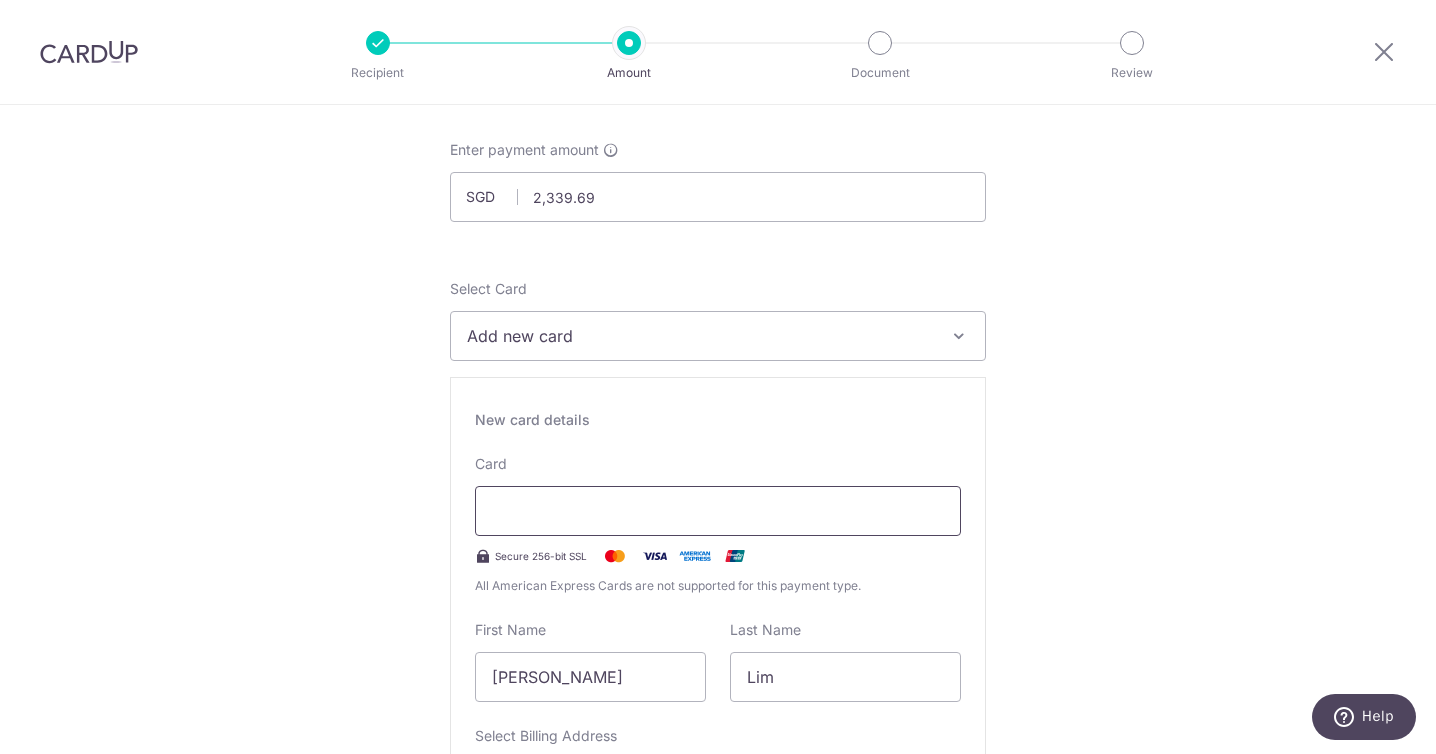 click at bounding box center (718, 511) 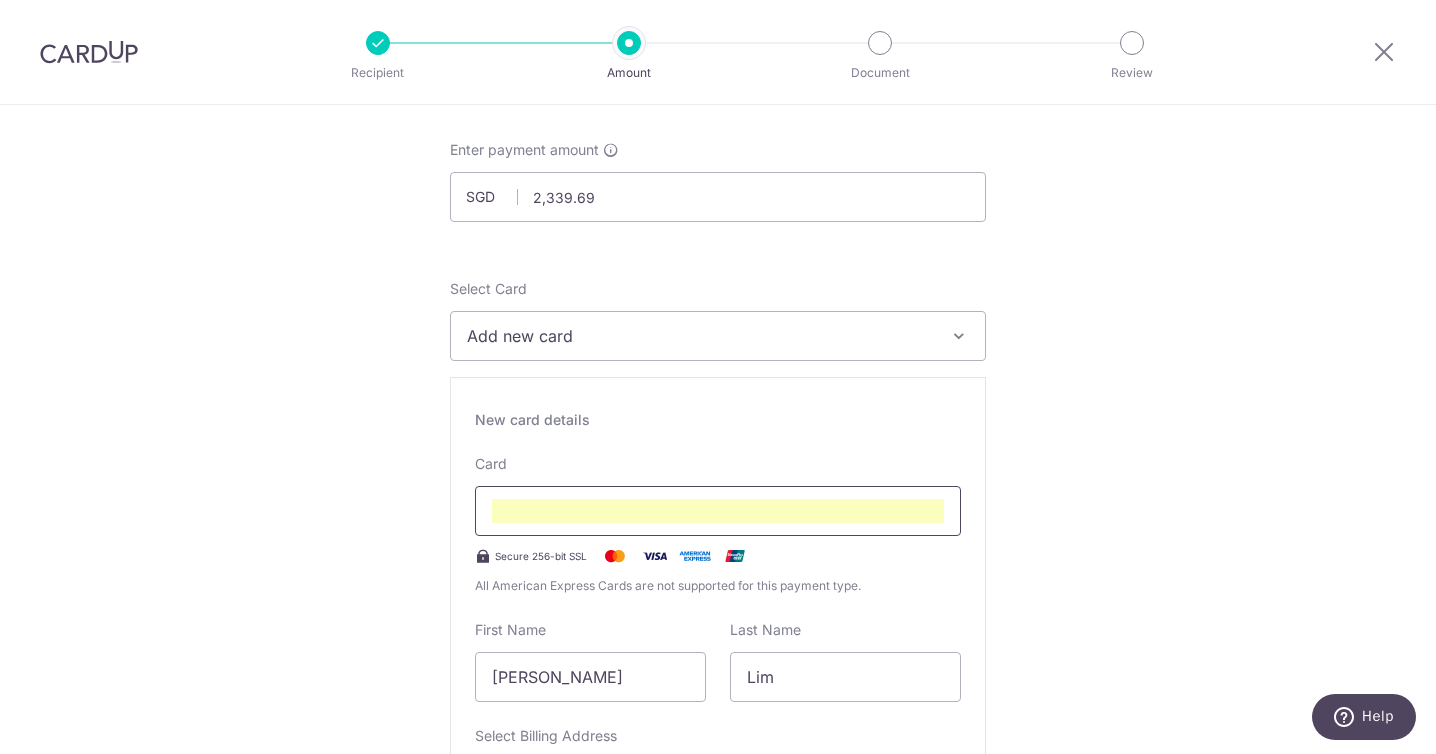 scroll, scrollTop: 178, scrollLeft: 0, axis: vertical 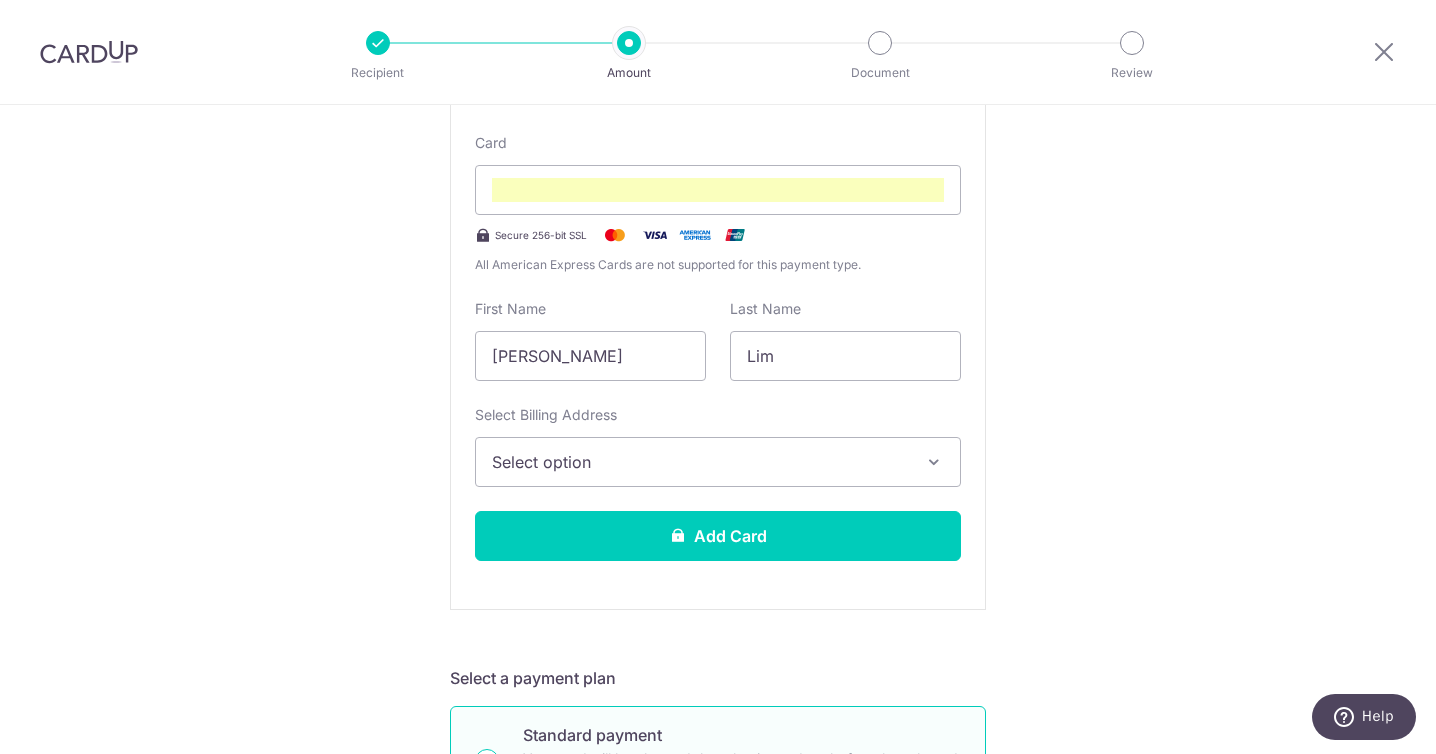 click on "New card details
Card
Secure 256-bit SSL
All American Express Cards are not supported for this payment type.
First Name
Wei Che
Last Name
Lim
Select Billing Address
Select option
Add Billing Address
Add Card" at bounding box center [718, 333] 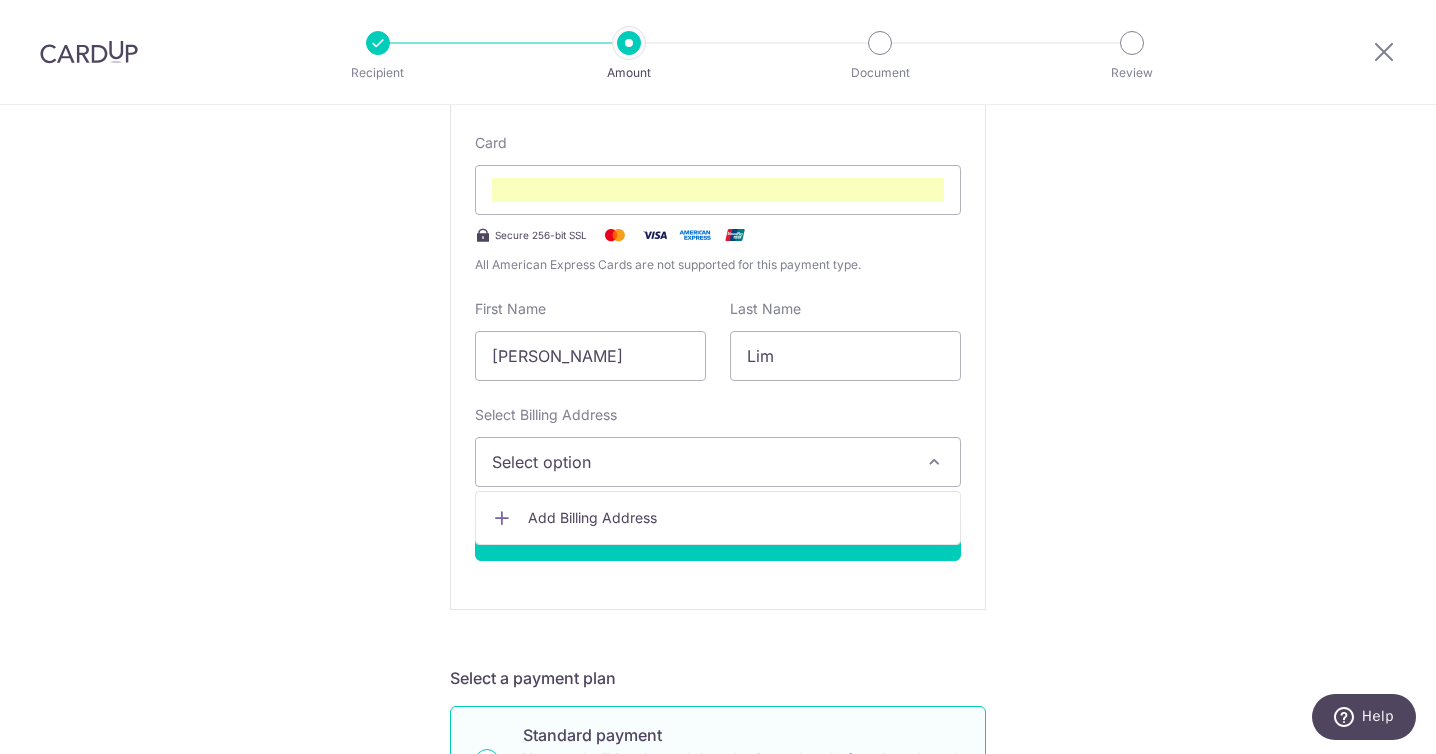 click on "Add Billing Address" at bounding box center (736, 518) 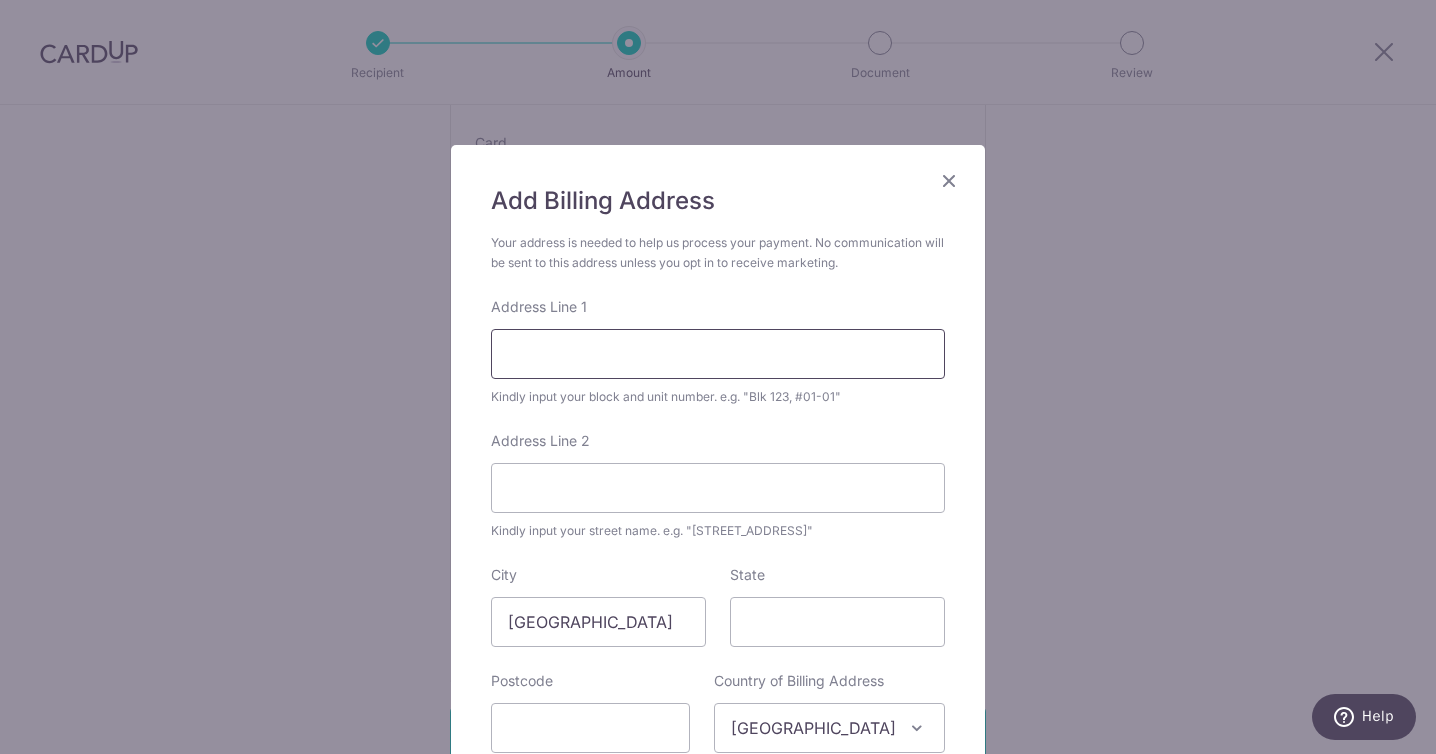 click on "Address Line 1" at bounding box center [718, 354] 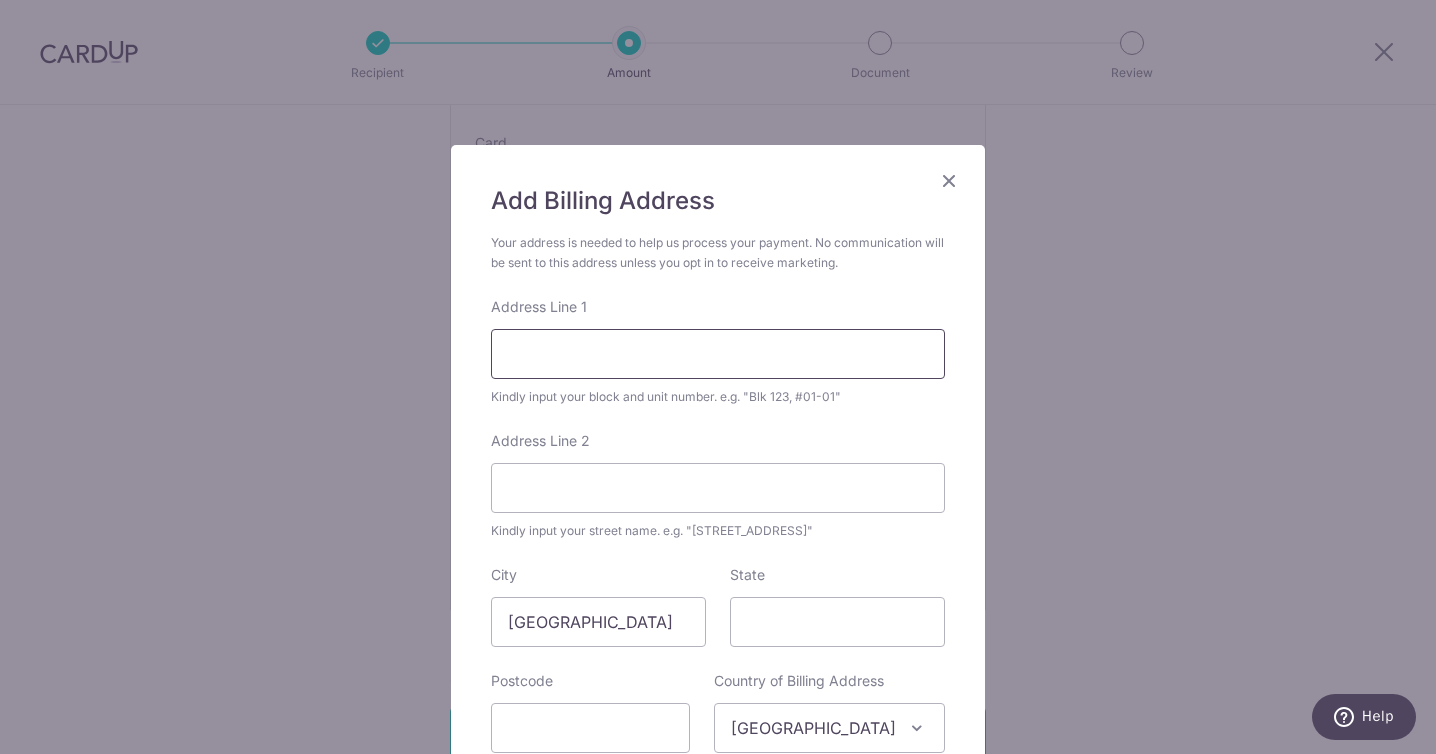 type on "172 Bukit Batok West Avenue 8" 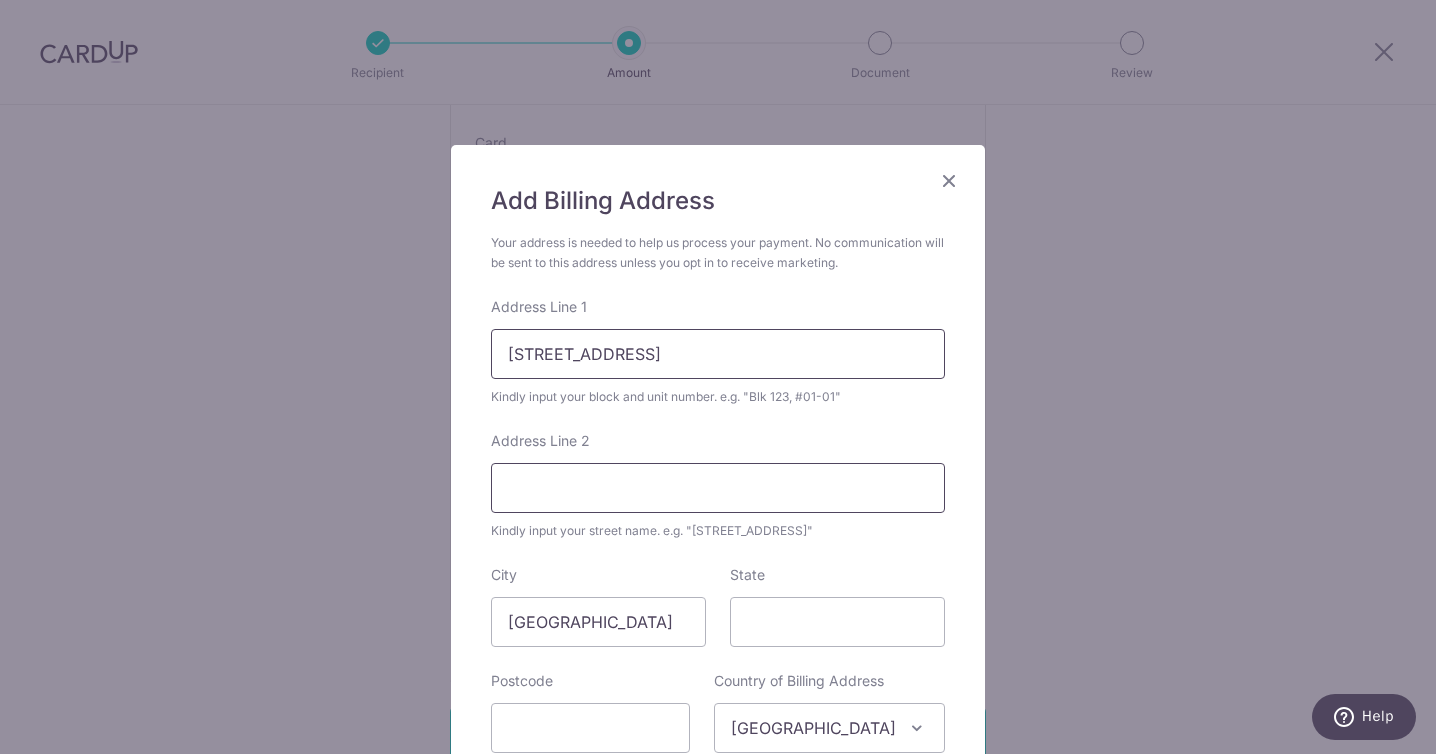 type on "#20-341" 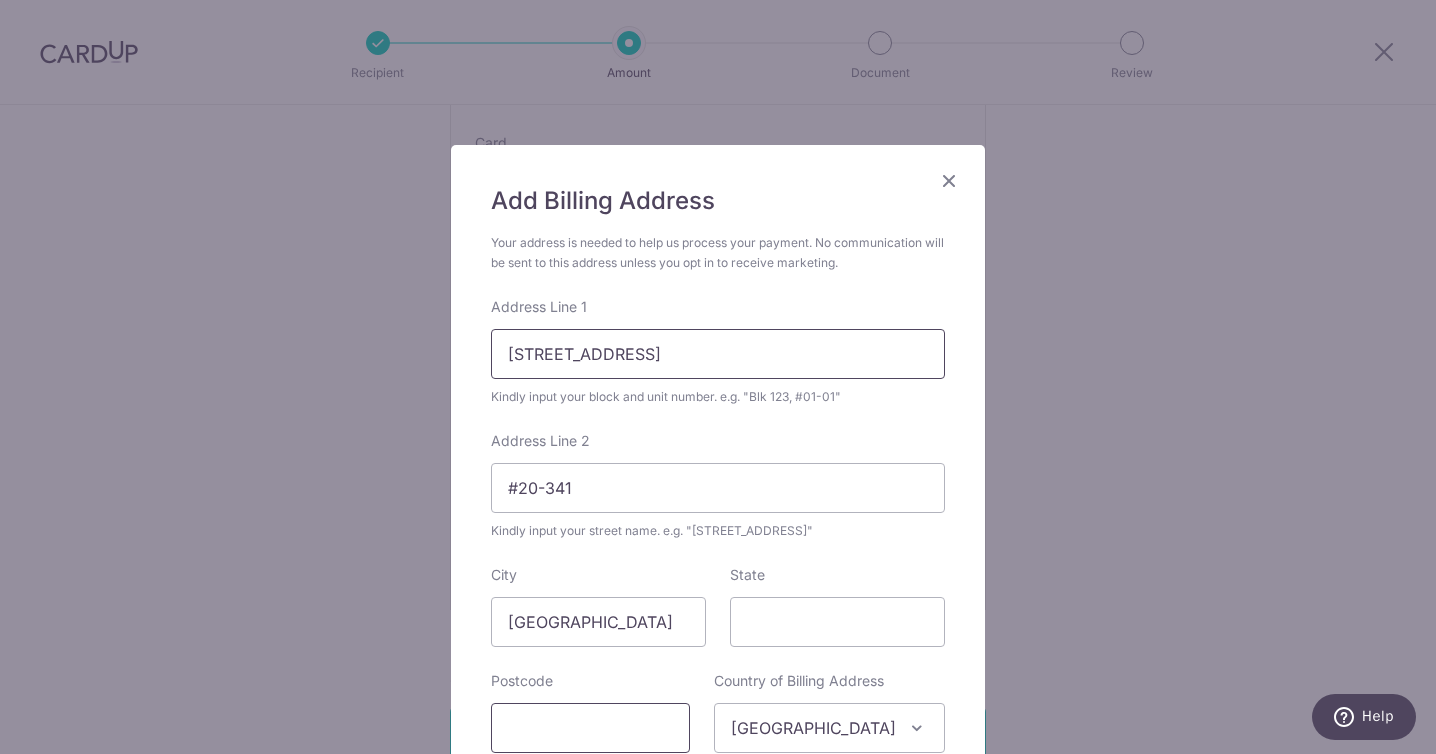 type on "650172" 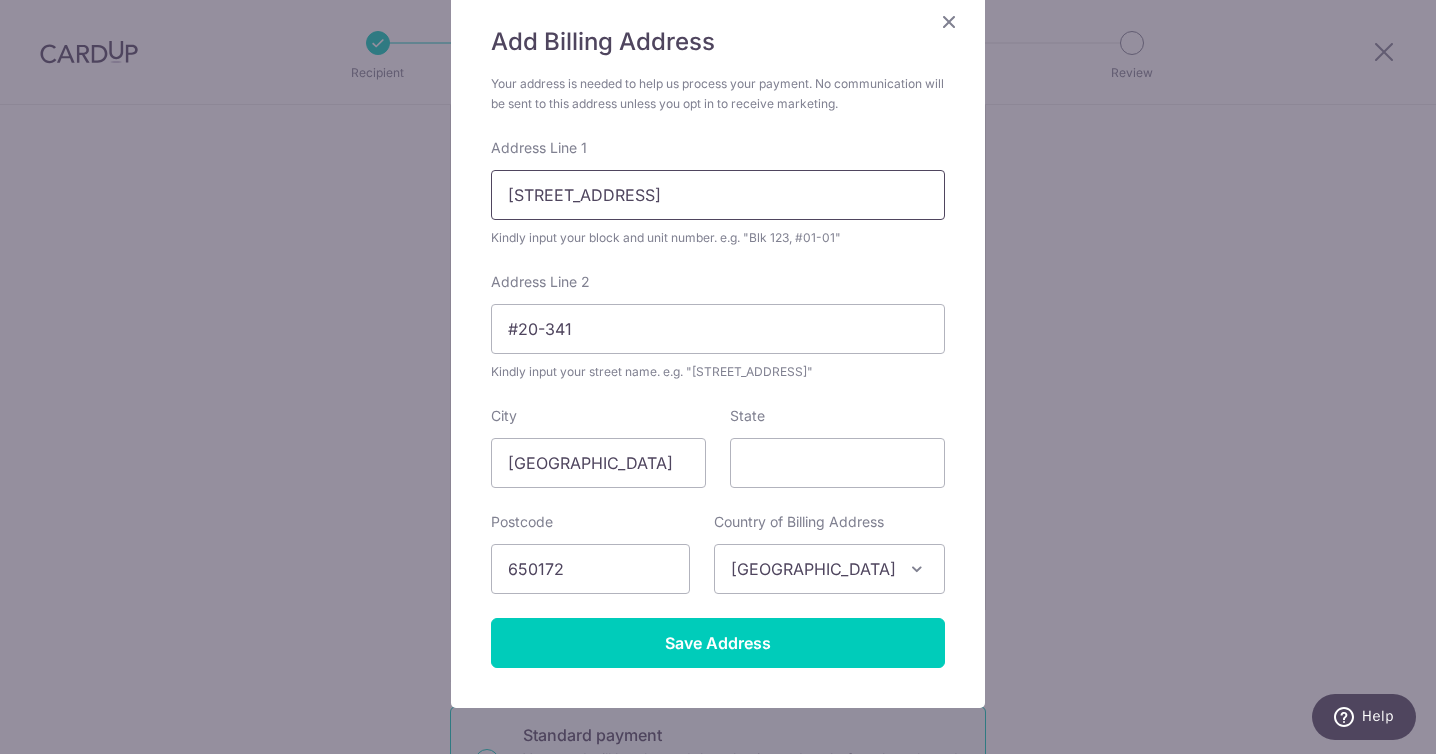 scroll, scrollTop: 160, scrollLeft: 0, axis: vertical 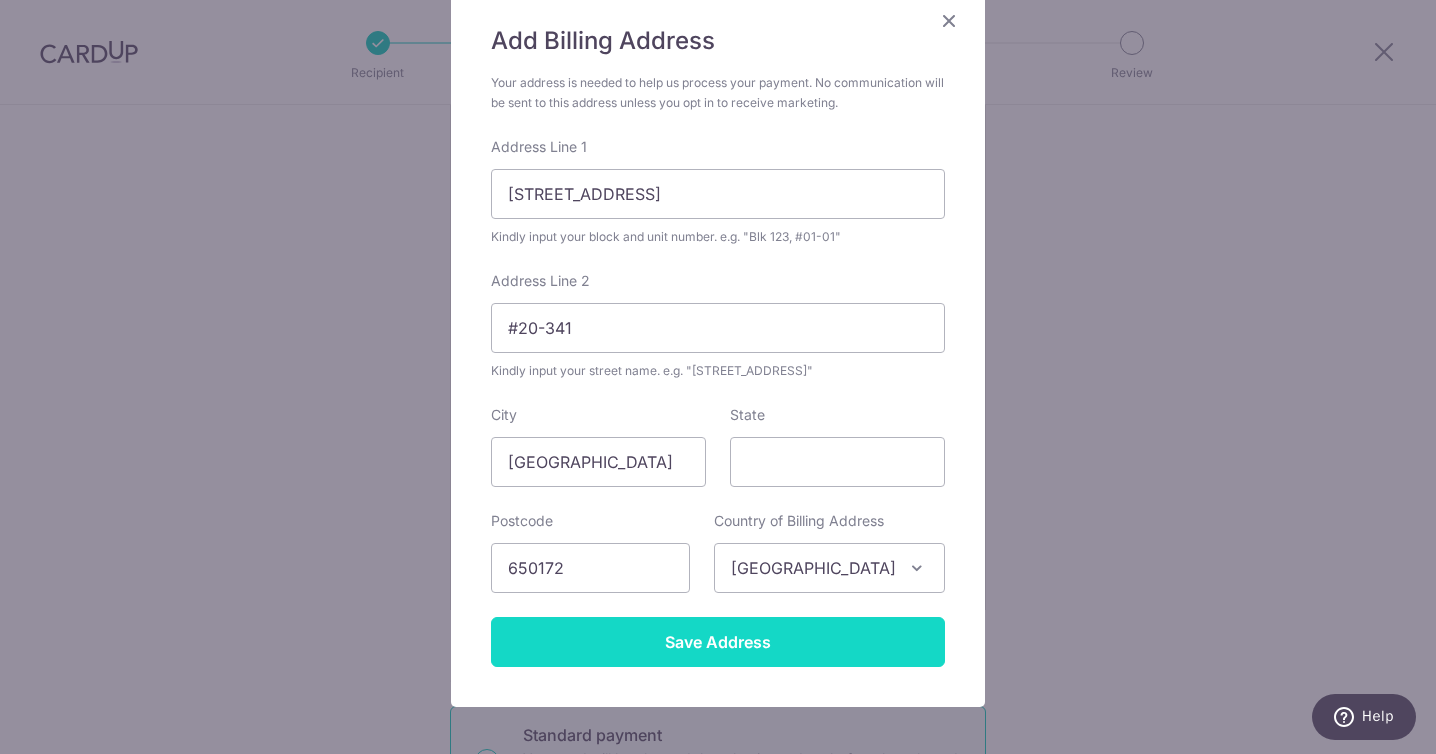 click on "Save Address" at bounding box center (718, 642) 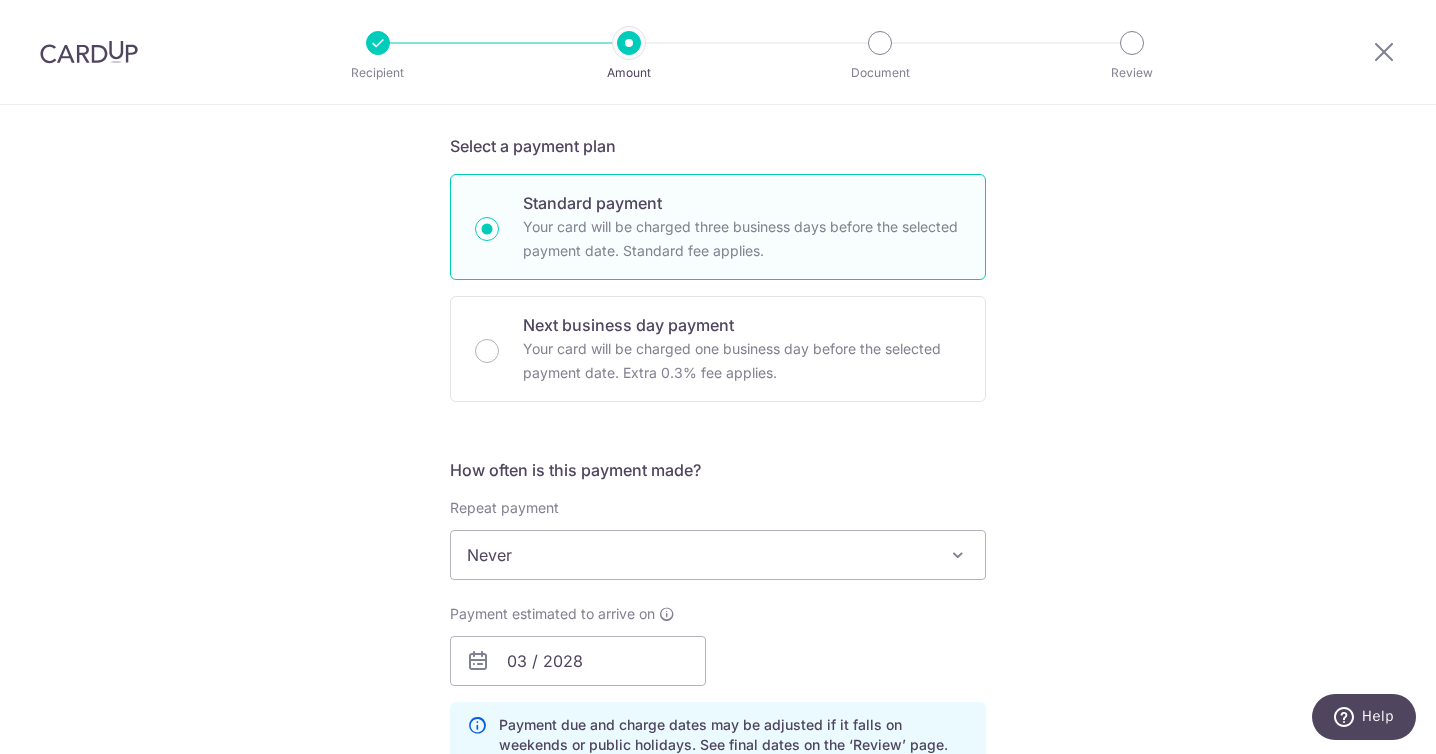 scroll, scrollTop: 1021, scrollLeft: 0, axis: vertical 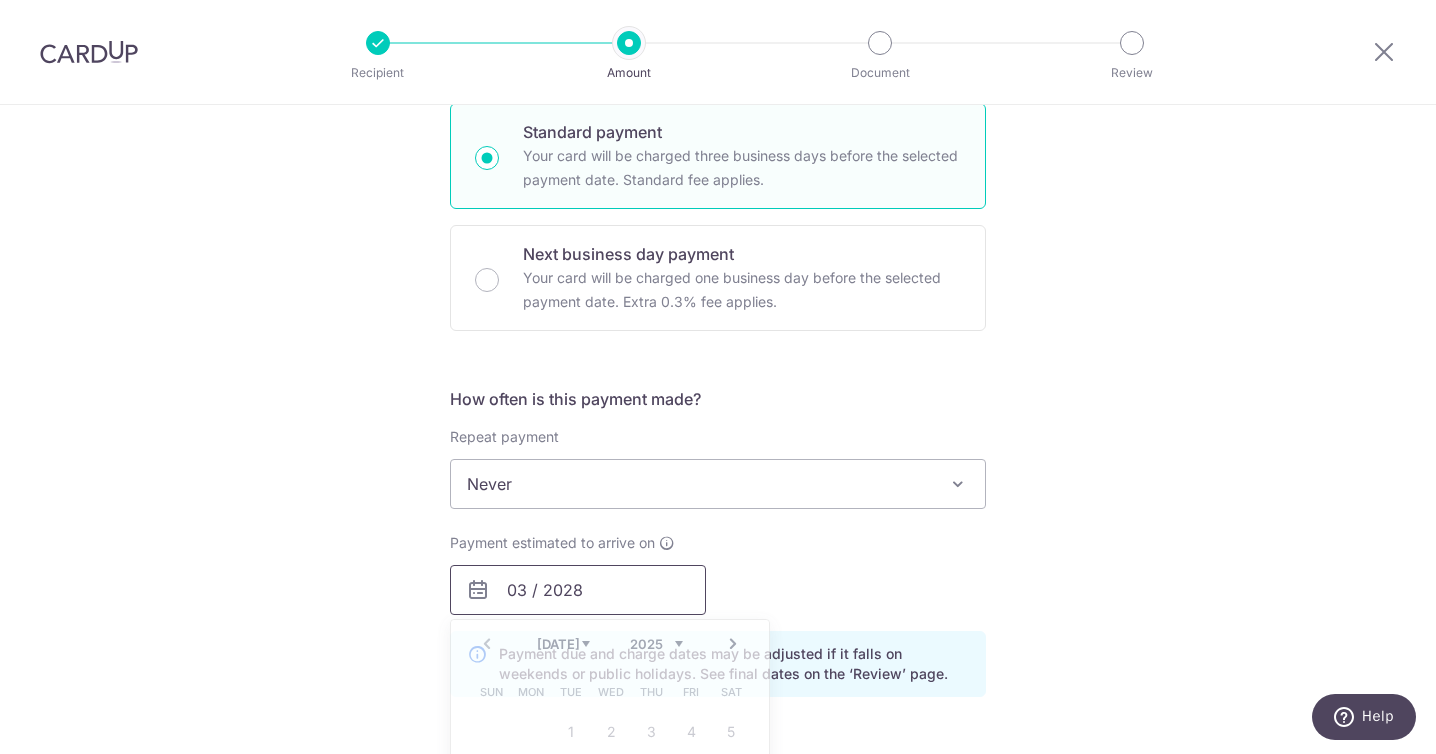 drag, startPoint x: 636, startPoint y: 592, endPoint x: 355, endPoint y: 587, distance: 281.0445 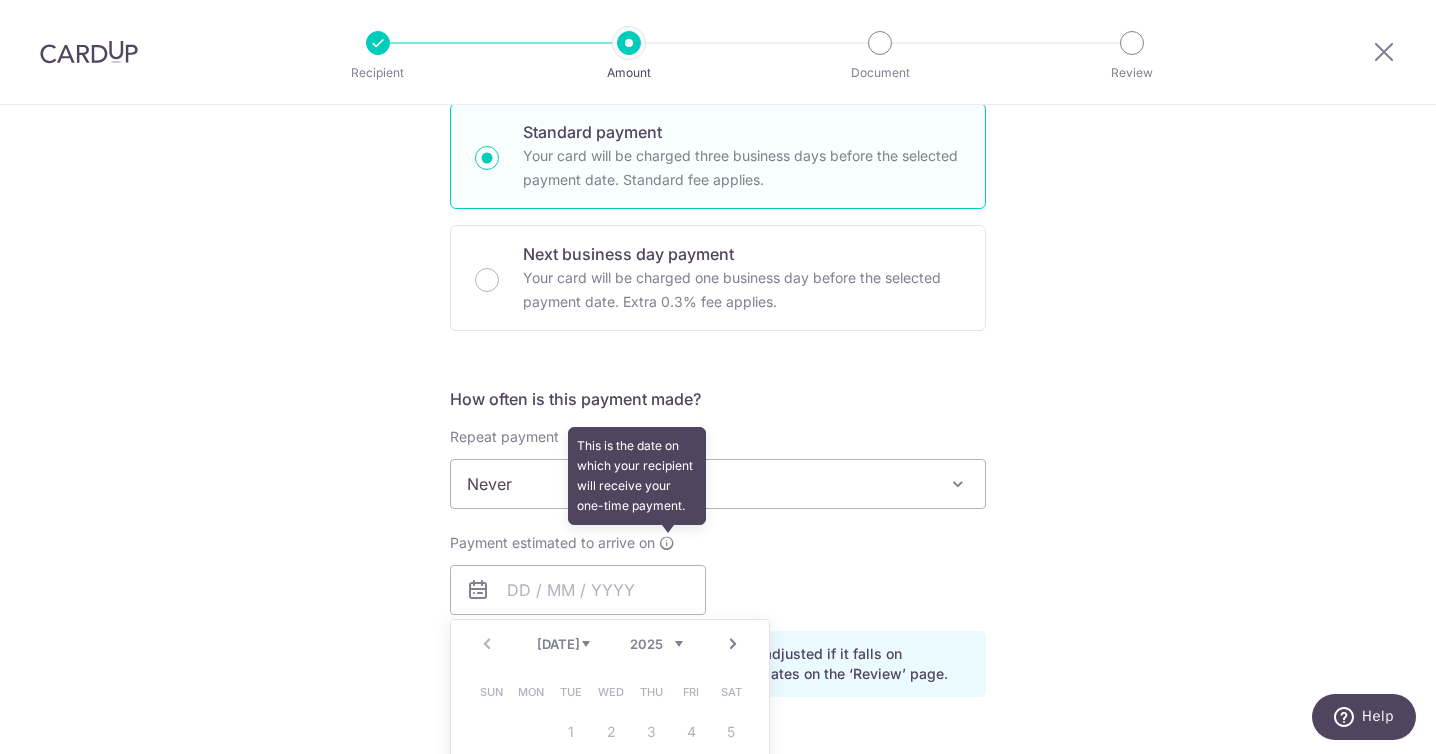 click at bounding box center [667, 543] 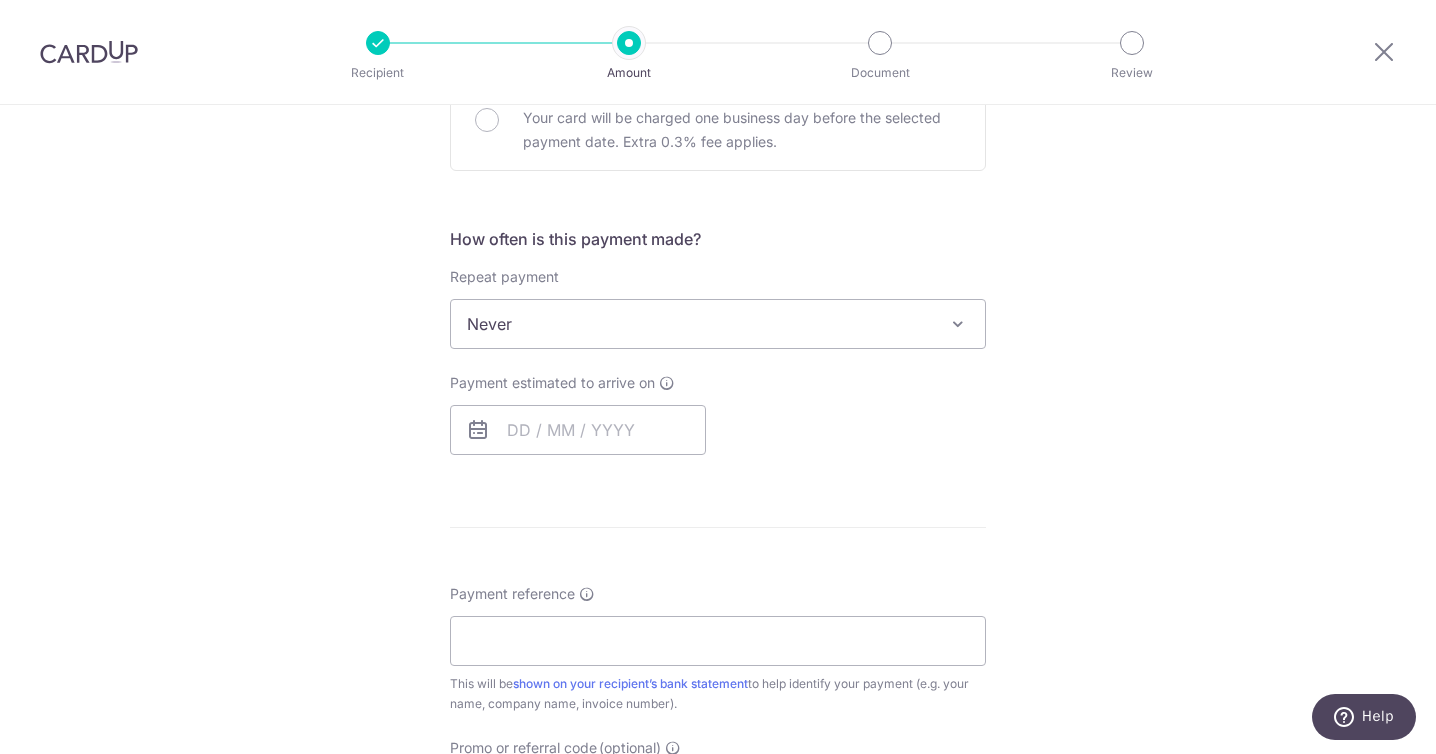 scroll, scrollTop: 1214, scrollLeft: 0, axis: vertical 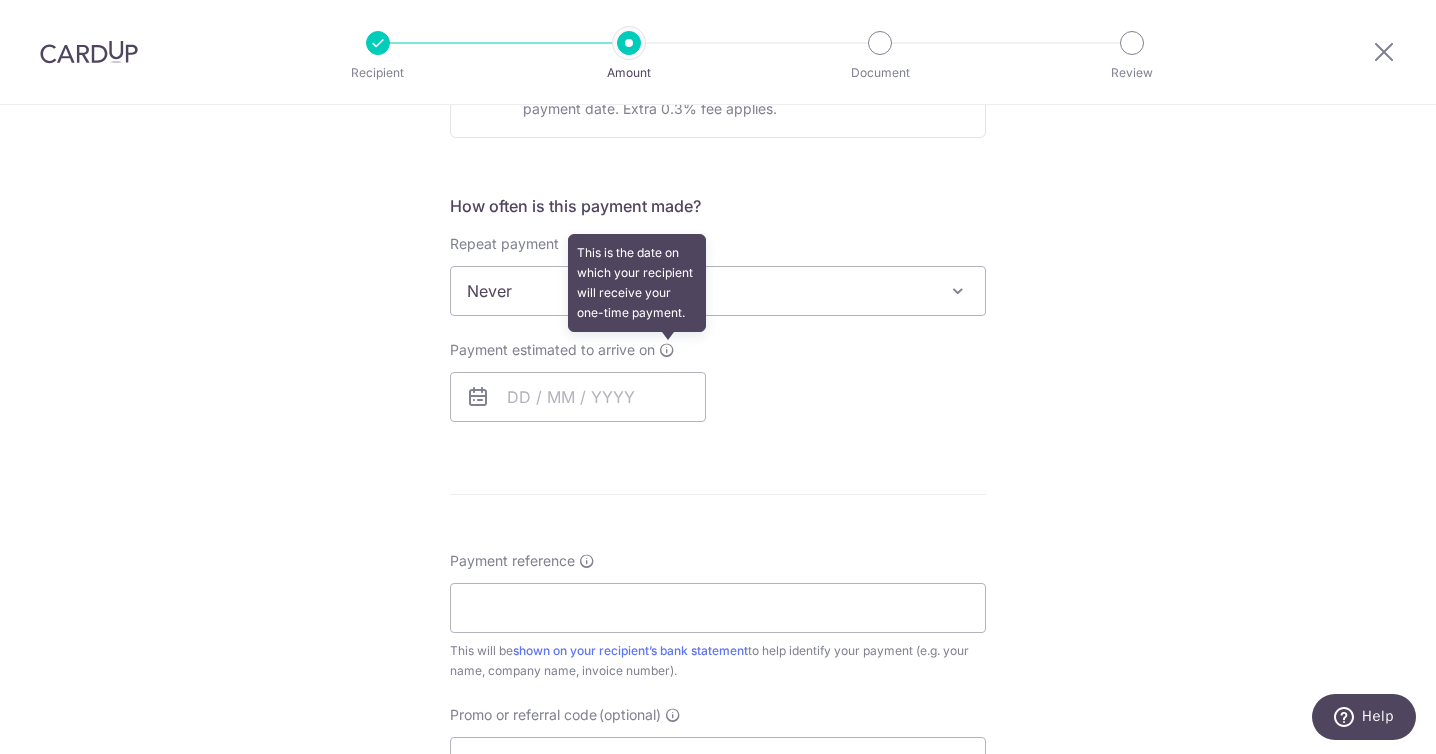 click at bounding box center [667, 350] 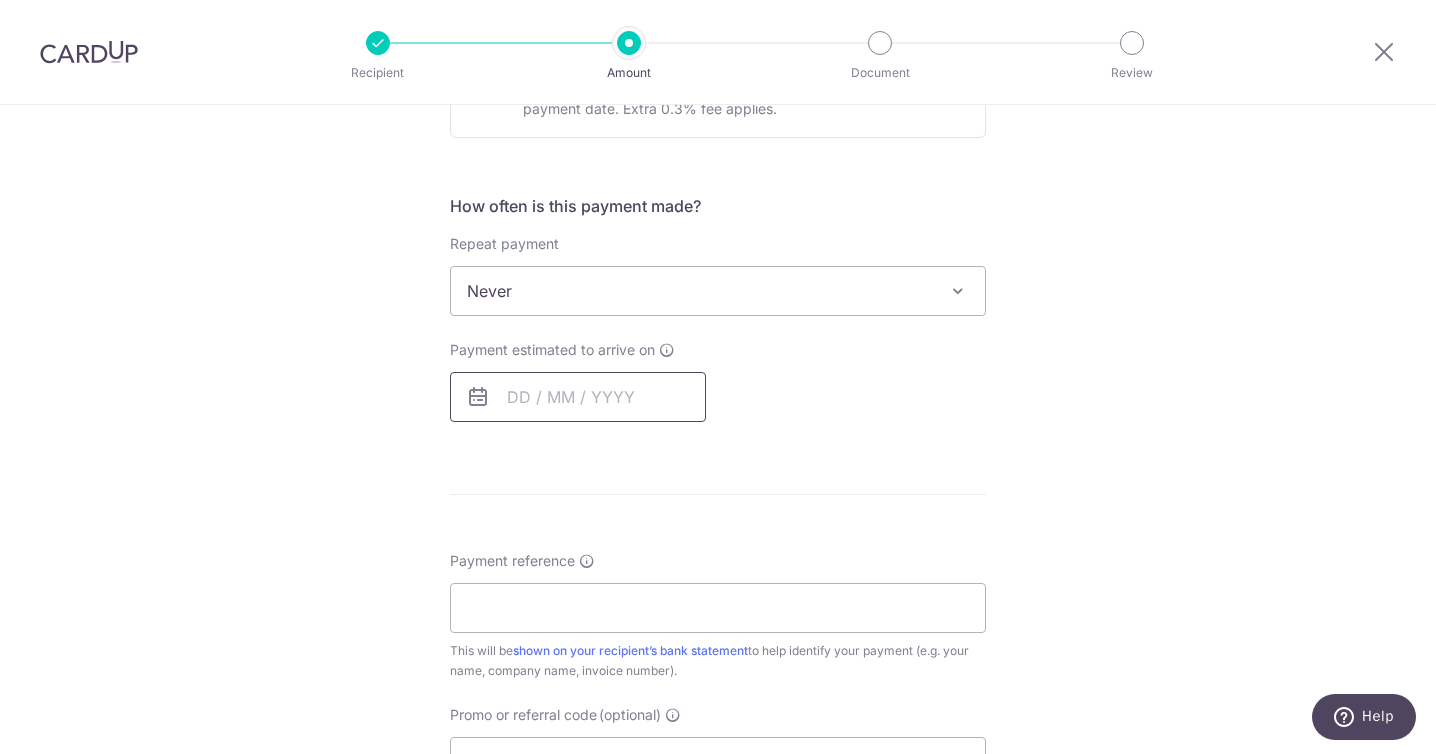 click at bounding box center (578, 397) 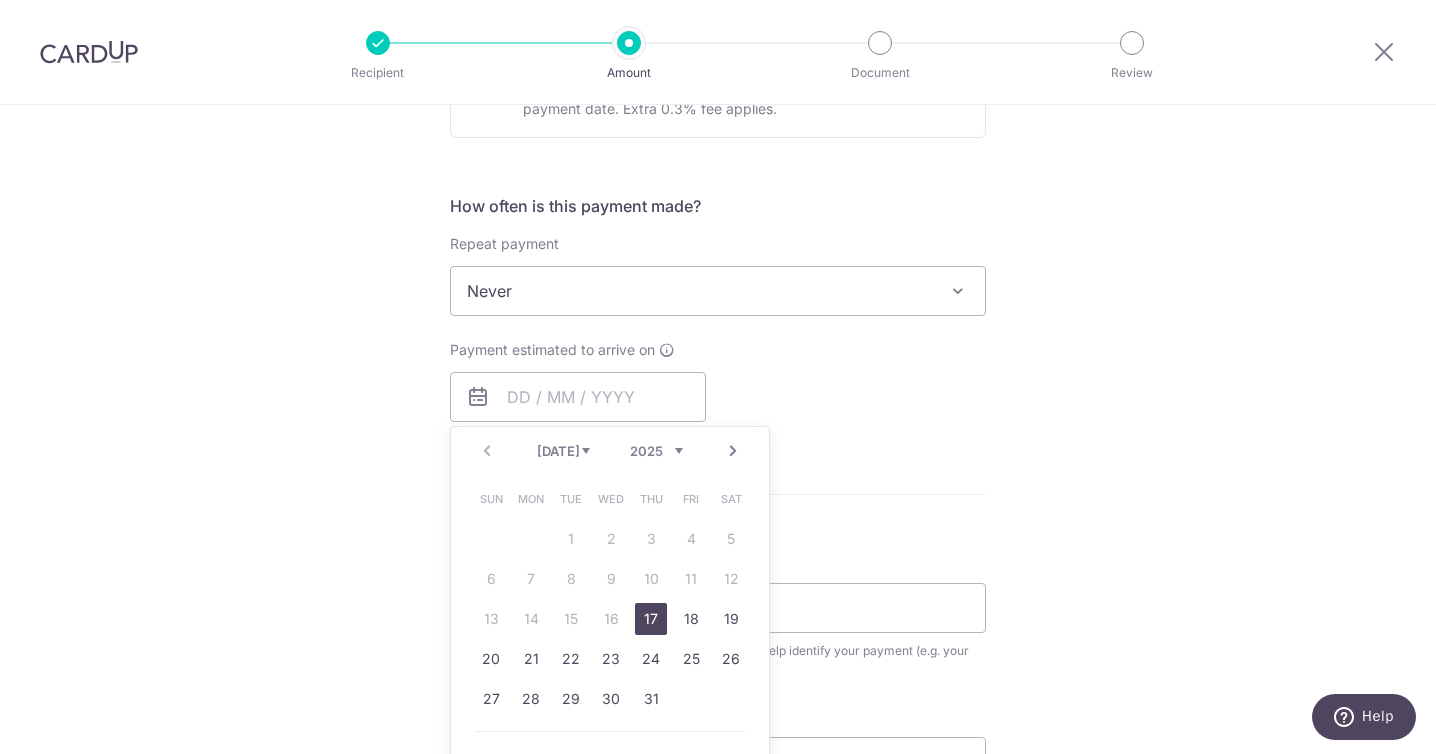 click on "17" at bounding box center (651, 619) 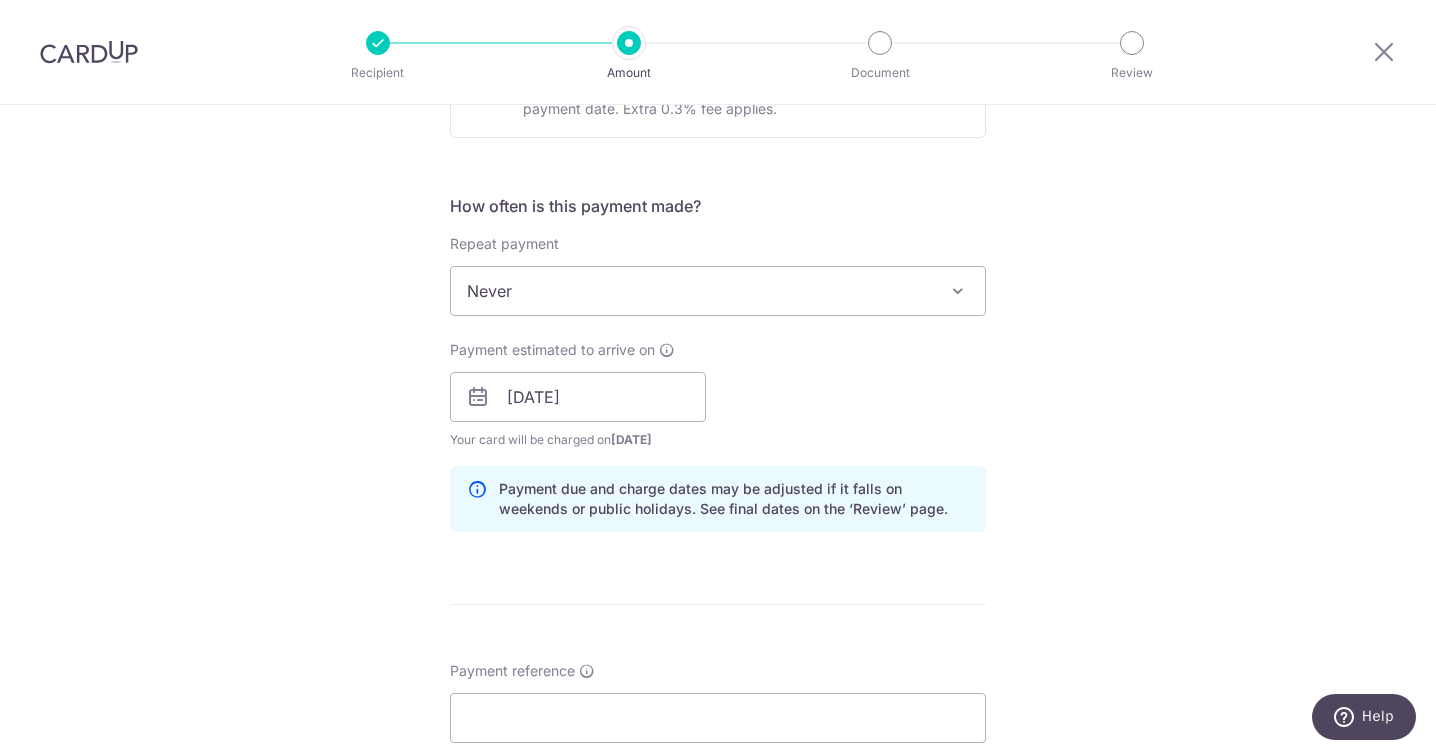 click on "Tell us more about your payment
Enter payment amount
SGD
2,339.69
2339.69
Recipient added successfully!
Select Card
Add new card
Add credit card
Secure 256-bit SSL
Text
New card details
Card
Secure 256-bit SSL" at bounding box center [718, 101] 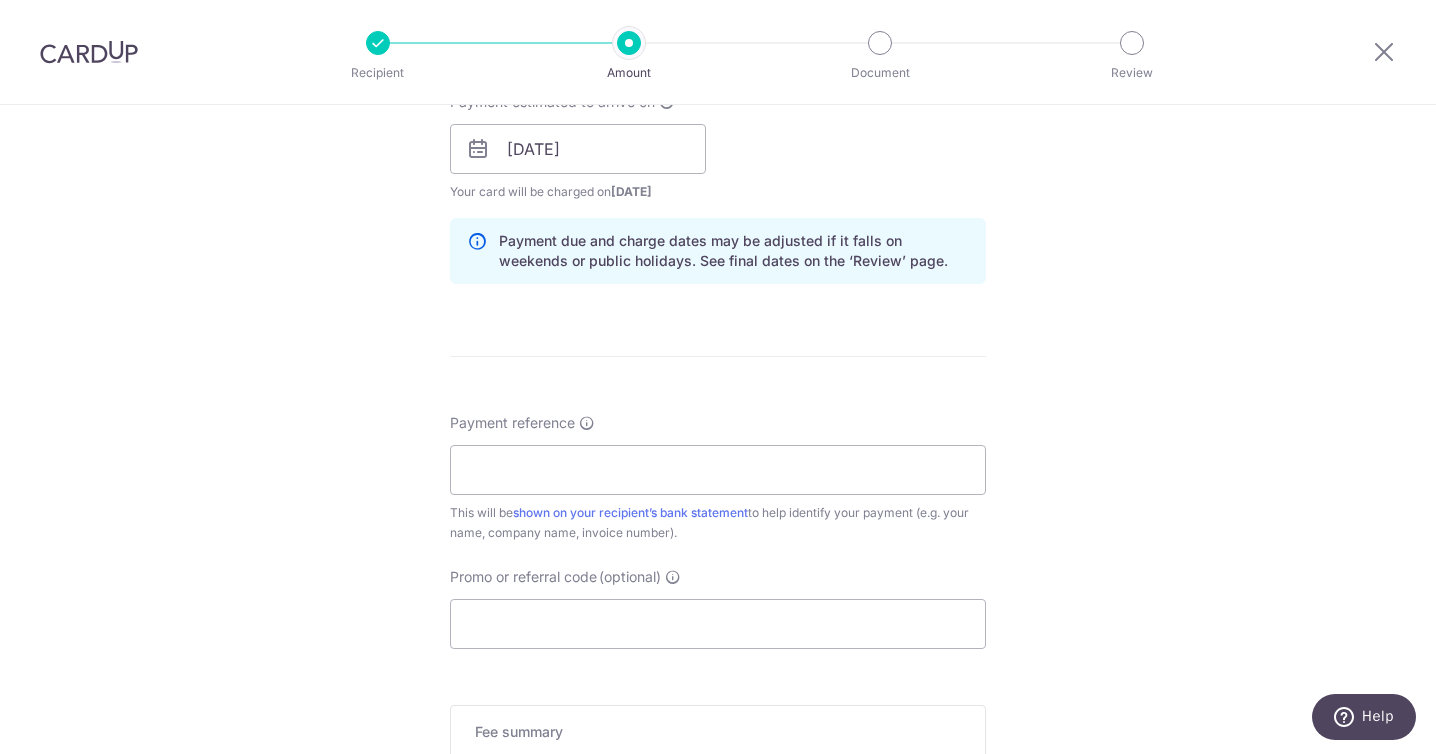 scroll, scrollTop: 1476, scrollLeft: 0, axis: vertical 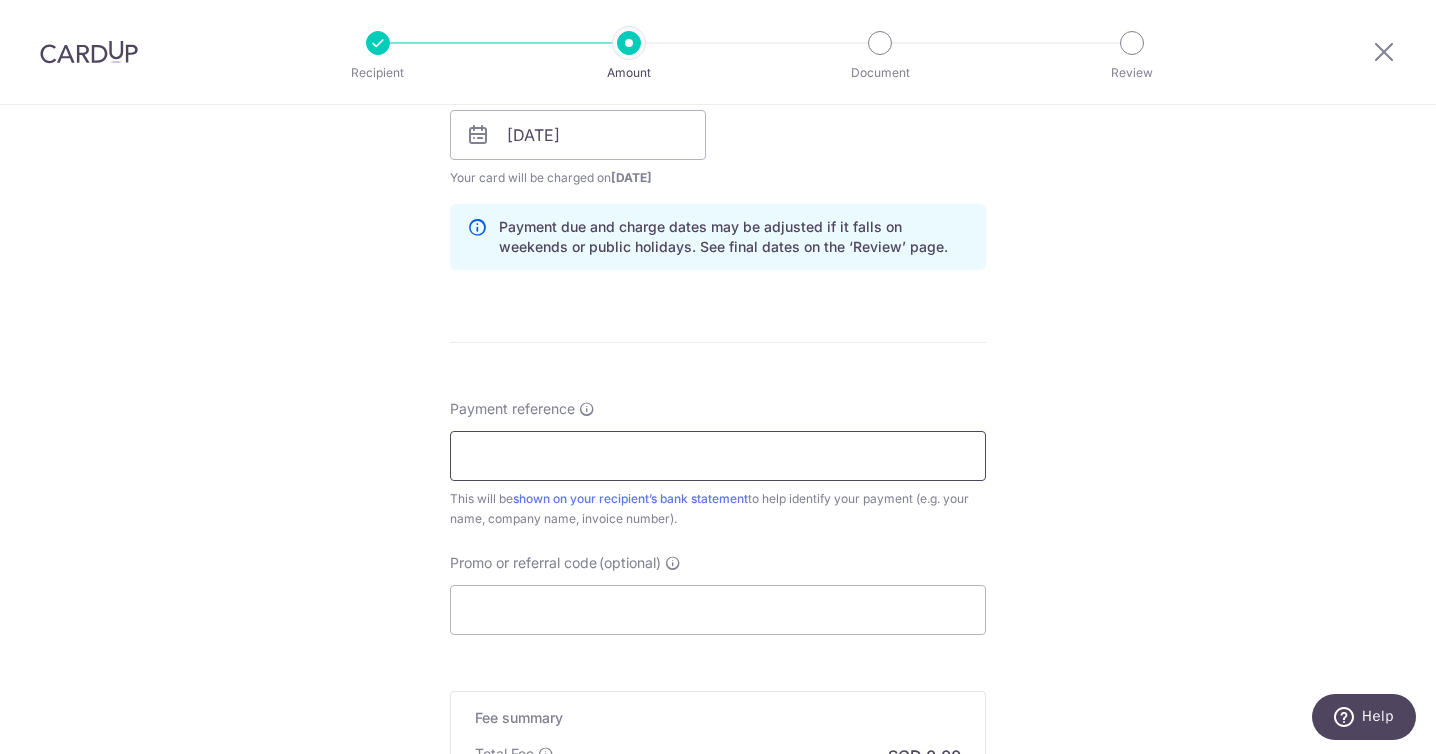 click on "Payment reference" at bounding box center (718, 456) 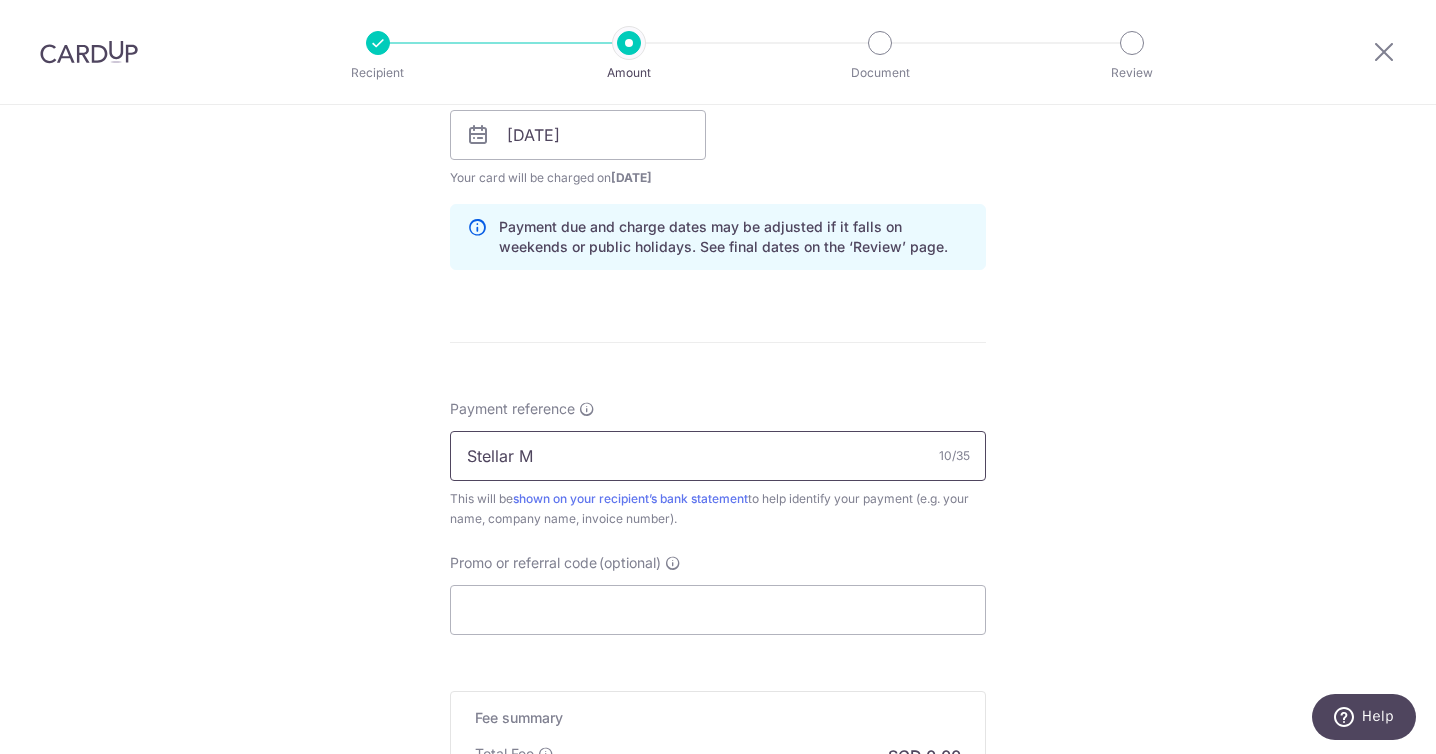 paste on "QU-20250324" 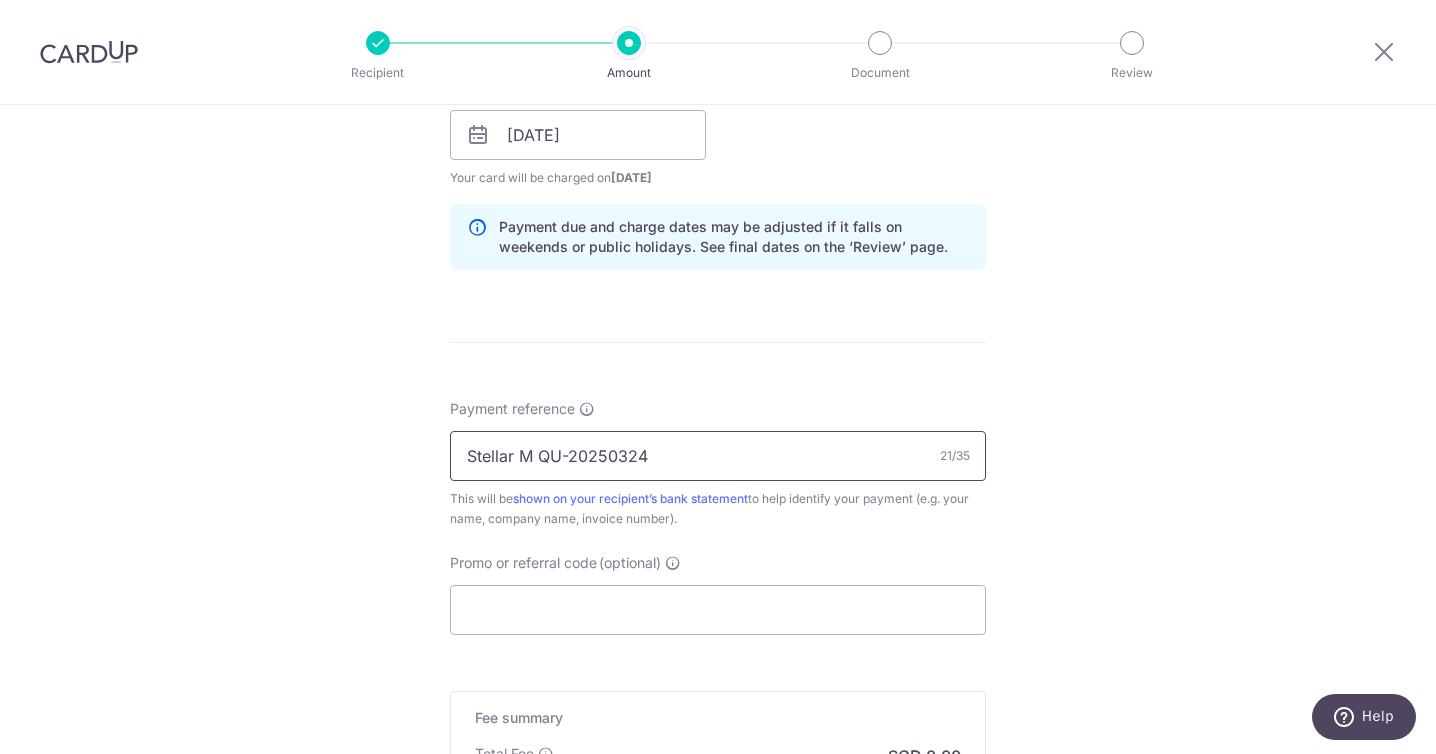 click on "Stellar M QU-20250324" at bounding box center (718, 456) 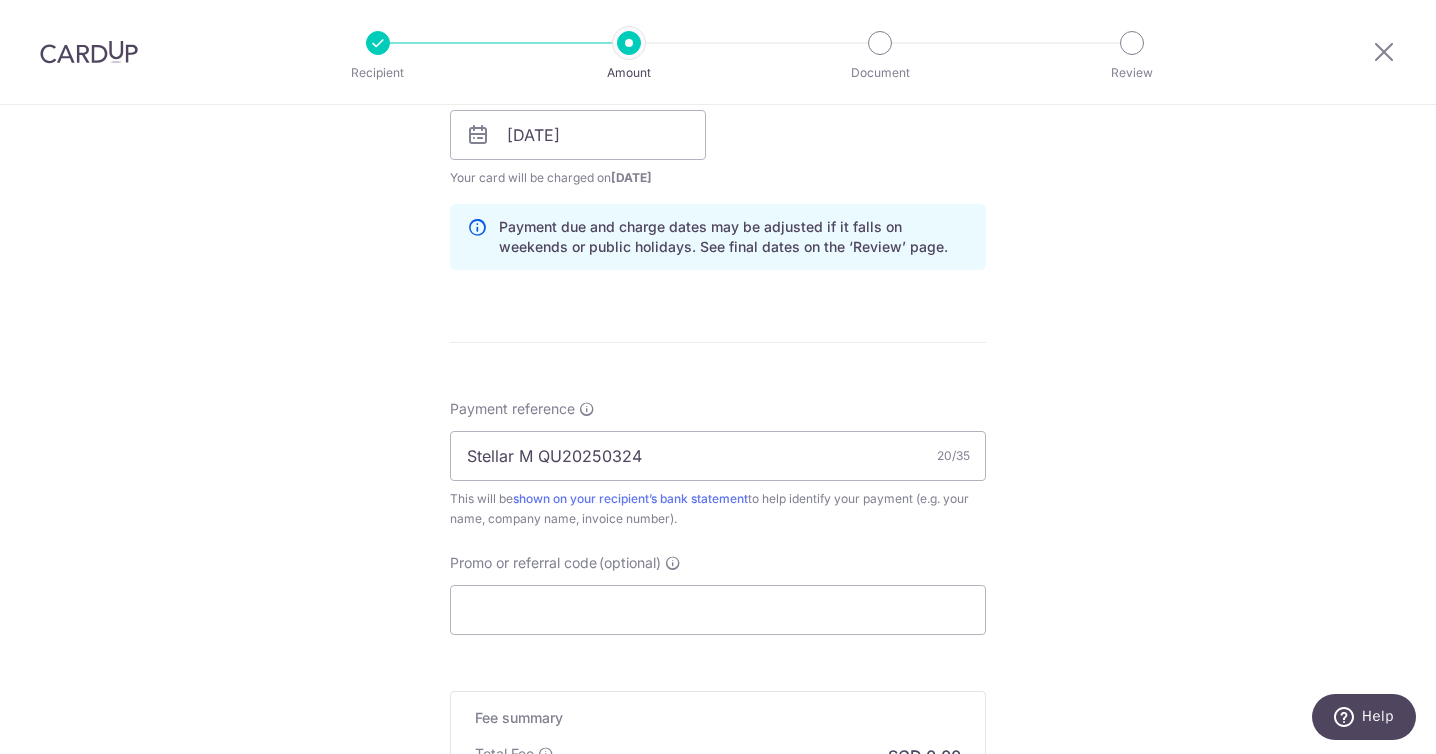 click on "Payment reference
Stellar M QU20250324
20/35
This will be  shown on your recipient’s bank statement  to help identify your payment (e.g. your name, company name, invoice number).
Promo or referral code
(optional)
The discounted fee will be shown on the review step, right before you create your payments.
Add" at bounding box center [718, 517] 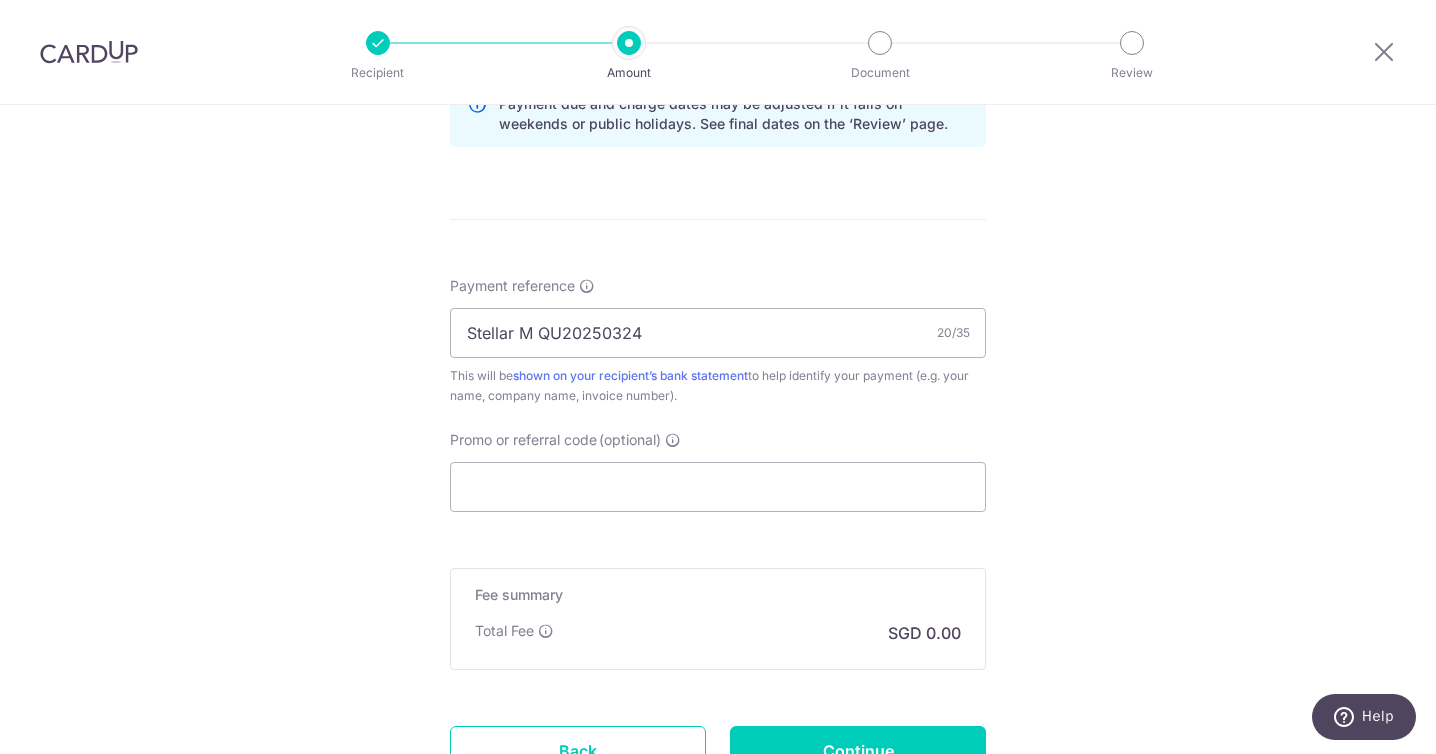 scroll, scrollTop: 1602, scrollLeft: 0, axis: vertical 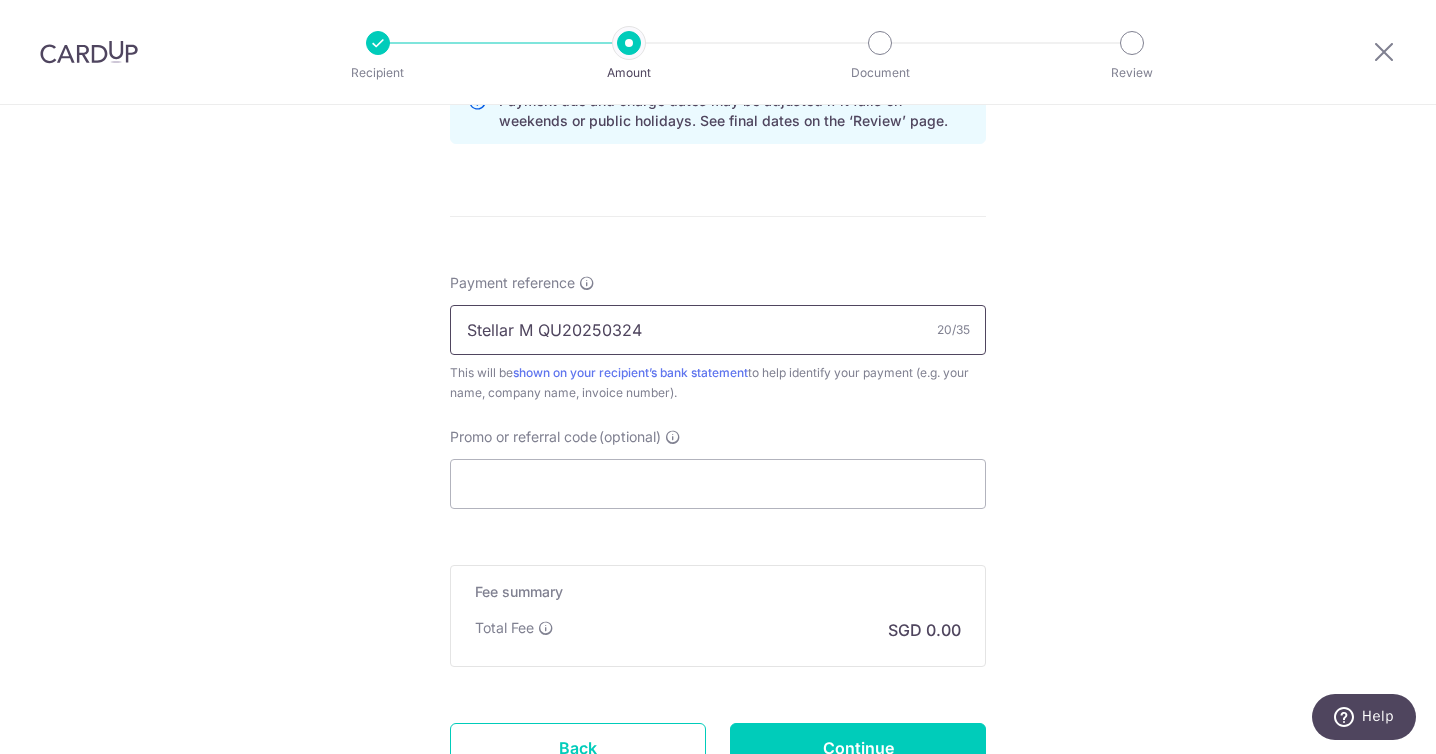 drag, startPoint x: 535, startPoint y: 335, endPoint x: 413, endPoint y: 323, distance: 122.588745 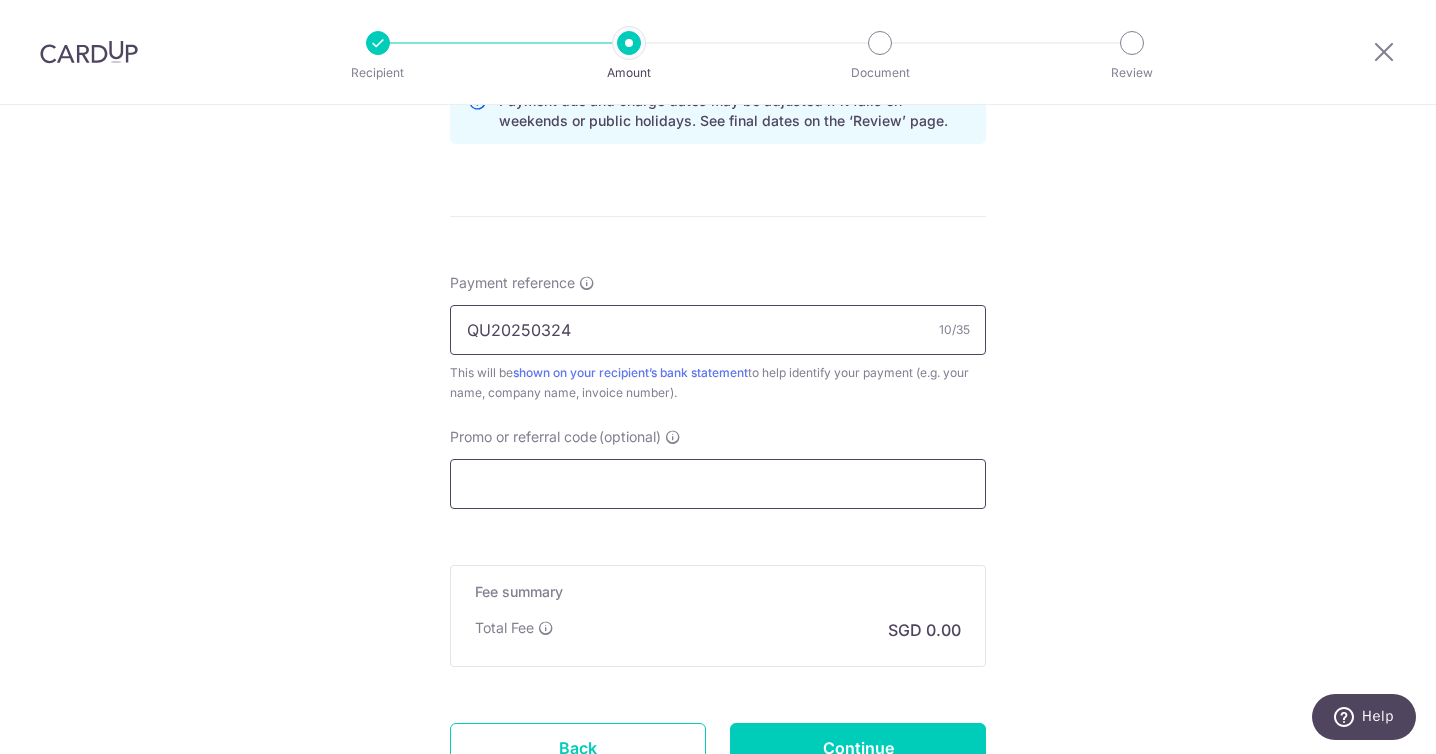 type on "QU20250324" 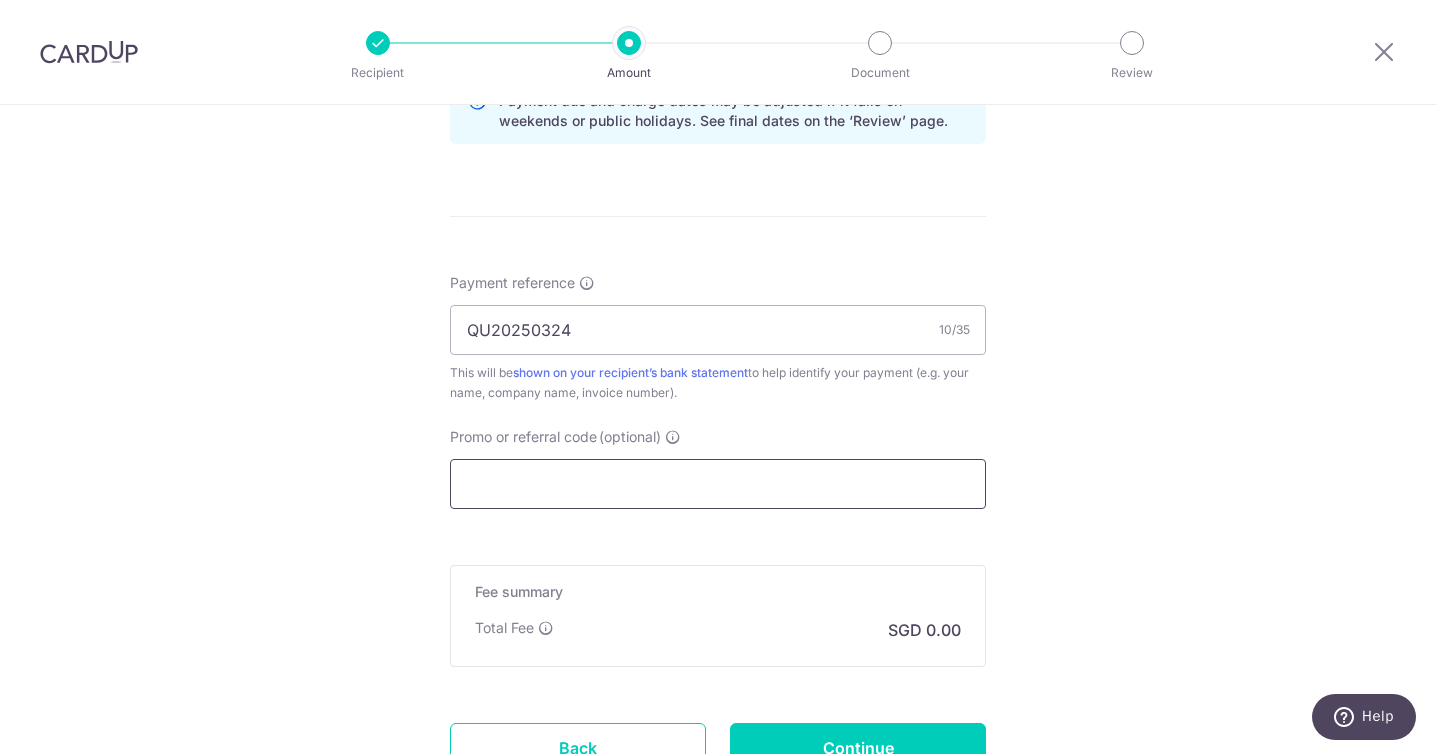 click on "Promo or referral code
(optional)" at bounding box center [718, 484] 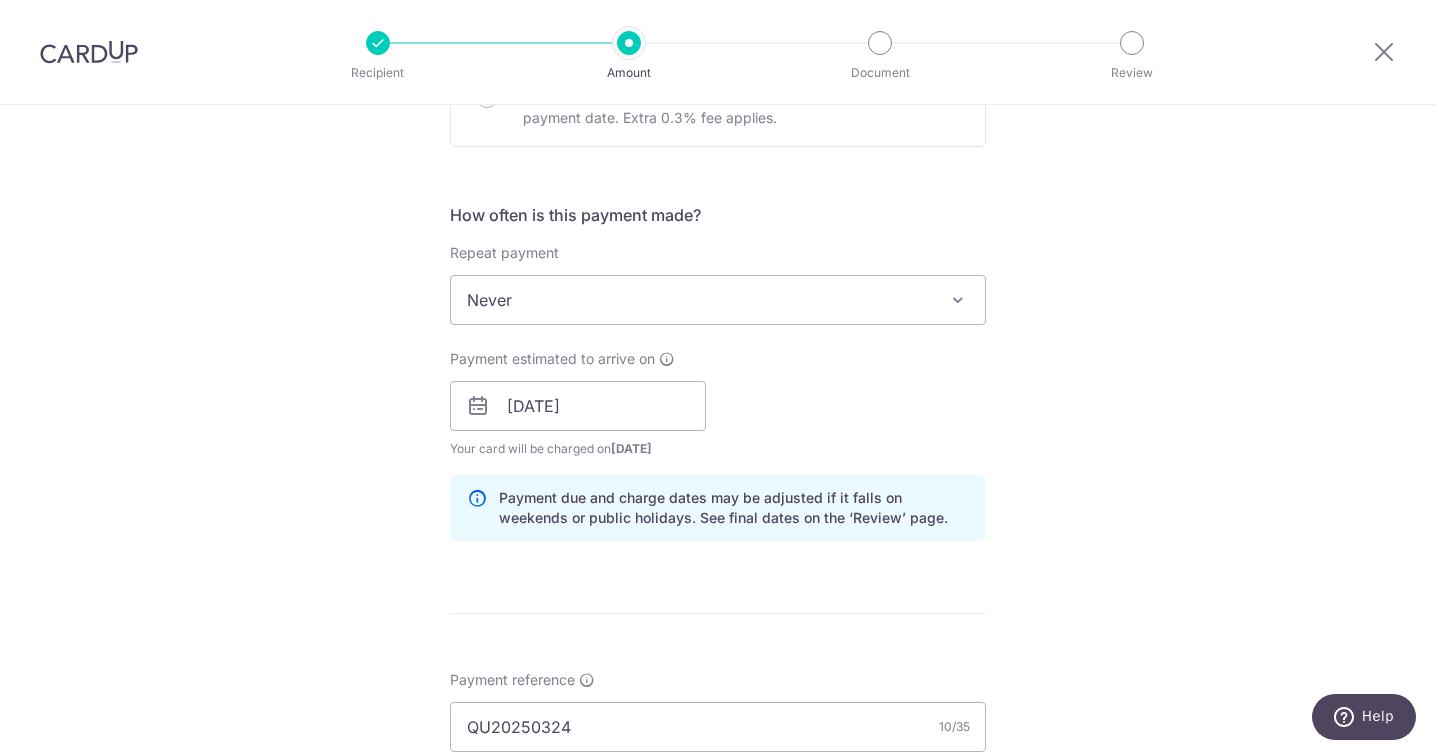 scroll, scrollTop: 1206, scrollLeft: 0, axis: vertical 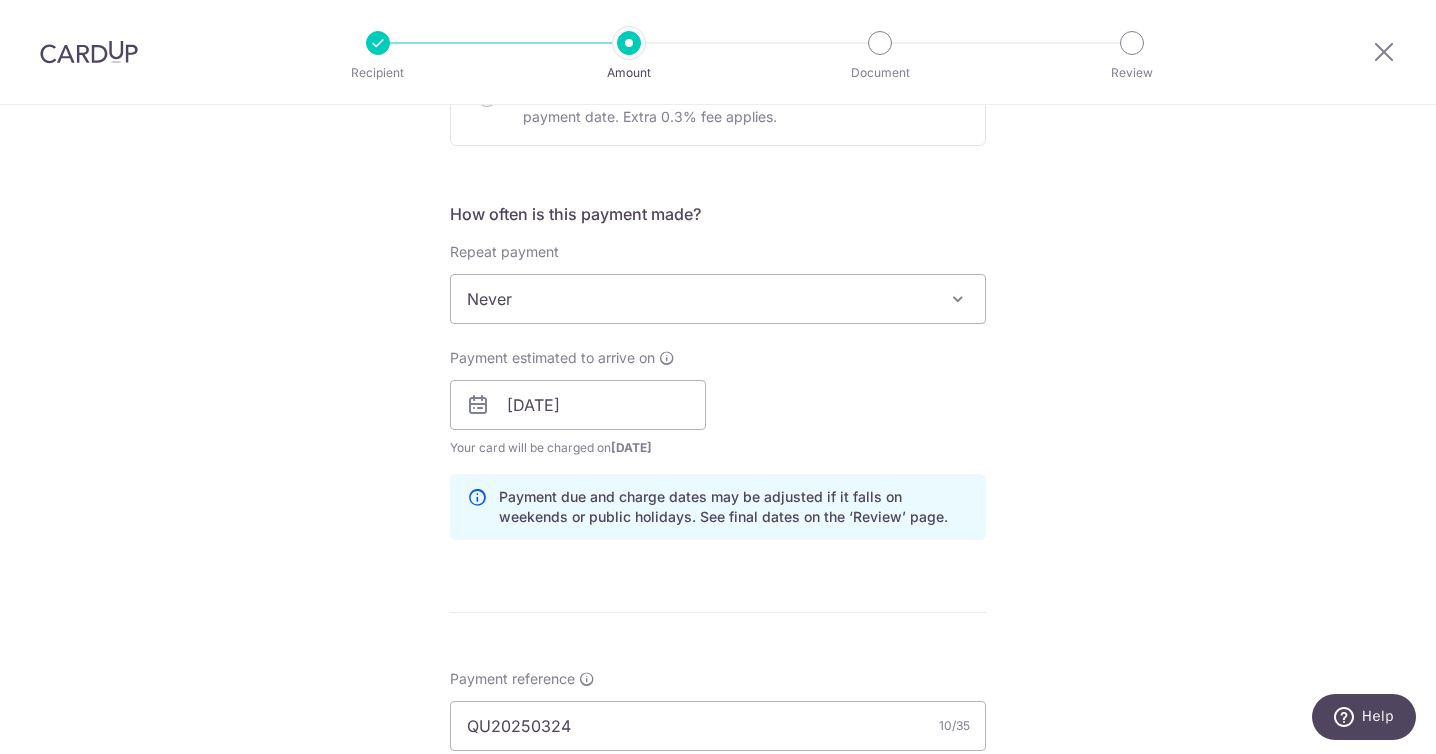 click on "Tell us more about your payment
Enter payment amount
SGD
2,339.69
2339.69
Recipient added successfully!
Select Card
Add new card
Add credit card
Secure 256-bit SSL
Text
New card details
Card
Secure 256-bit SSL" at bounding box center (718, 109) 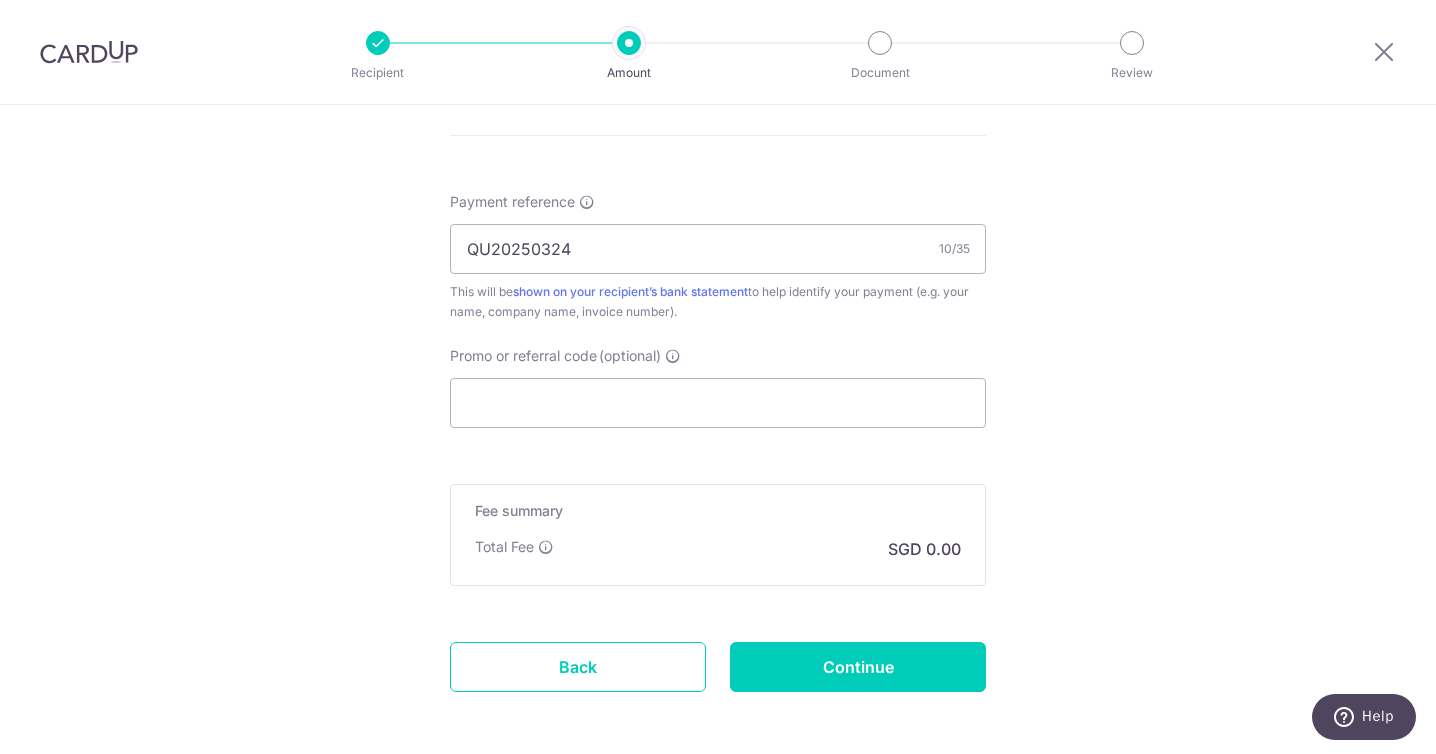 scroll, scrollTop: 1684, scrollLeft: 0, axis: vertical 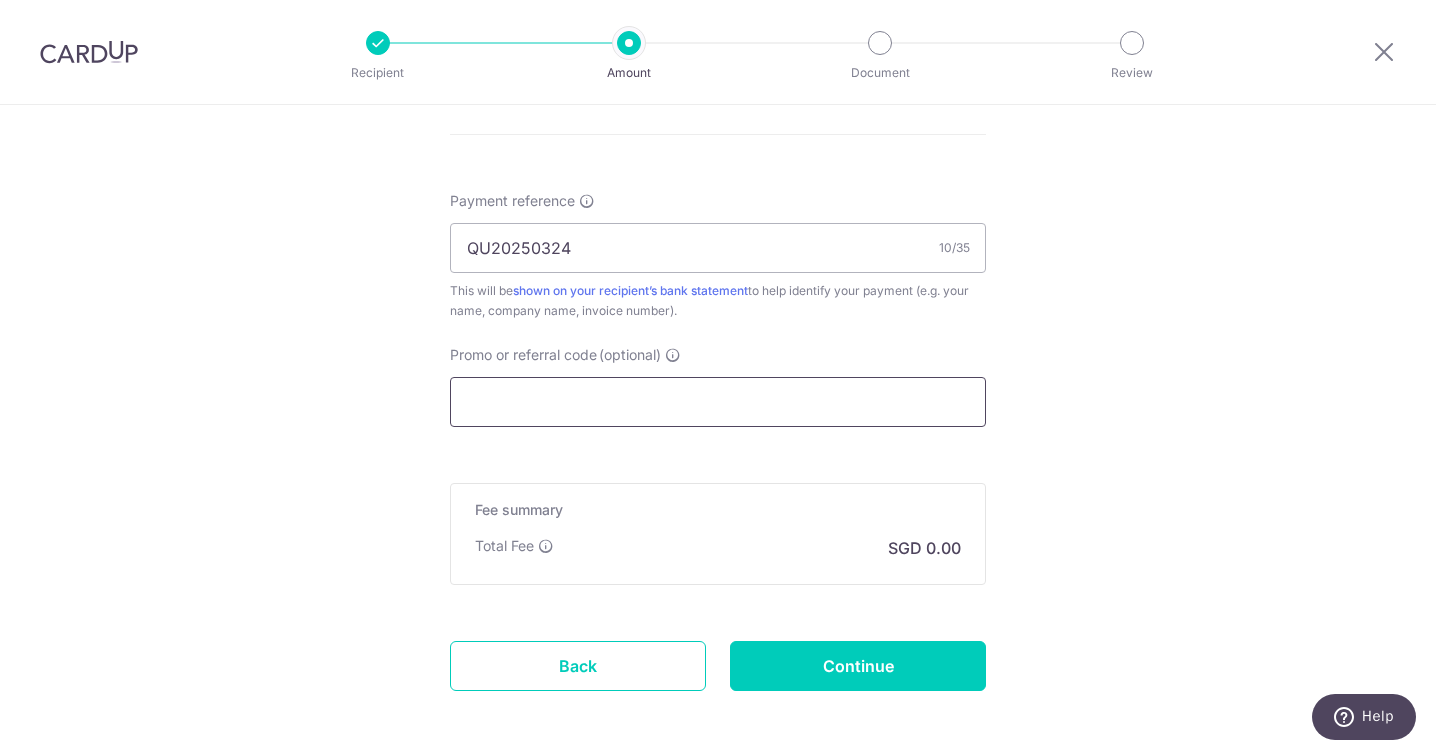 click on "Promo or referral code
(optional)" at bounding box center [718, 402] 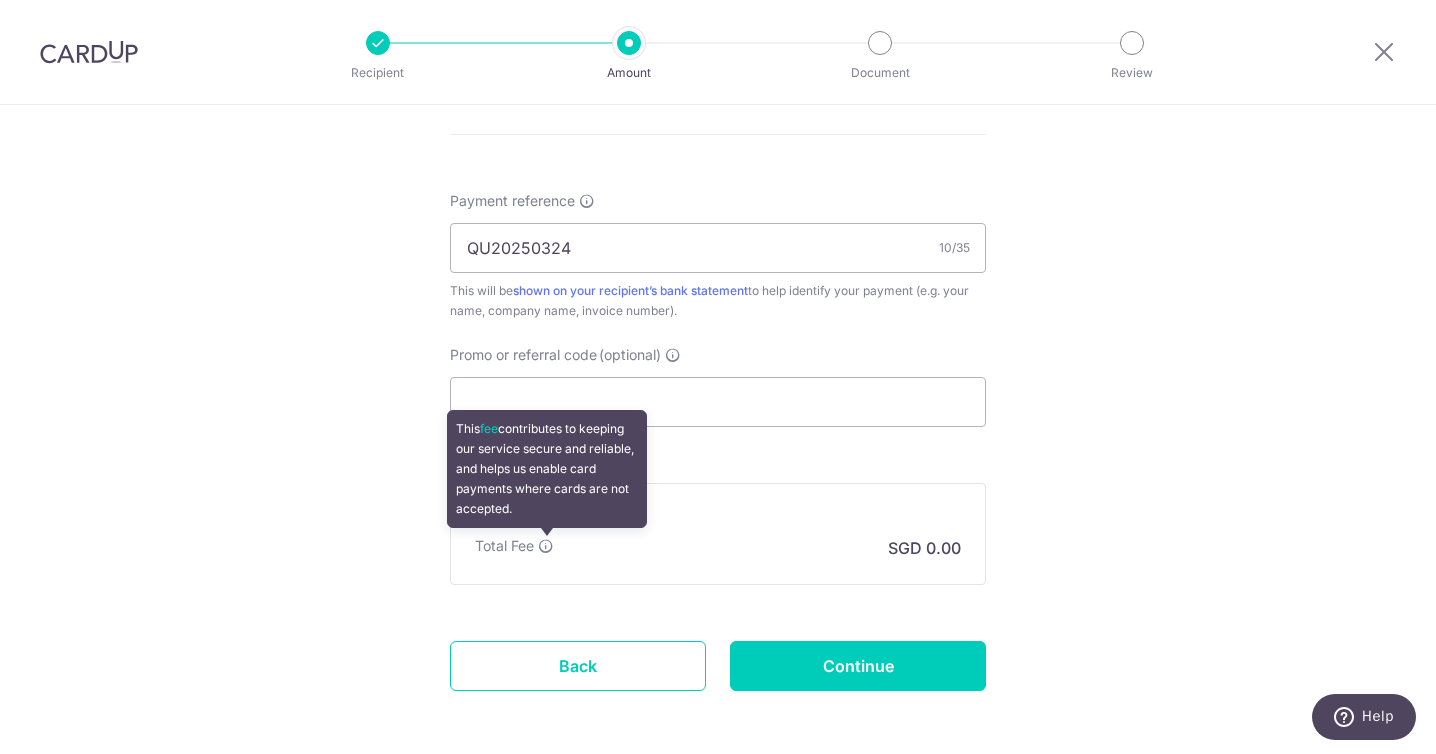 click at bounding box center [546, 546] 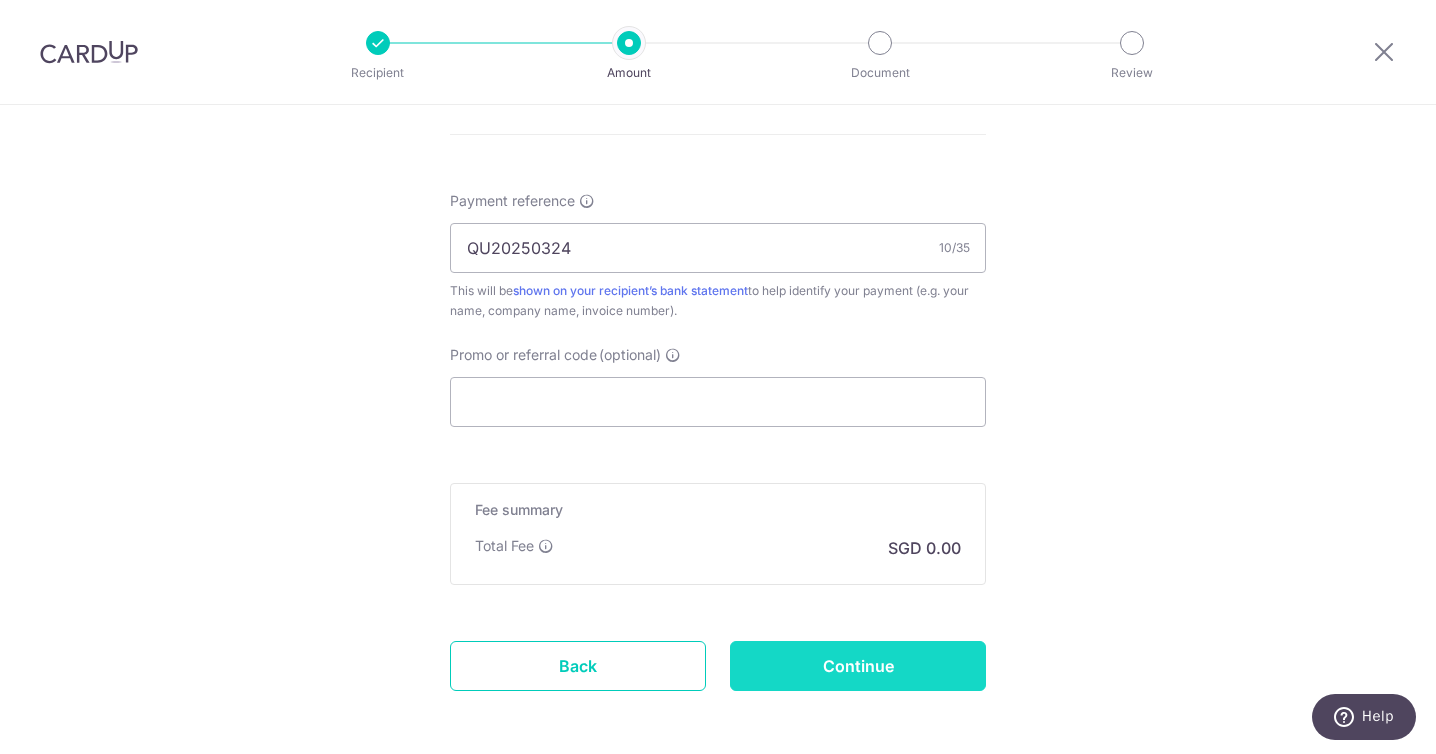 click on "Continue" at bounding box center [858, 666] 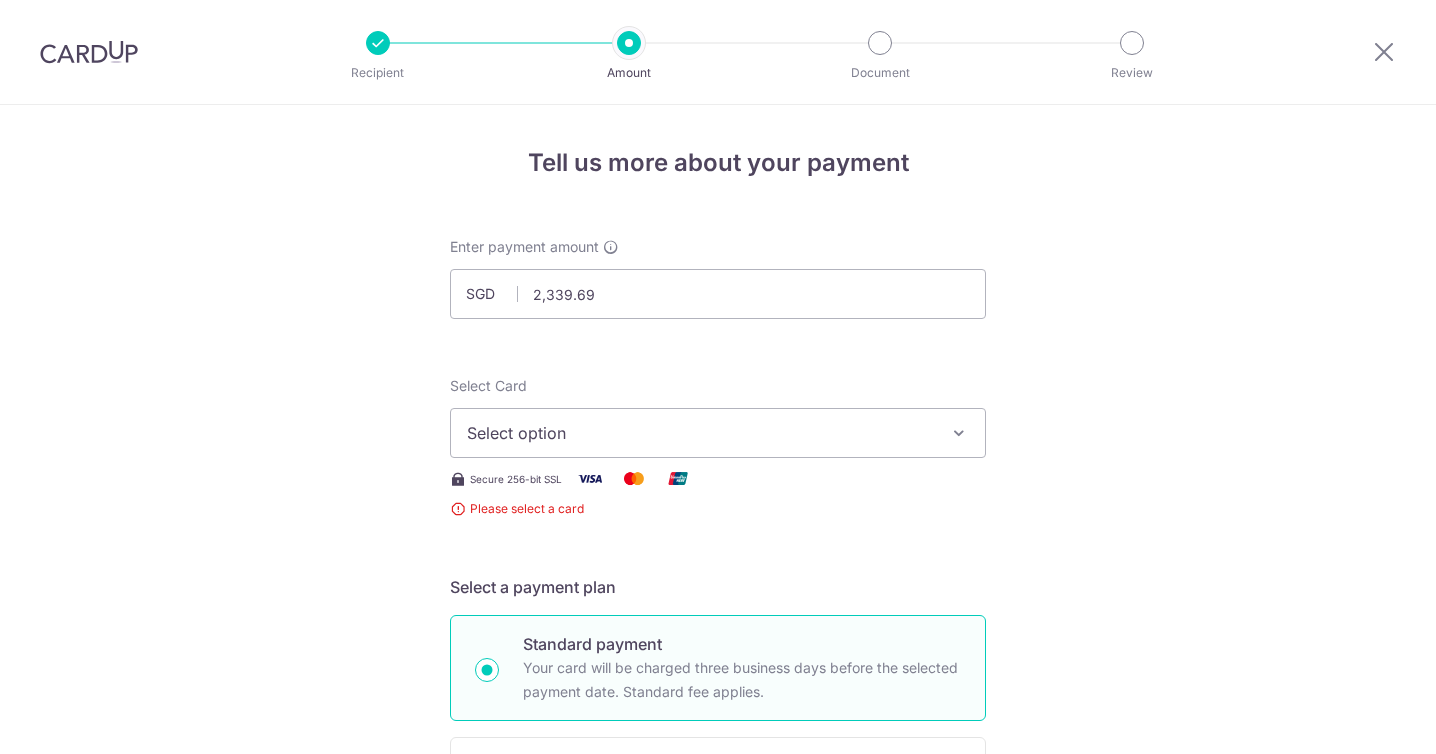 scroll, scrollTop: 0, scrollLeft: 0, axis: both 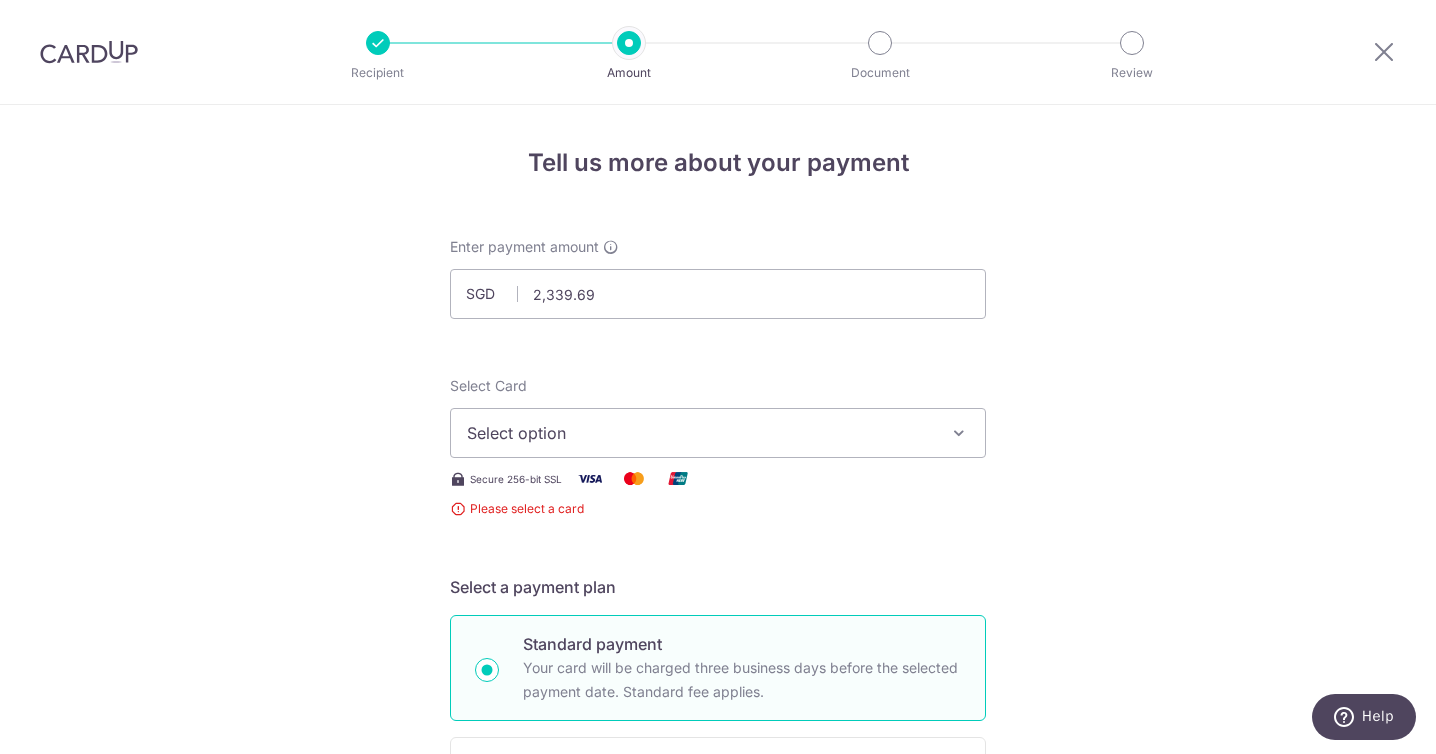 click on "Select option" at bounding box center (718, 433) 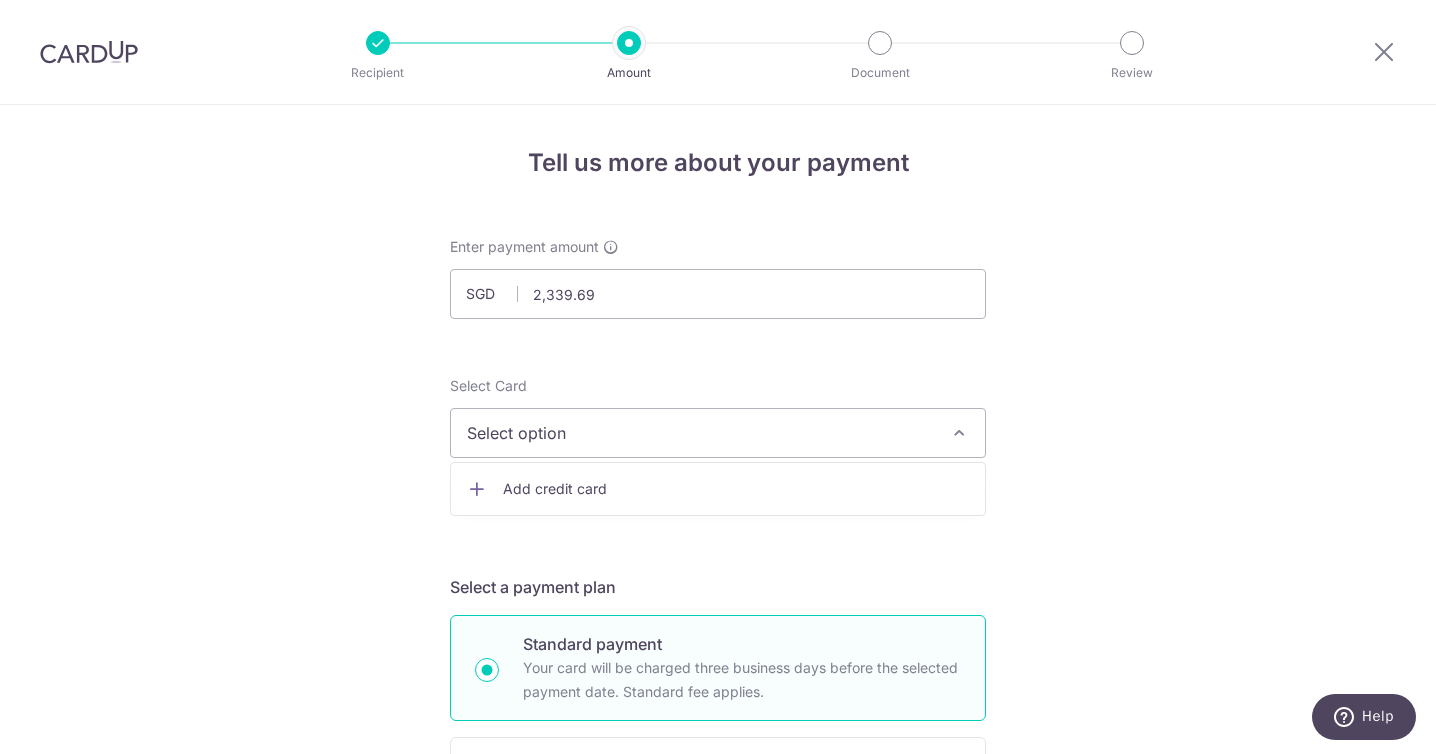 click on "Select option" at bounding box center [718, 433] 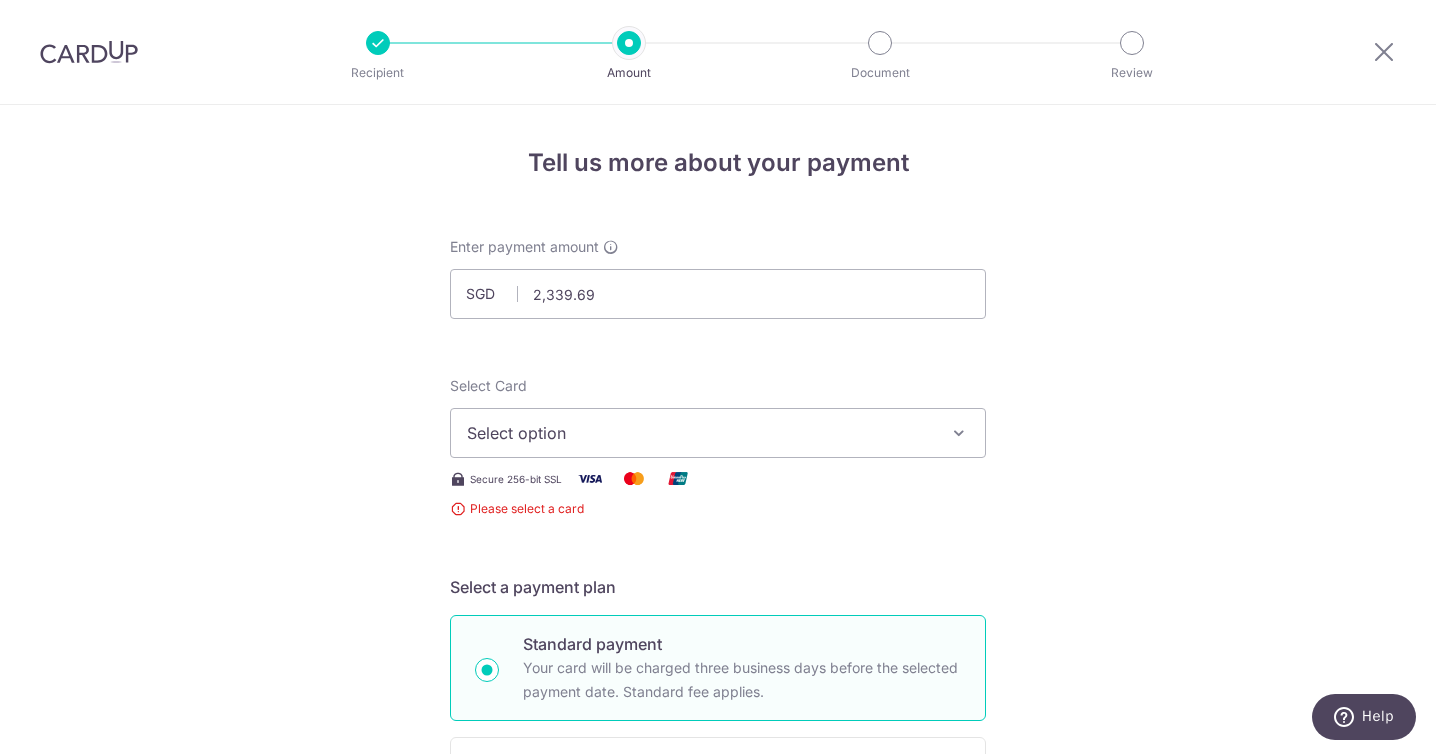 click on "Select Card
Select option
Add credit card
Secure 256-bit SSL
Please select a card" at bounding box center [718, 447] 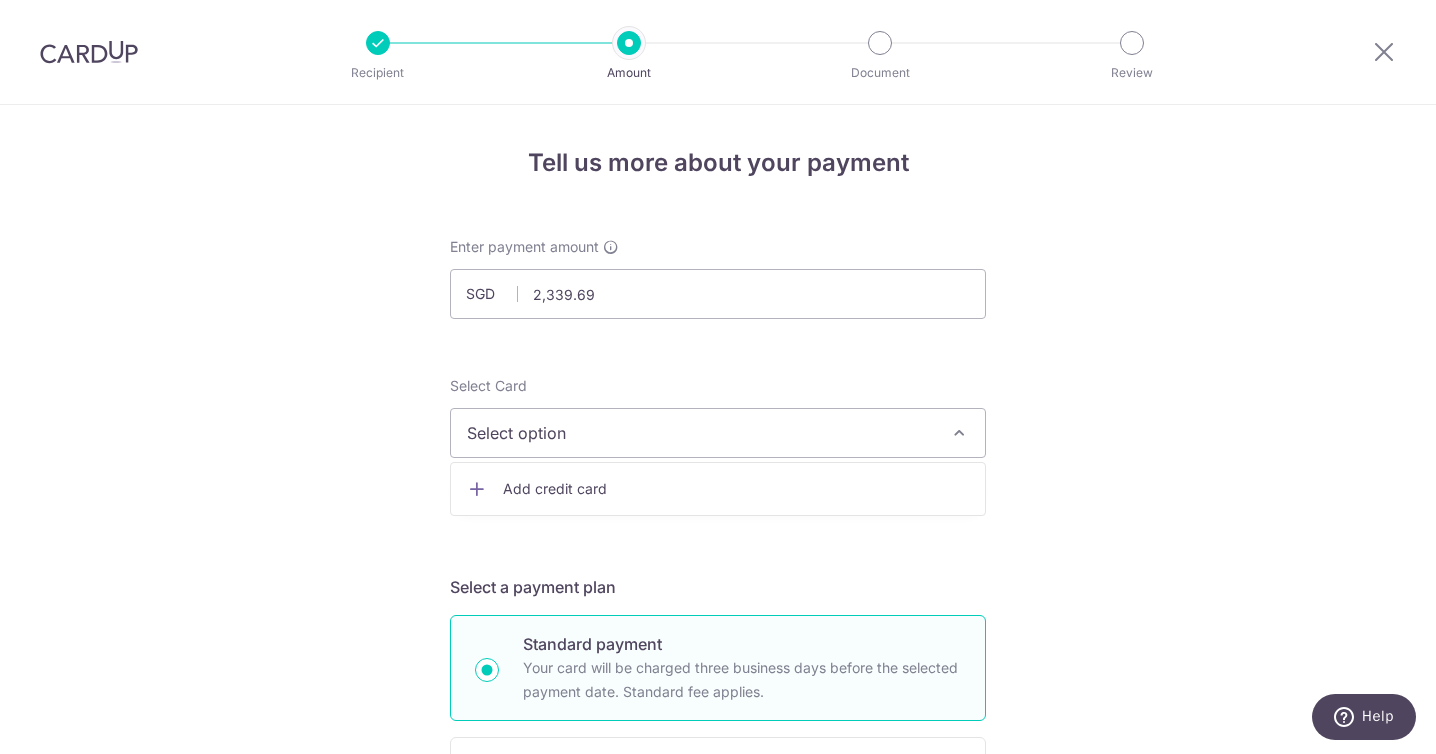 click on "Add credit card" at bounding box center (718, 489) 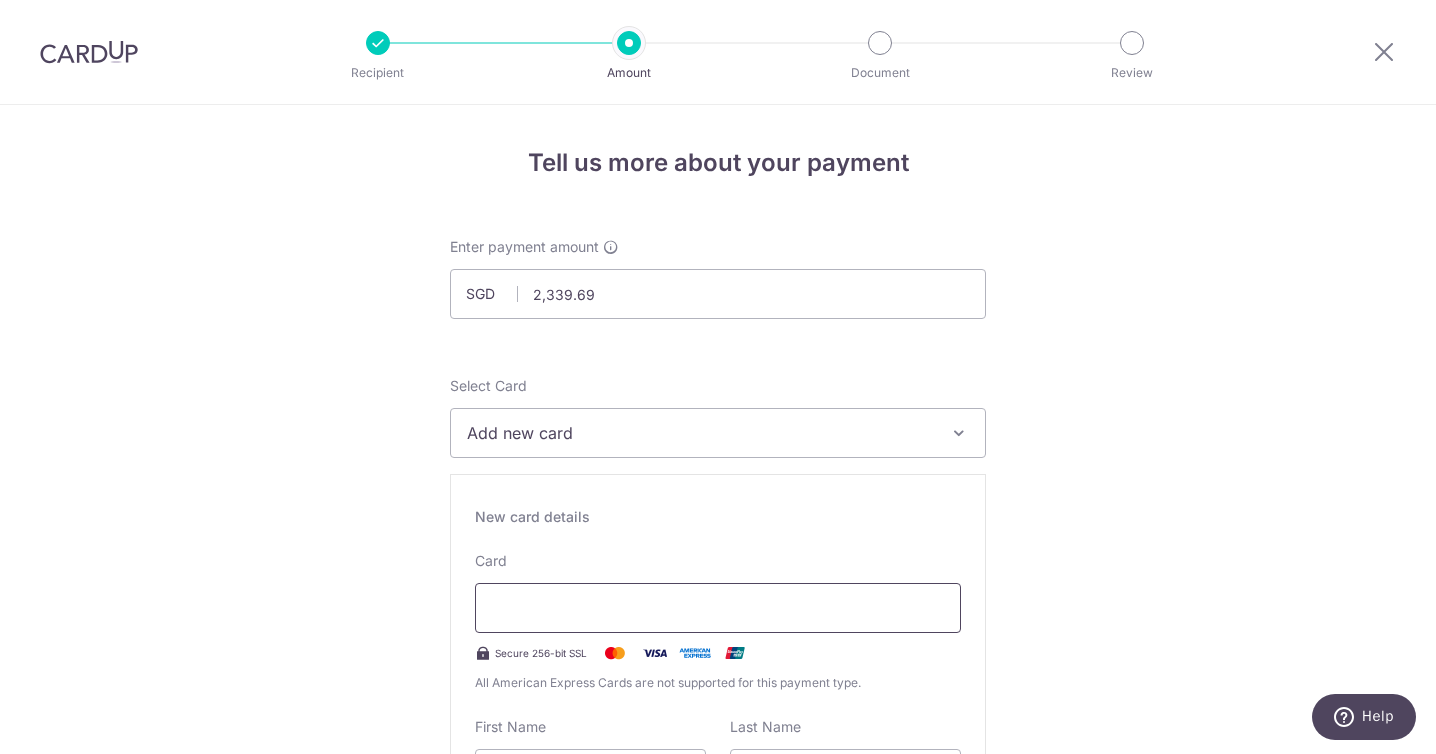 click at bounding box center (718, 608) 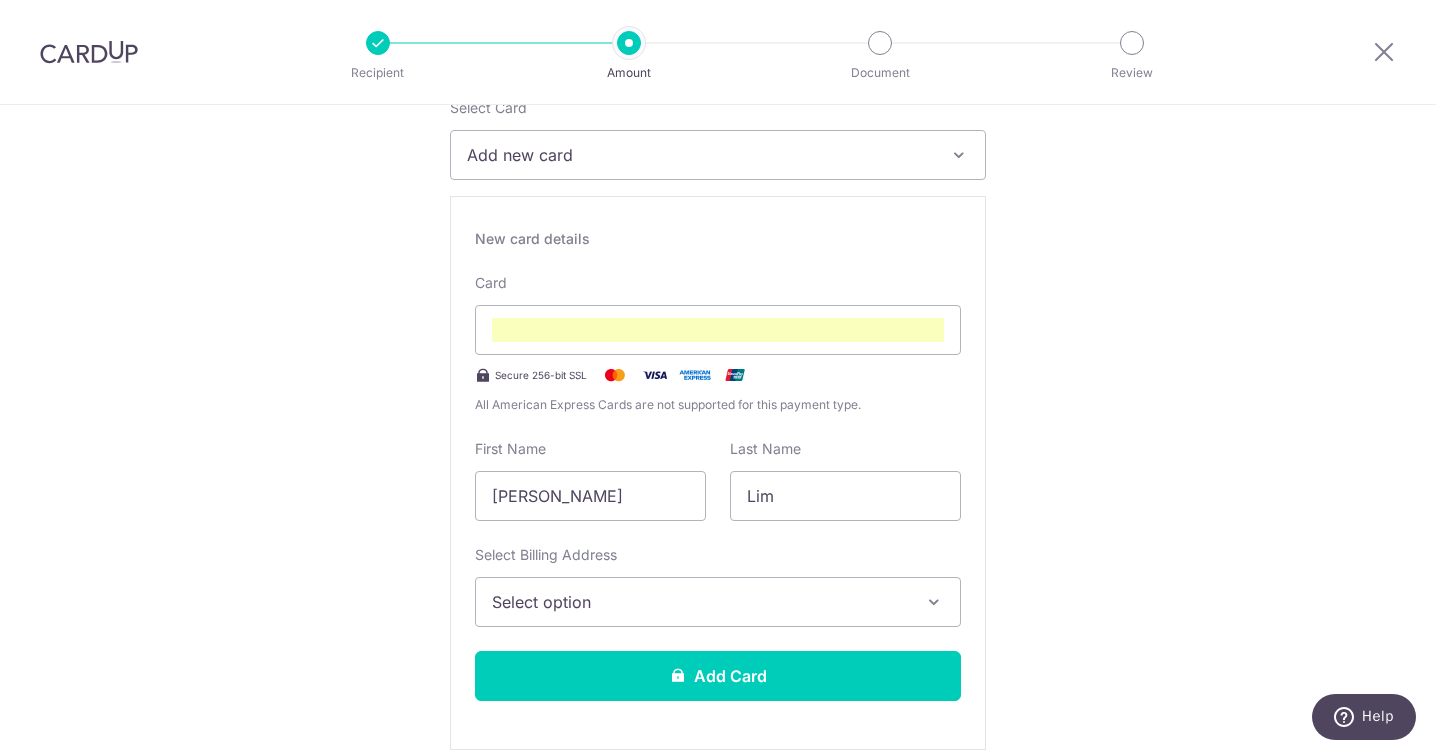 scroll, scrollTop: 280, scrollLeft: 0, axis: vertical 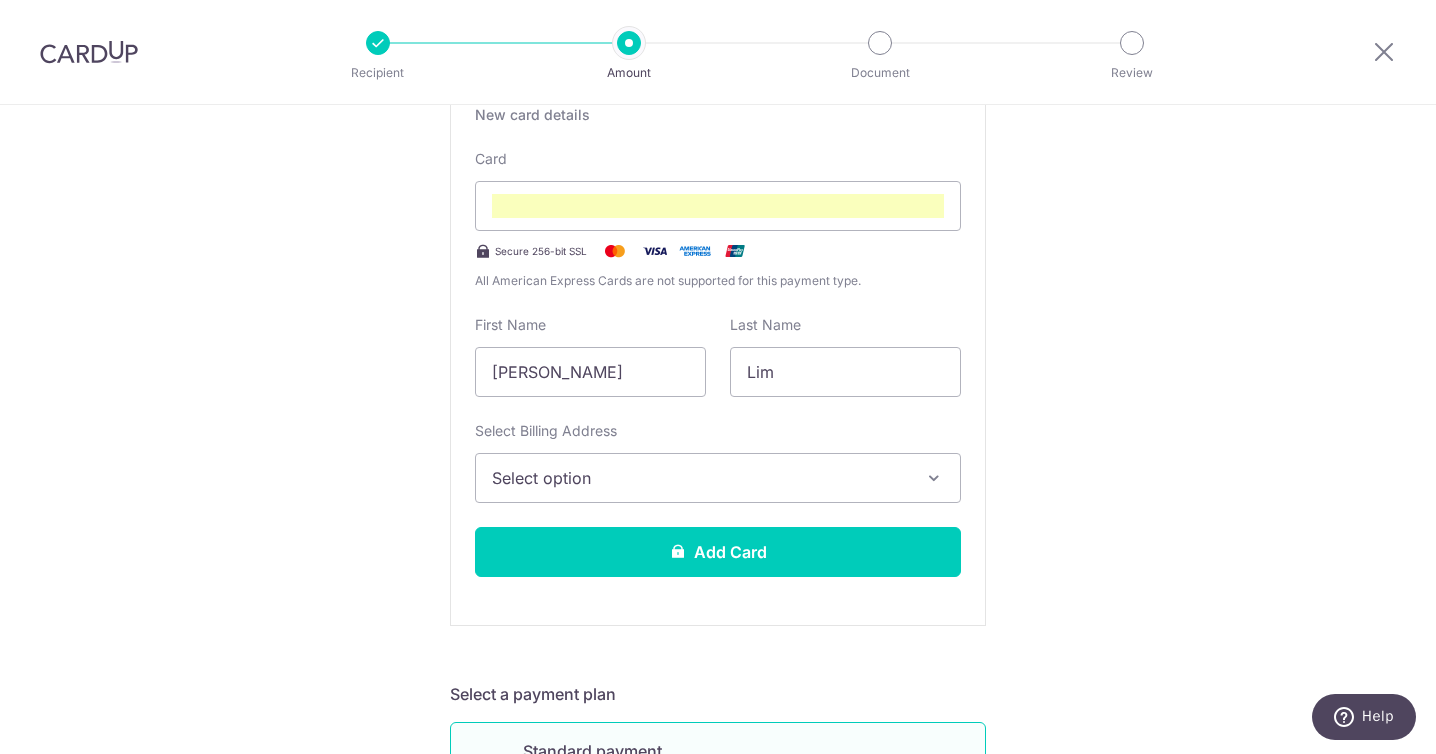 click on "Select option" at bounding box center (718, 478) 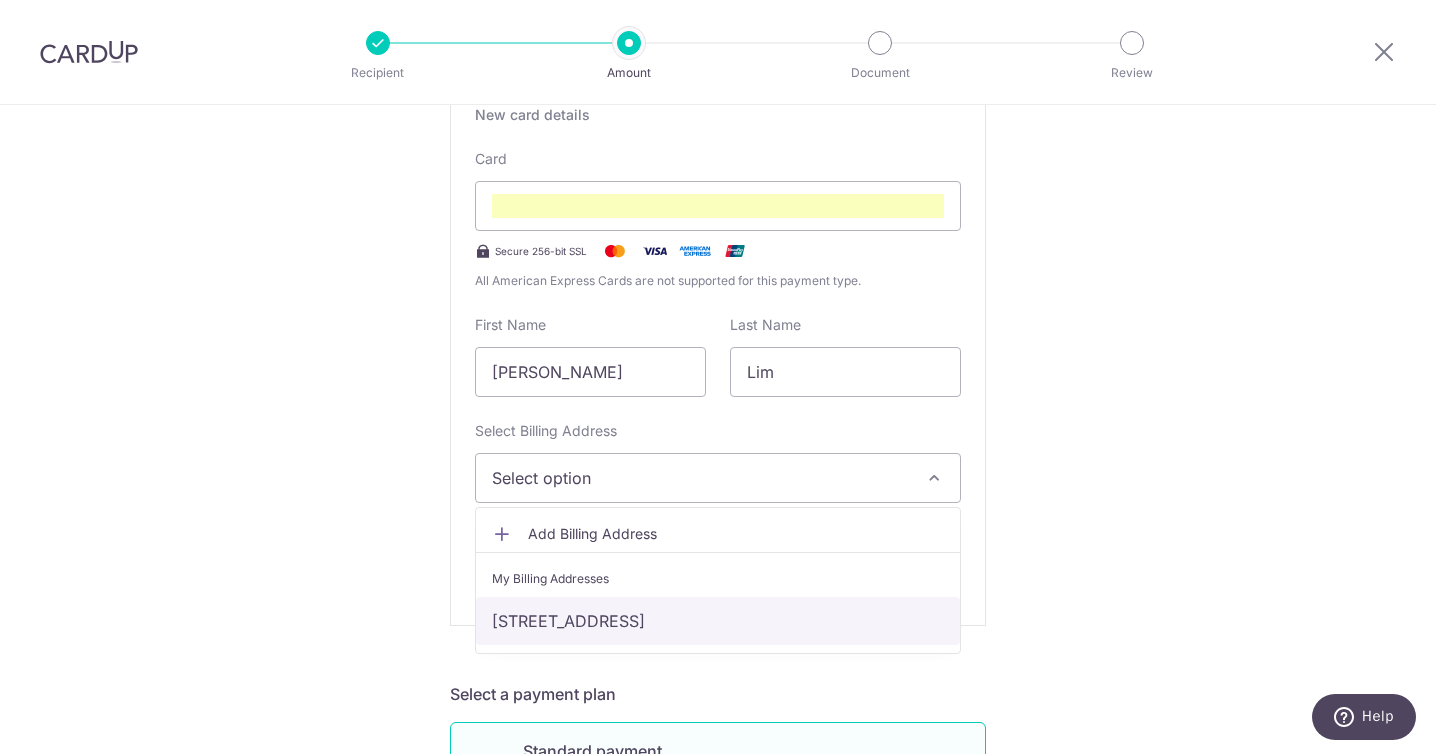 click on "[STREET_ADDRESS]" at bounding box center [718, 621] 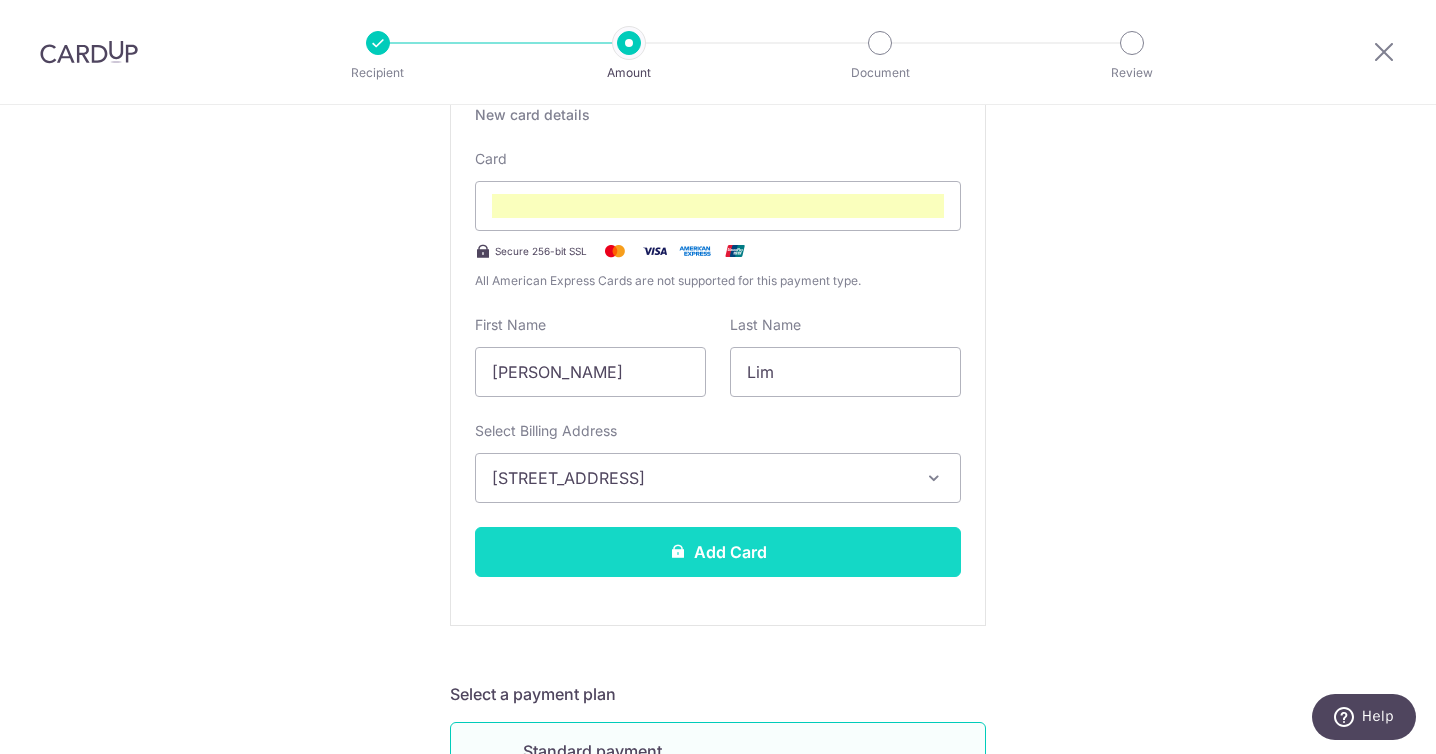 click on "Add Card" at bounding box center (718, 552) 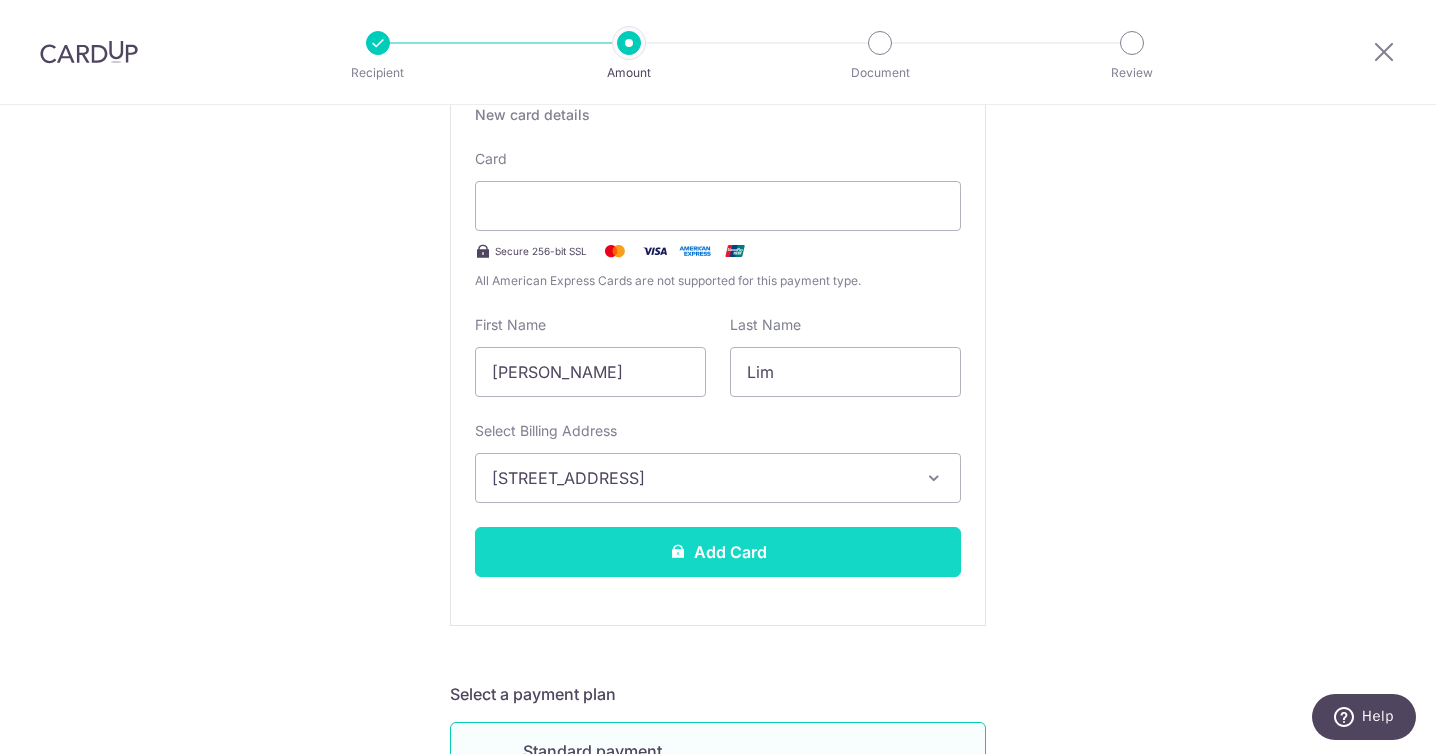 click on "Add Card" at bounding box center [718, 552] 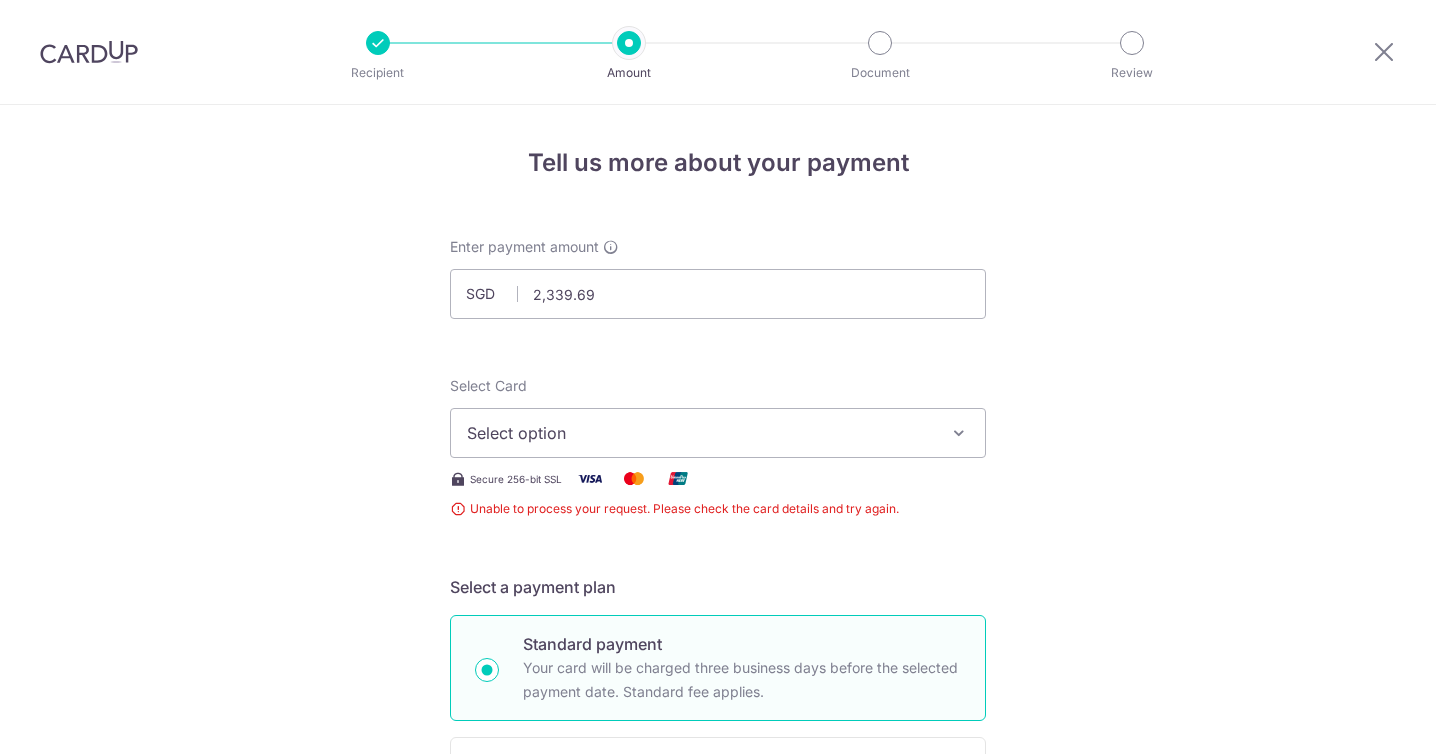 scroll, scrollTop: 0, scrollLeft: 0, axis: both 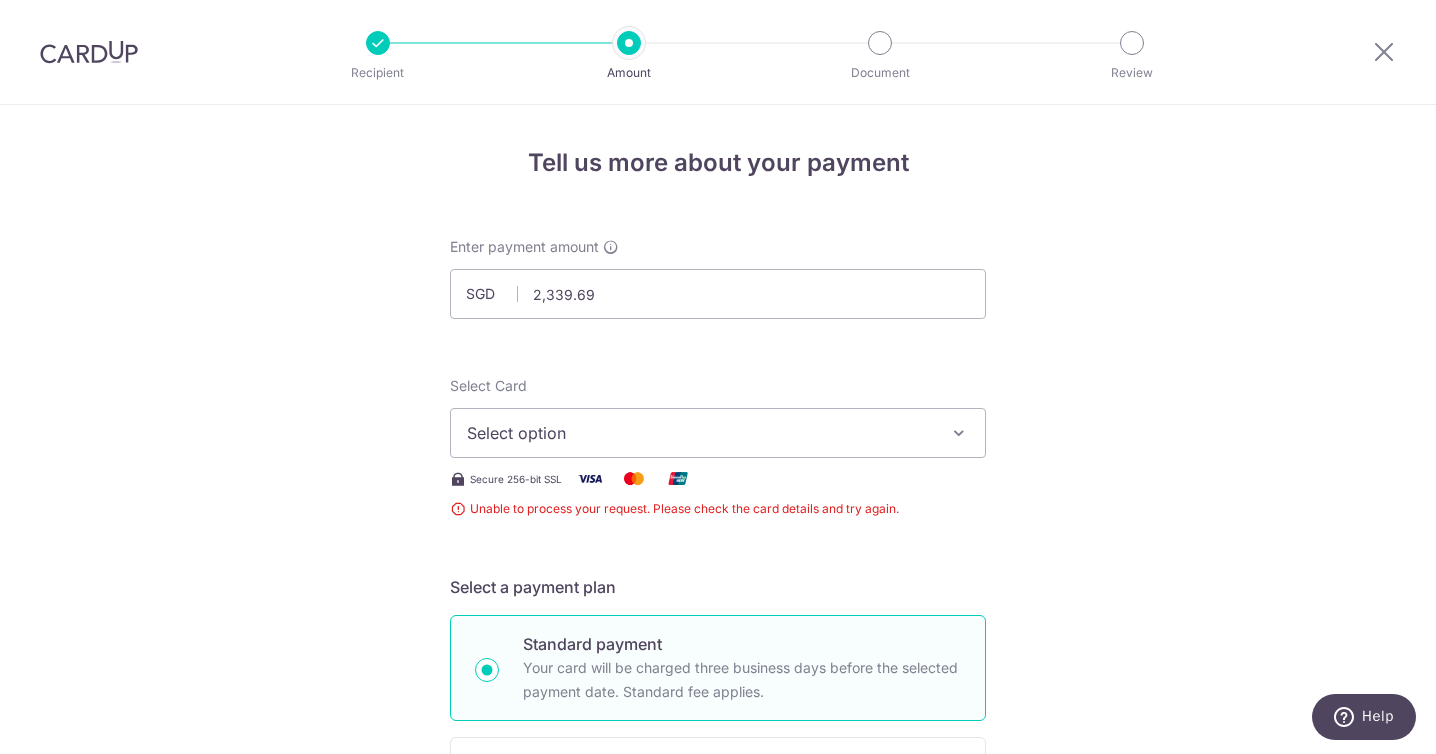 click on "Select option" at bounding box center [718, 433] 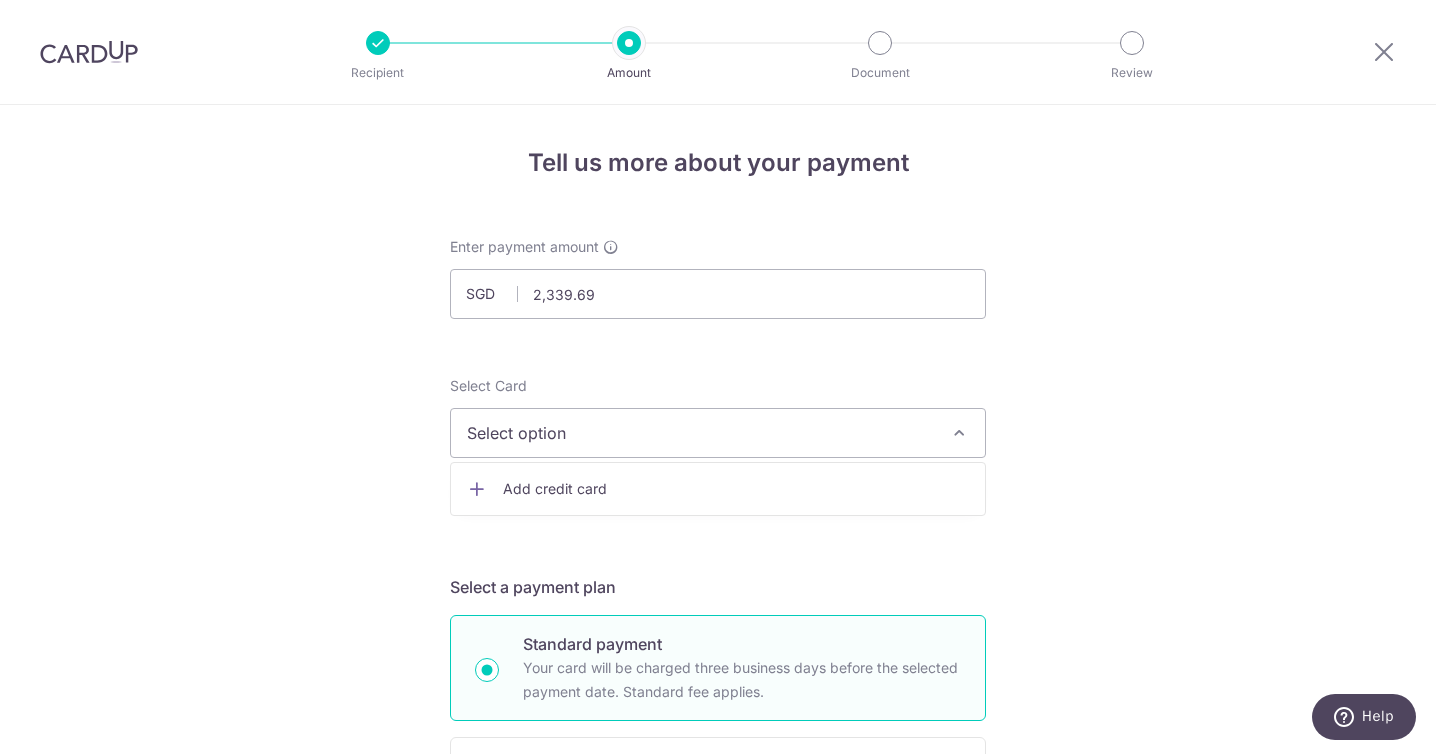 click on "Add credit card" at bounding box center (736, 489) 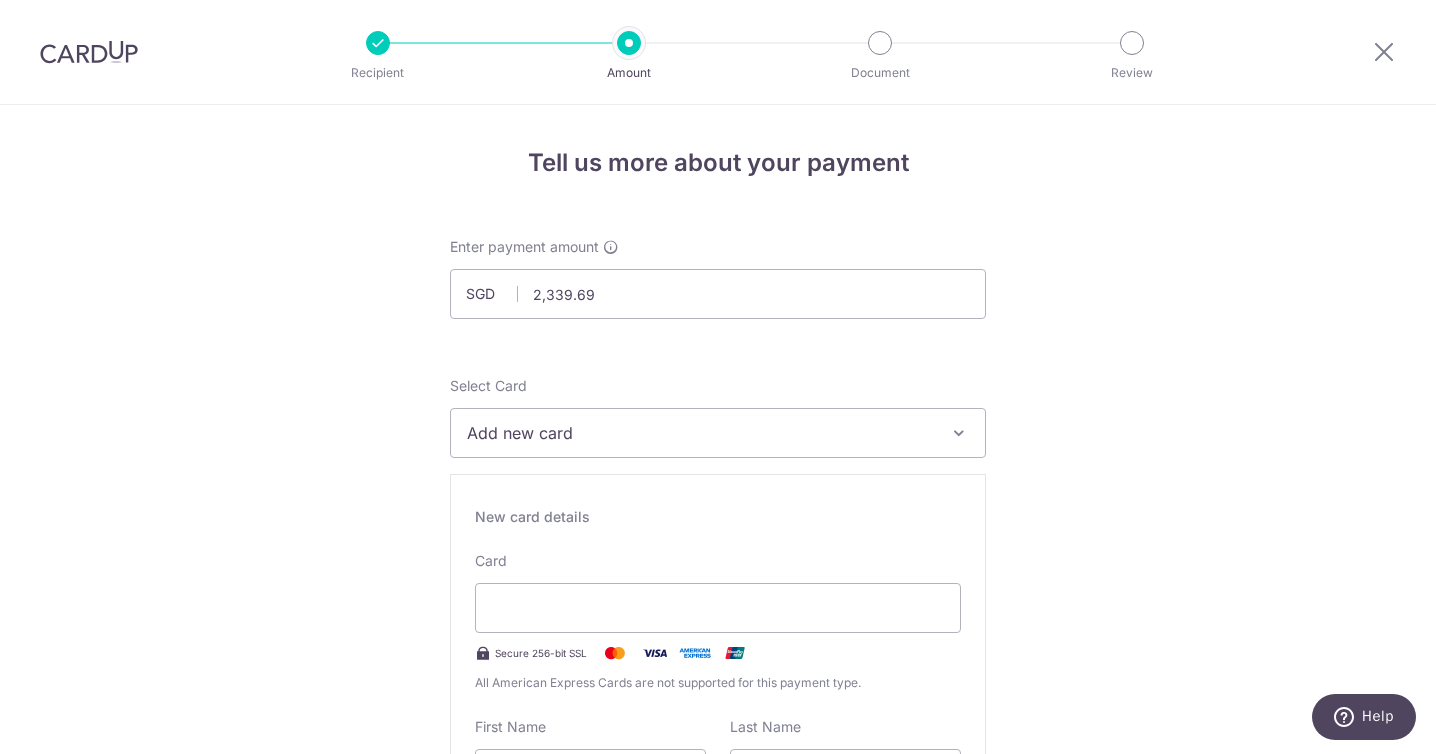 click on "Tell us more about your payment
Enter payment amount
SGD
2,339.69
2339.69
Unable to process your request. Please check the card details and try again.
Select Card
Add new card
Add credit card
Secure 256-bit SSL
Text
New card details
Card
Secure 256-bit SSL" at bounding box center (718, 1315) 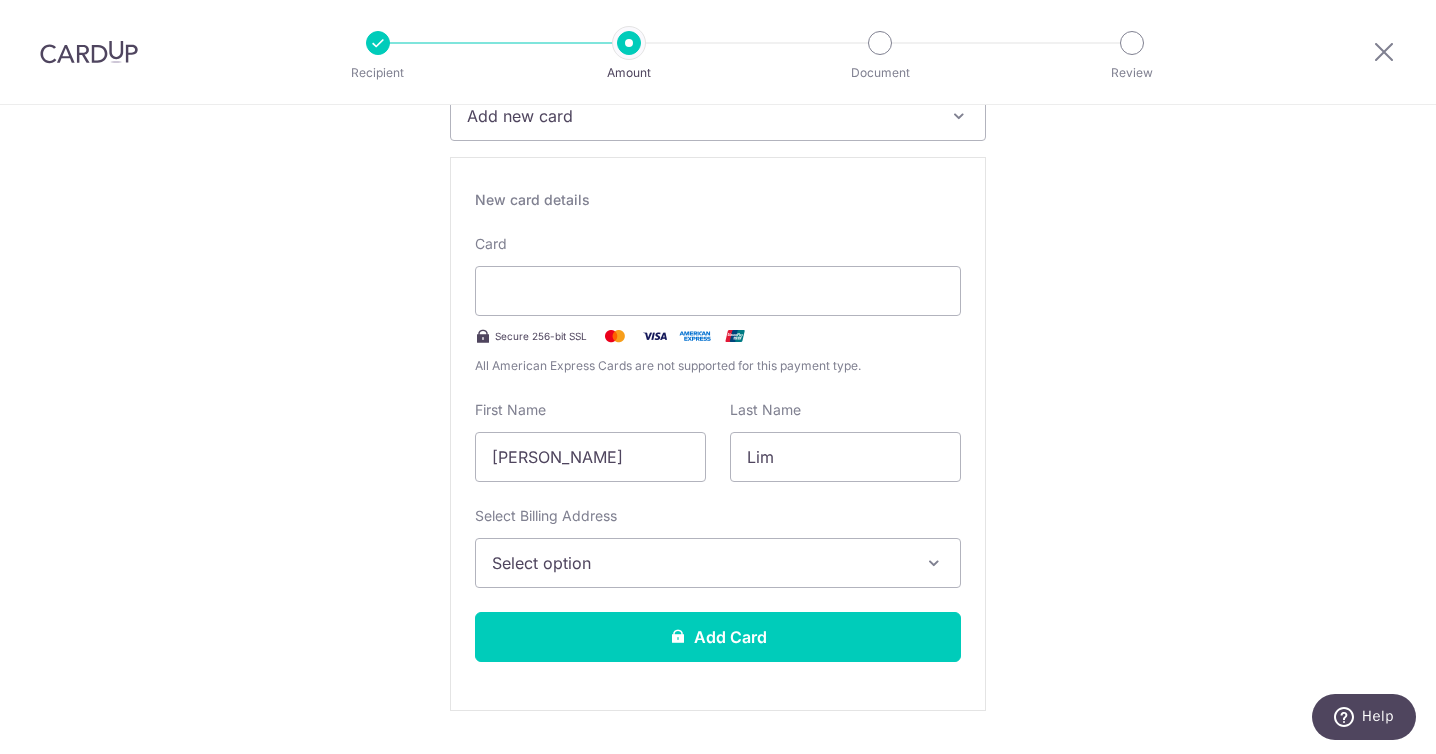 scroll, scrollTop: 319, scrollLeft: 0, axis: vertical 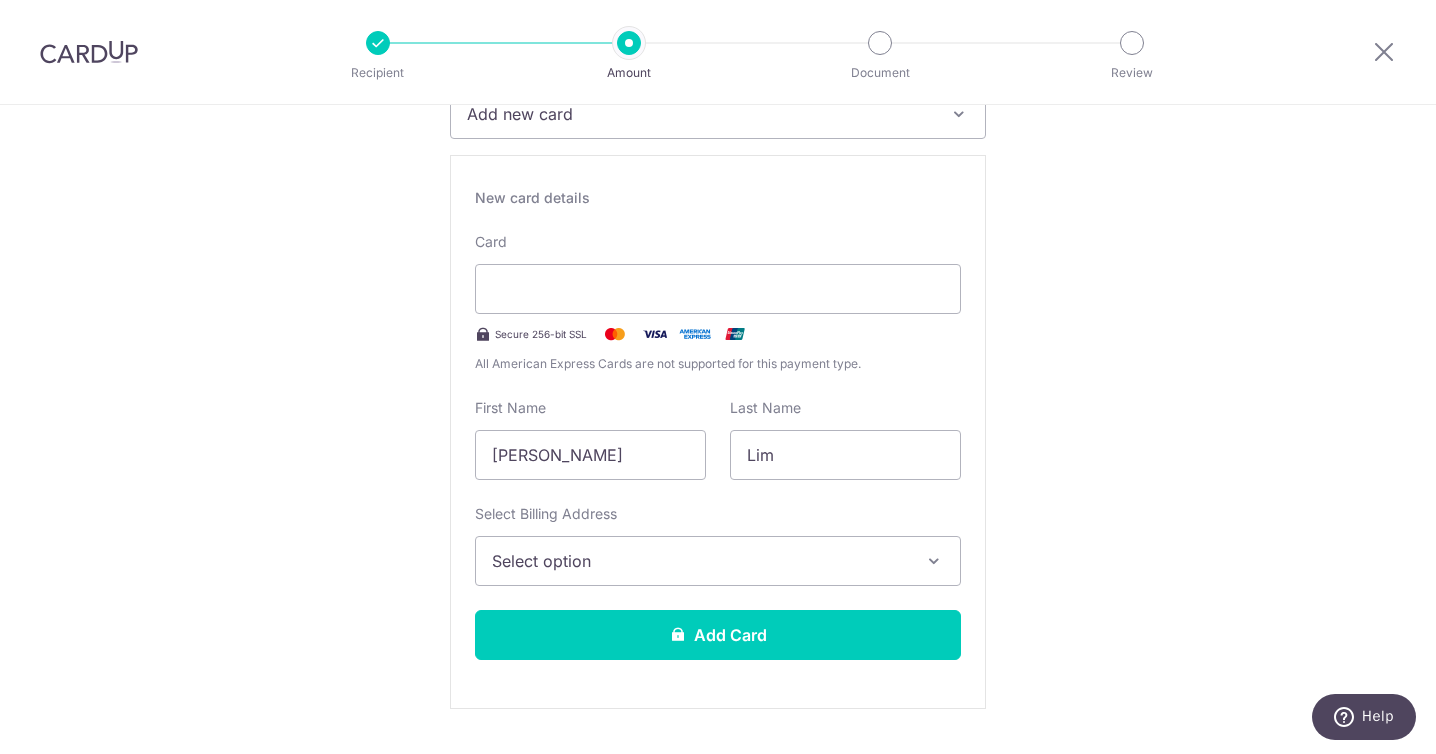 click on "Select option" at bounding box center (700, 561) 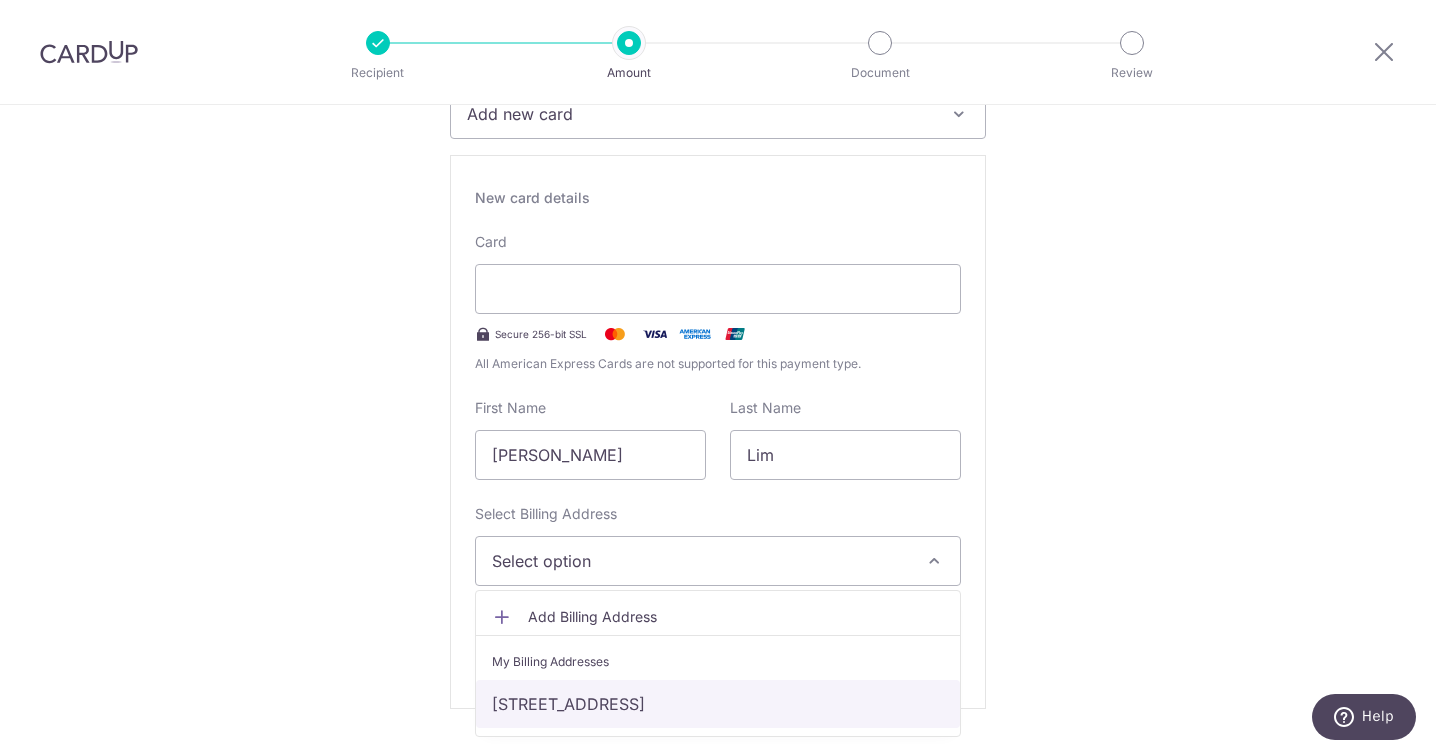 click on "[STREET_ADDRESS]" at bounding box center (718, 704) 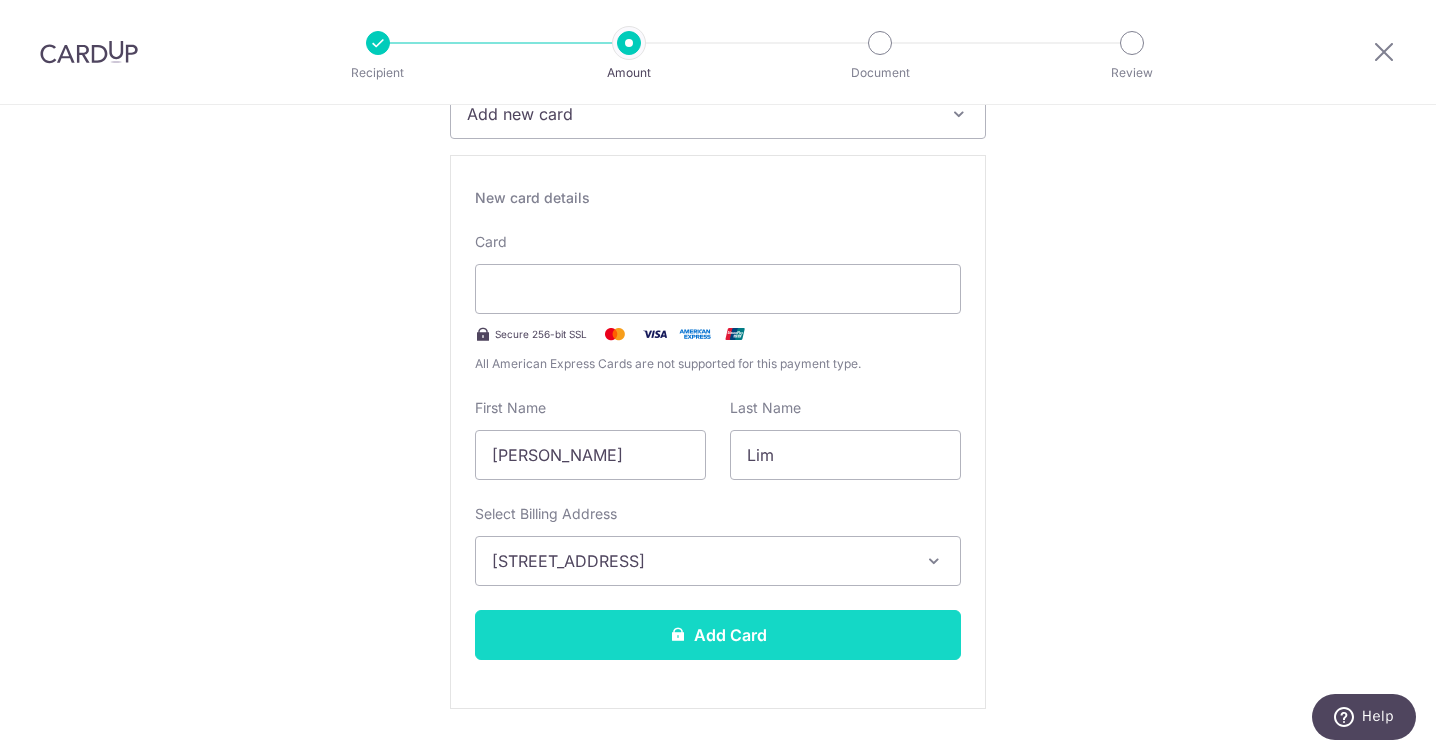 click on "Add Card" at bounding box center [718, 635] 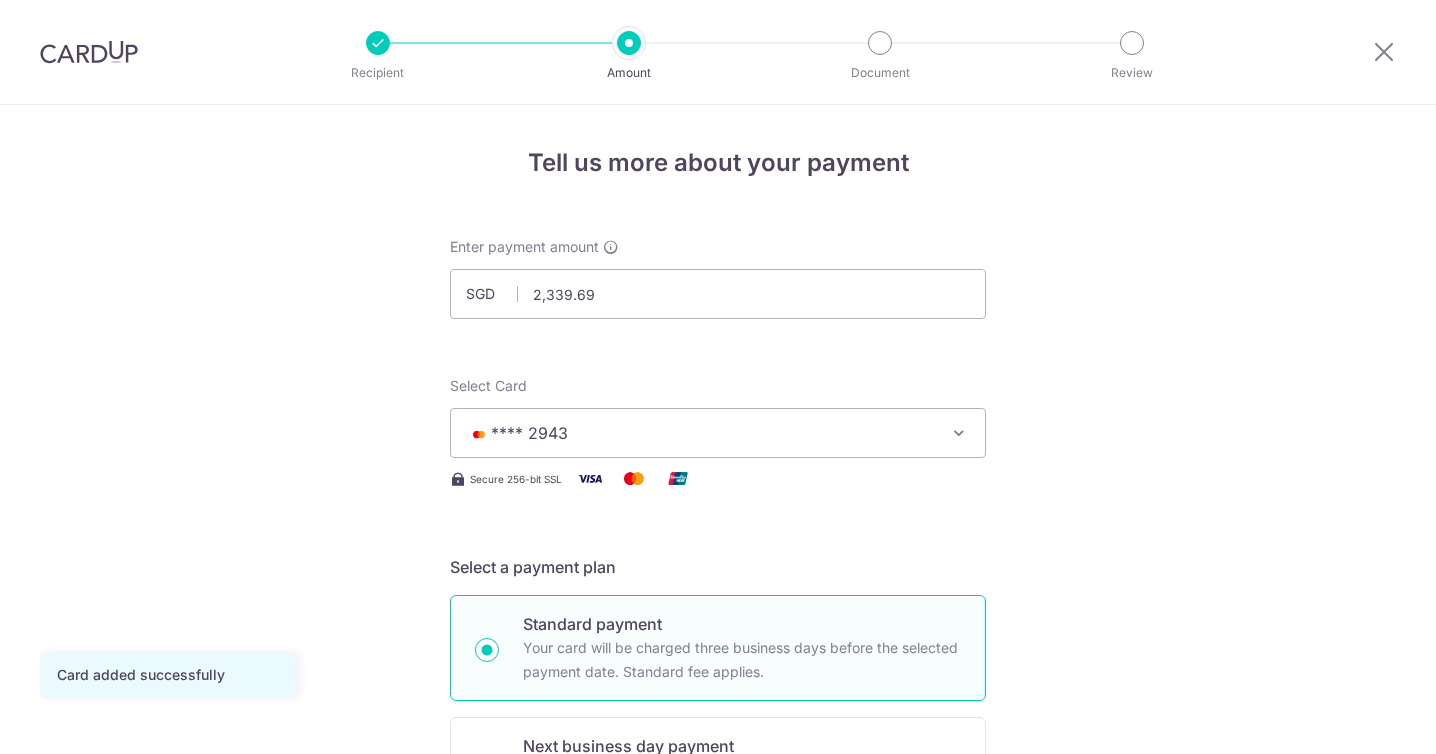 scroll, scrollTop: 0, scrollLeft: 0, axis: both 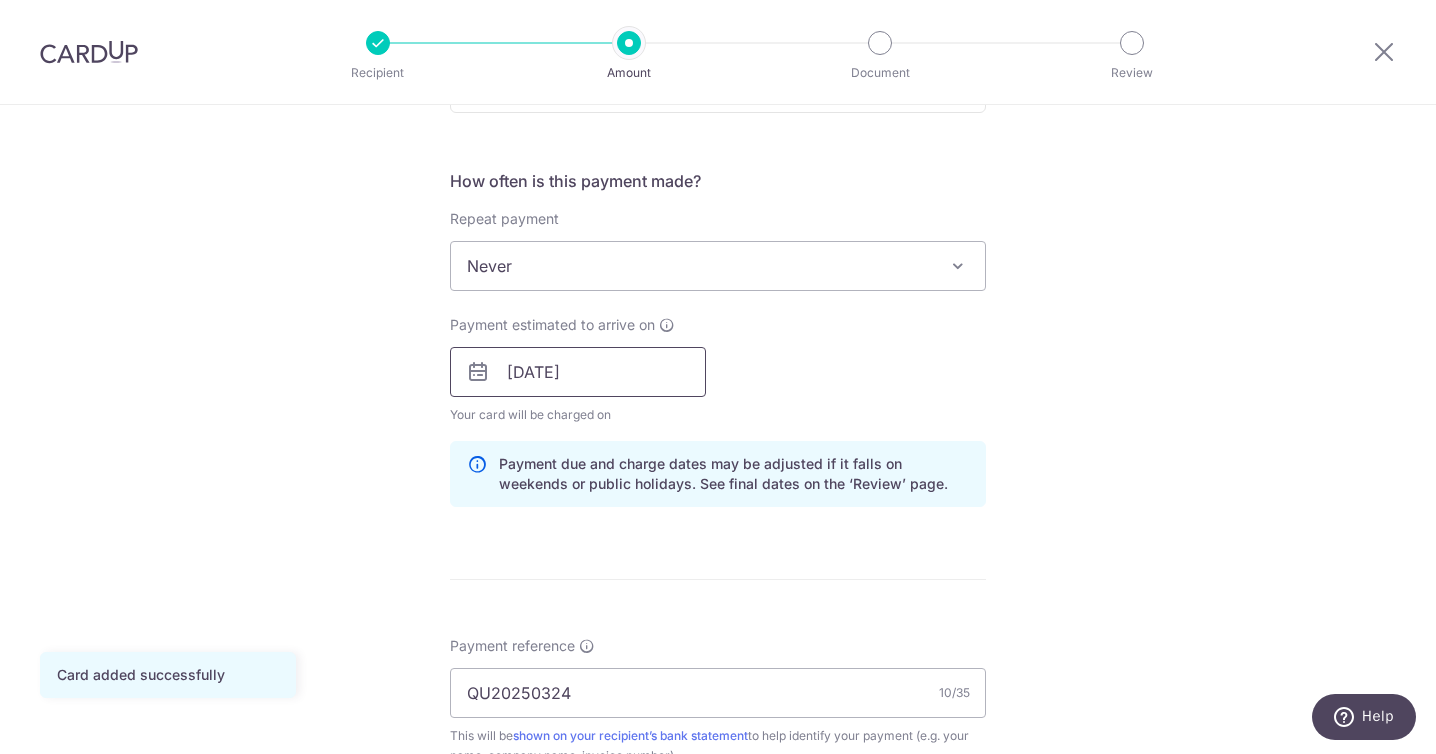 click on "[DATE]" at bounding box center [578, 372] 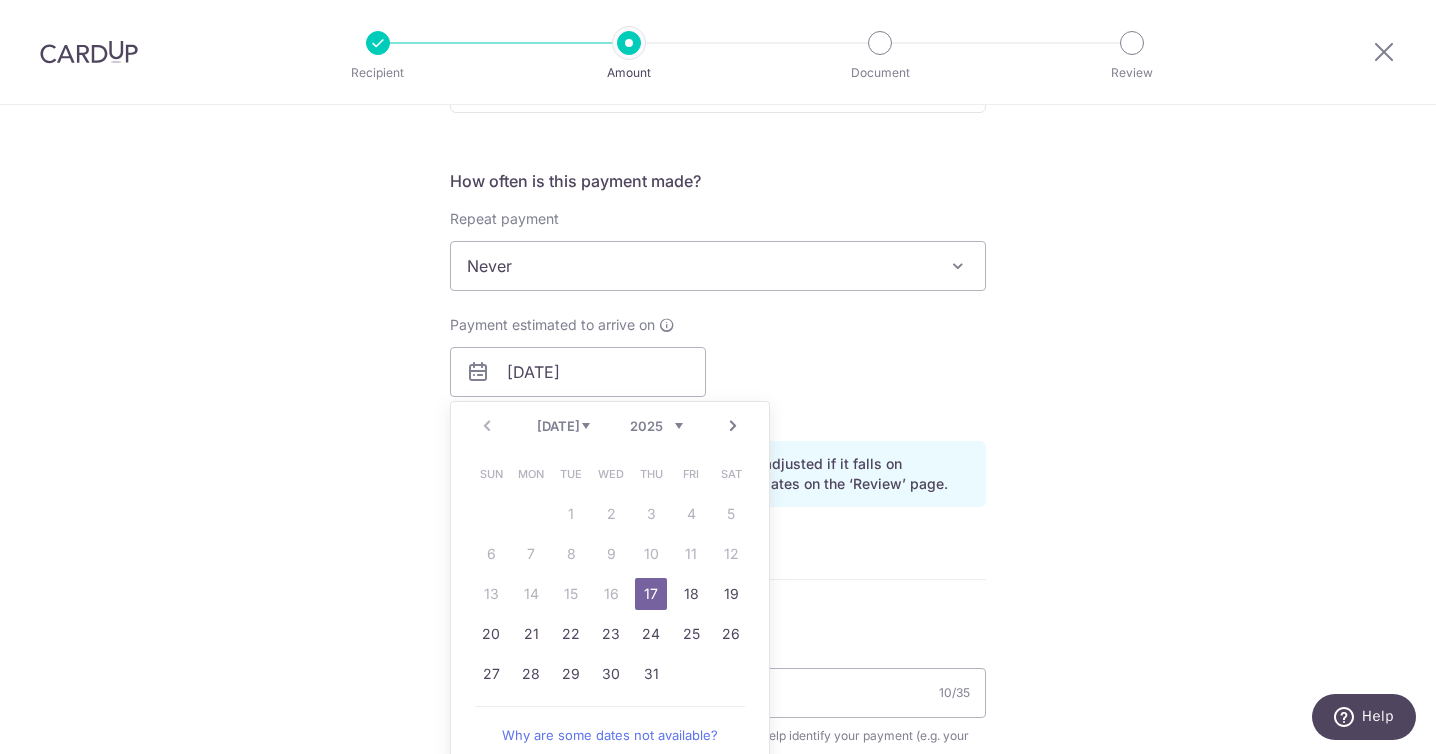 click on "Sun Mon Tue Wed Thu Fri Sat     1 2 3 4 5 6 7 8 9 10 11 12 13 14 15 16 17 18 19 20 21 22 23 24 25 26 27 28 29 30 31" at bounding box center (611, 574) 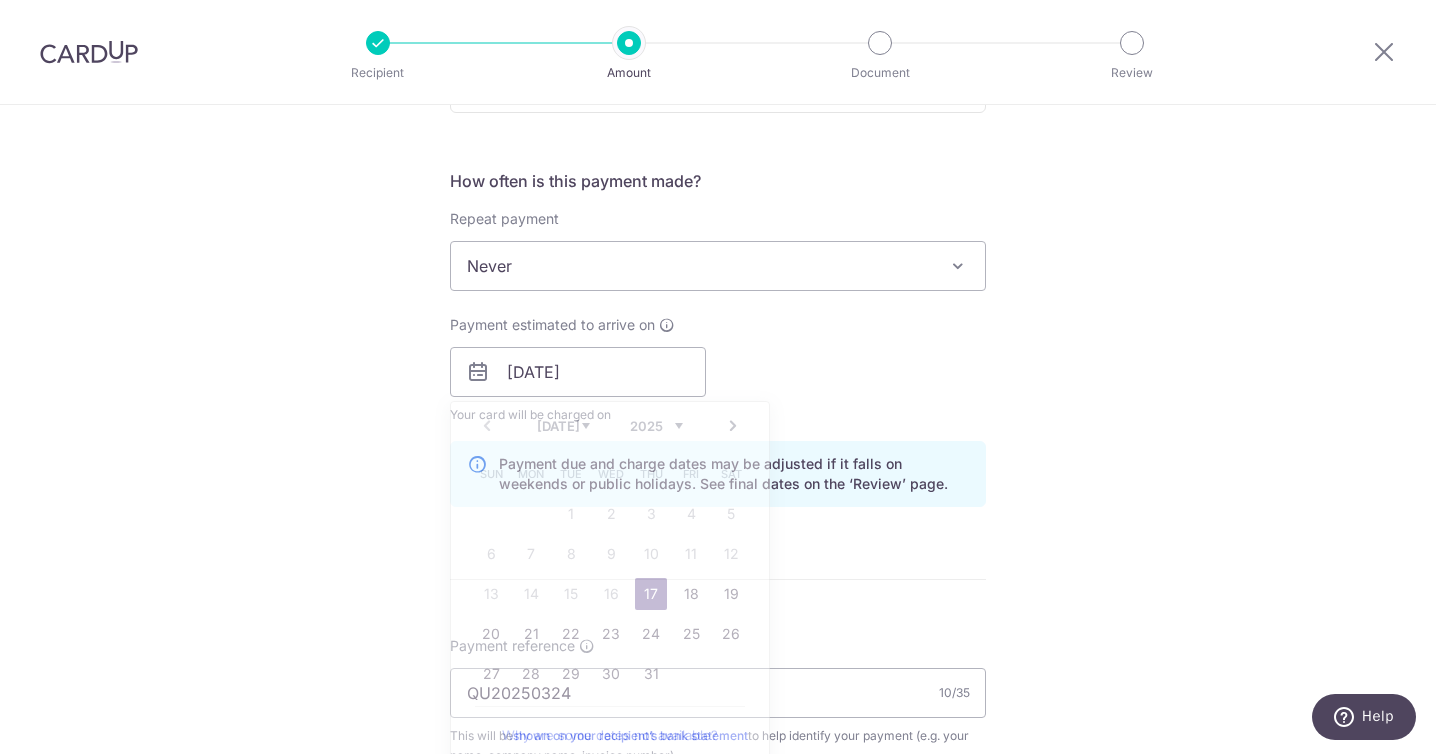 click on "Tell us more about your payment
Enter payment amount
SGD
2,339.69
2339.69
Card added successfully
Select Card
**** 2943
Add credit card
Your Cards
**** 2943
Secure 256-bit SSL
Text
New card details
Card
Secure 256-bit SSL" at bounding box center [718, 340] 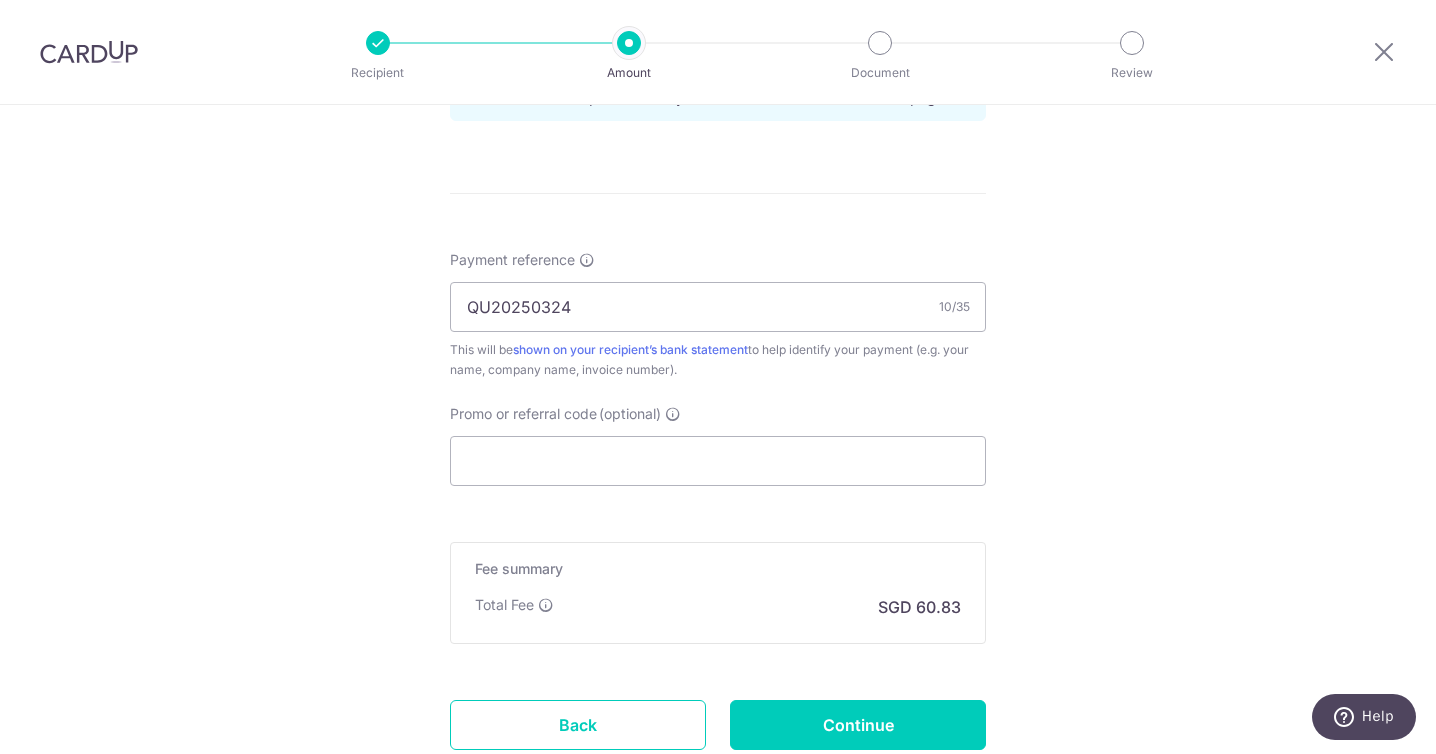 scroll, scrollTop: 1242, scrollLeft: 0, axis: vertical 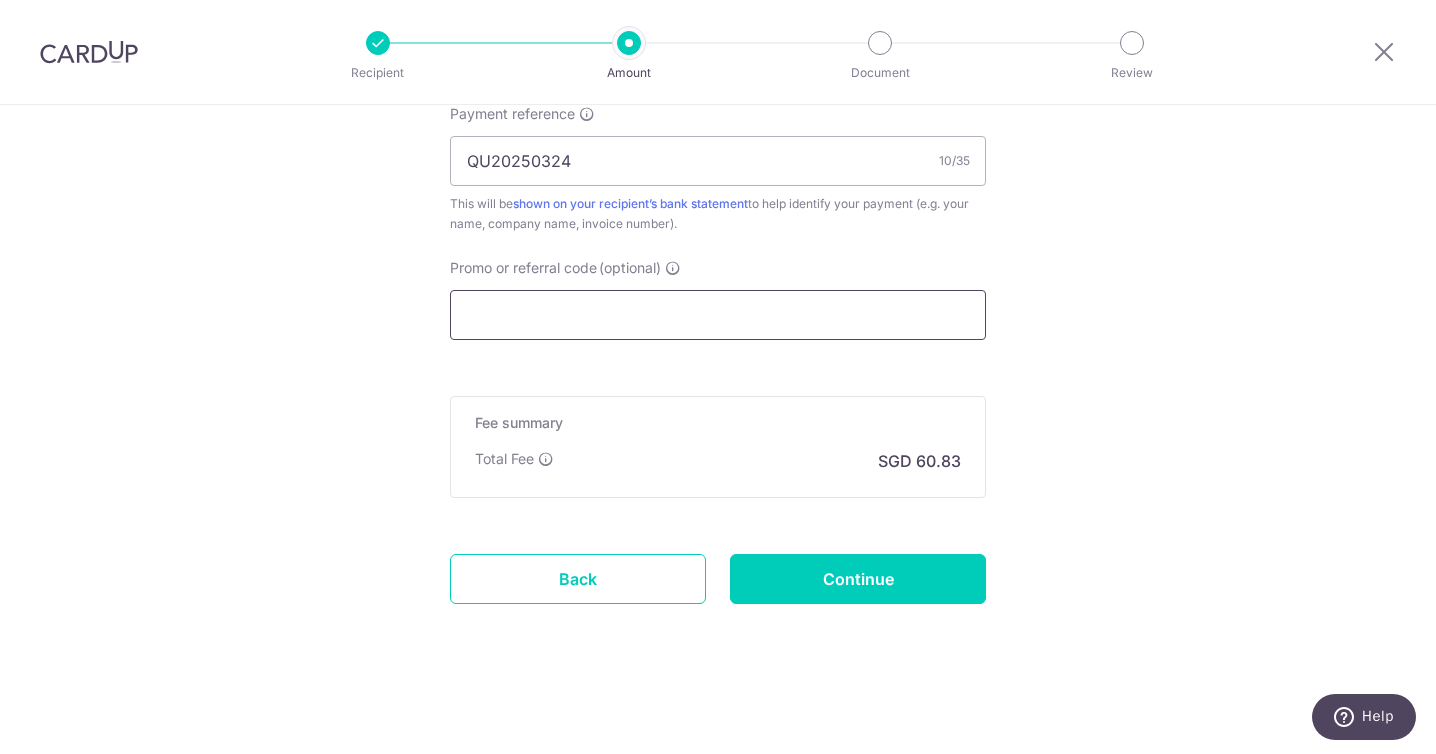 click on "Promo or referral code
(optional)" at bounding box center [718, 315] 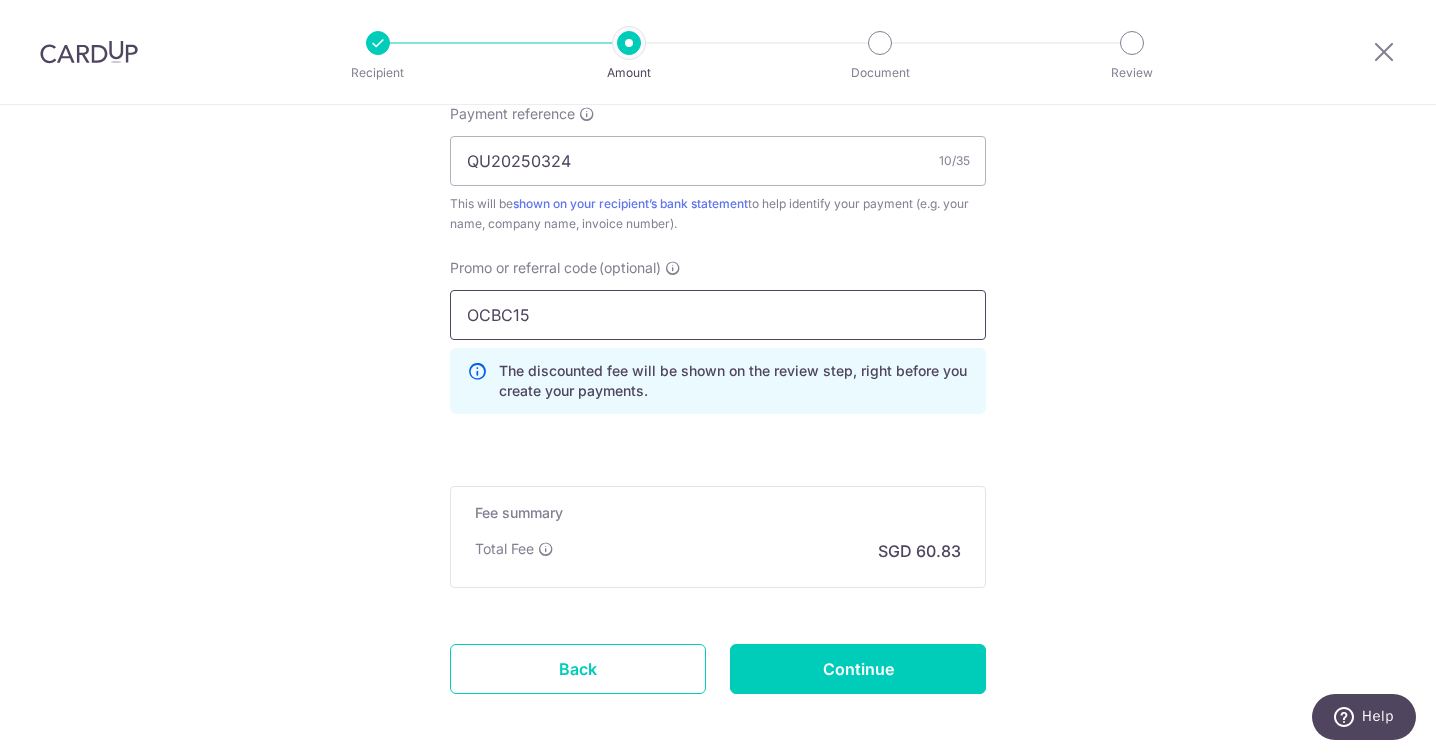 type on "OCBC15" 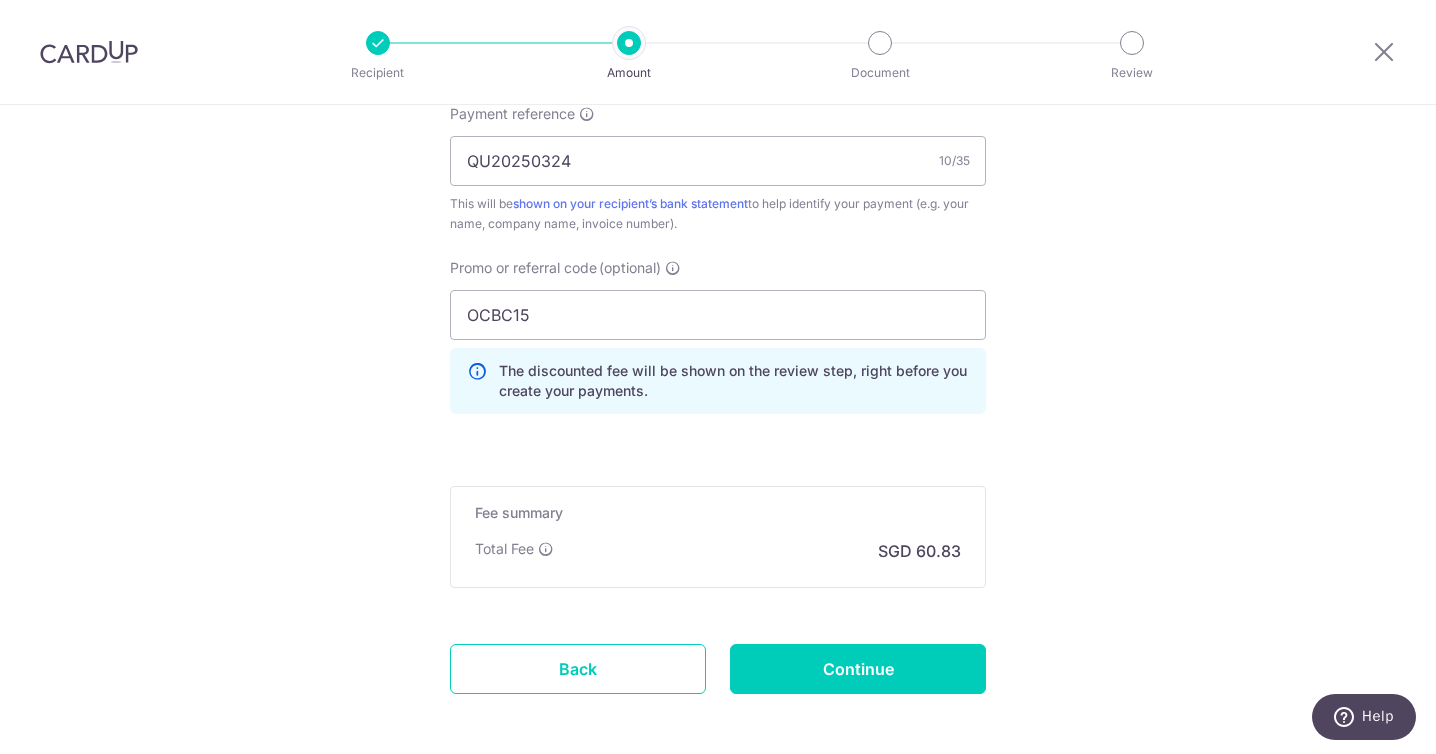 click on "Tell us more about your payment
Enter payment amount
SGD
2,339.69
2339.69
Card added successfully
Select Card
**** 2943
Add credit card
Your Cards
**** 2943
Secure 256-bit SSL
Text
New card details
Card
Secure 256-bit SSL" at bounding box center (718, -147) 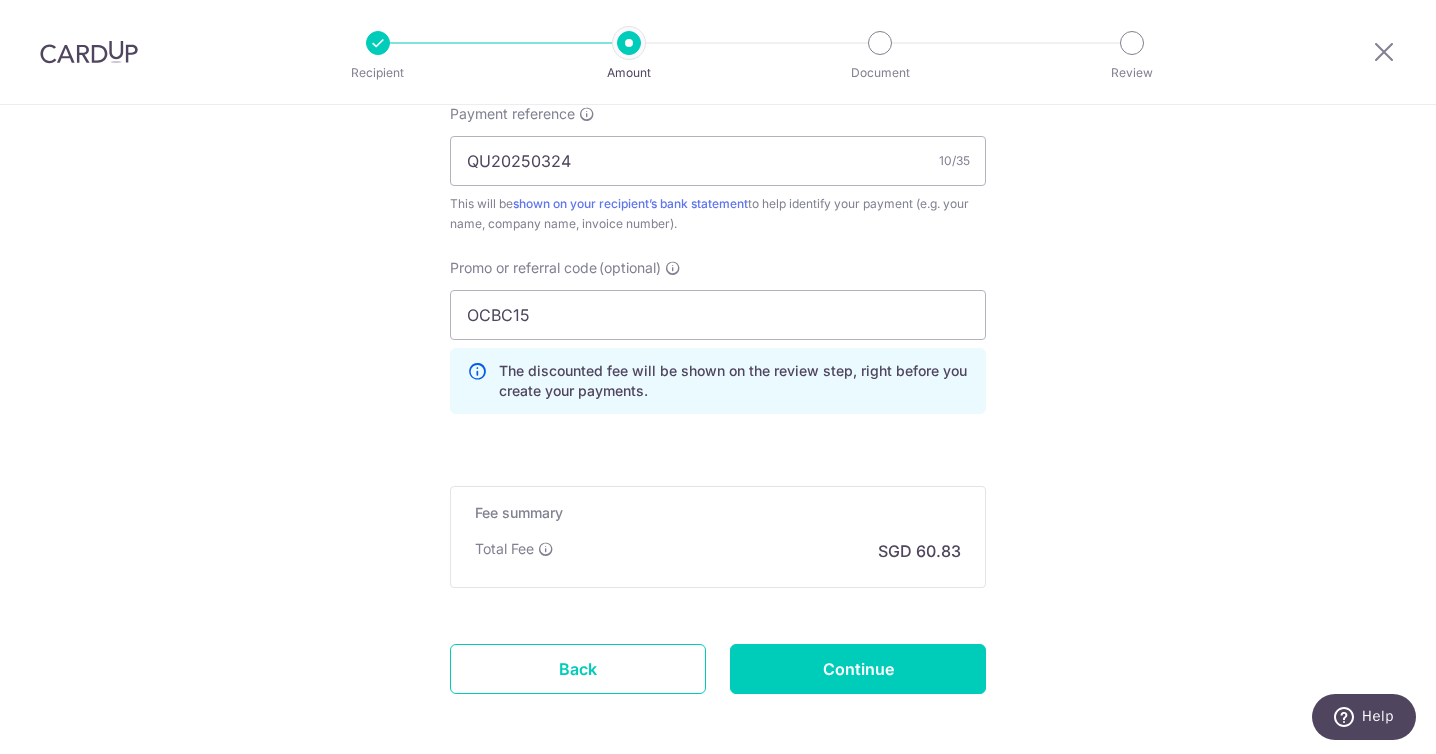 click on "Promo or referral code
(optional)
OCBC15
The discounted fee will be shown on the review step, right before you create your payments.
Add" at bounding box center (718, 344) 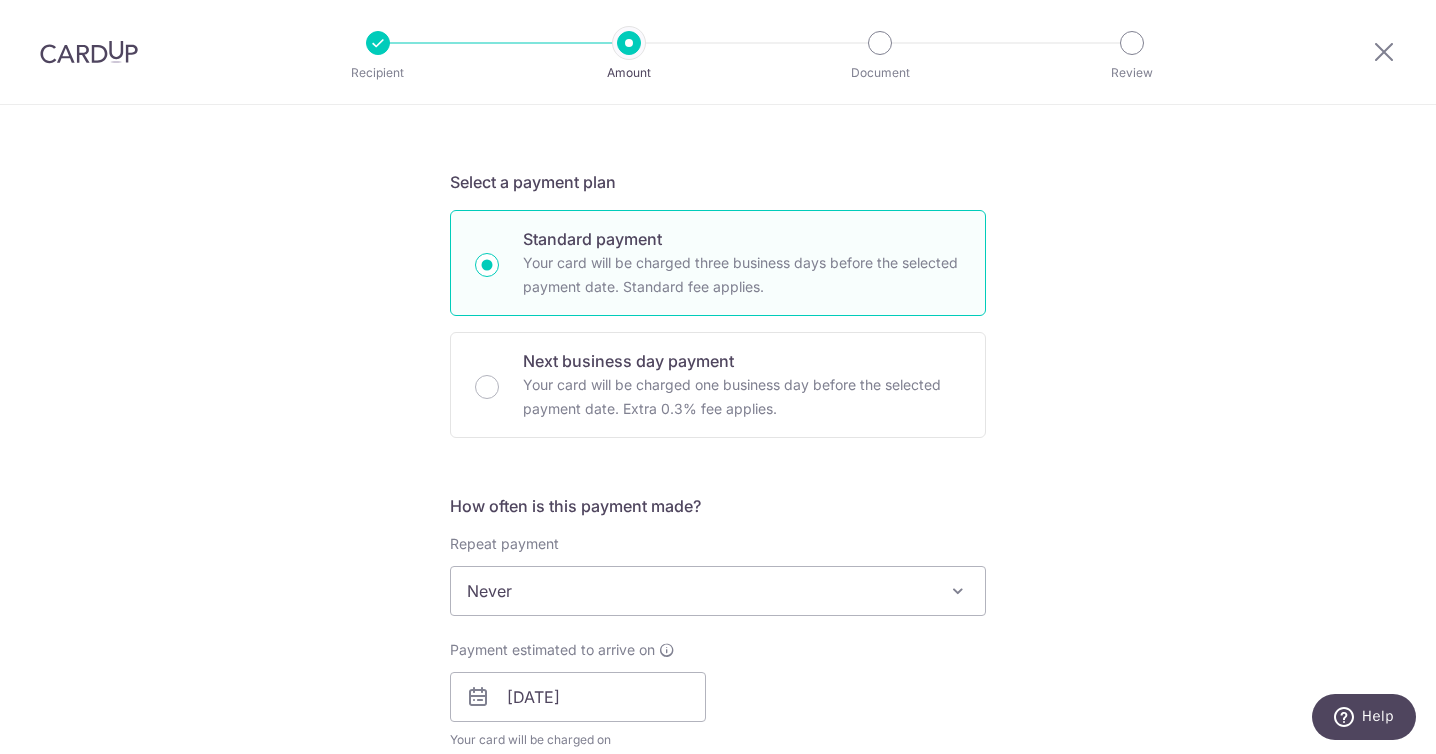 scroll, scrollTop: 0, scrollLeft: 0, axis: both 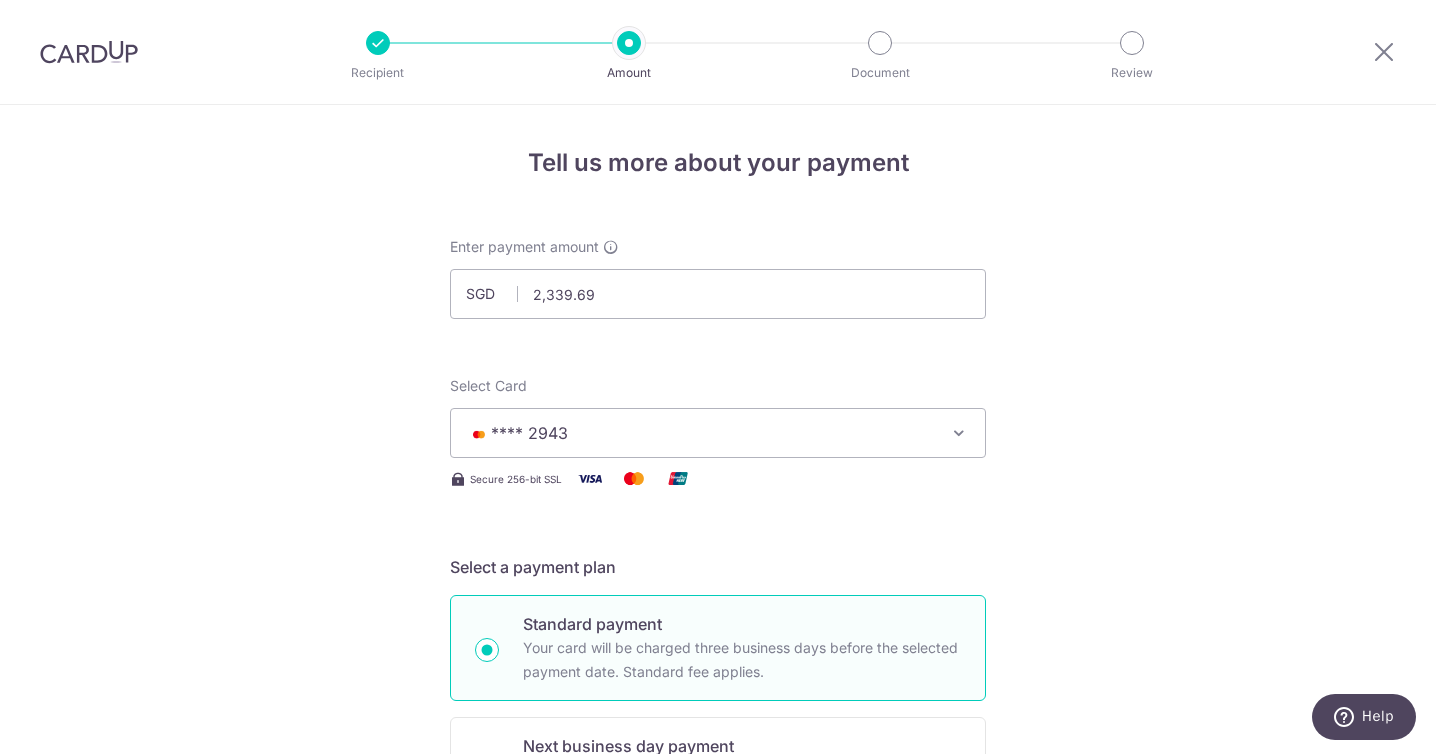 click on "**** 2943" at bounding box center [700, 433] 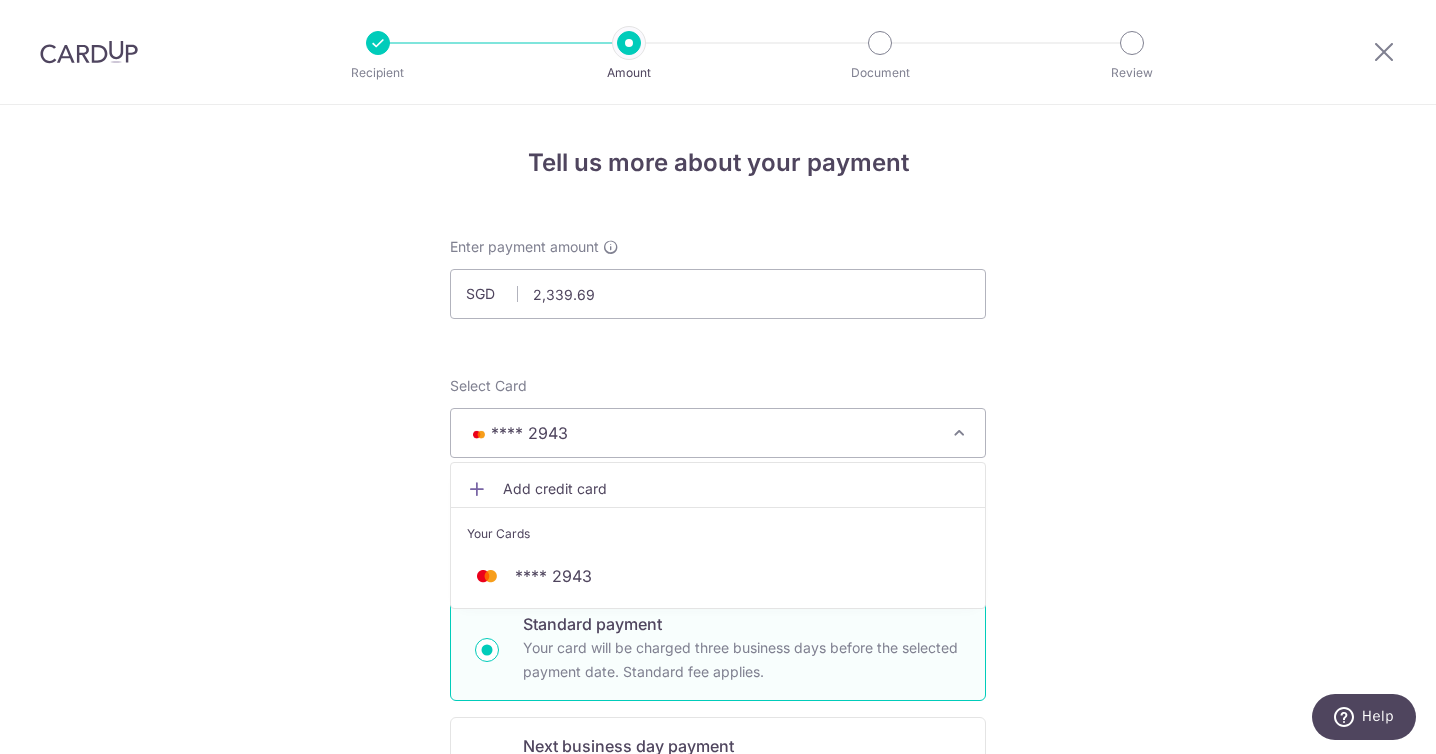 click on "Add credit card" at bounding box center (736, 489) 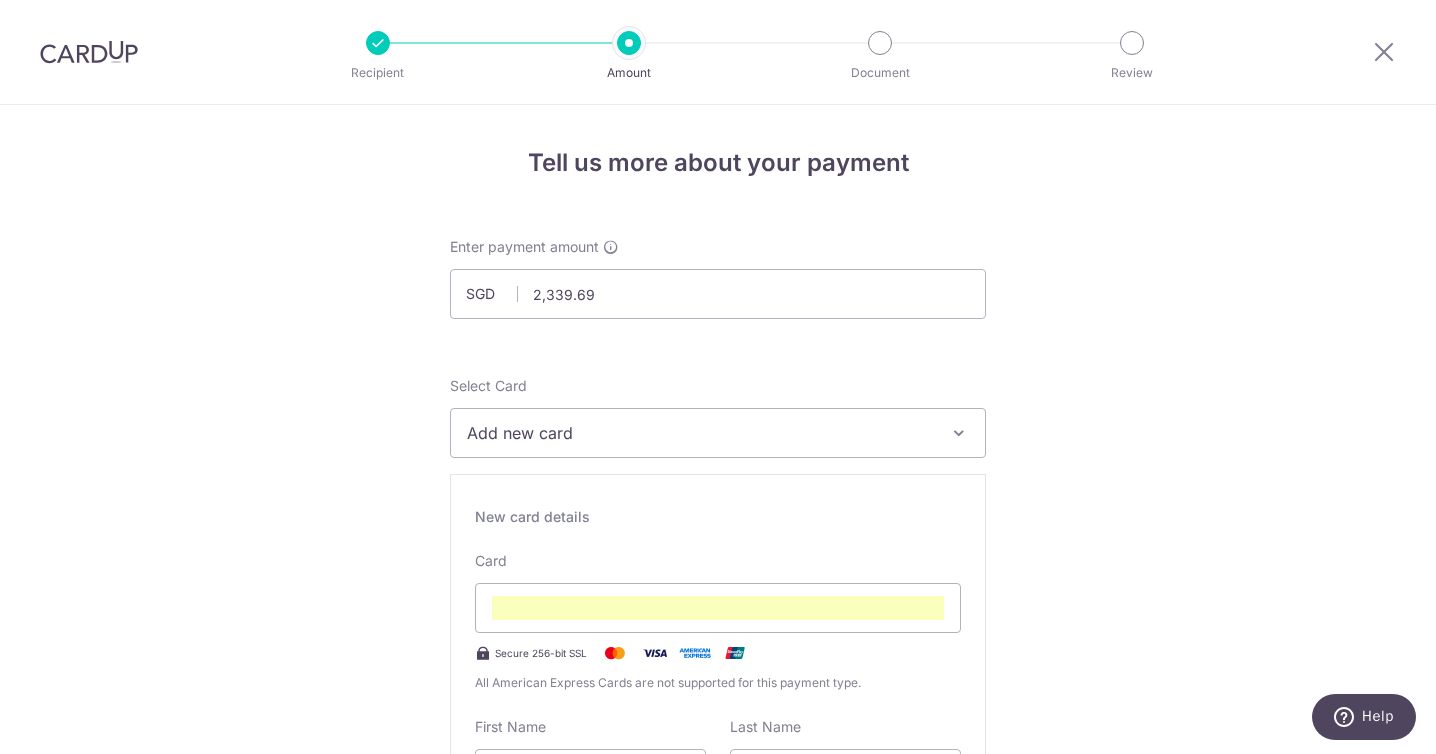 click on "Tell us more about your payment
Enter payment amount
SGD
2,339.69
2339.69
Card added successfully
Select Card
Add new card
Add credit card
Your Cards
**** 2943
Secure 256-bit SSL
Text
New card details
Card
Secure 256-bit SSL" at bounding box center (718, 1360) 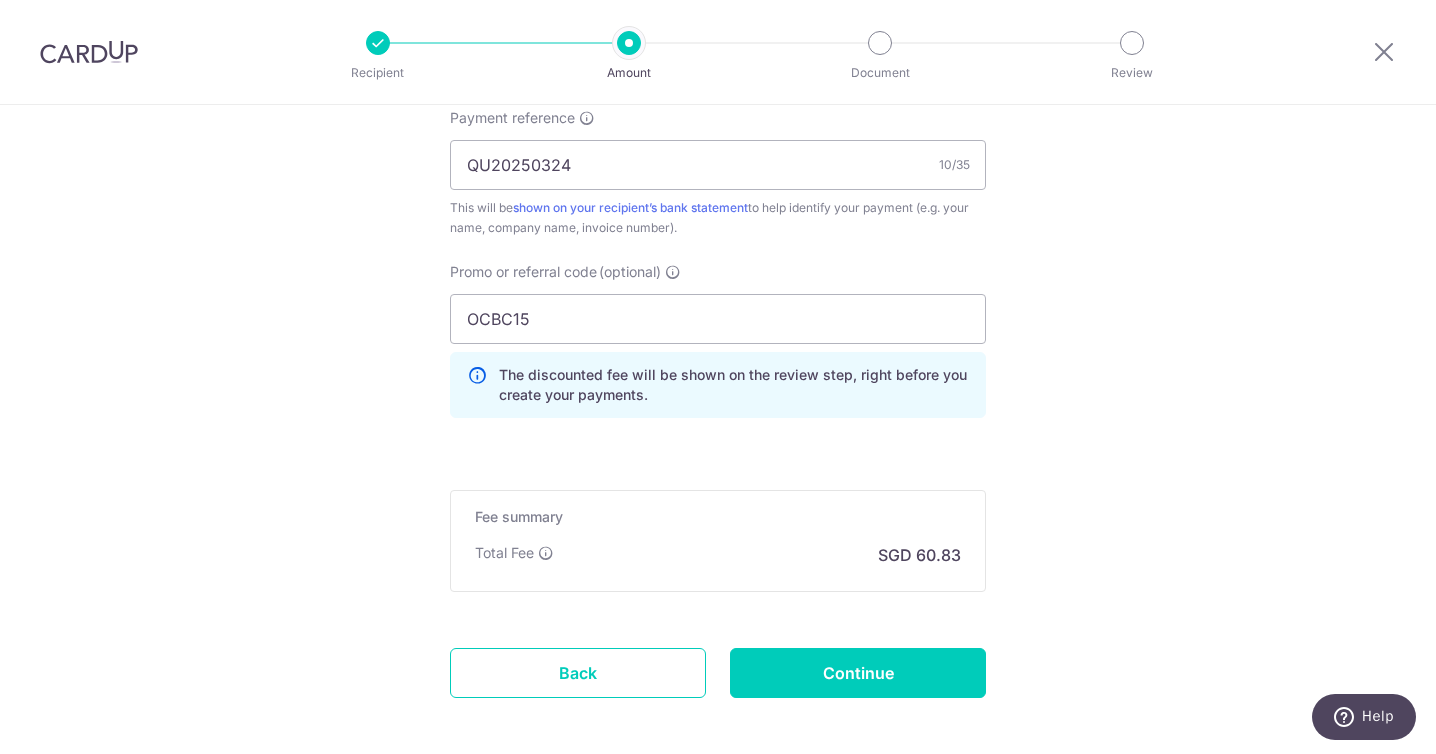 scroll, scrollTop: 1772, scrollLeft: 0, axis: vertical 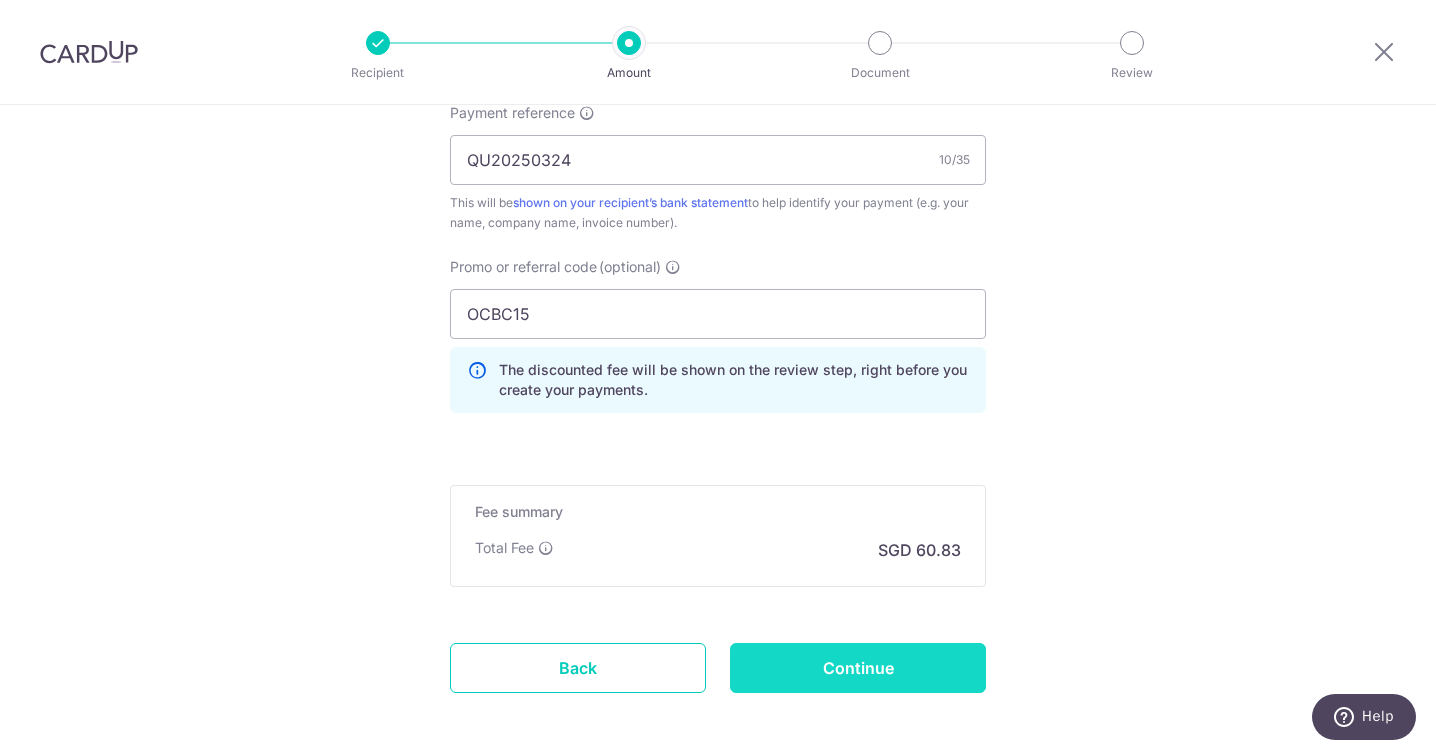 click on "Continue" at bounding box center [858, 668] 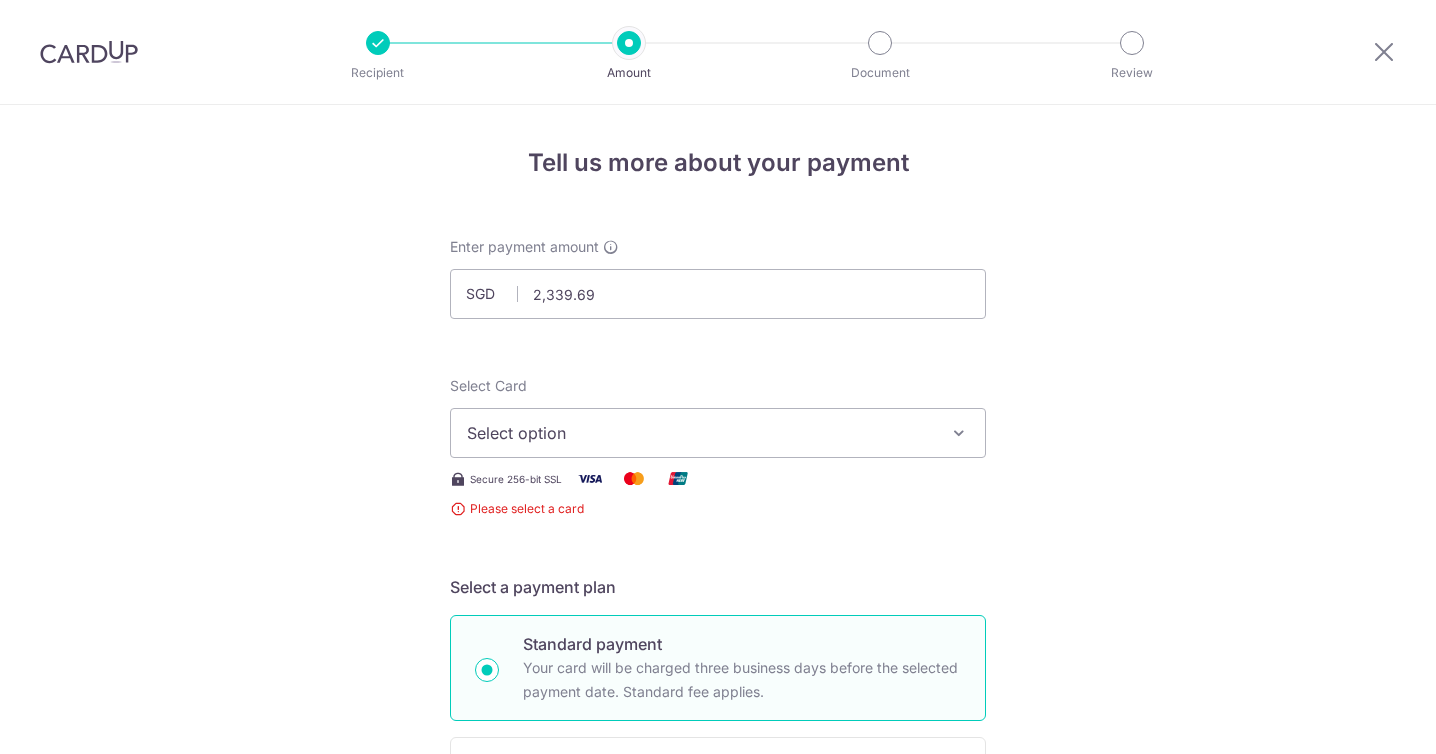 scroll, scrollTop: 0, scrollLeft: 0, axis: both 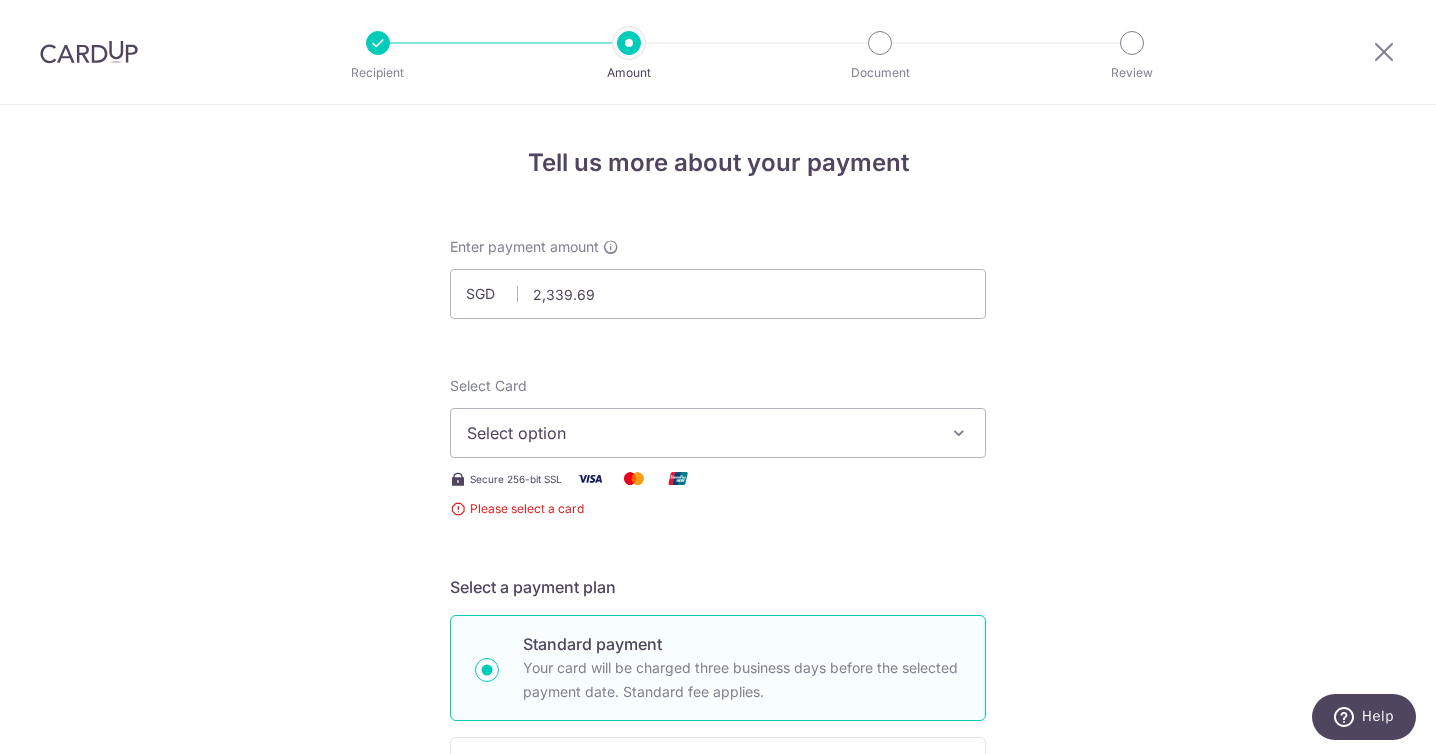 click on "Select option" at bounding box center [700, 433] 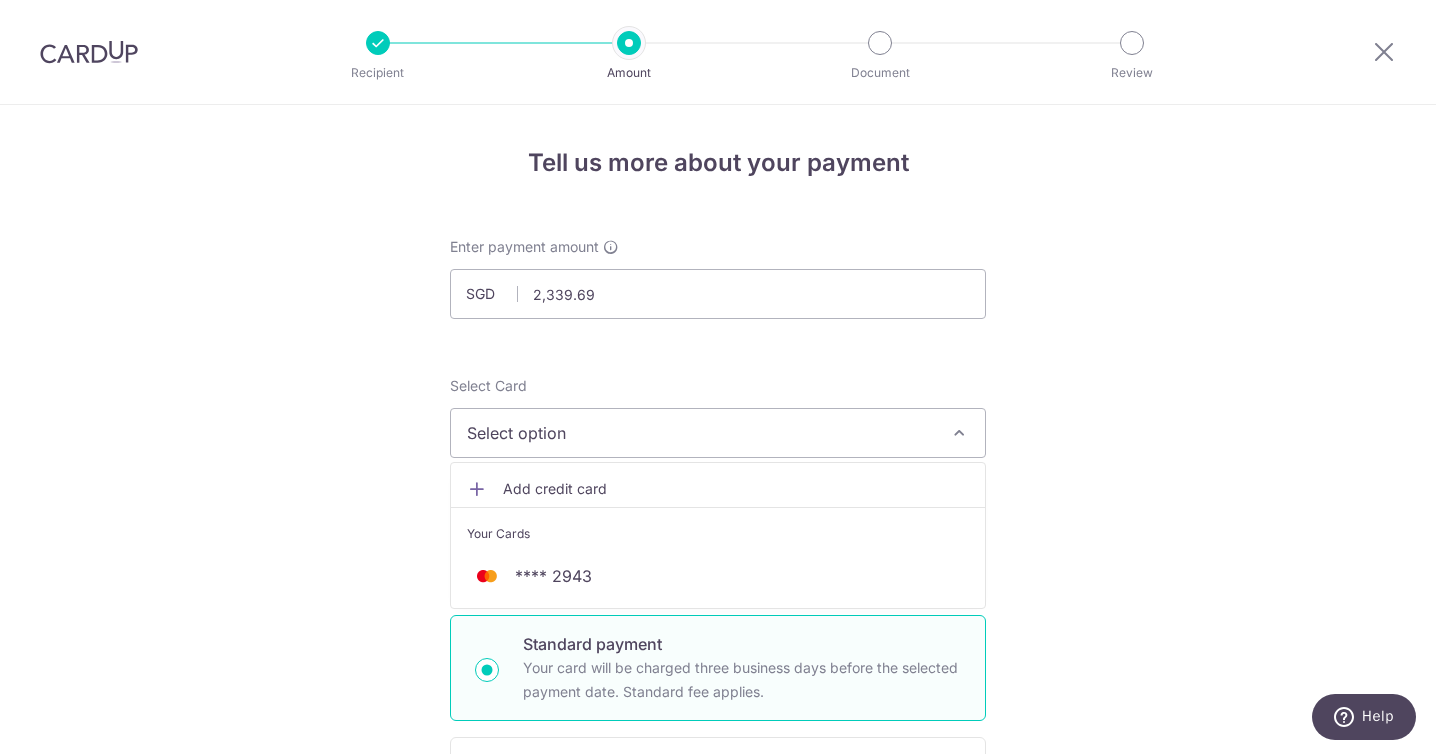 click on "Add credit card" at bounding box center (736, 489) 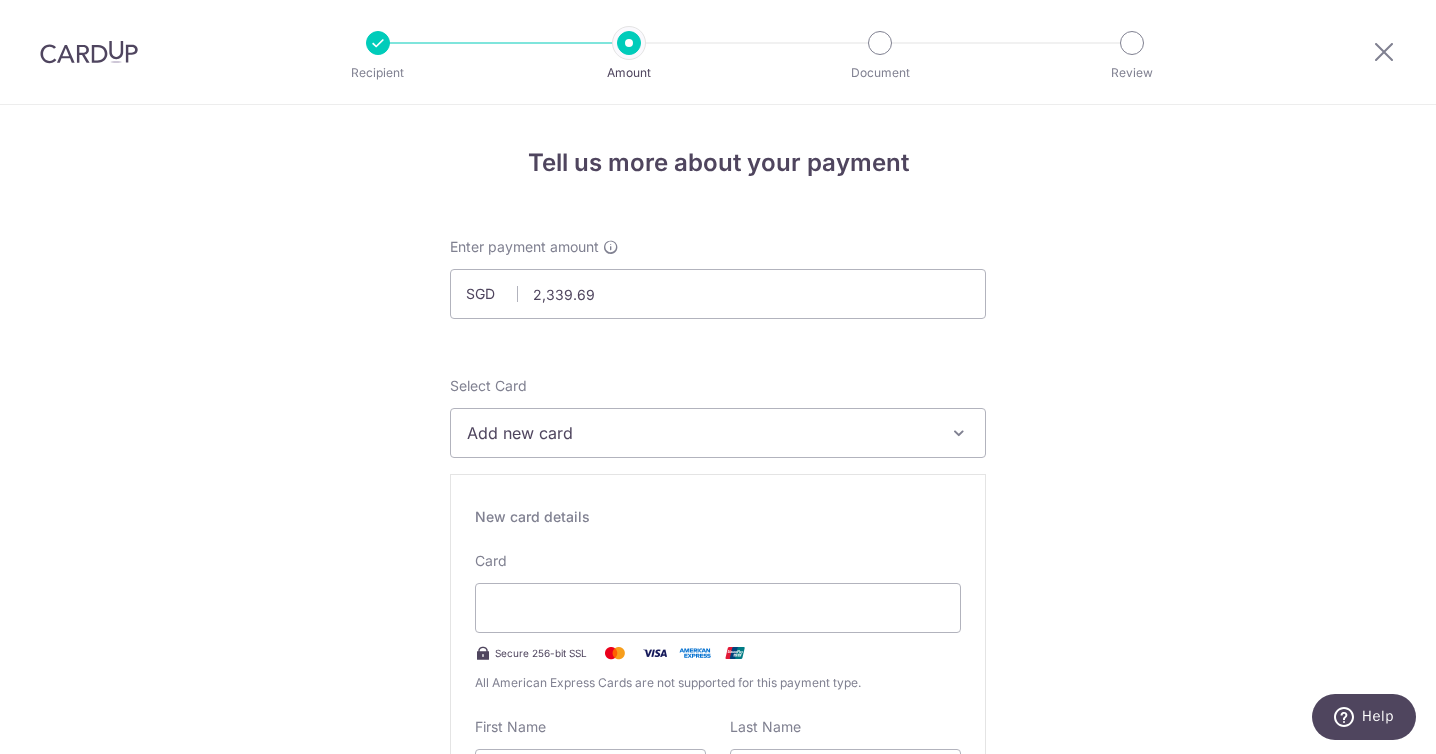click on "Card
Secure 256-bit SSL
All American Express Cards are not supported for this payment type." at bounding box center (718, 622) 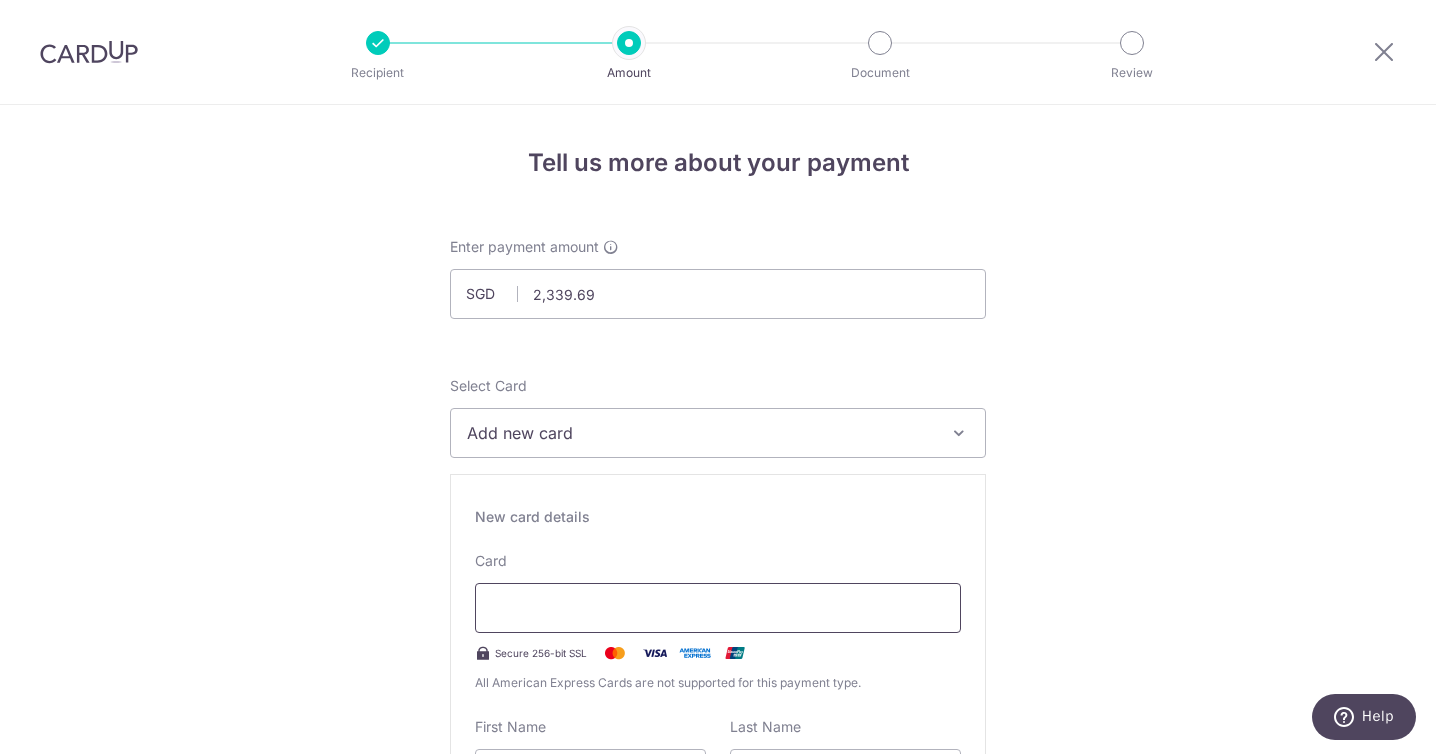click at bounding box center (718, 608) 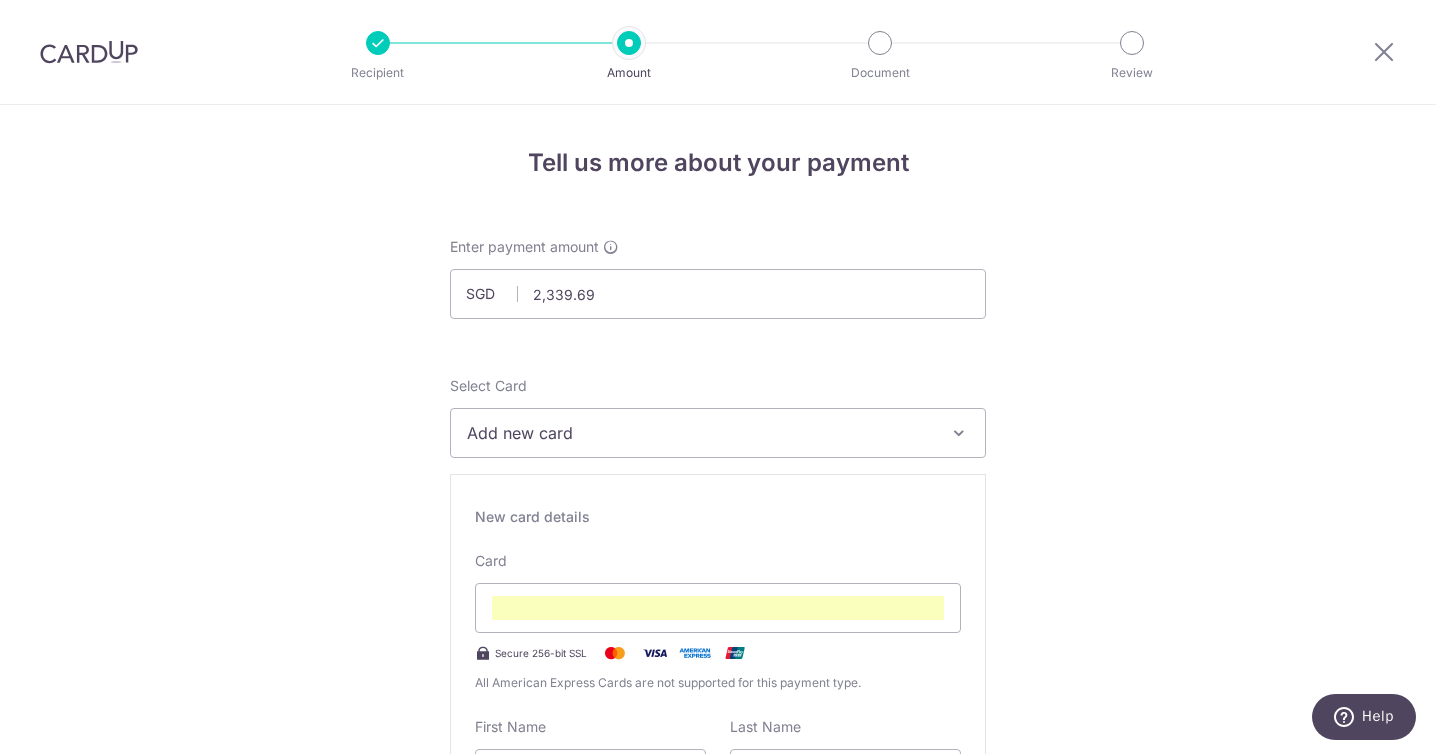 click on "Tell us more about your payment
Enter payment amount
SGD
2,339.69
2339.69
Select Card
Add new card
Add credit card
Your Cards
**** 2943
Secure 256-bit SSL
Text
New card details
Card
Secure 256-bit SSL" at bounding box center (718, 1374) 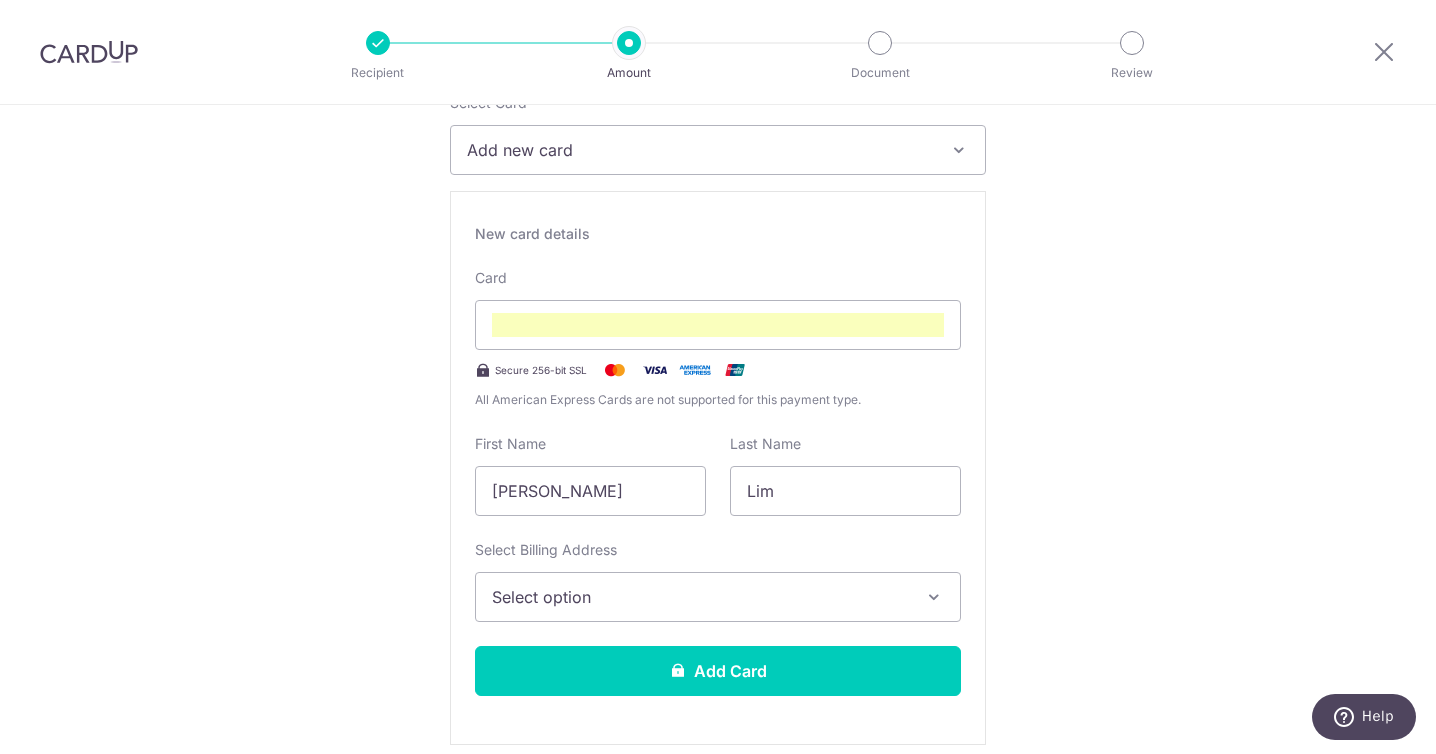 scroll, scrollTop: 291, scrollLeft: 0, axis: vertical 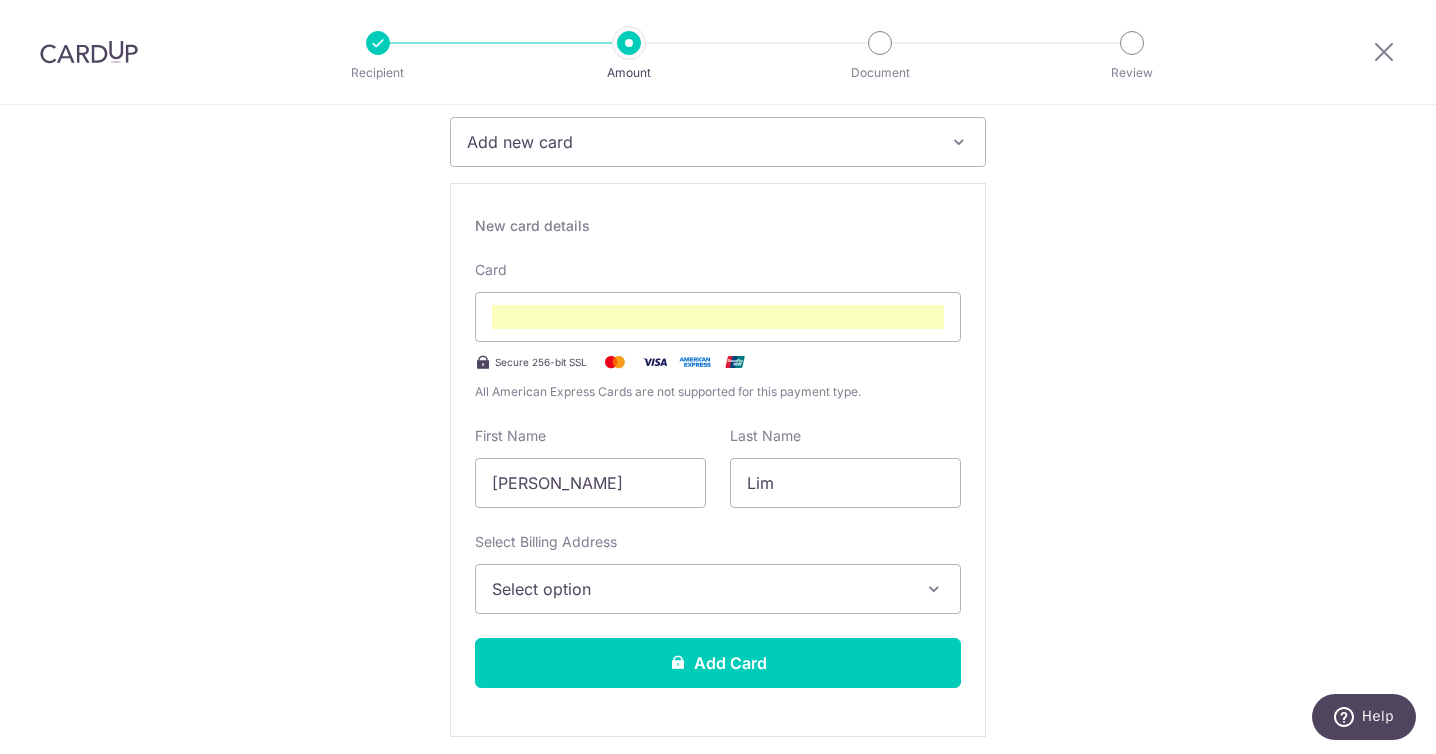 click on "Select option" at bounding box center [718, 589] 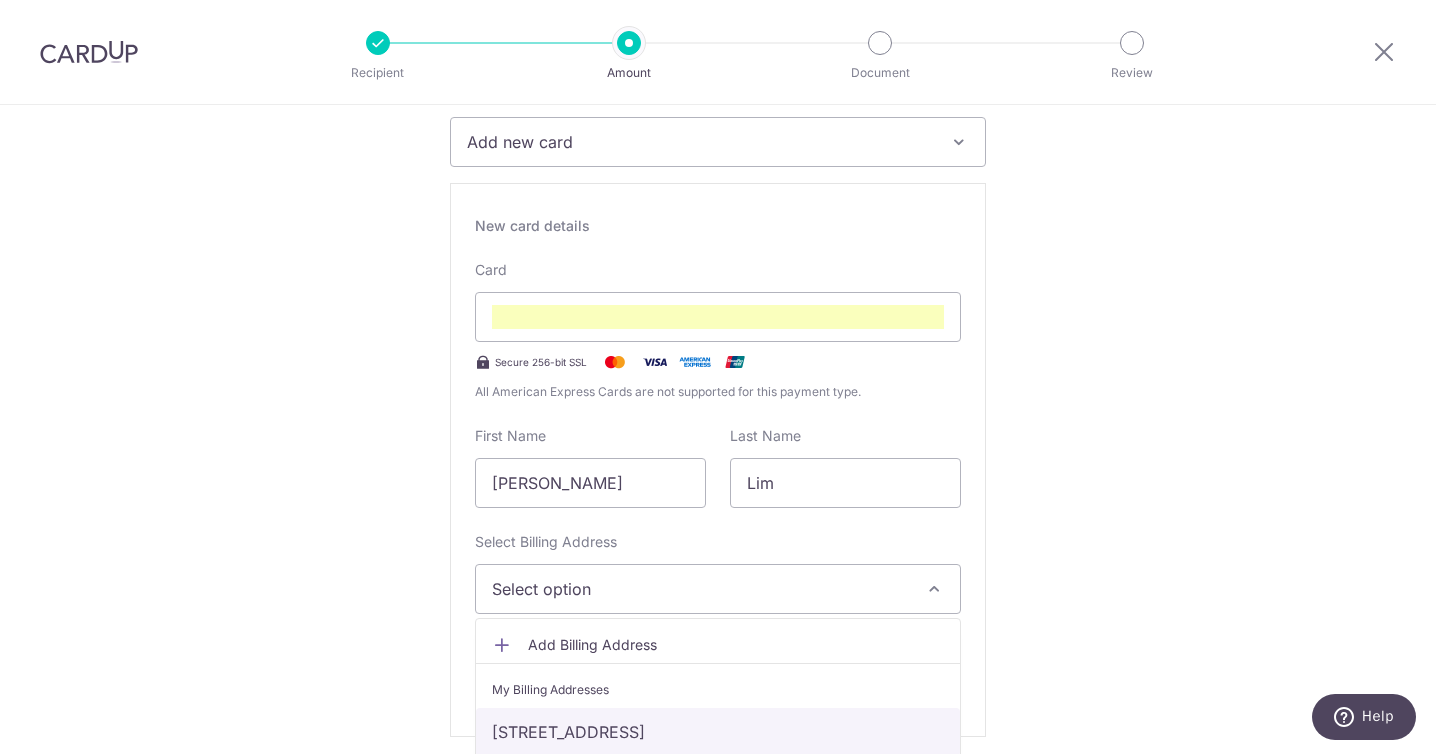 click on "[STREET_ADDRESS]" at bounding box center [718, 732] 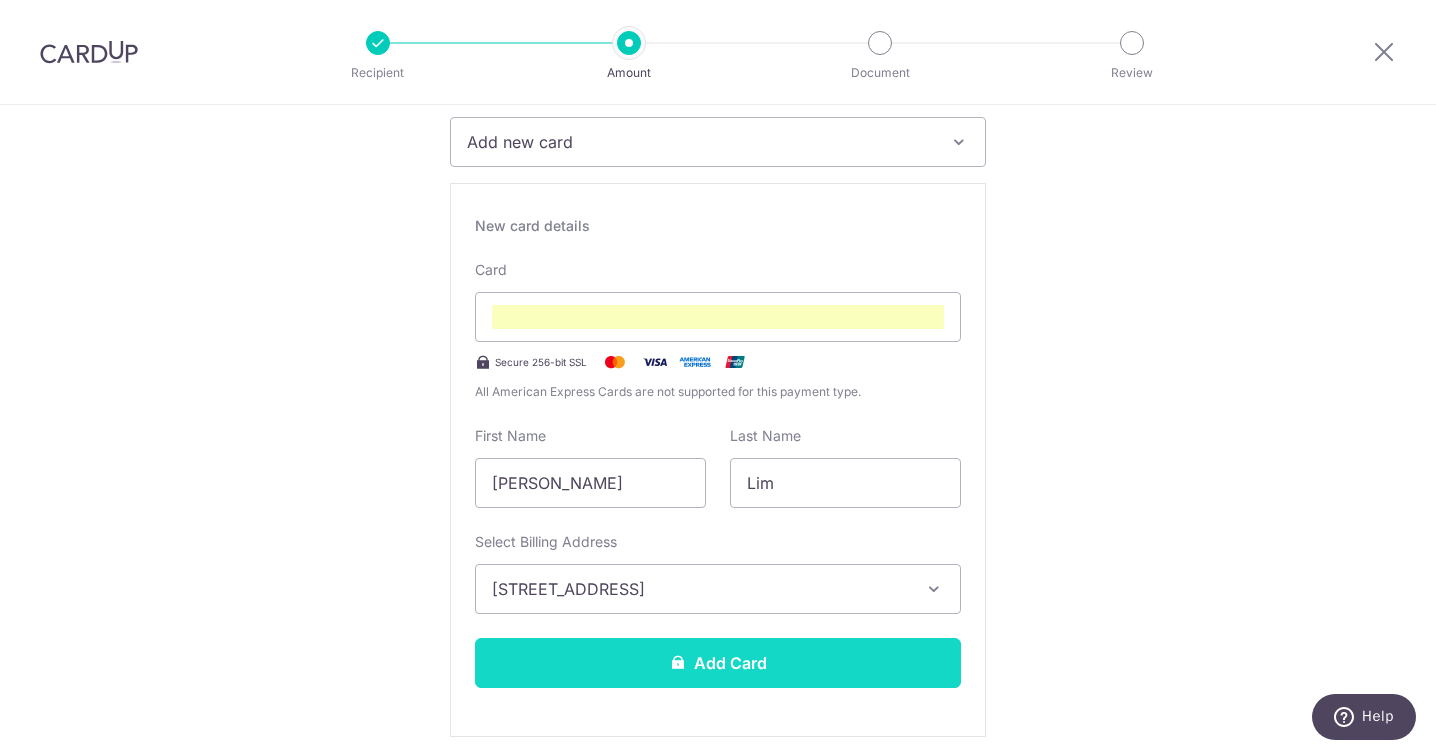 click on "Add Card" at bounding box center (718, 663) 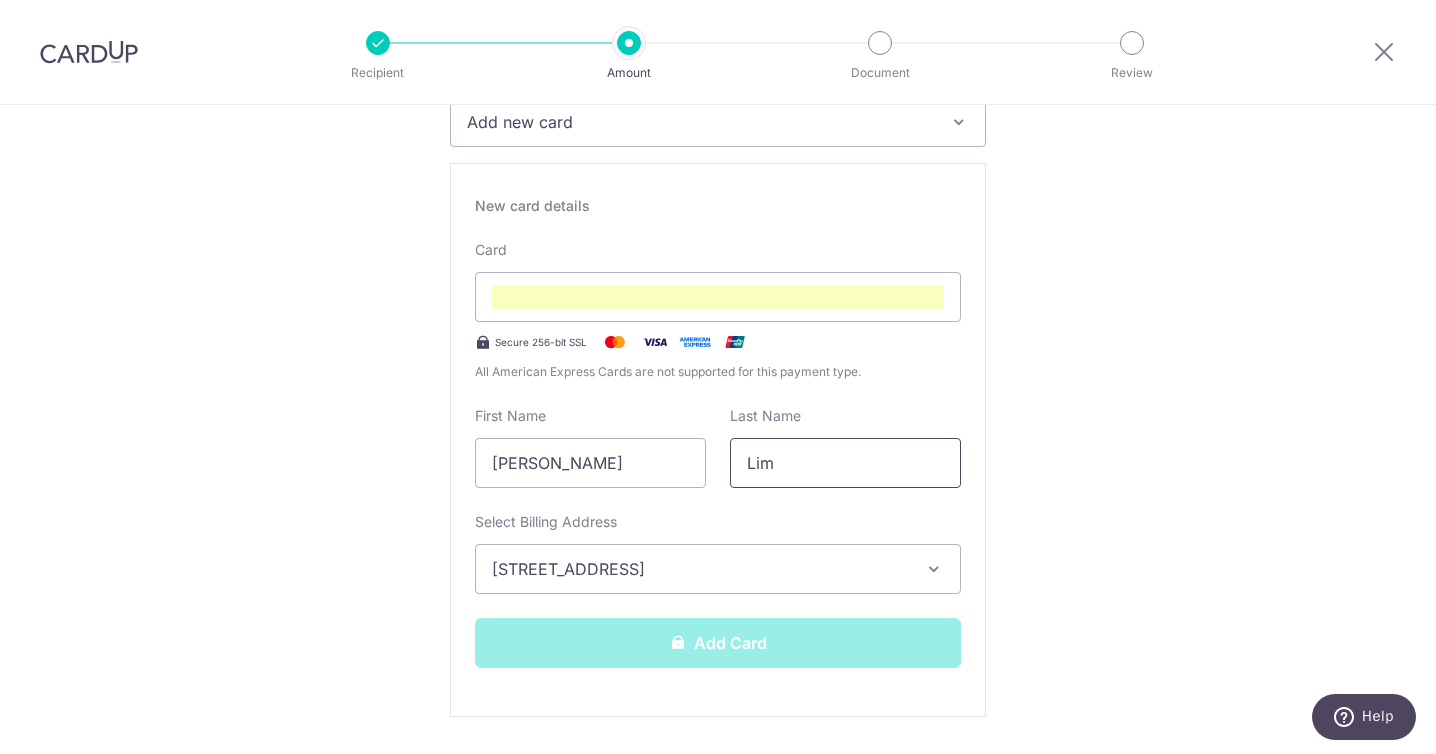 scroll, scrollTop: 312, scrollLeft: 0, axis: vertical 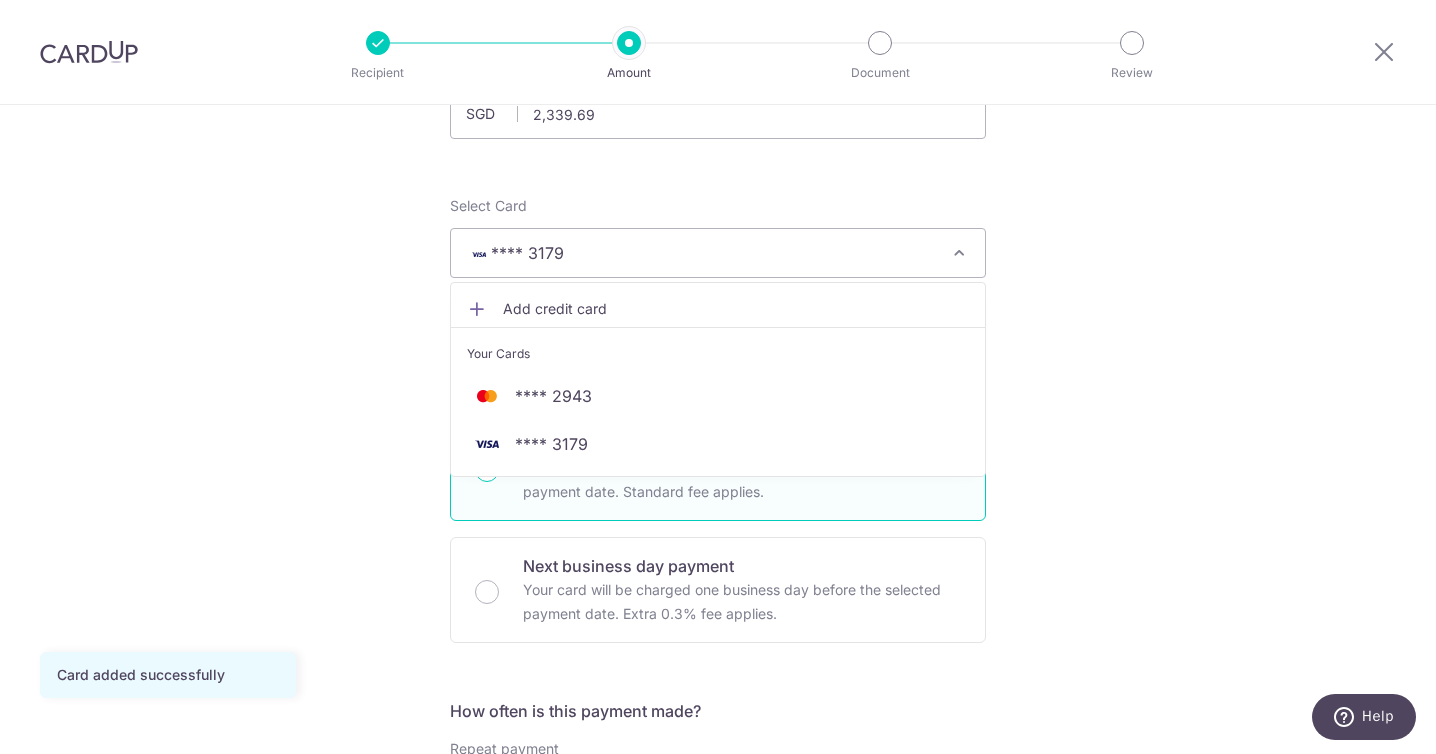 click on "Tell us more about your payment
Enter payment amount
SGD
2,339.69
2339.69
Card added successfully
Select Card
**** 3179
Add credit card
Your Cards
**** 2943
**** 3179
Secure 256-bit SSL
Text
New card details
Card" at bounding box center [718, 870] 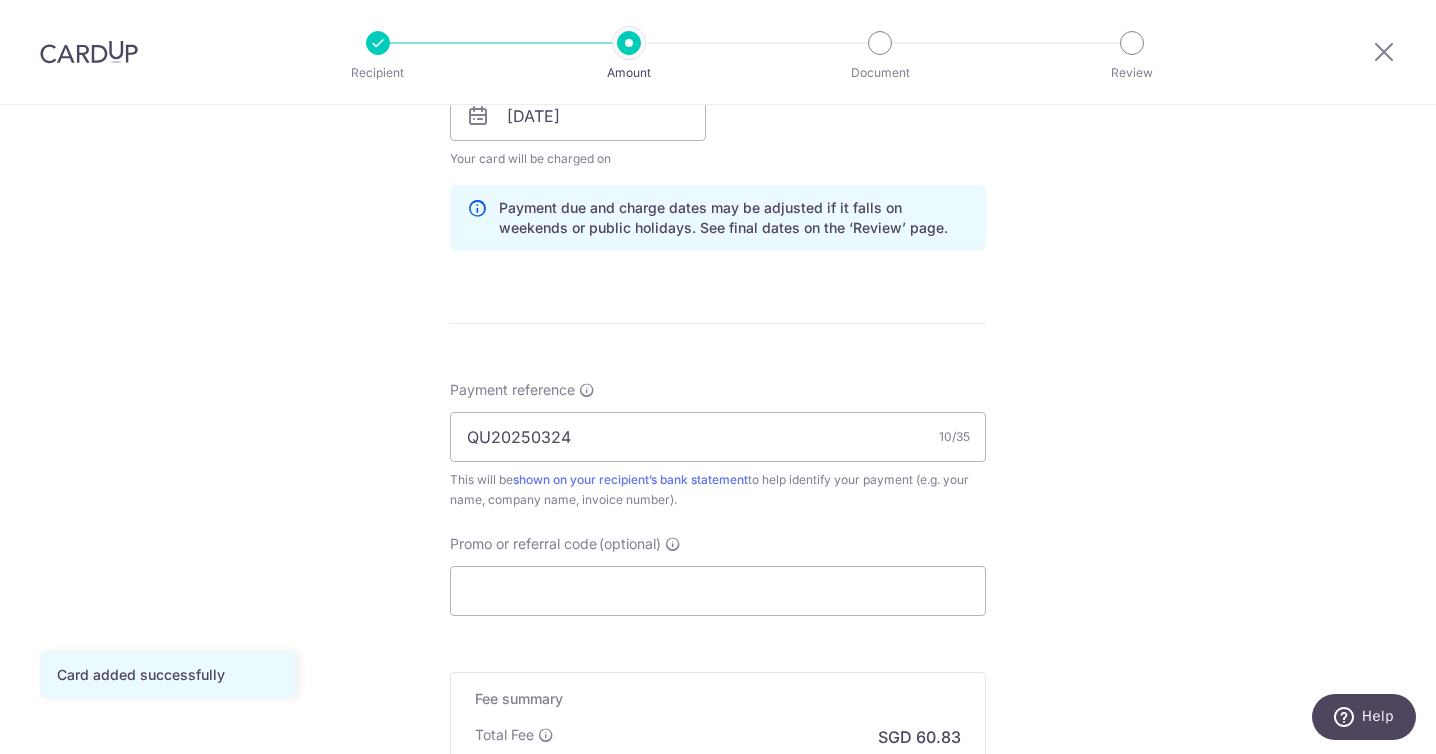 scroll, scrollTop: 1227, scrollLeft: 0, axis: vertical 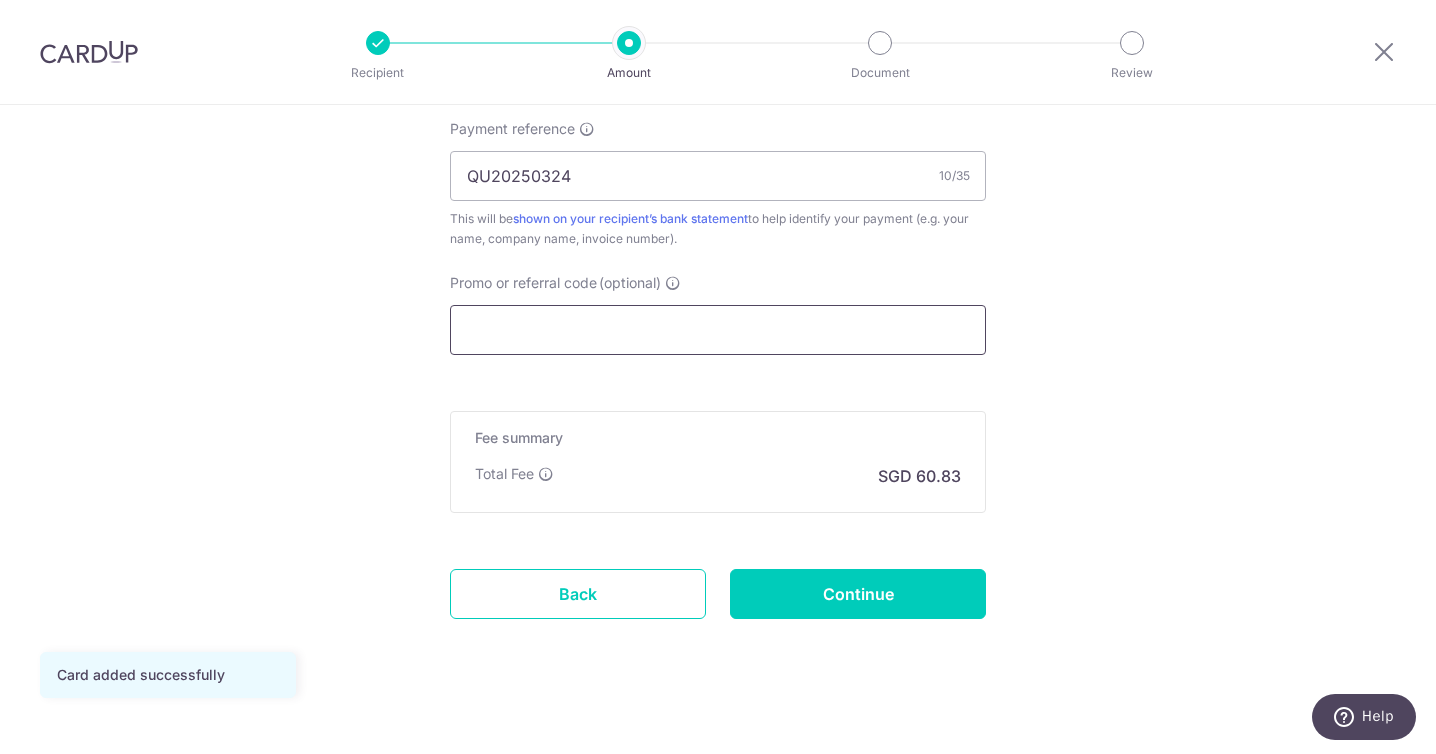 click on "Promo or referral code
(optional)" at bounding box center [718, 330] 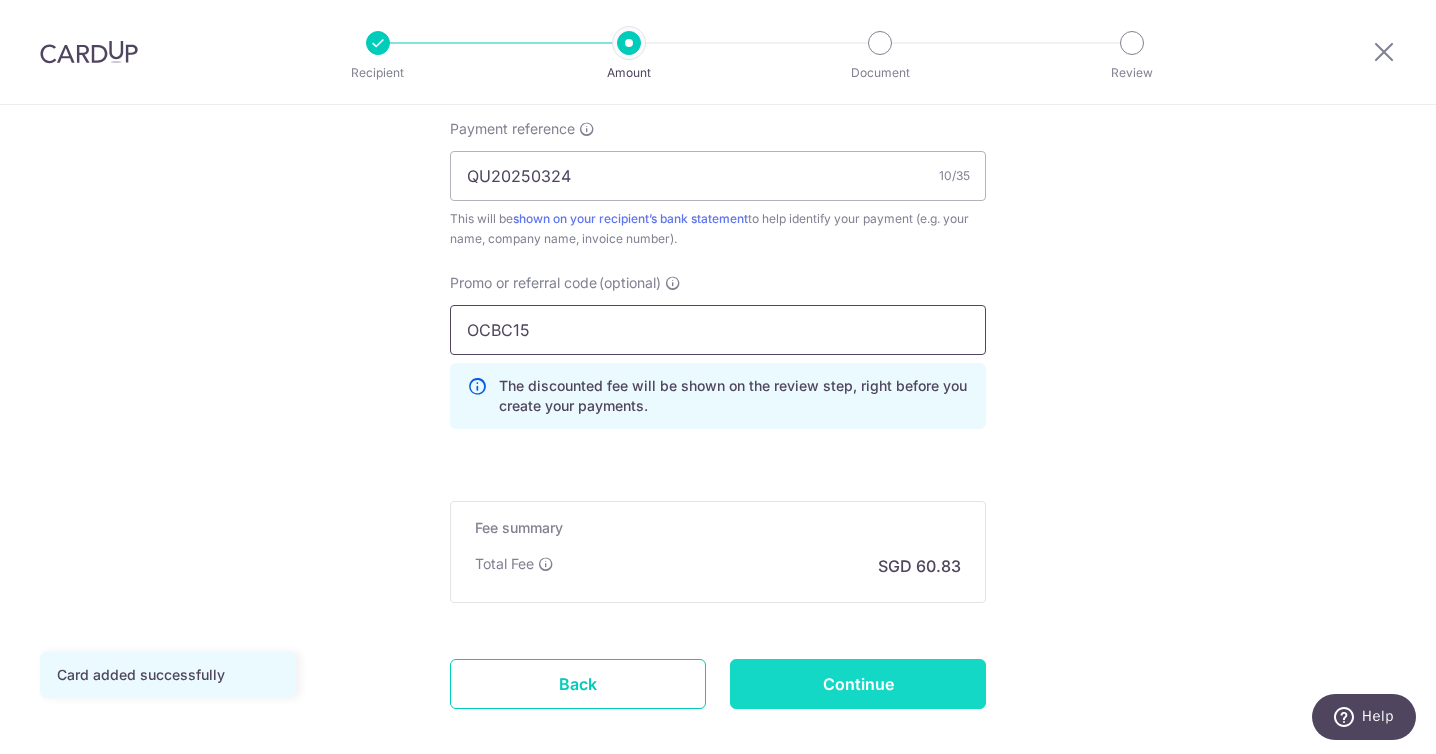 type on "OCBC15" 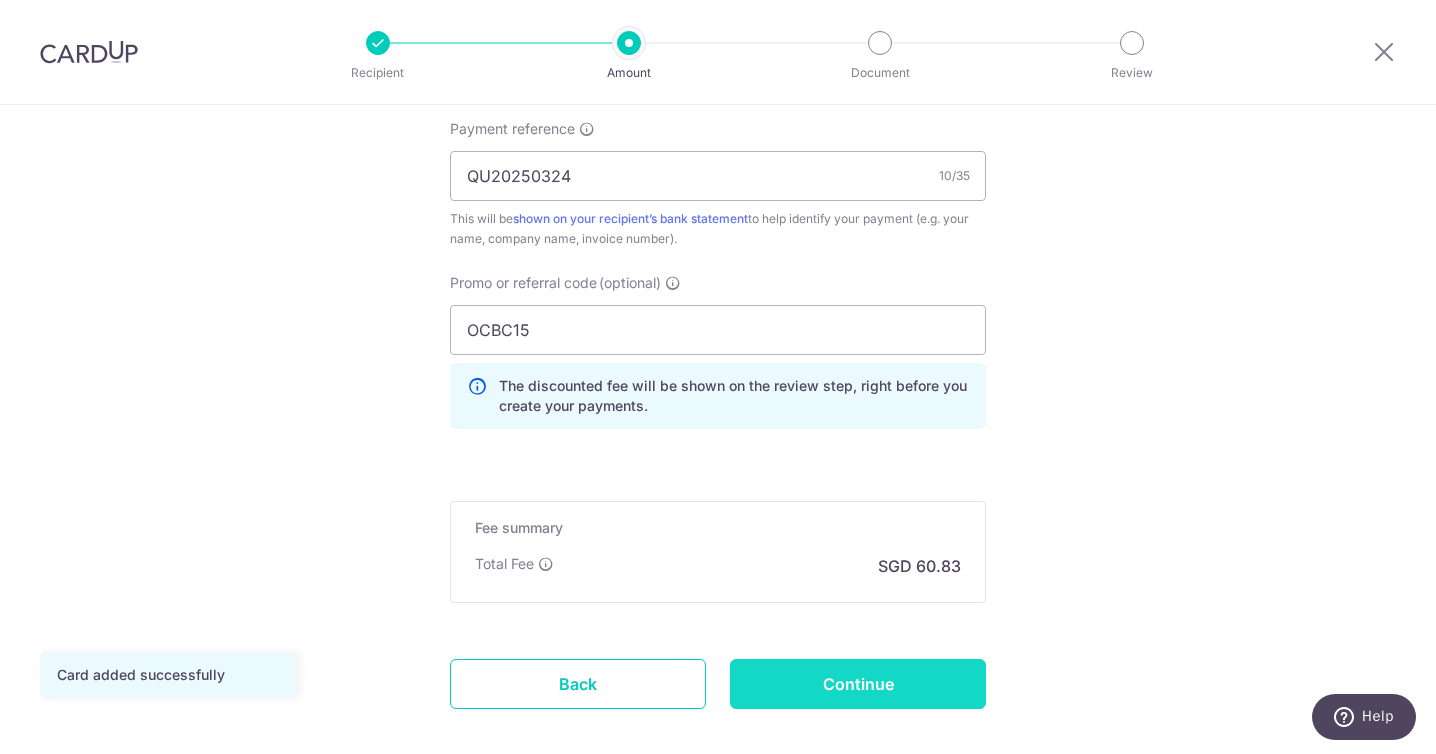 click on "Continue" at bounding box center (858, 684) 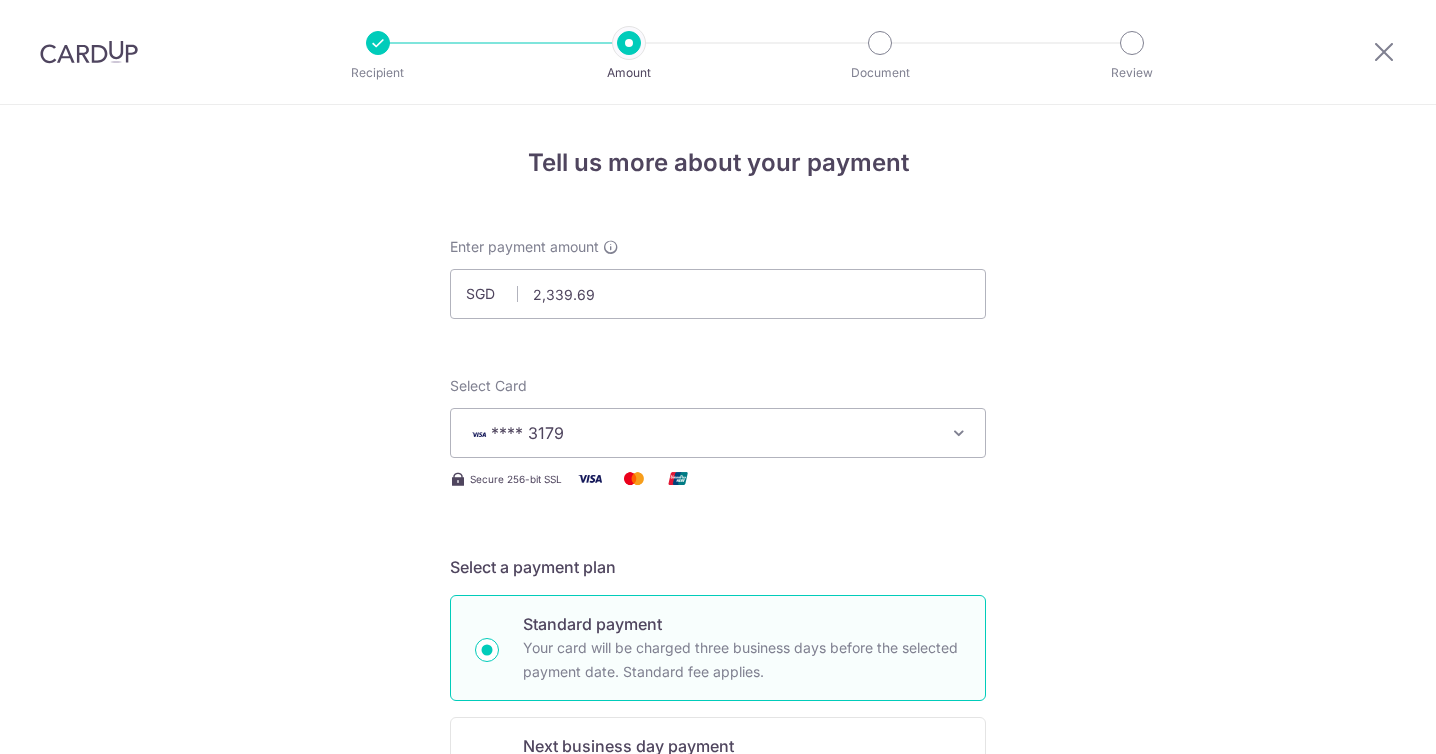 scroll, scrollTop: 0, scrollLeft: 0, axis: both 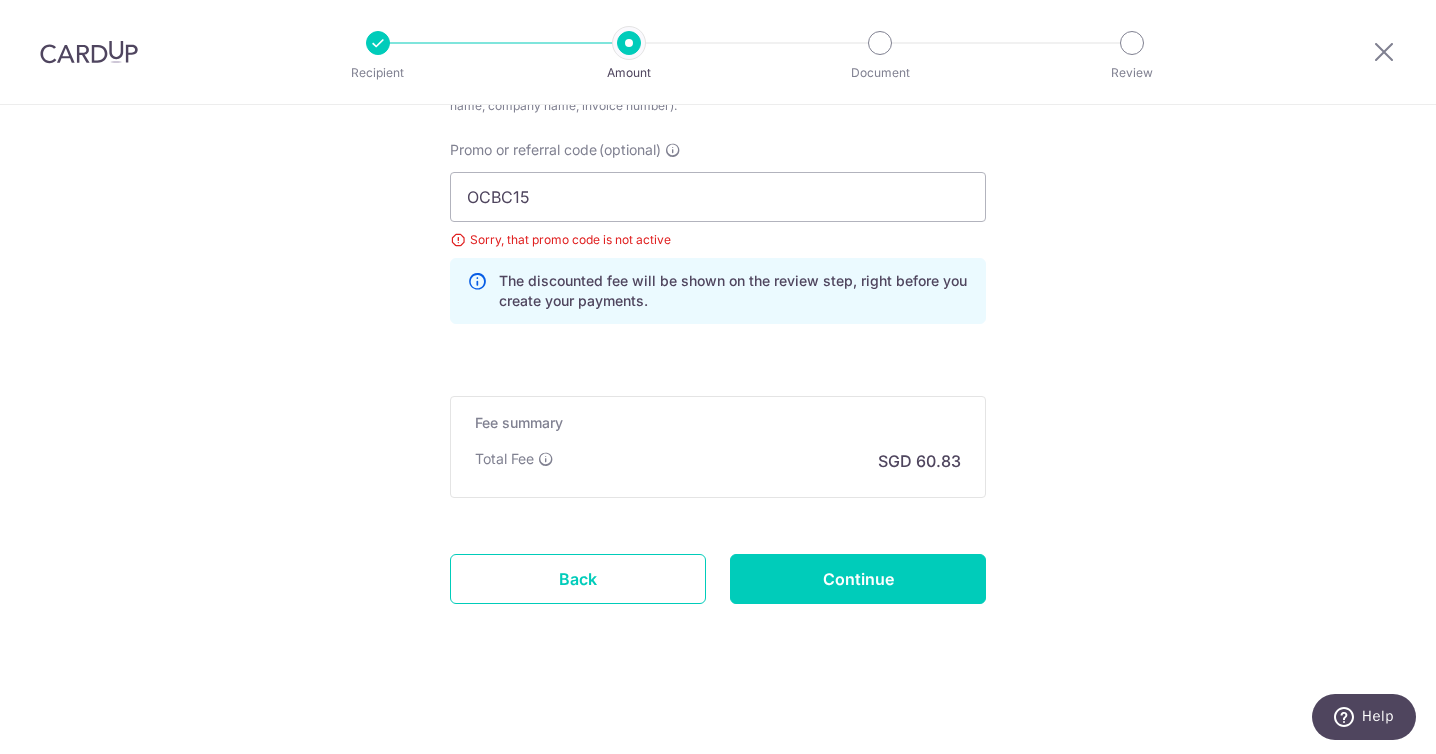 click on "Promo or referral code
(optional)
OCBC15
Sorry, that promo code is not active
The discounted fee will be shown on the review step, right before you create your payments.
Add" at bounding box center [718, 232] 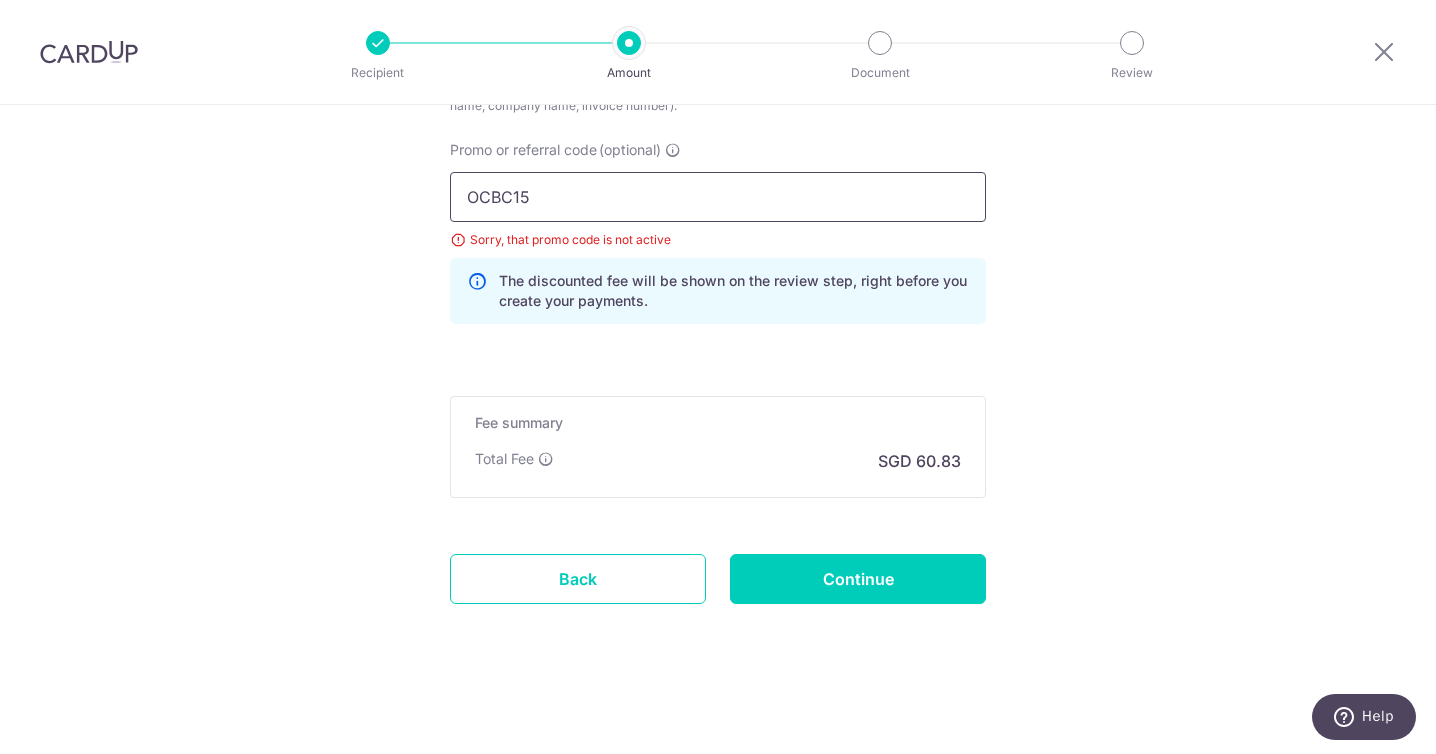 drag, startPoint x: 582, startPoint y: 189, endPoint x: 324, endPoint y: 187, distance: 258.00775 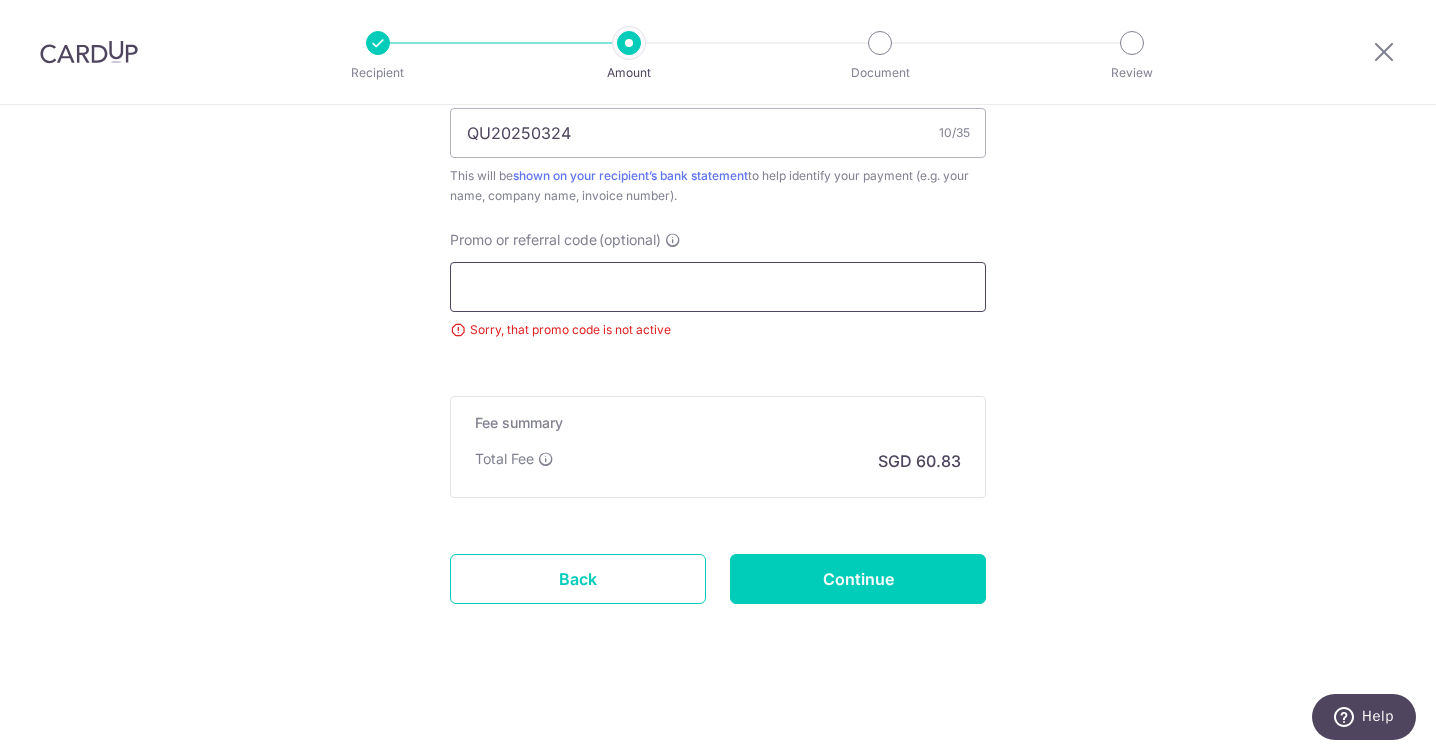 scroll, scrollTop: 1270, scrollLeft: 0, axis: vertical 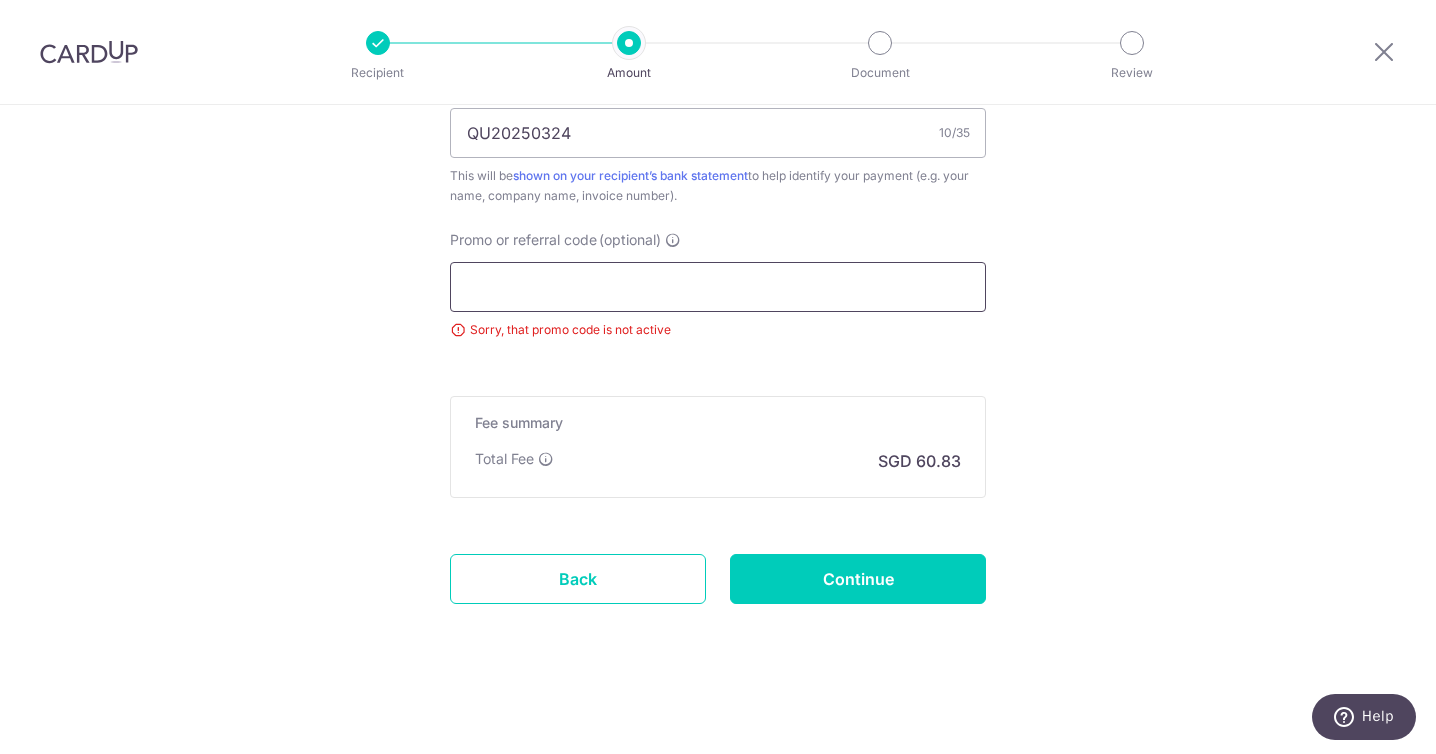 paste on "OCBC18" 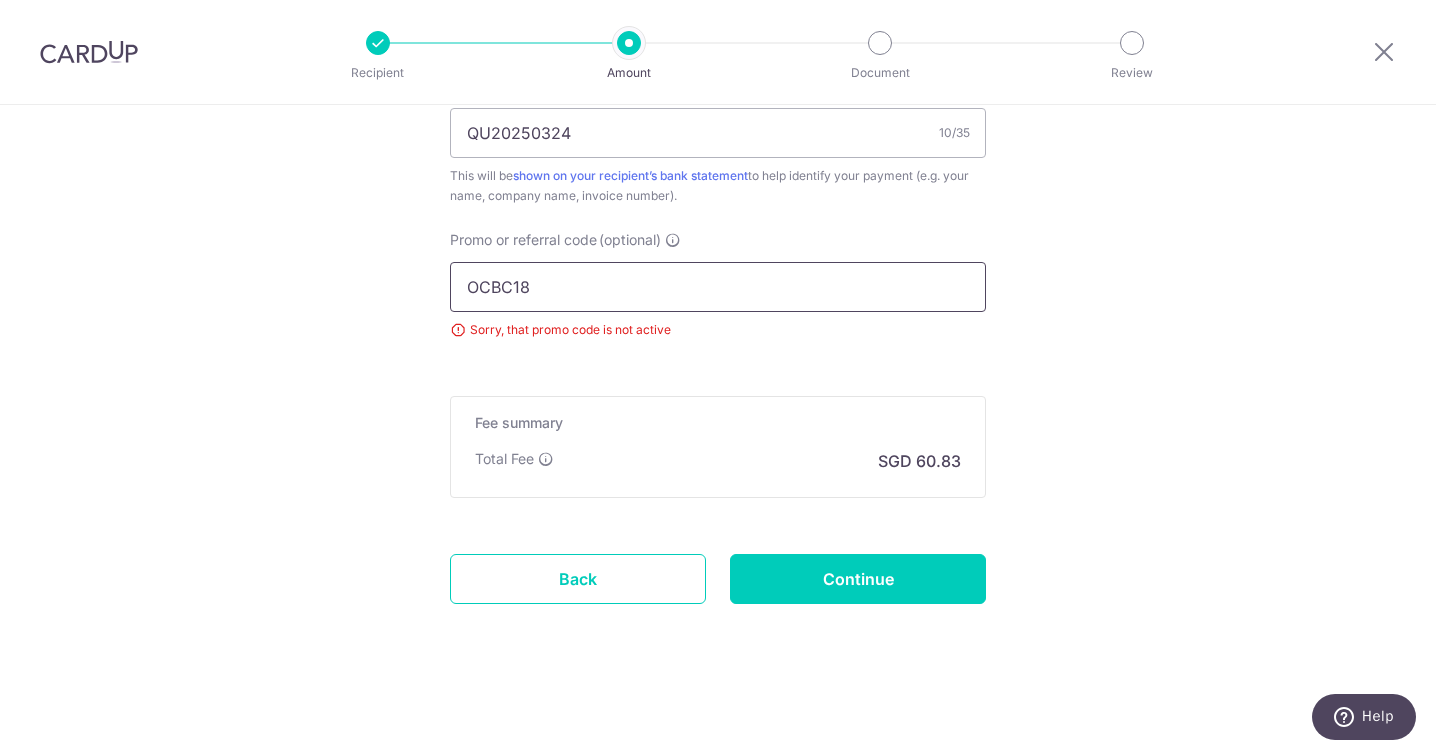 scroll, scrollTop: 1360, scrollLeft: 0, axis: vertical 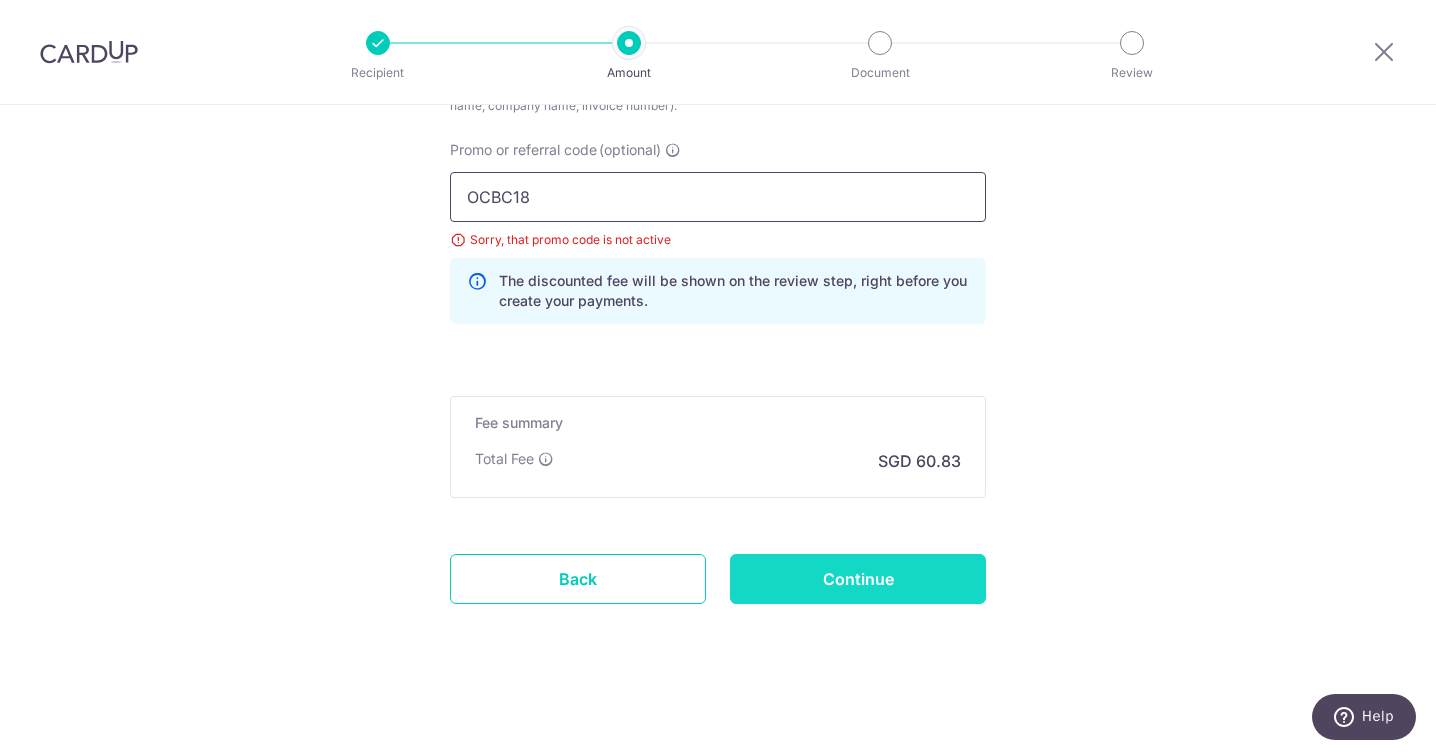type on "OCBC18" 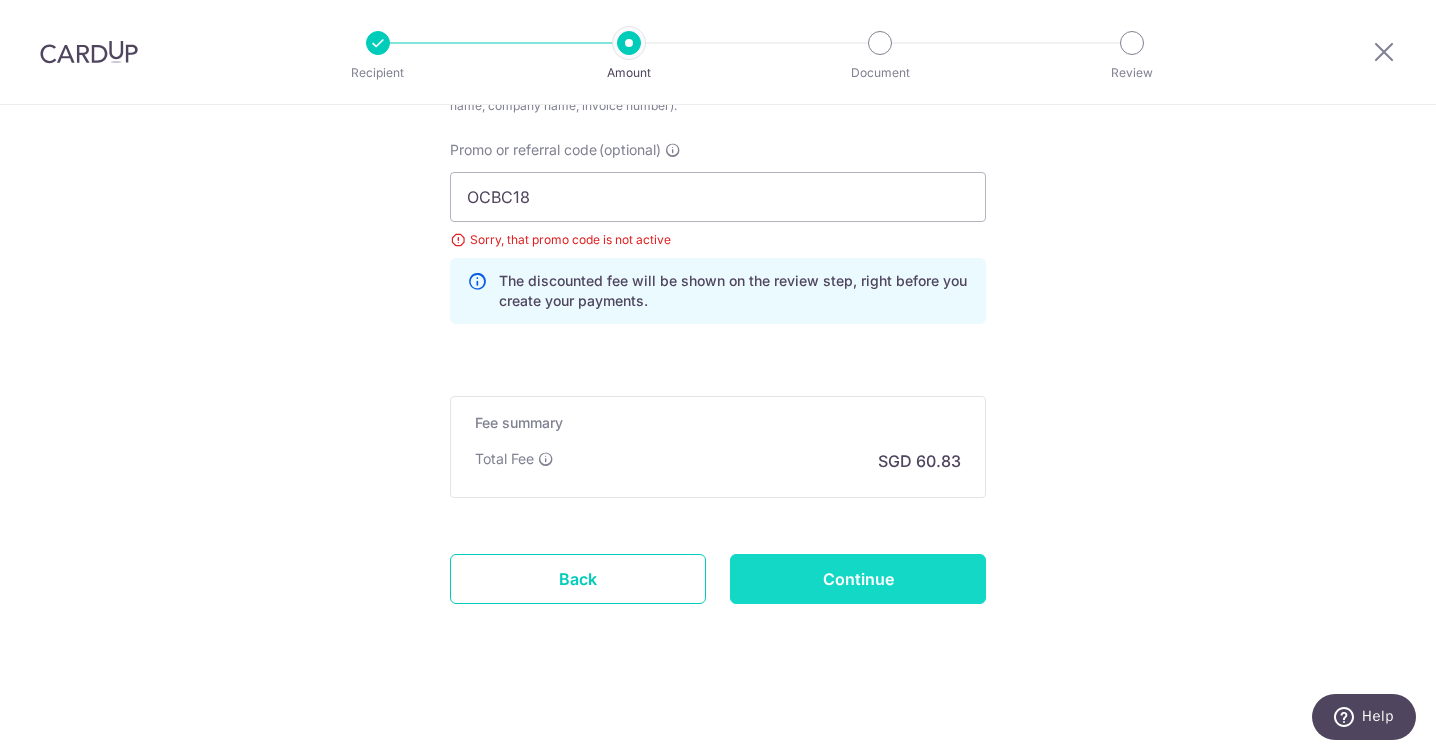 click on "Continue" at bounding box center (858, 579) 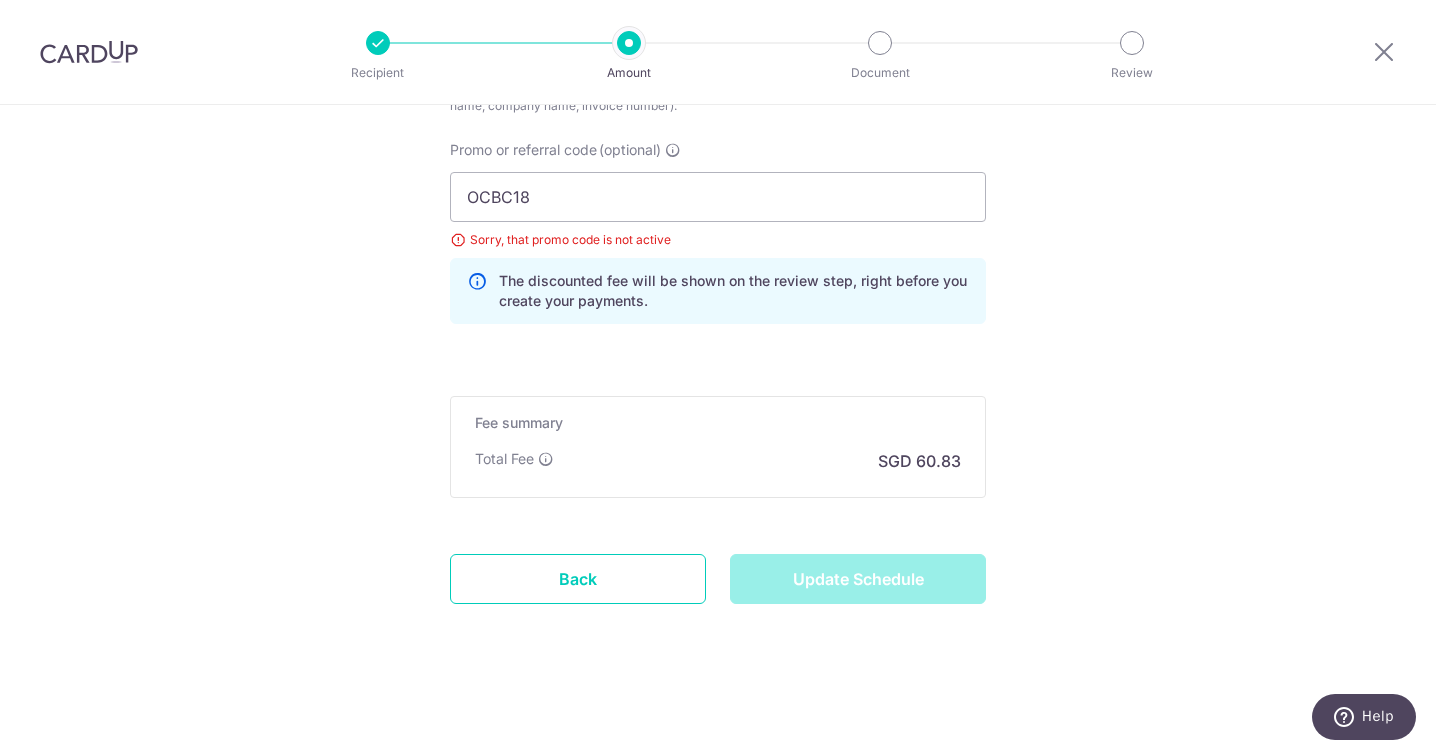 type on "Update Schedule" 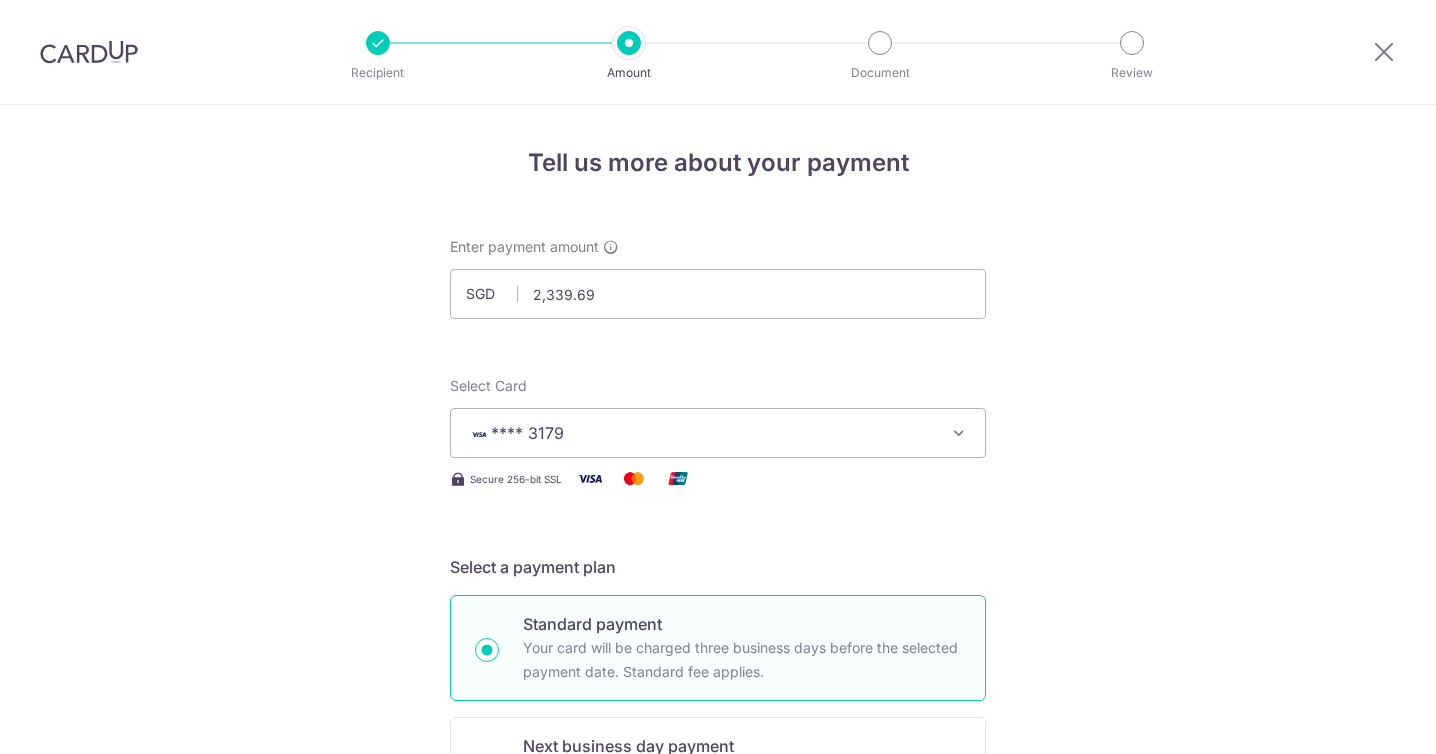 scroll, scrollTop: 0, scrollLeft: 0, axis: both 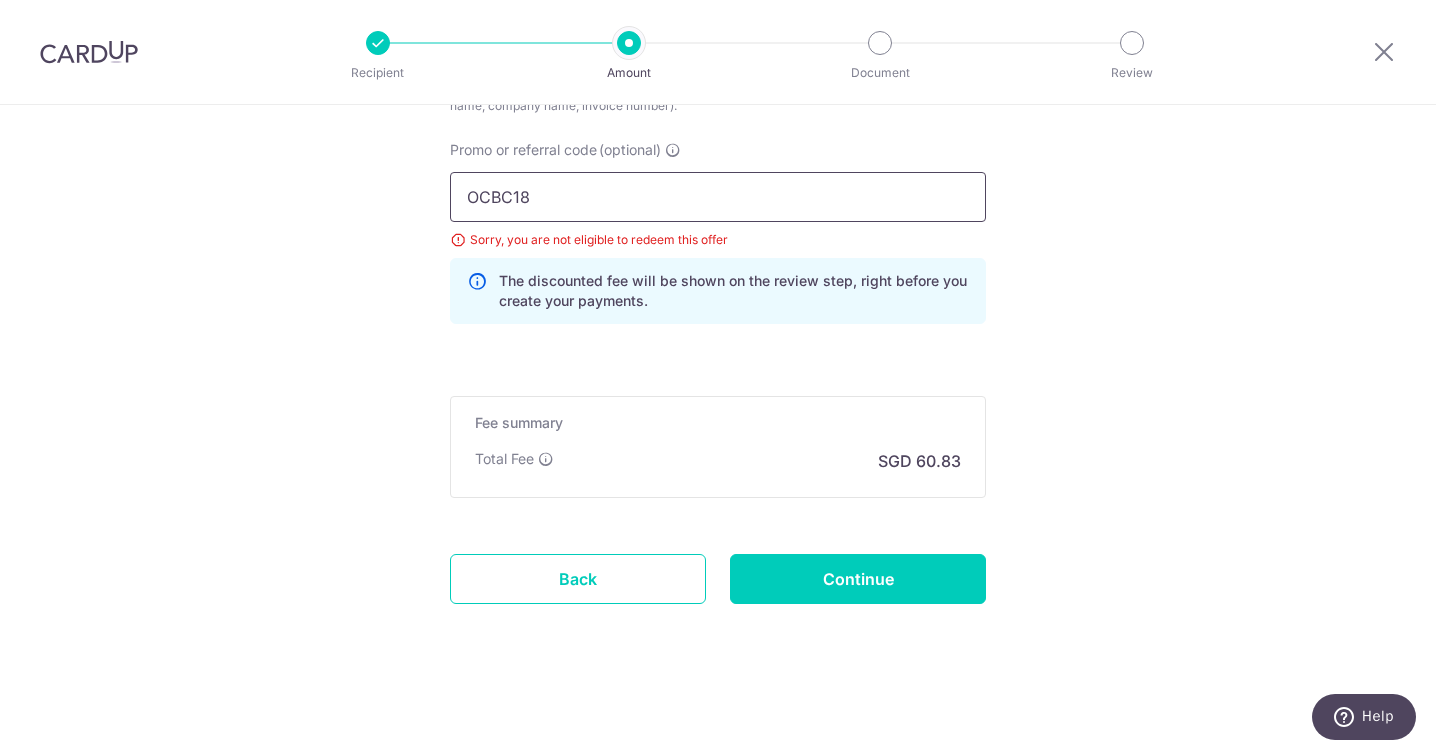 drag, startPoint x: 582, startPoint y: 203, endPoint x: 417, endPoint y: 201, distance: 165.01212 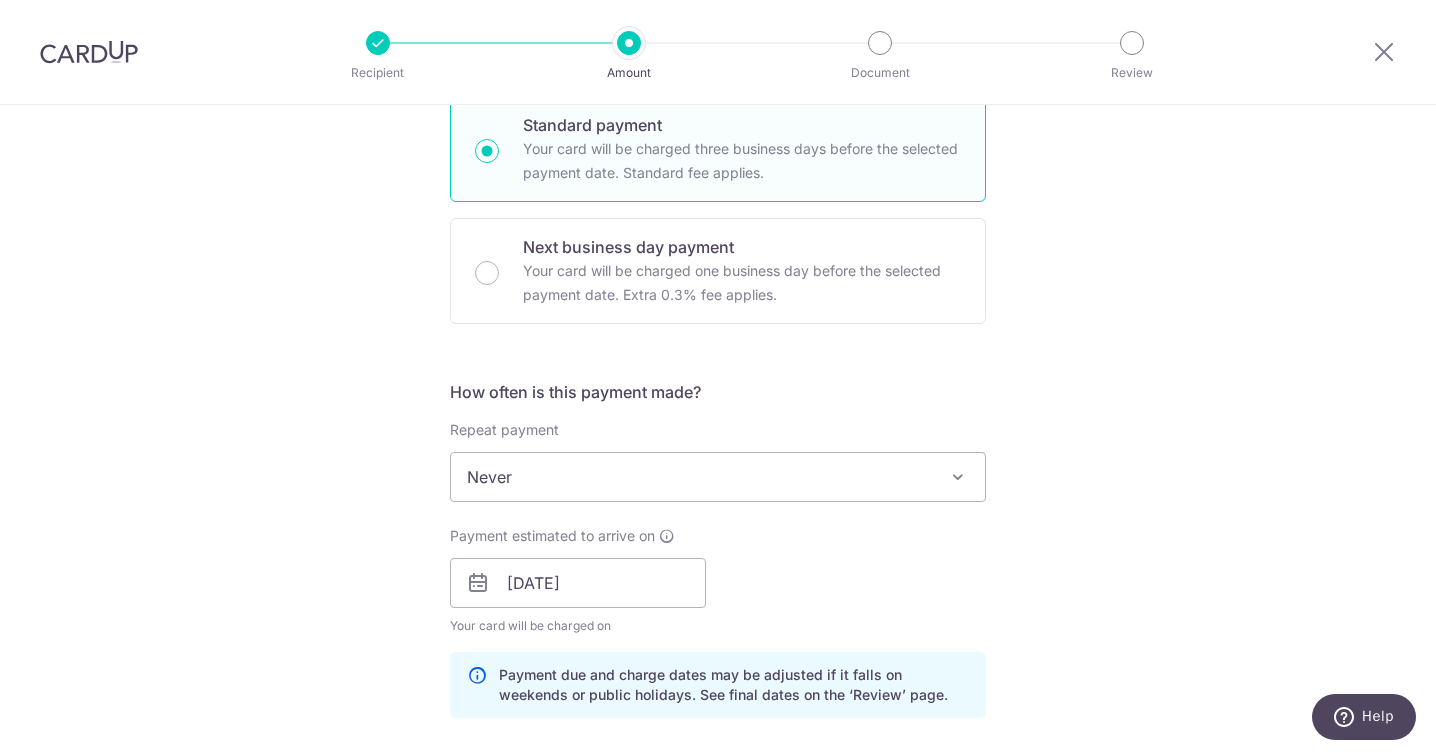 scroll, scrollTop: 156, scrollLeft: 0, axis: vertical 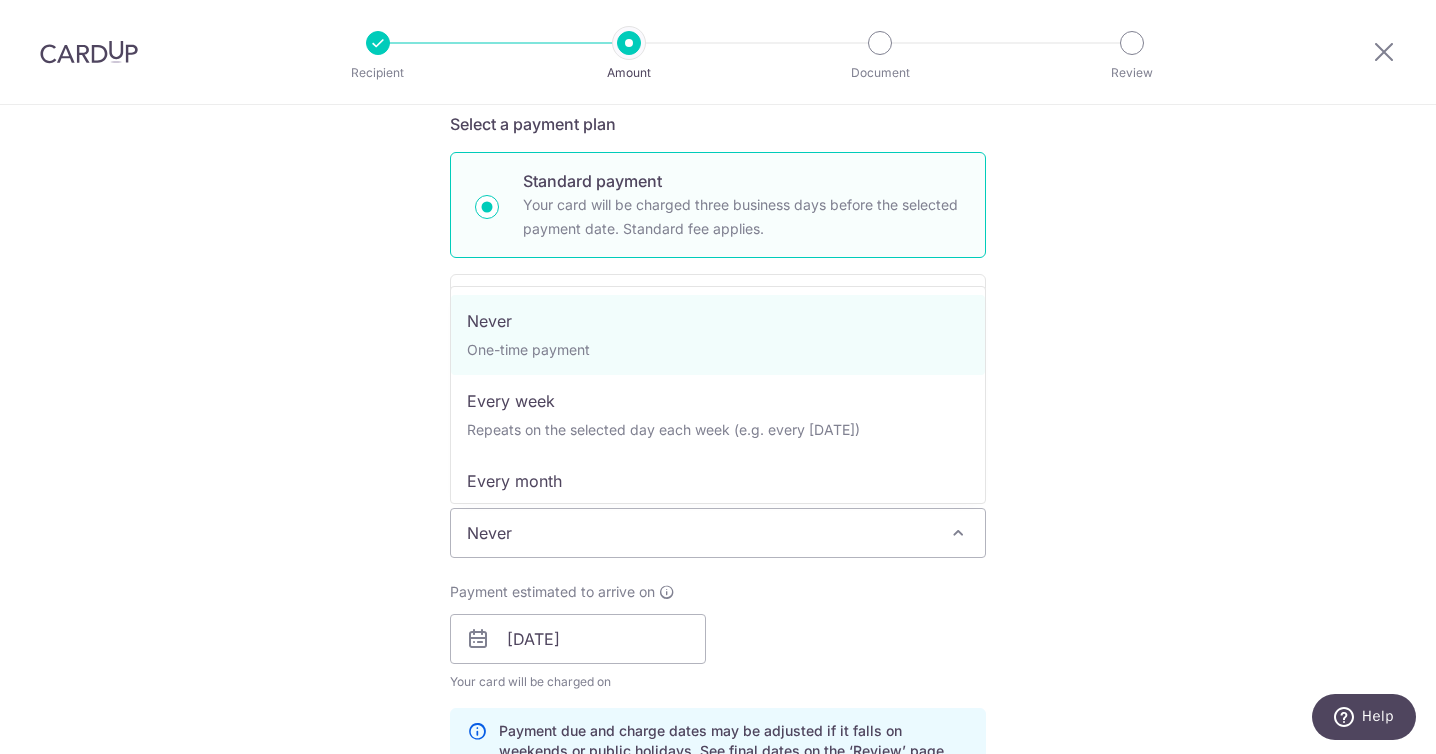 drag, startPoint x: 589, startPoint y: 535, endPoint x: 475, endPoint y: 535, distance: 114 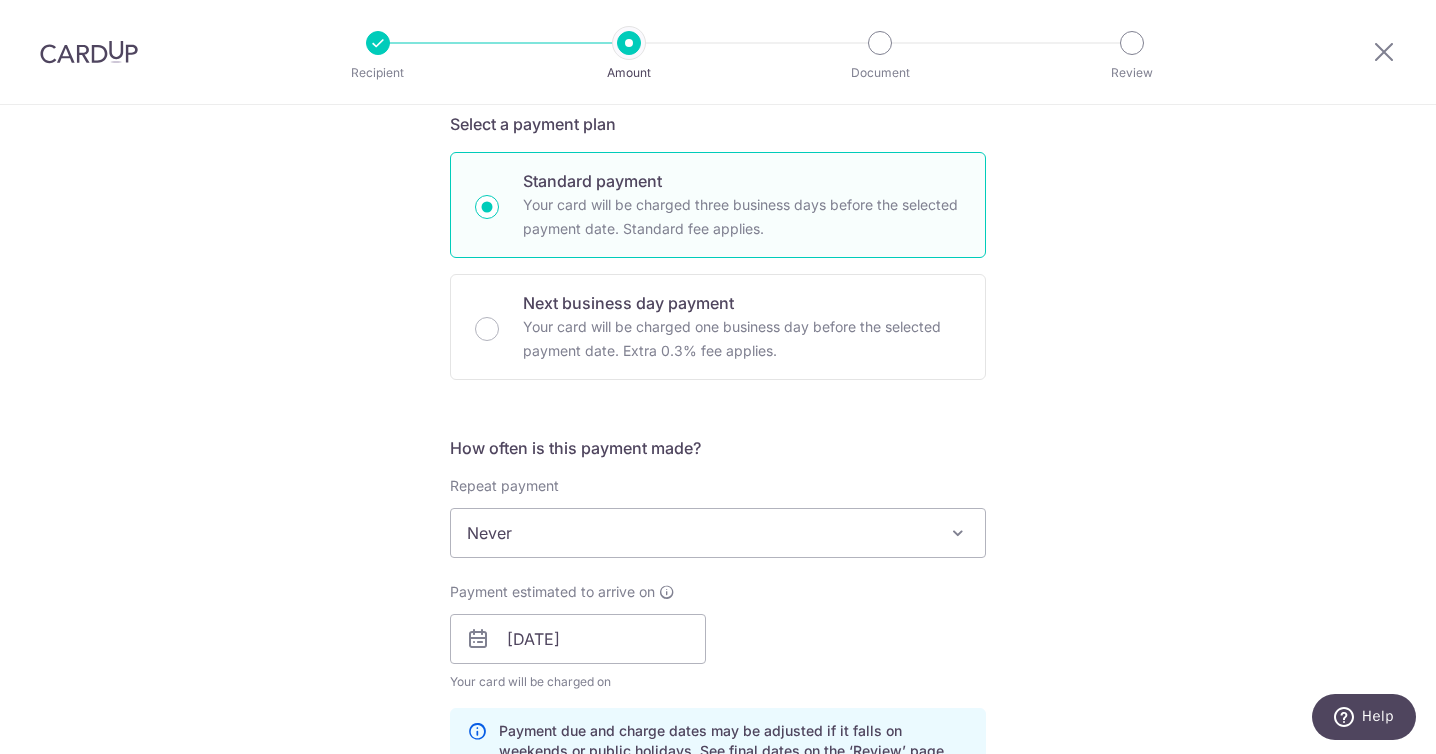 click on "Tell us more about your payment
Enter payment amount
SGD
2,339.69
2339.69
Select Card
**** 3179
Add credit card
Your Cards
**** 2943
**** 3179
Secure 256-bit SSL
Text
New card details
Card
Secure 256-bit SSL" at bounding box center (718, 621) 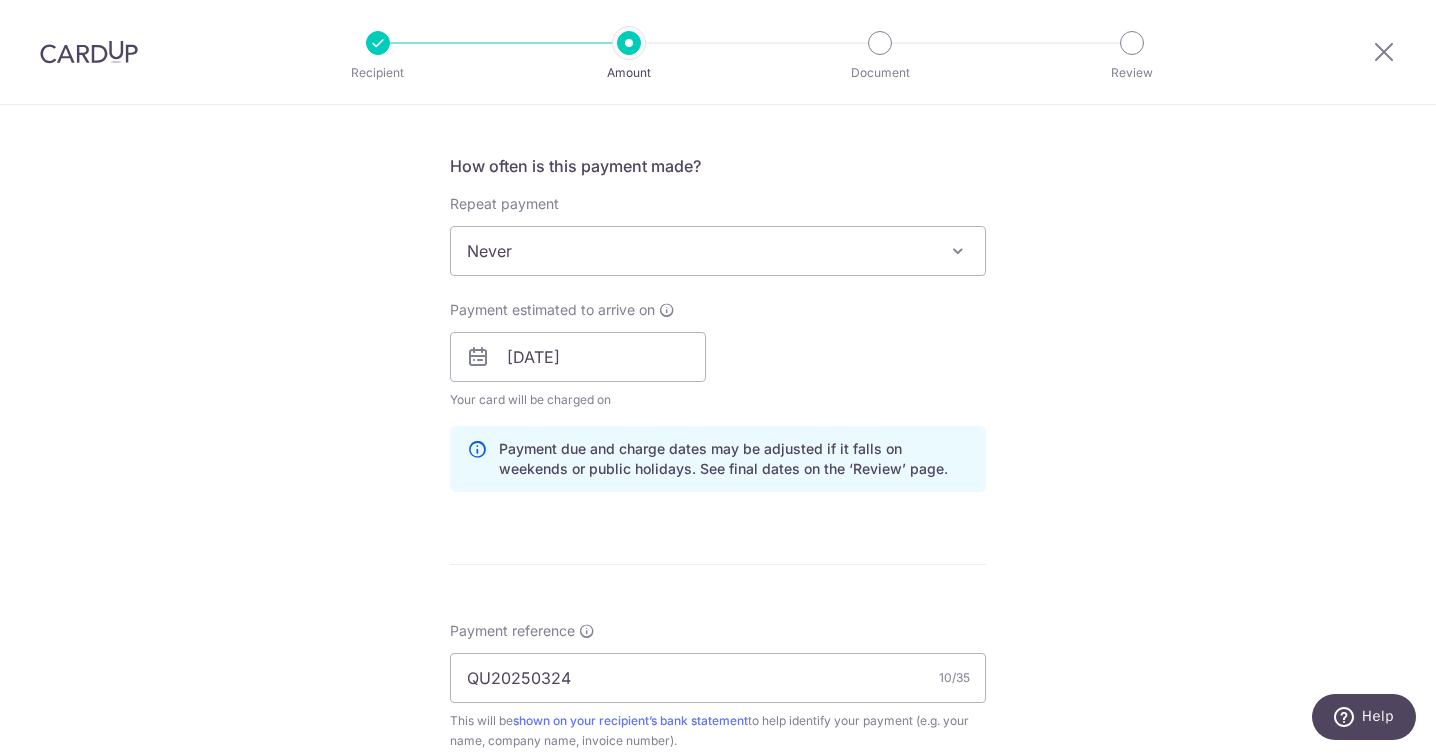 scroll, scrollTop: 726, scrollLeft: 0, axis: vertical 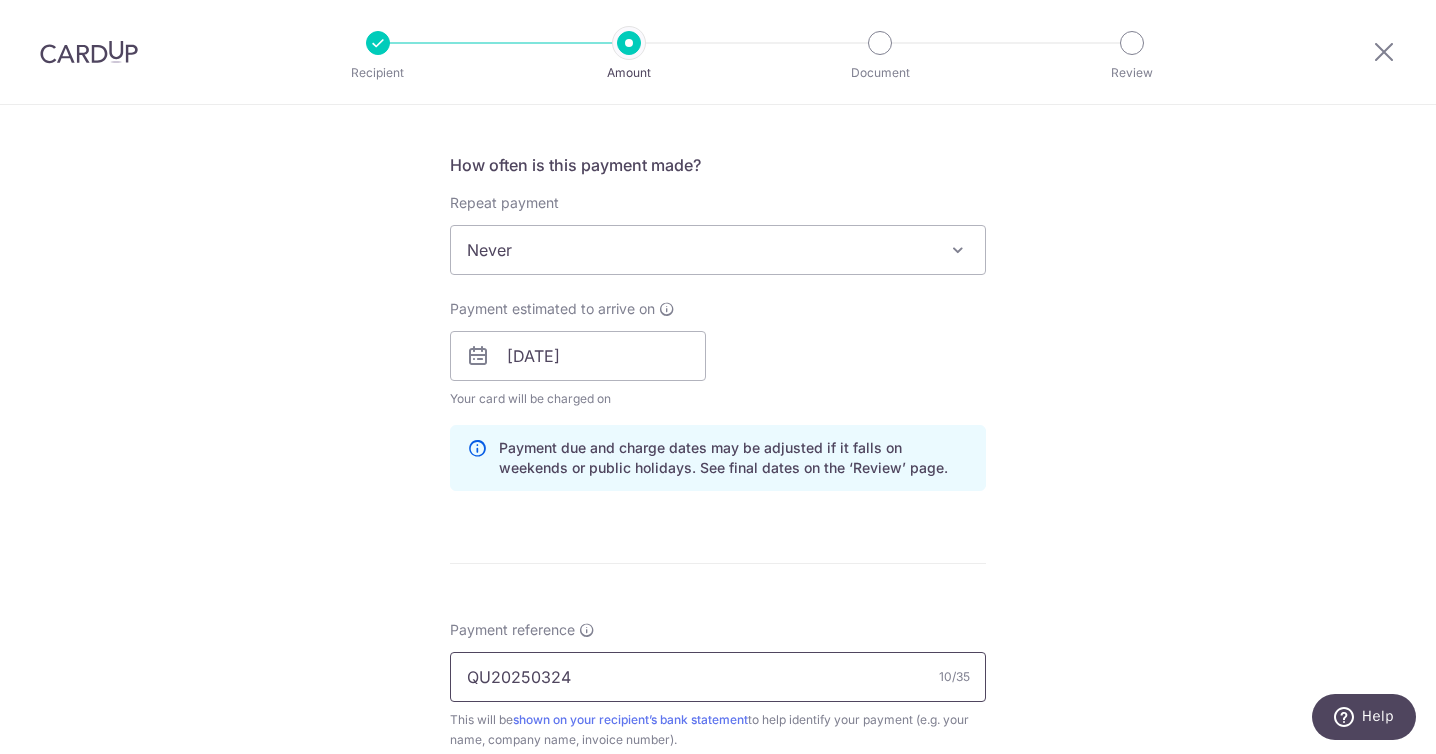 drag, startPoint x: 637, startPoint y: 678, endPoint x: 416, endPoint y: 665, distance: 221.38202 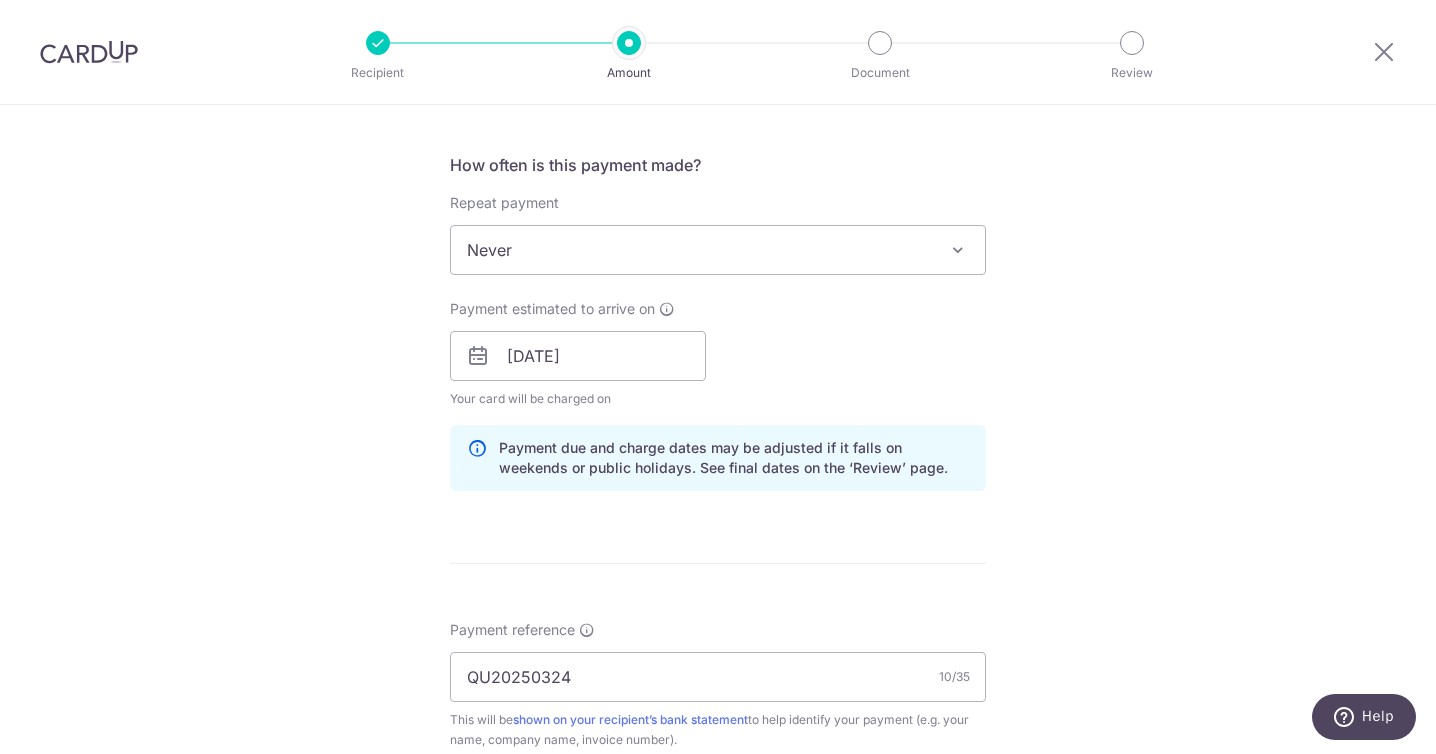 click on "Tell us more about your payment
Enter payment amount
SGD
2,339.69
2339.69
Select Card
**** 3179
Add credit card
Your Cards
**** 2943
**** 3179
Secure 256-bit SSL
Text
New card details
Card
Secure 256-bit SSL" at bounding box center (718, 338) 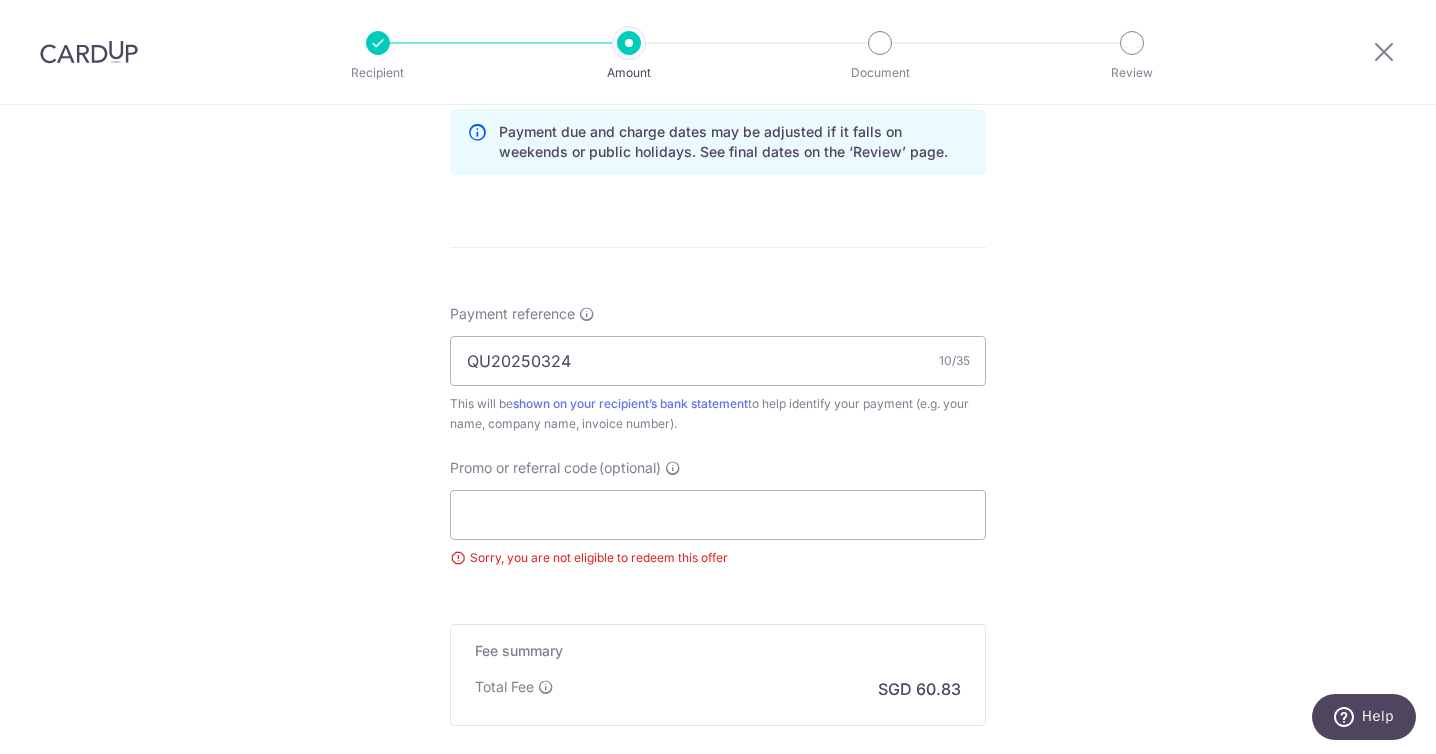 scroll, scrollTop: 1043, scrollLeft: 0, axis: vertical 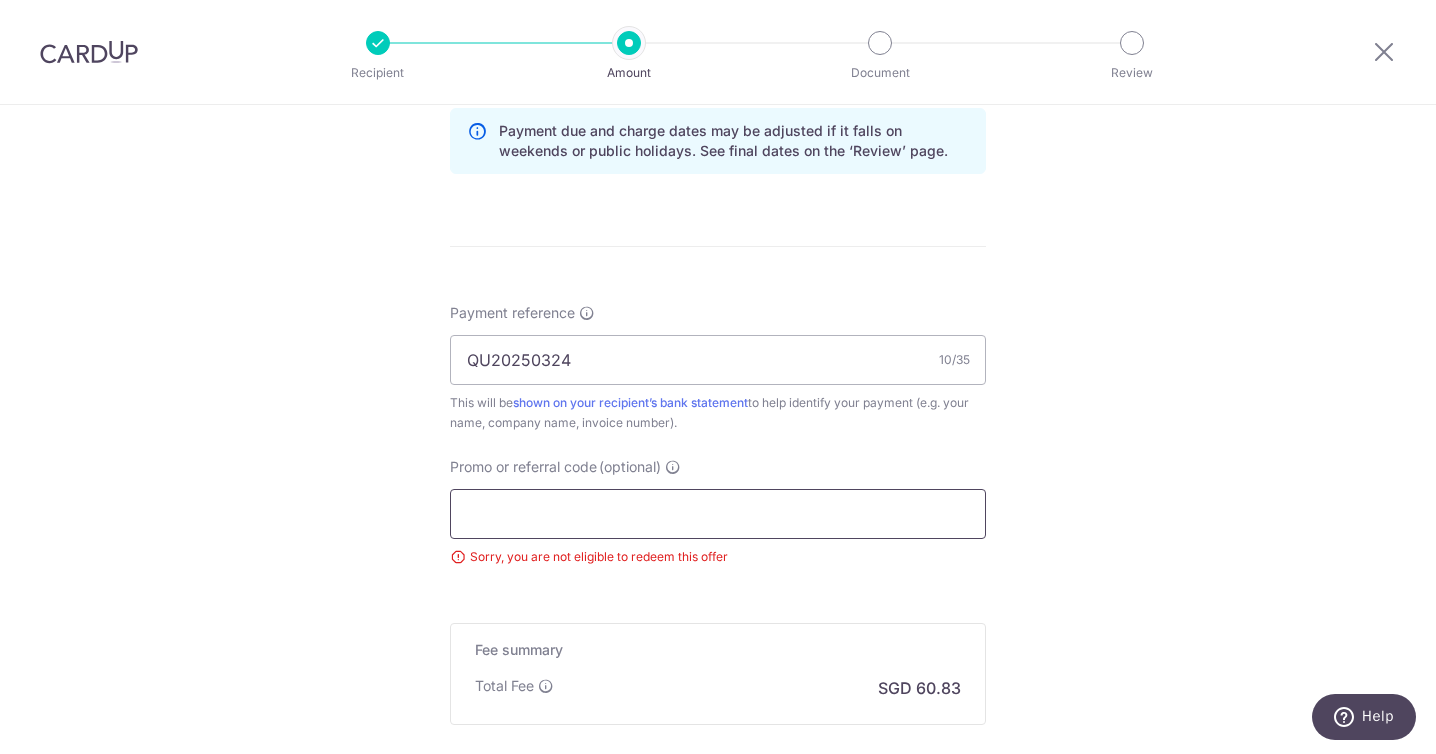 click on "Promo or referral code
(optional)" at bounding box center (718, 514) 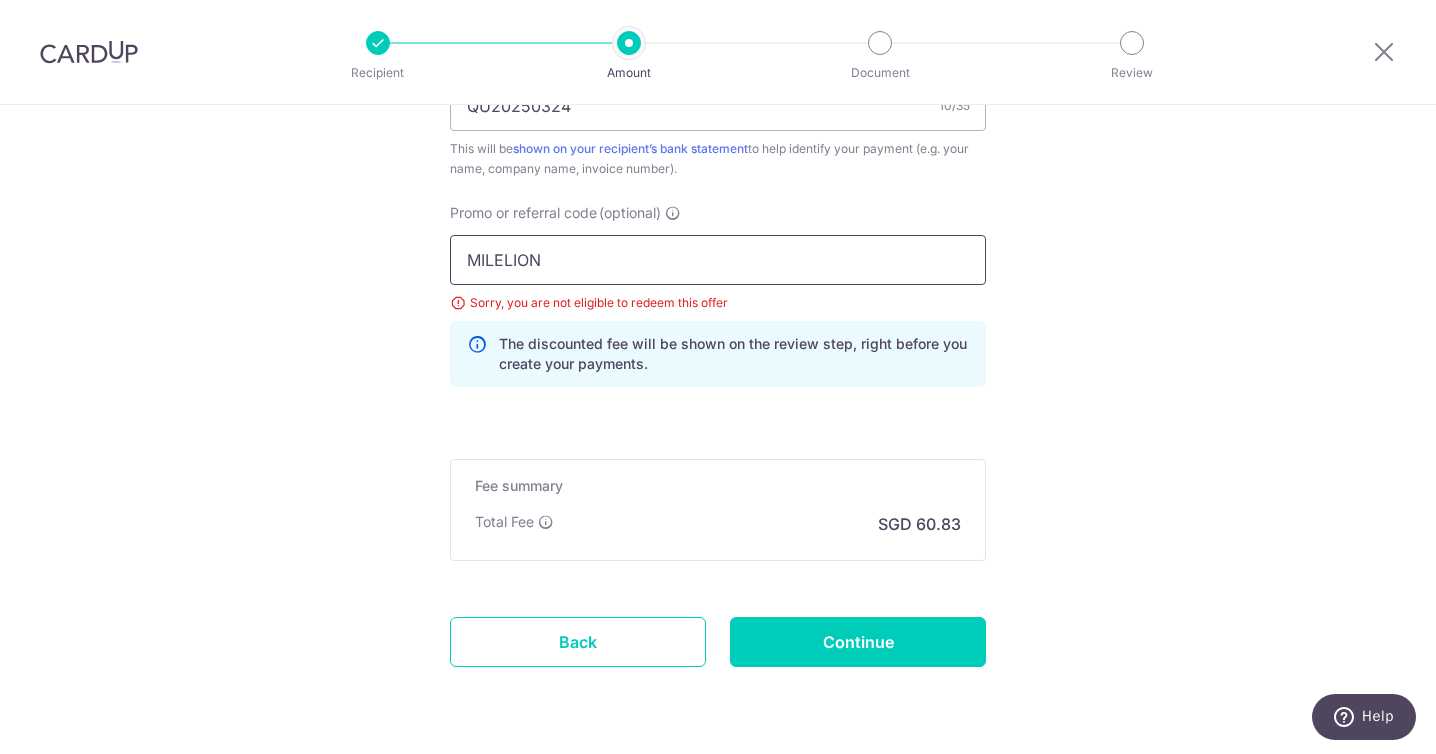 scroll, scrollTop: 1326, scrollLeft: 0, axis: vertical 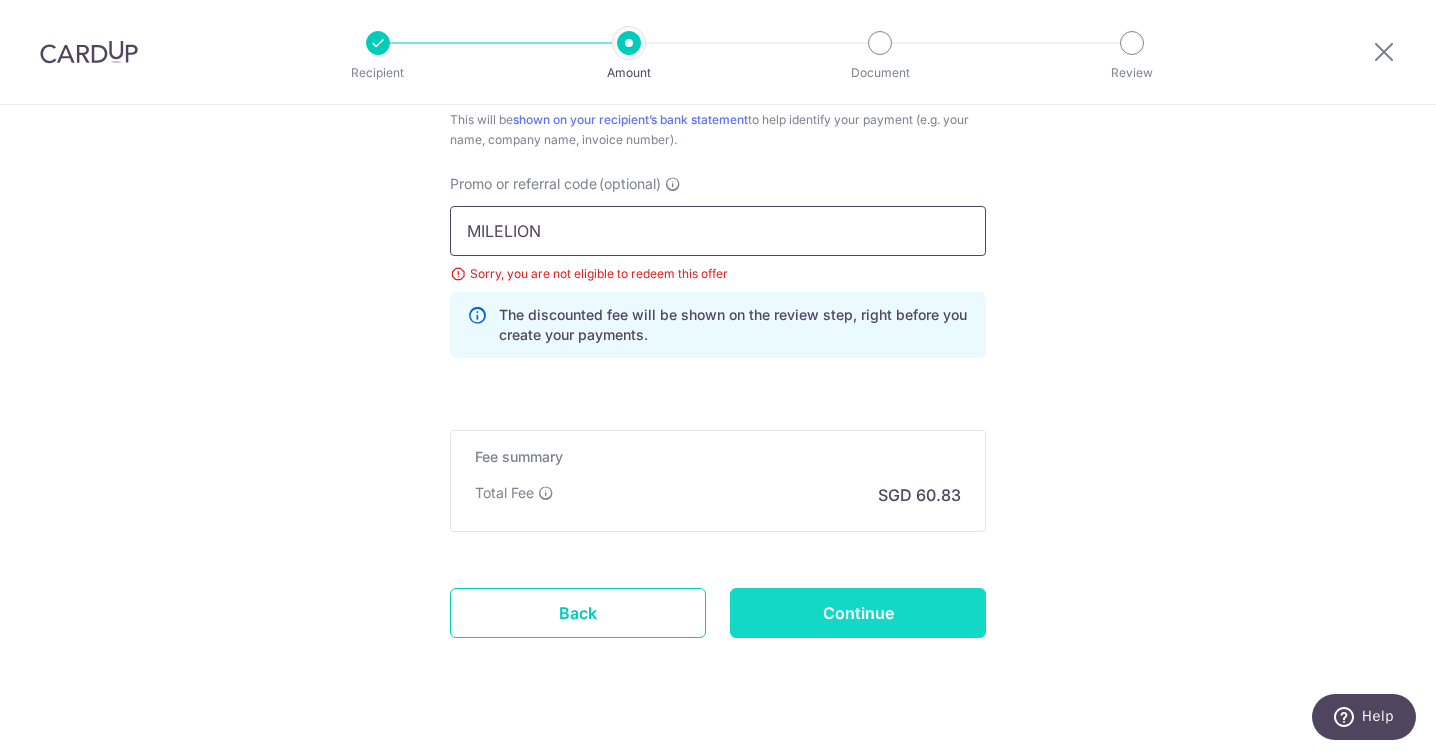 type on "MILELION" 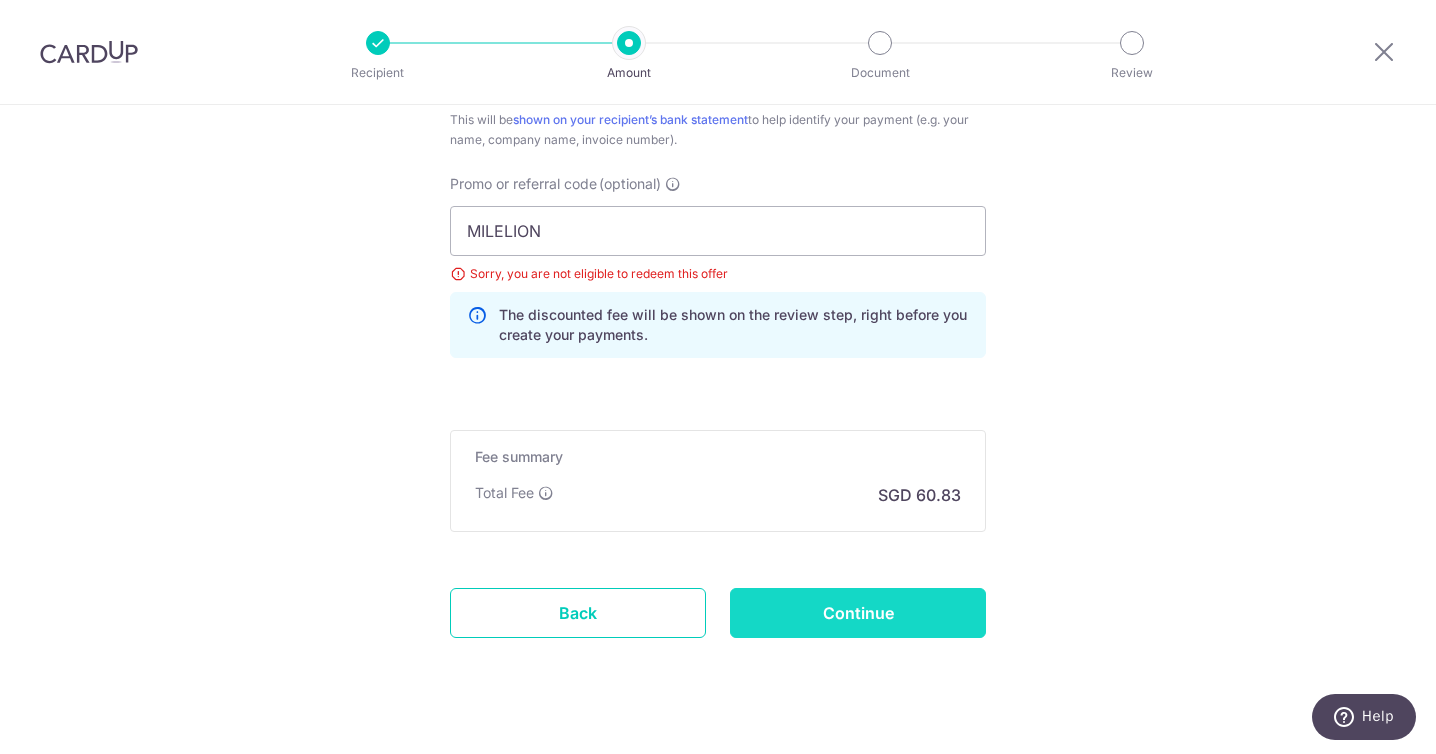 click on "Continue" at bounding box center [858, 613] 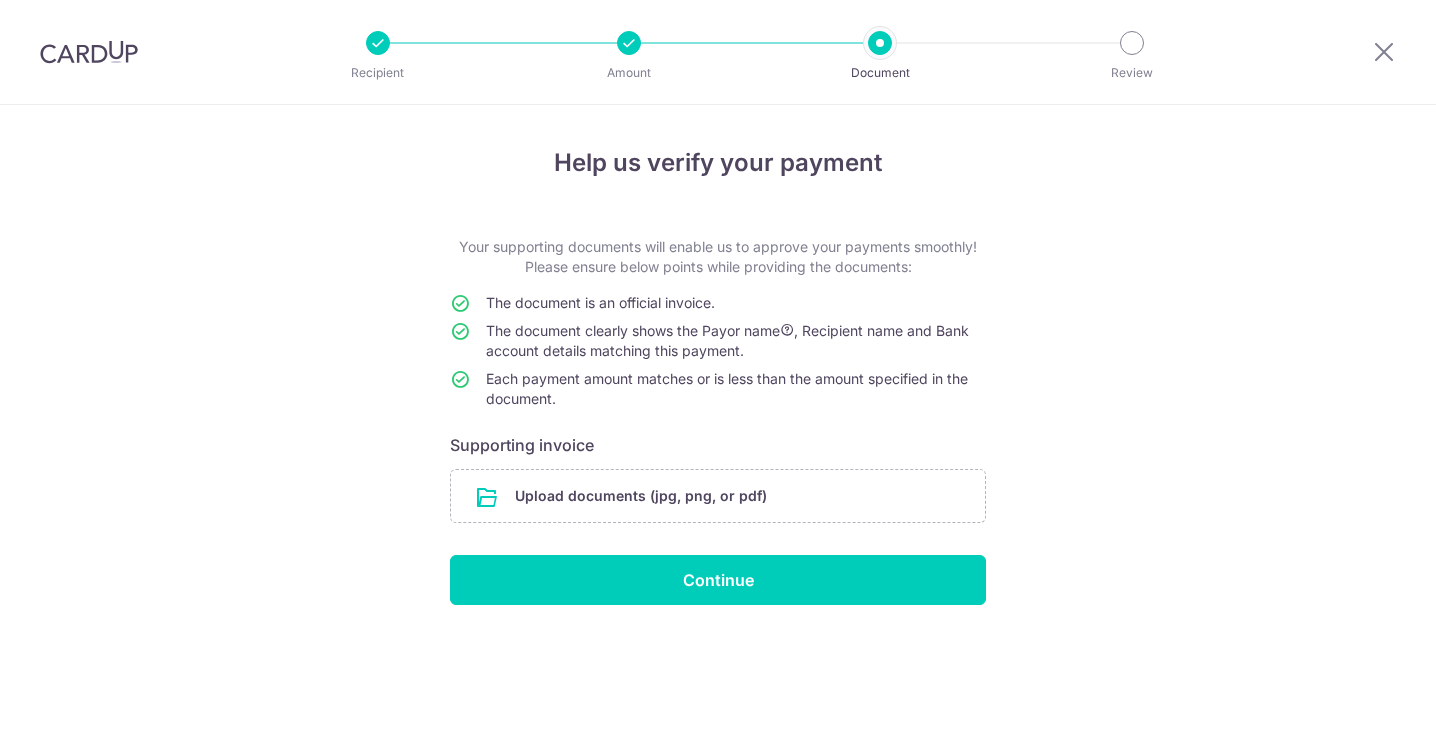 scroll, scrollTop: 0, scrollLeft: 0, axis: both 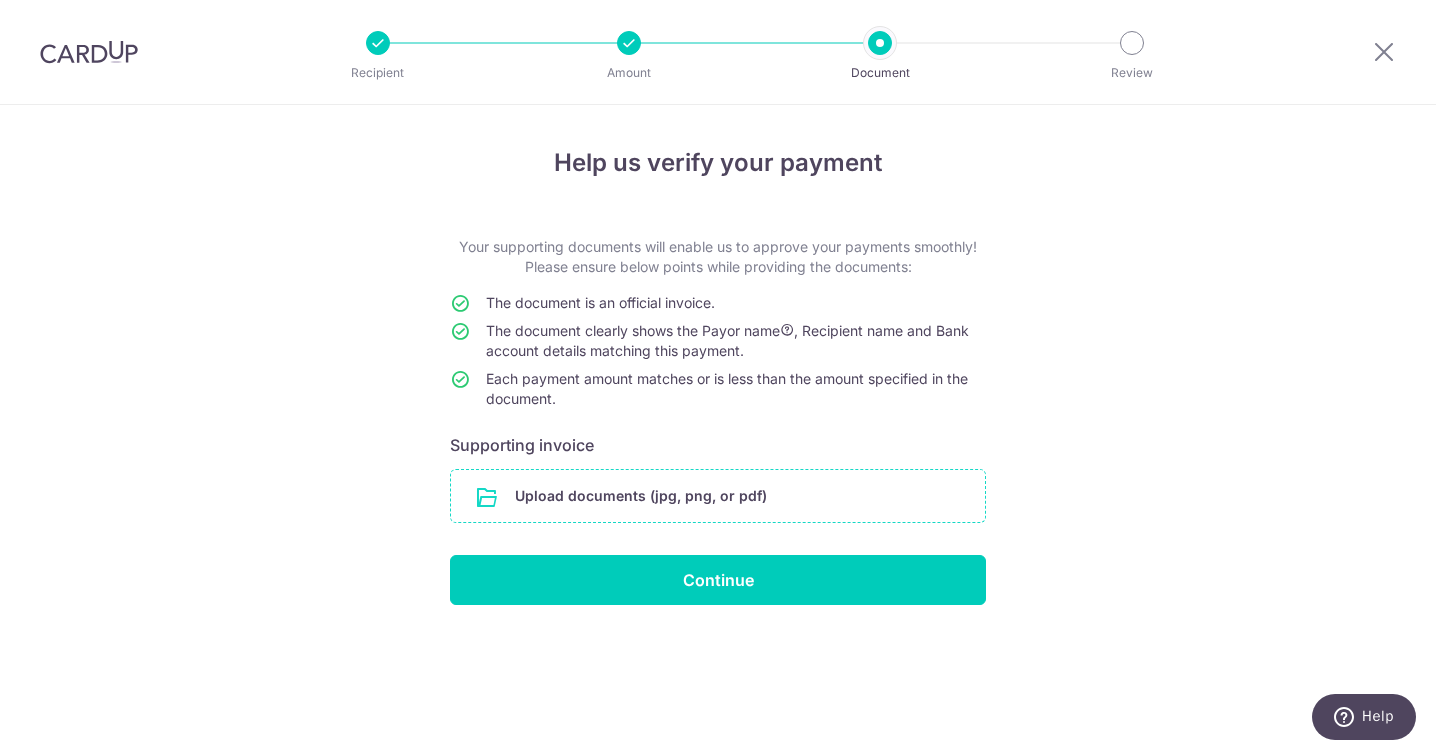 click at bounding box center [718, 496] 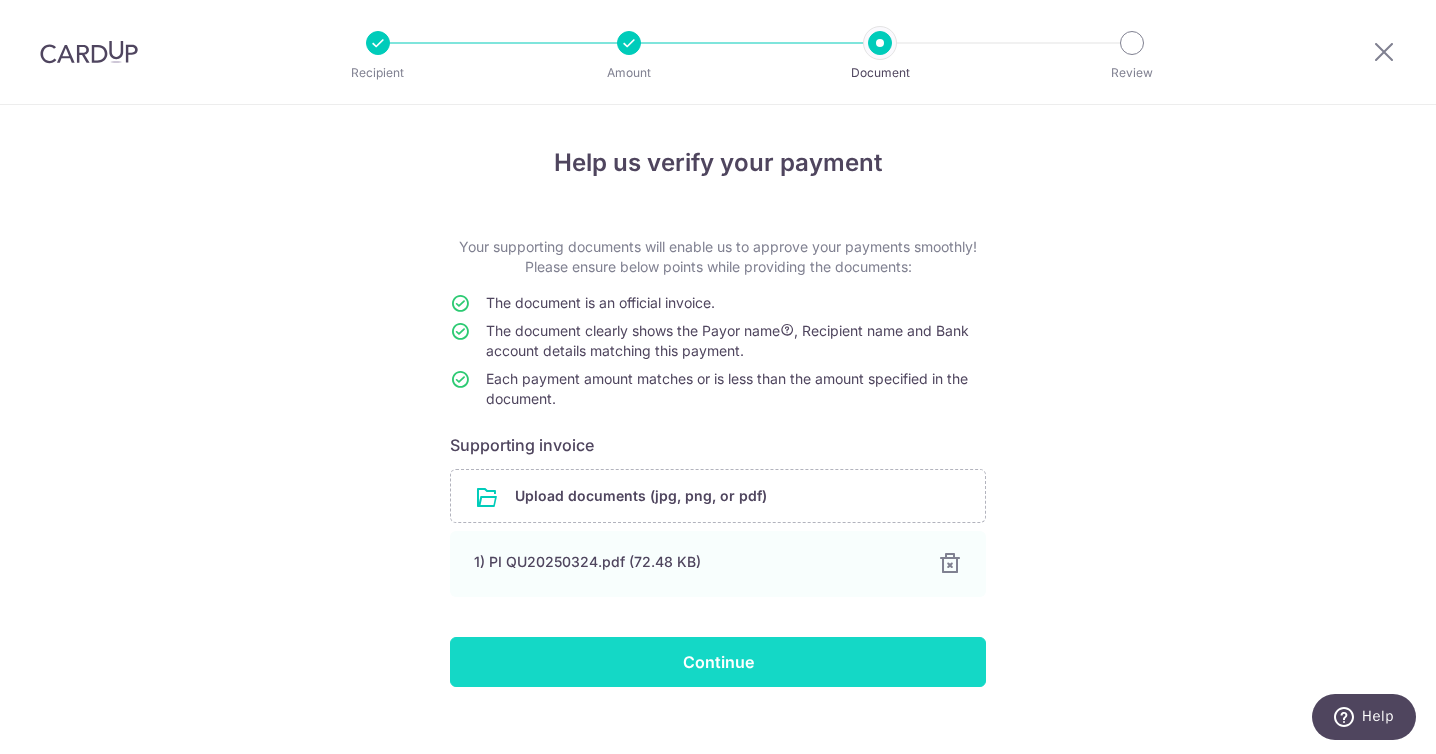 click on "Continue" at bounding box center [718, 662] 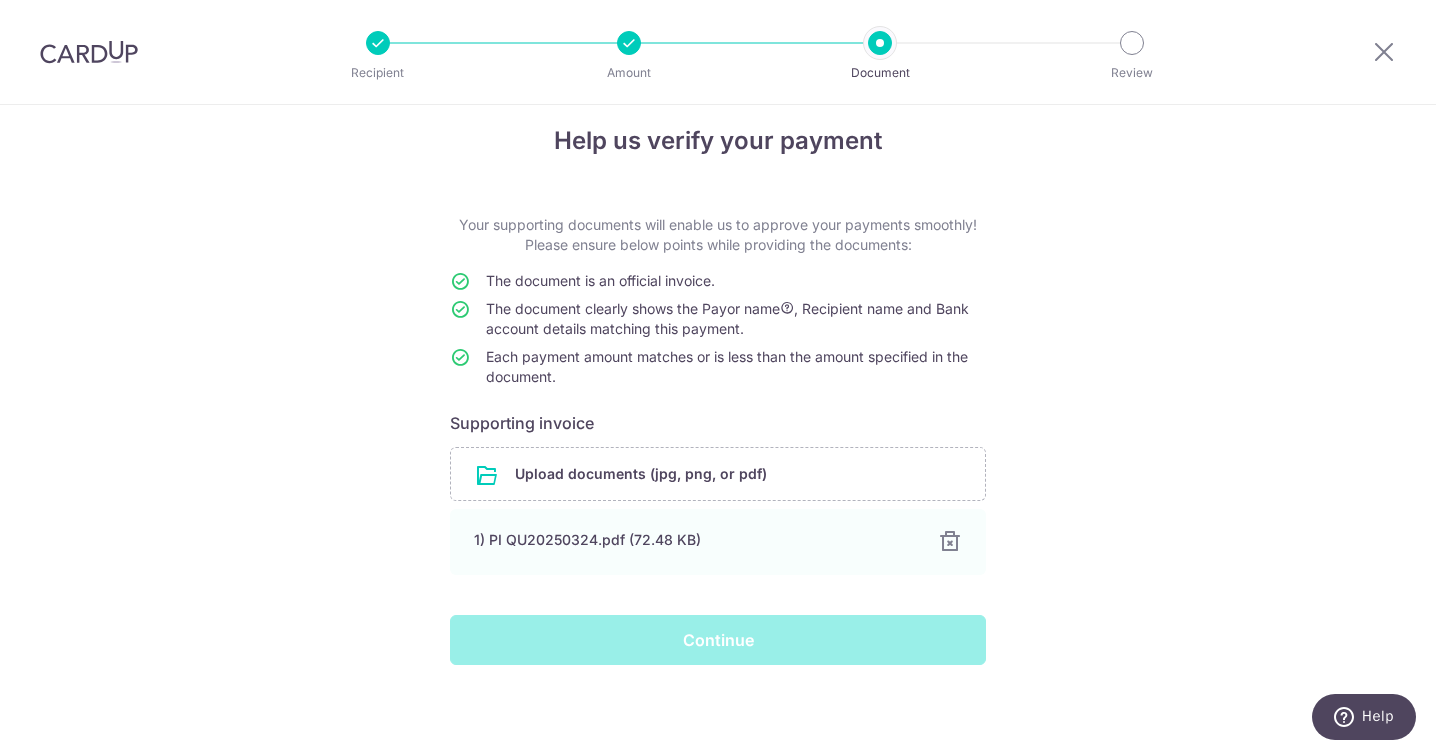 scroll, scrollTop: 27, scrollLeft: 0, axis: vertical 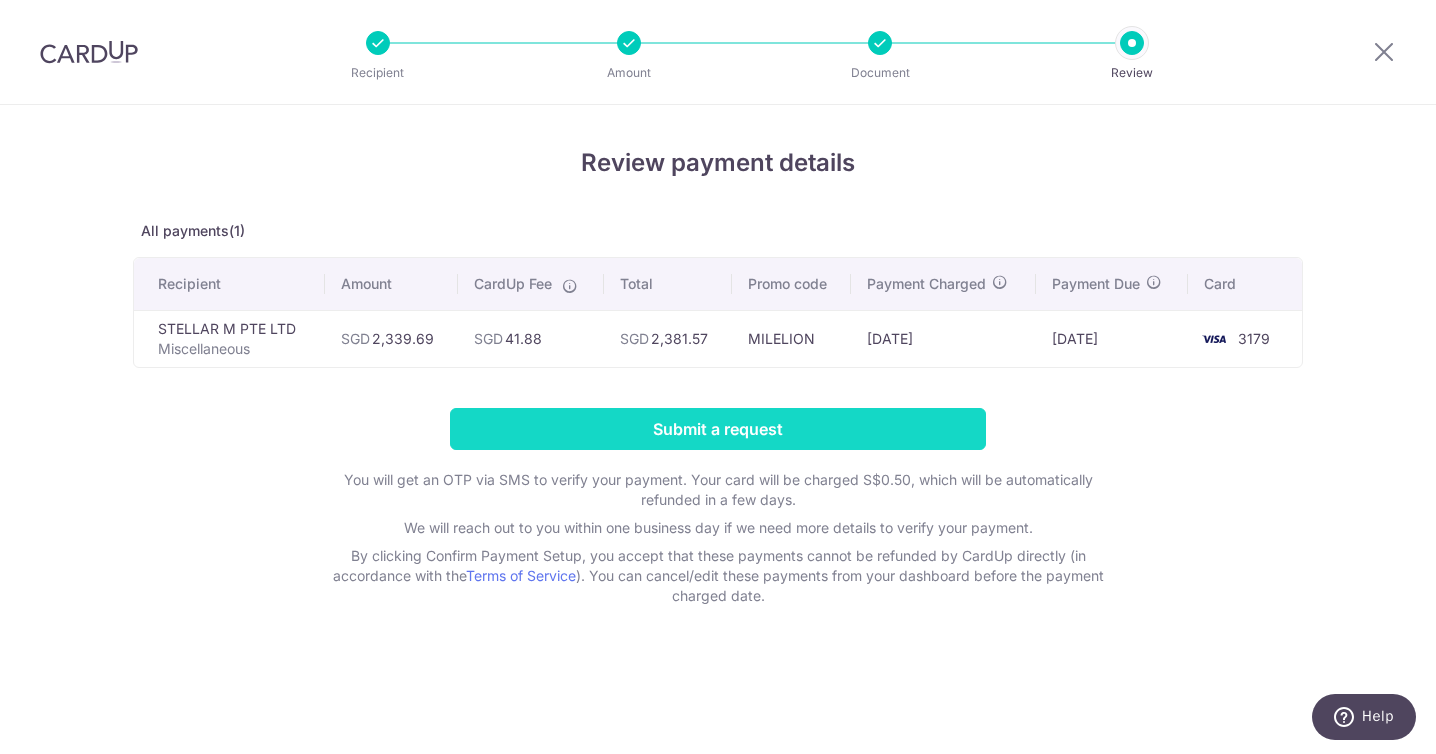 click on "Submit a request" at bounding box center [718, 429] 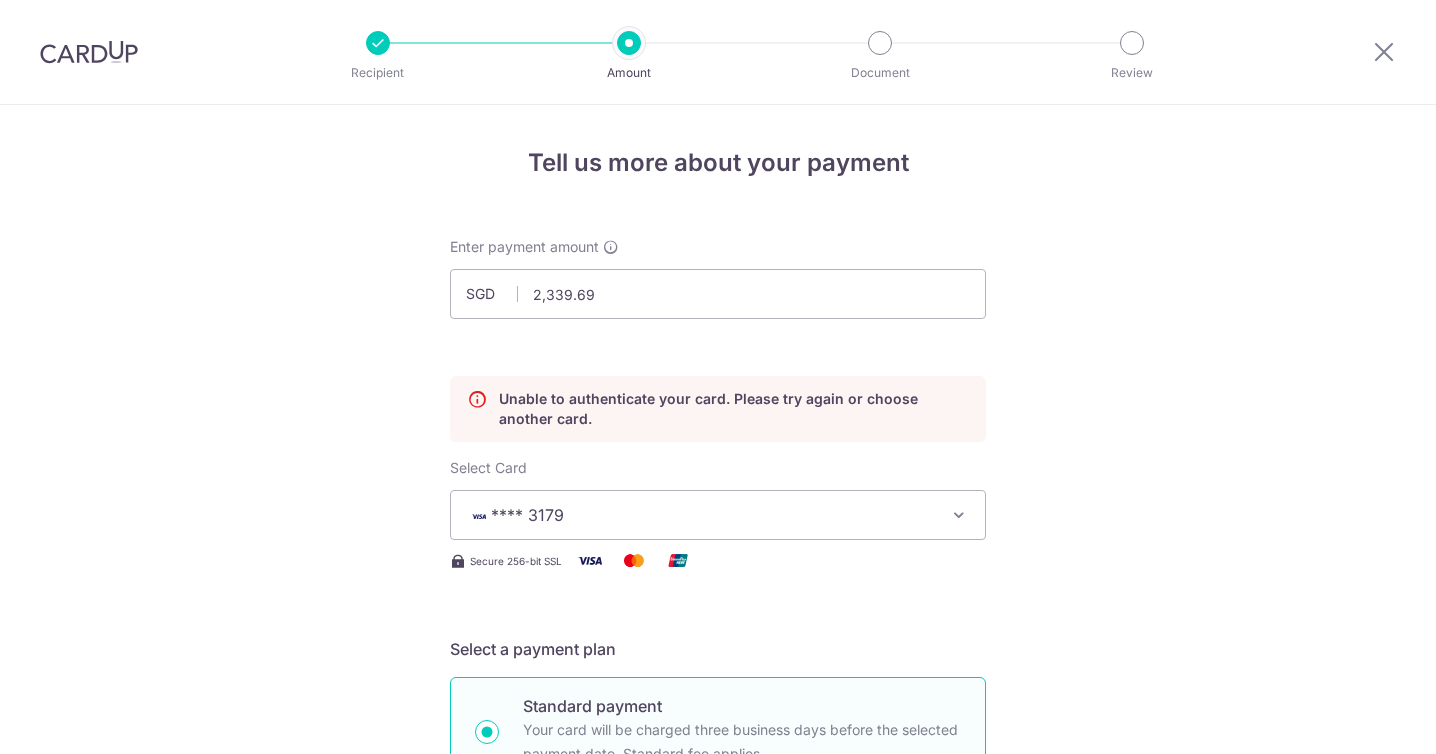 scroll, scrollTop: 0, scrollLeft: 0, axis: both 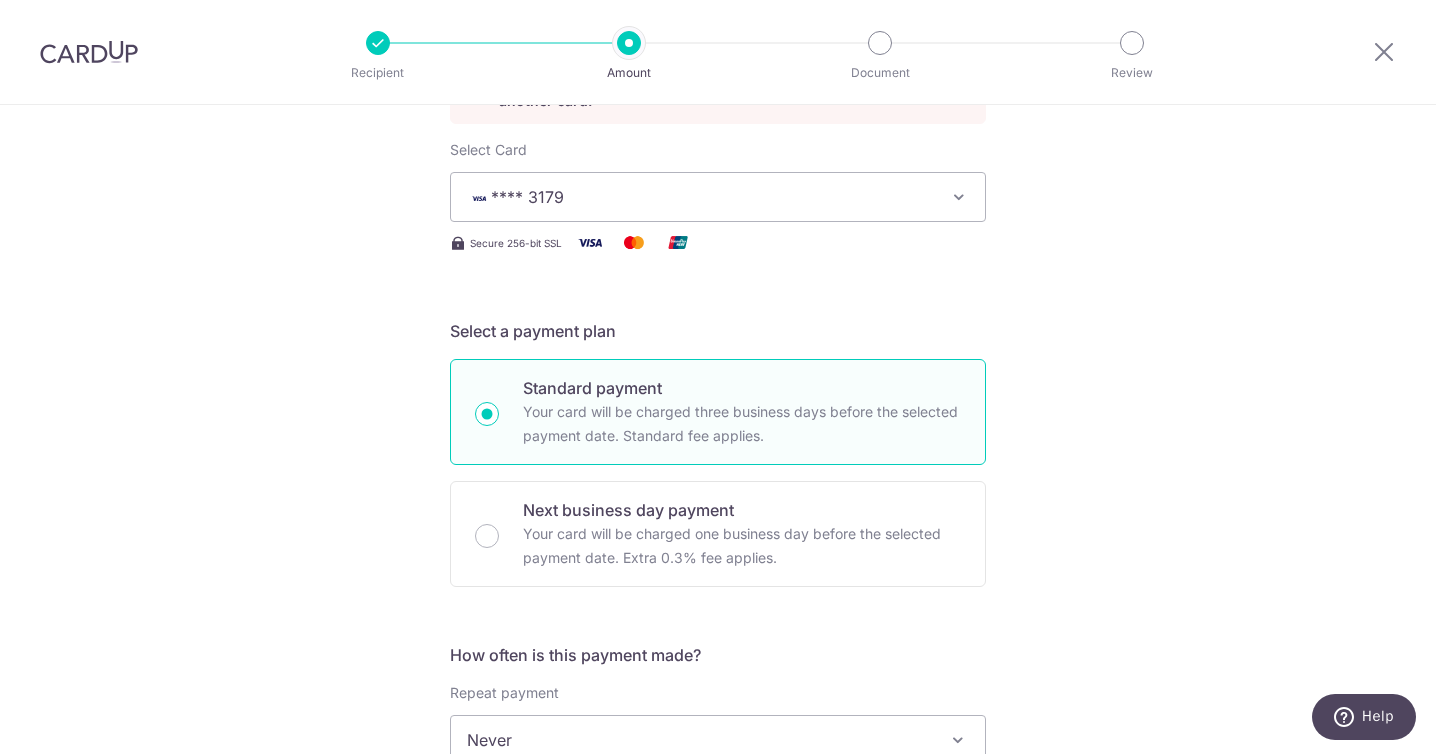 click on "**** 3179" at bounding box center [700, 197] 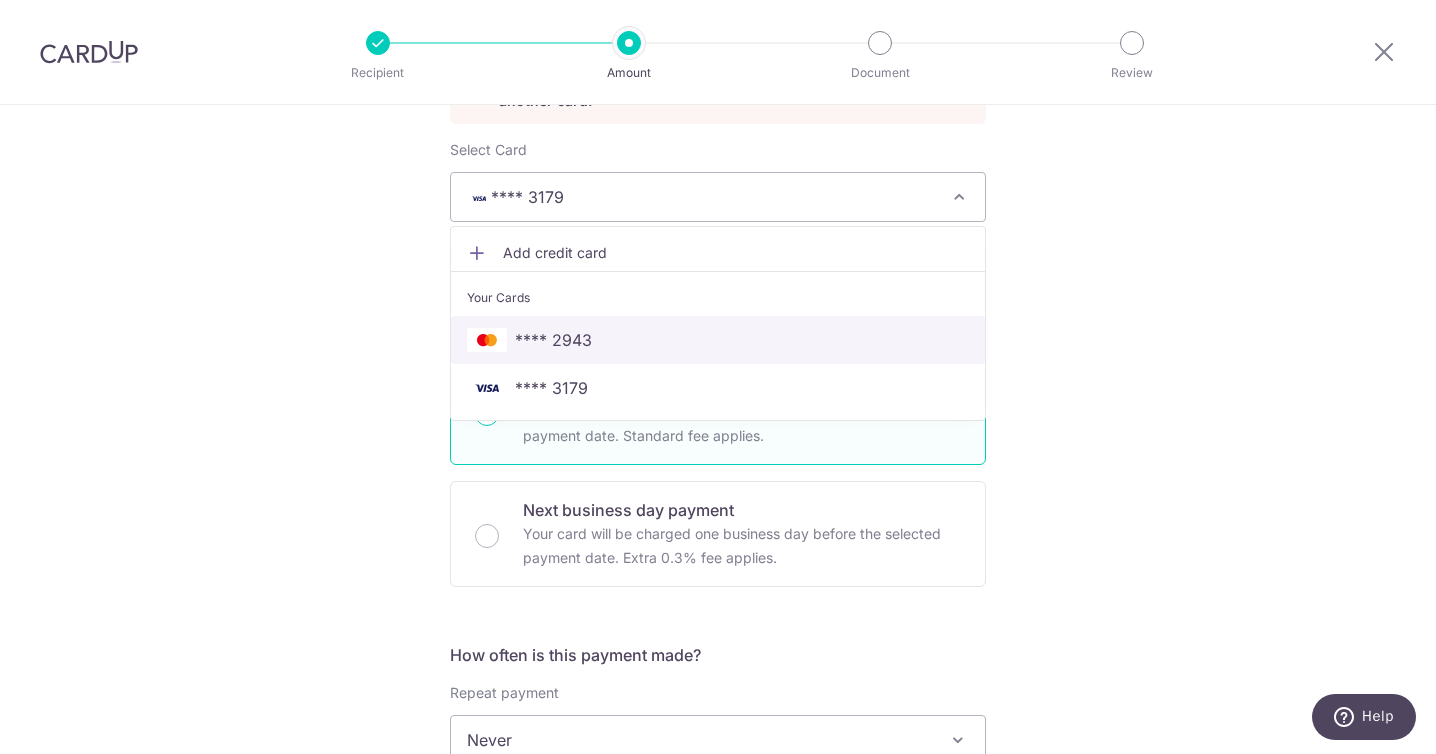 drag, startPoint x: 779, startPoint y: 336, endPoint x: 838, endPoint y: 336, distance: 59 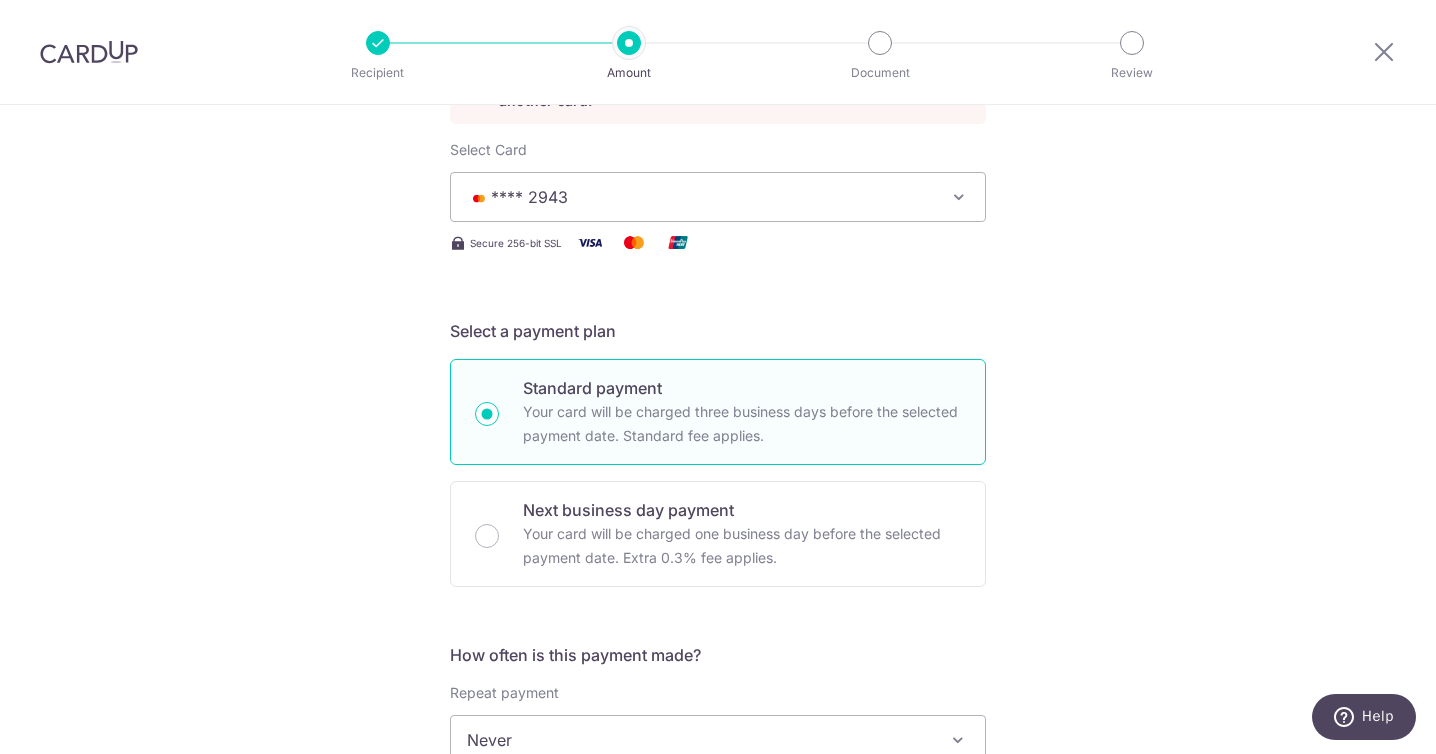 click on "Tell us more about your payment
Enter payment amount
SGD
2,339.69
2339.69
Unable to authenticate your card. Please try again or choose another card.
Select Card
**** 2943
Add credit card
Your Cards
**** 2943
**** 3179
Secure 256-bit SSL
Text
New card details" at bounding box center [718, 818] 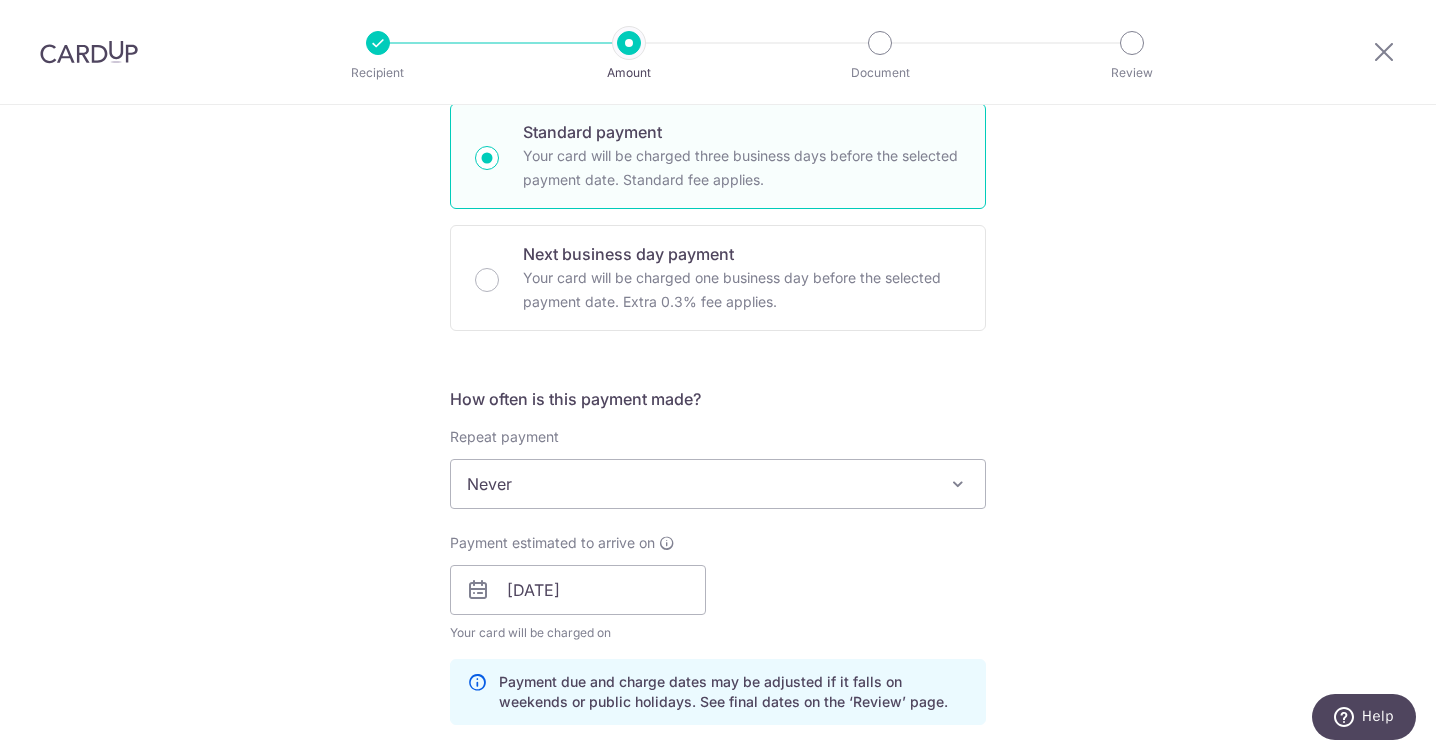scroll, scrollTop: 597, scrollLeft: 0, axis: vertical 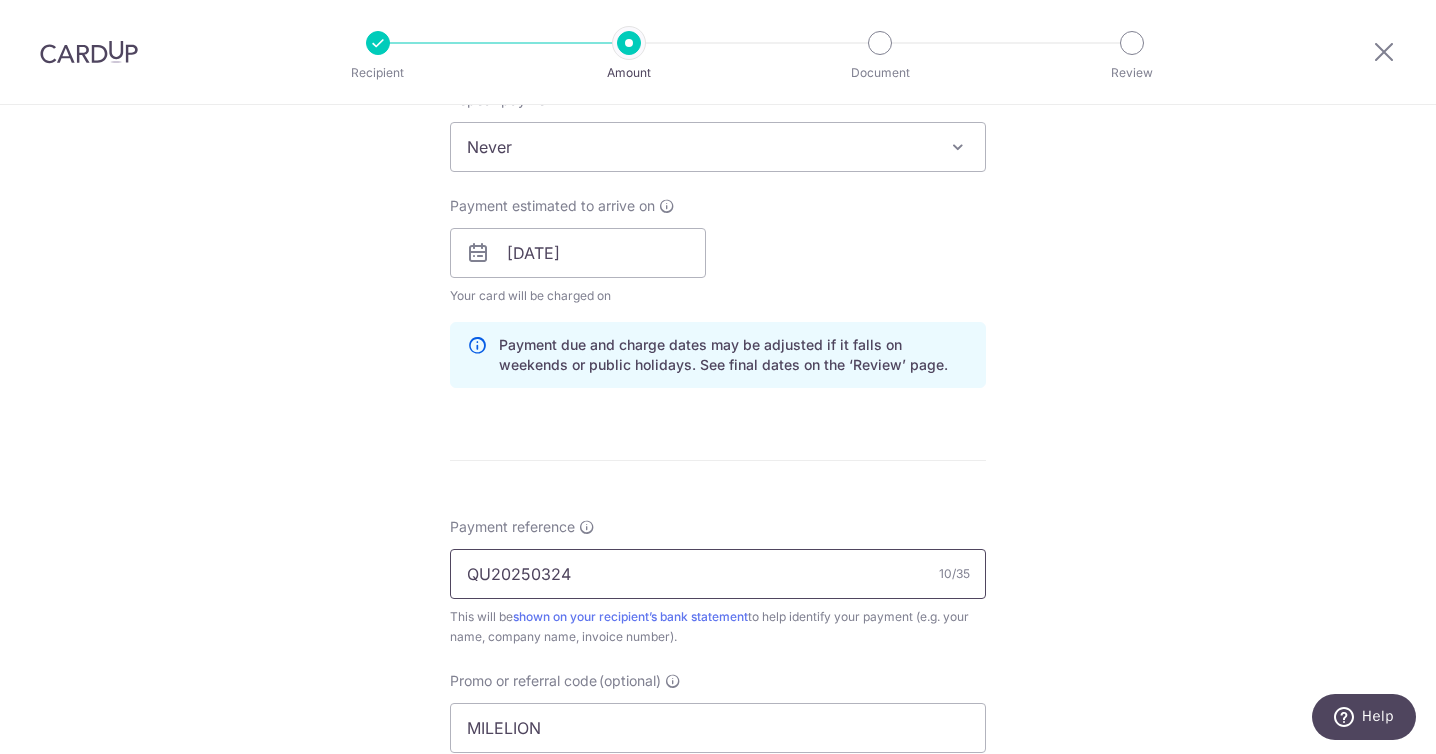 click on "QU20250324" at bounding box center (718, 574) 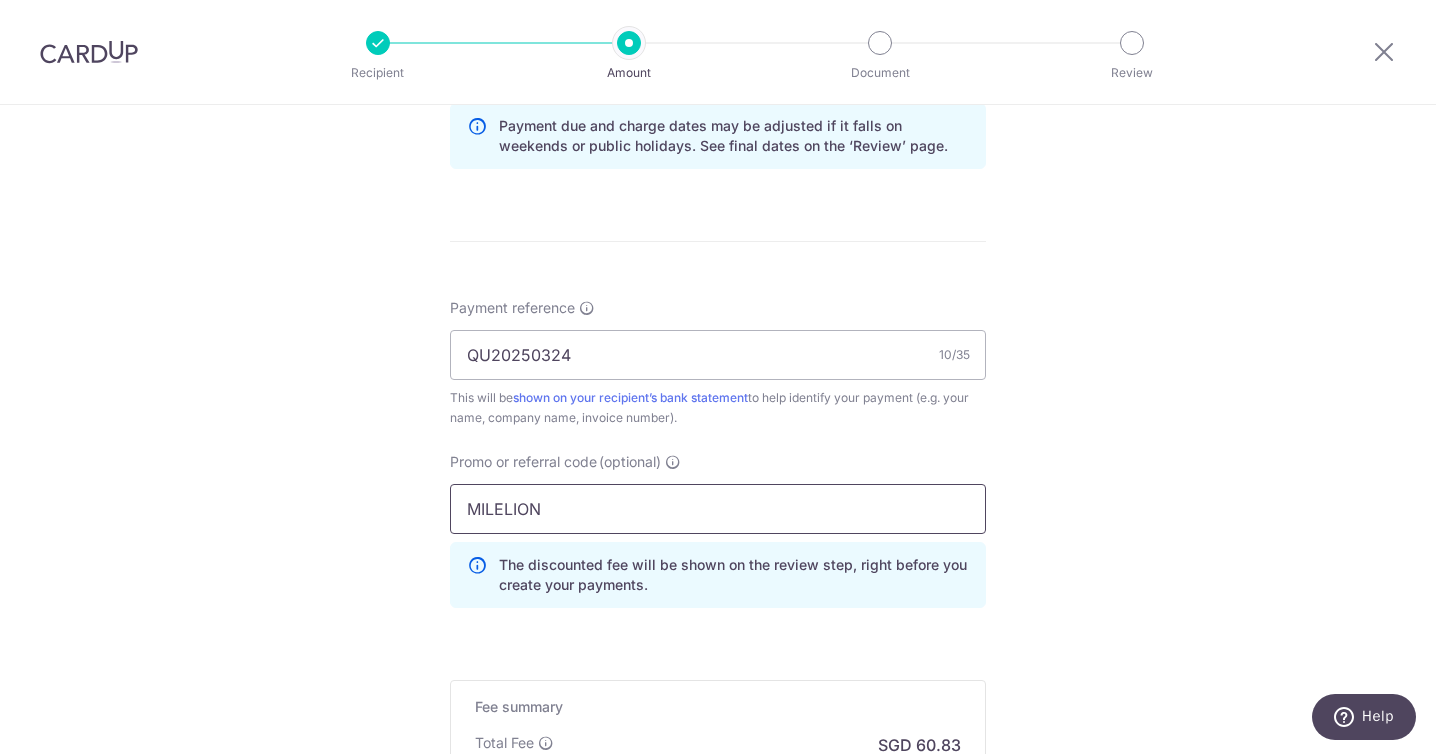 drag, startPoint x: 586, startPoint y: 507, endPoint x: 400, endPoint y: 506, distance: 186.00269 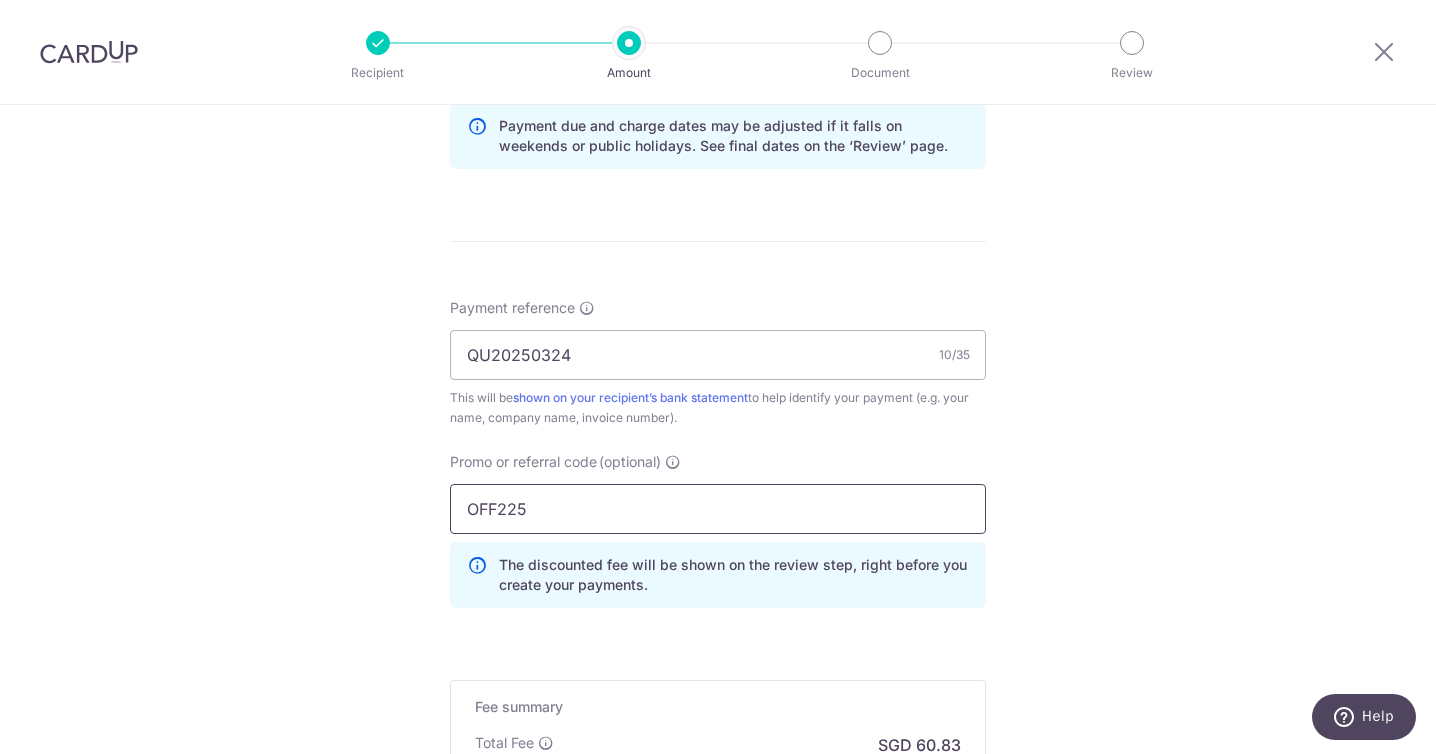 scroll, scrollTop: 1382, scrollLeft: 0, axis: vertical 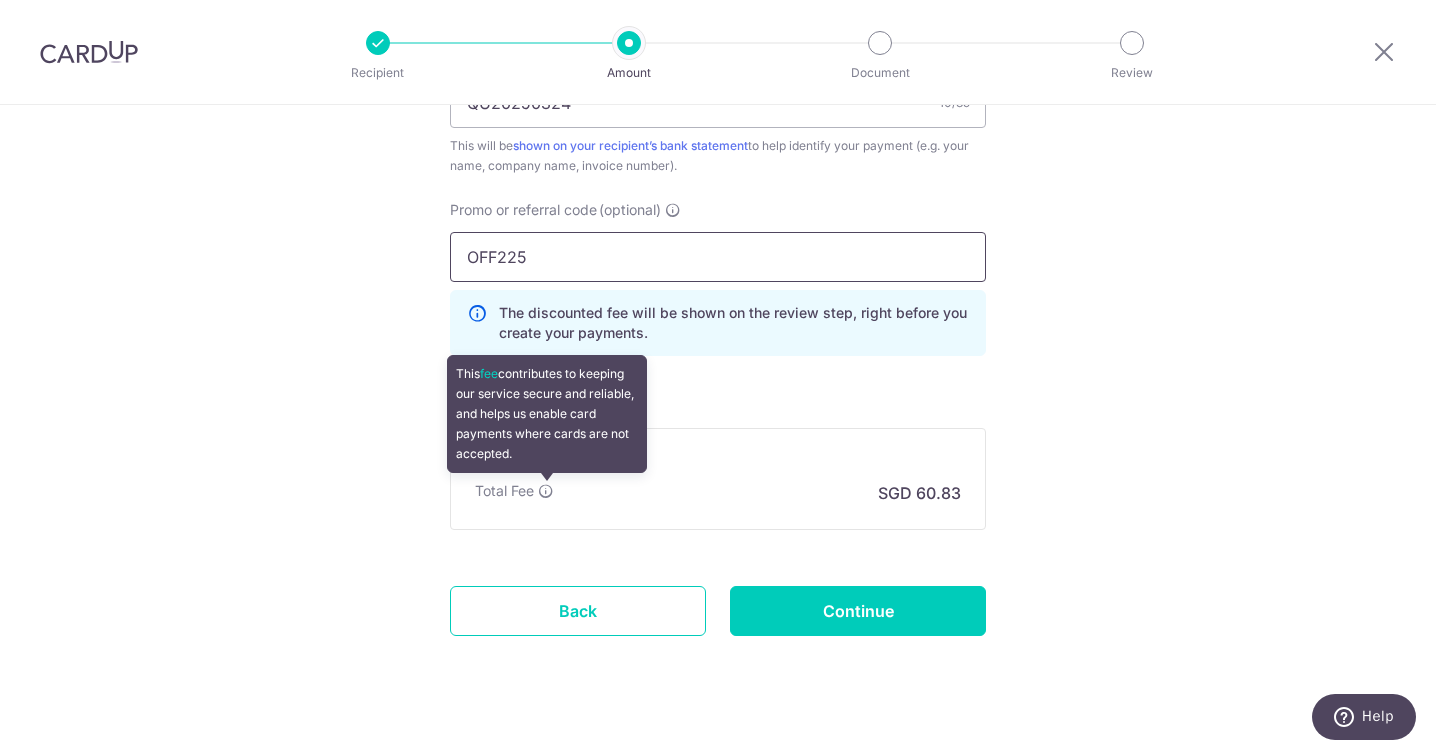 type on "OFF225" 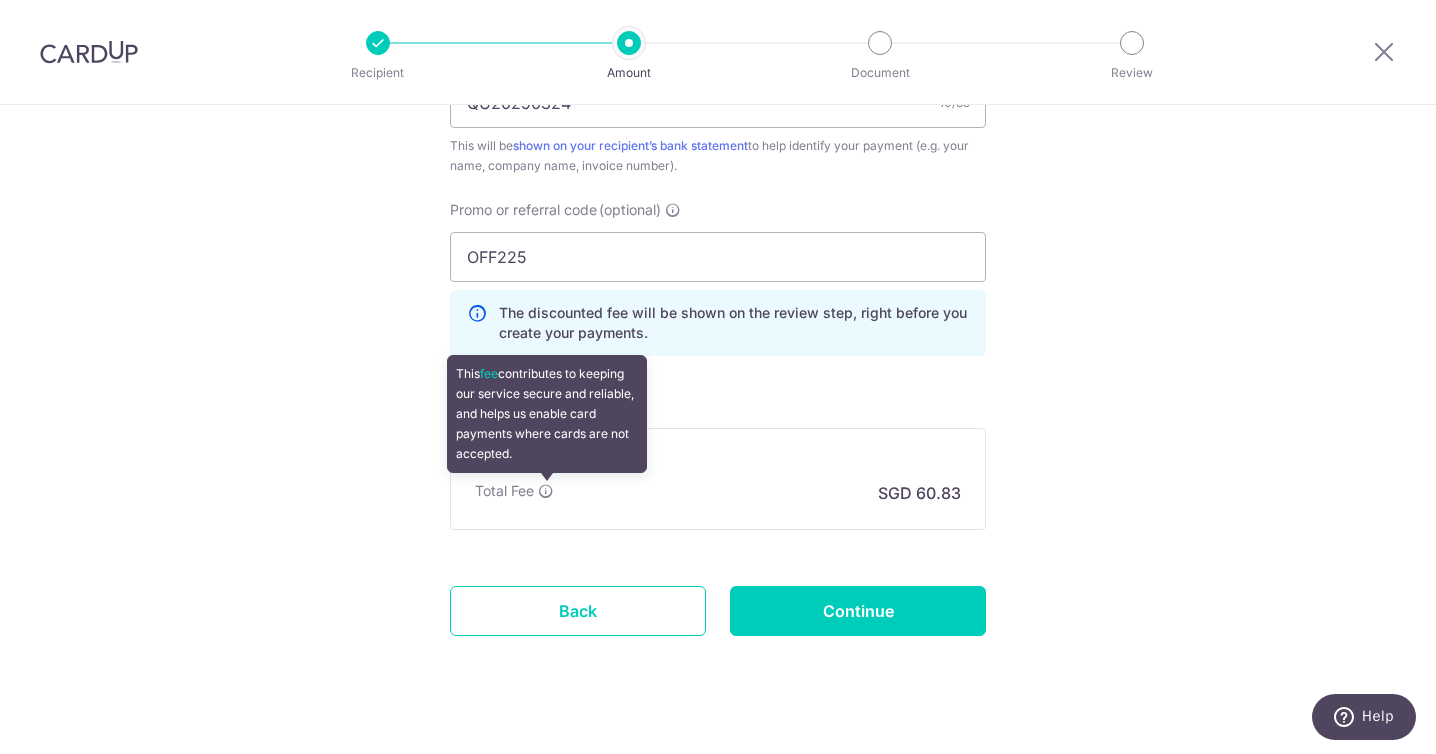 click at bounding box center [546, 491] 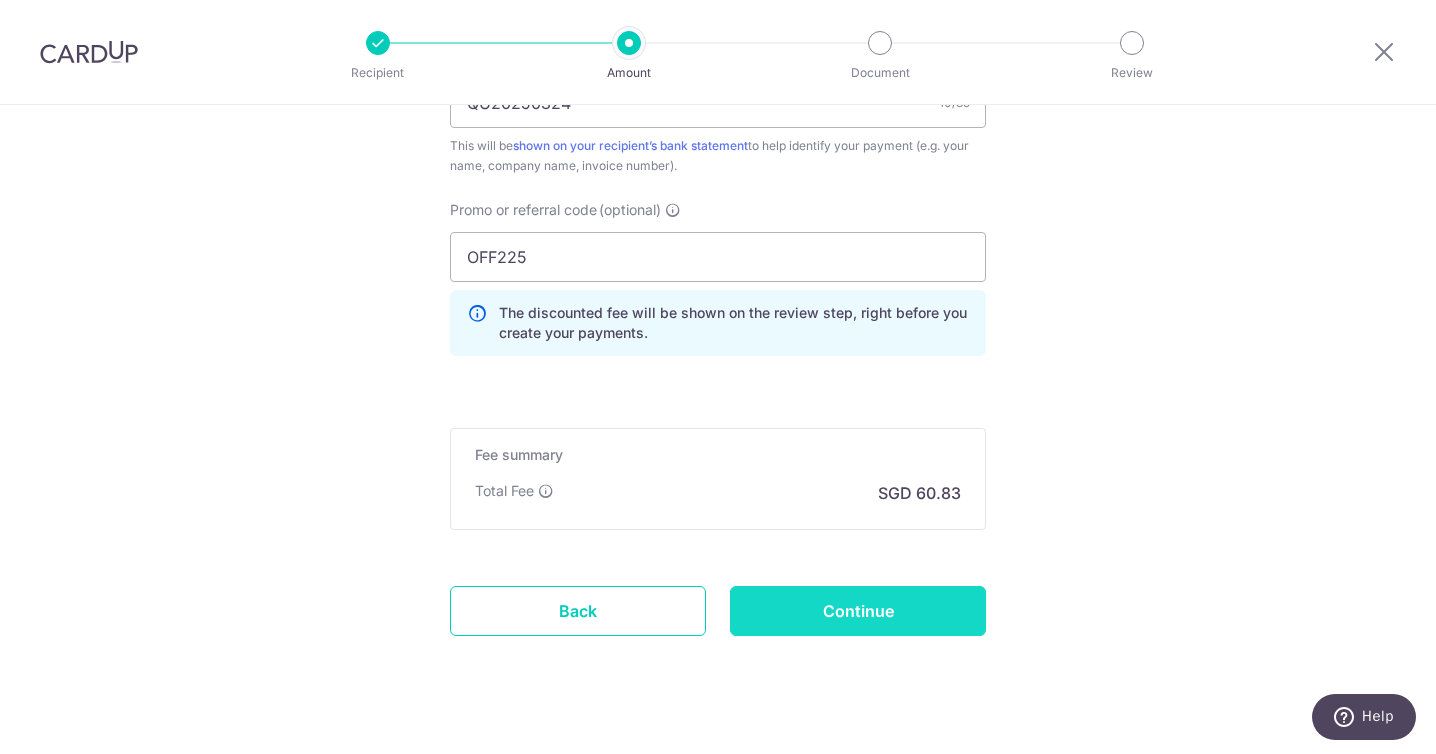 click on "Continue" at bounding box center [858, 611] 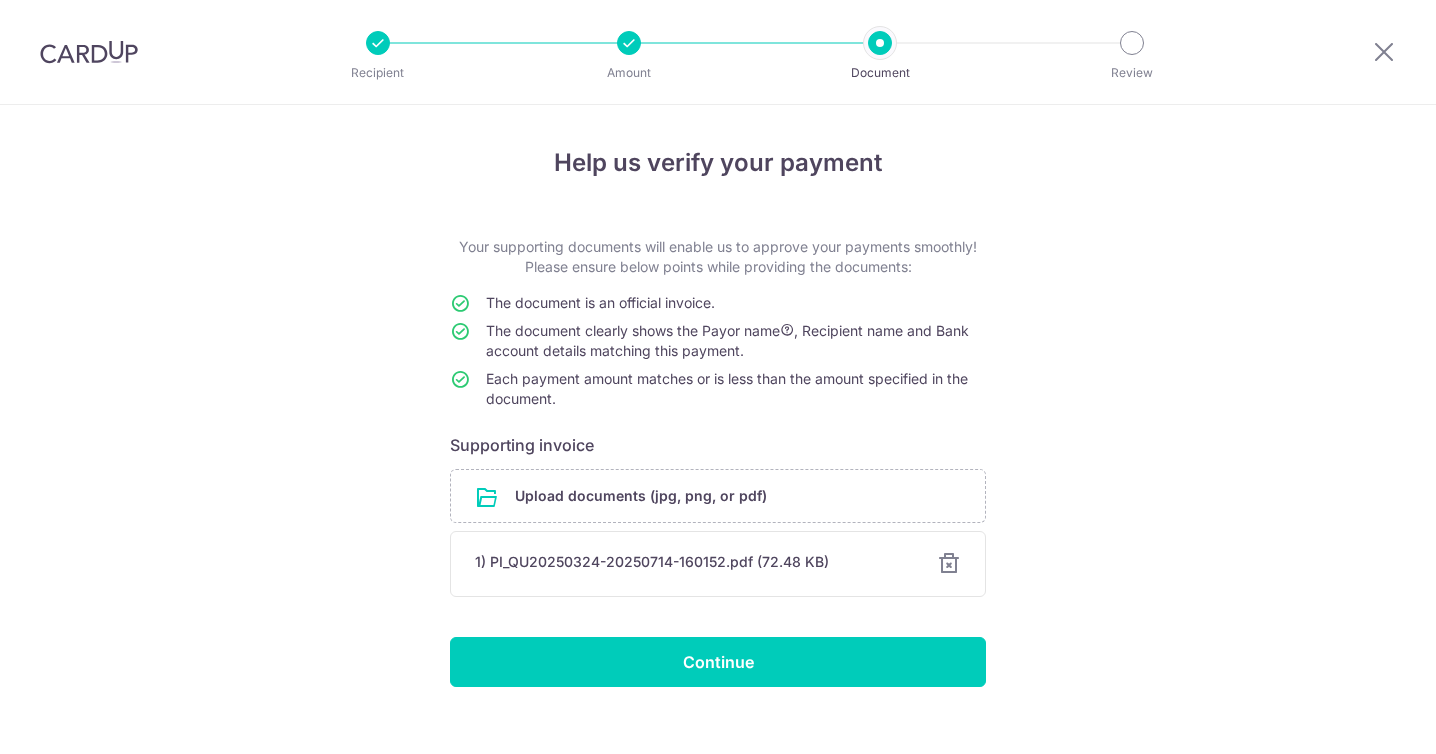 scroll, scrollTop: 0, scrollLeft: 0, axis: both 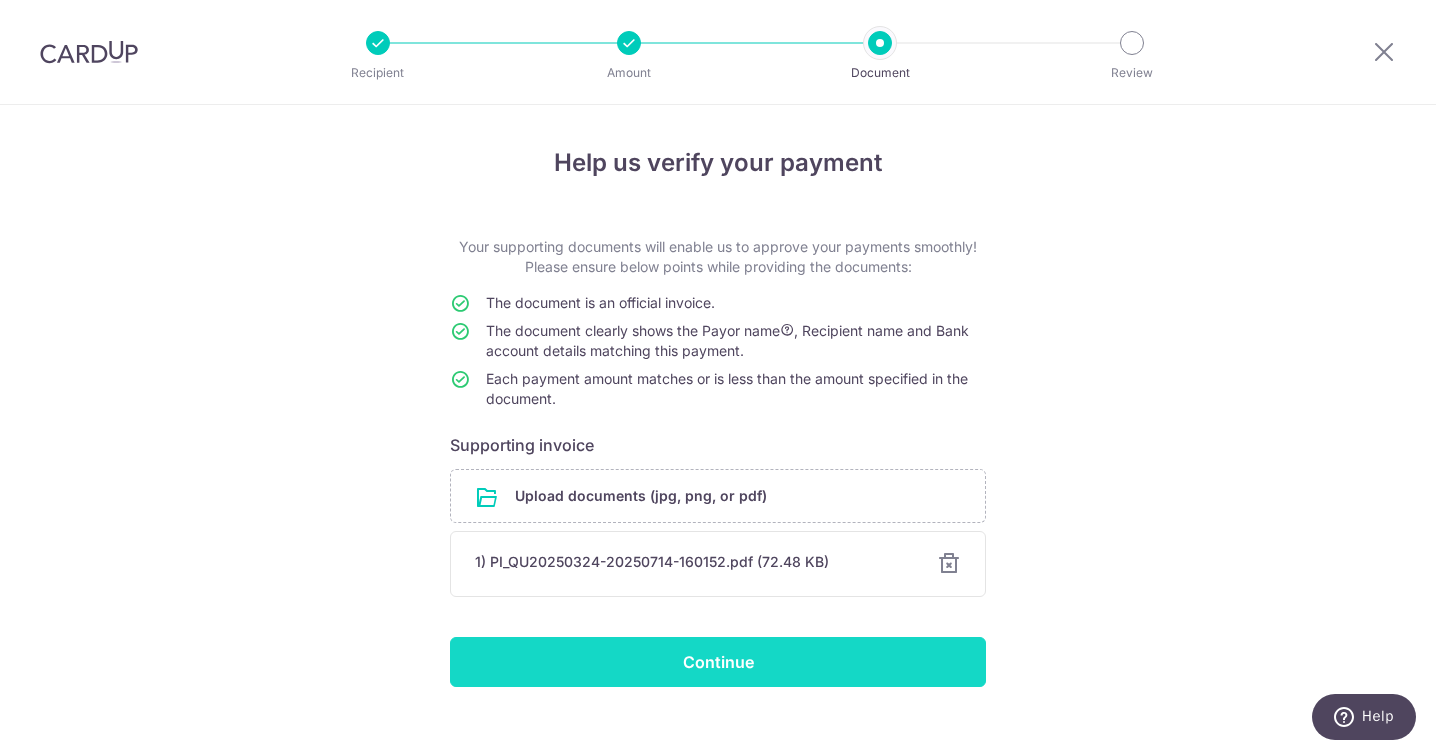 click on "Continue" at bounding box center [718, 662] 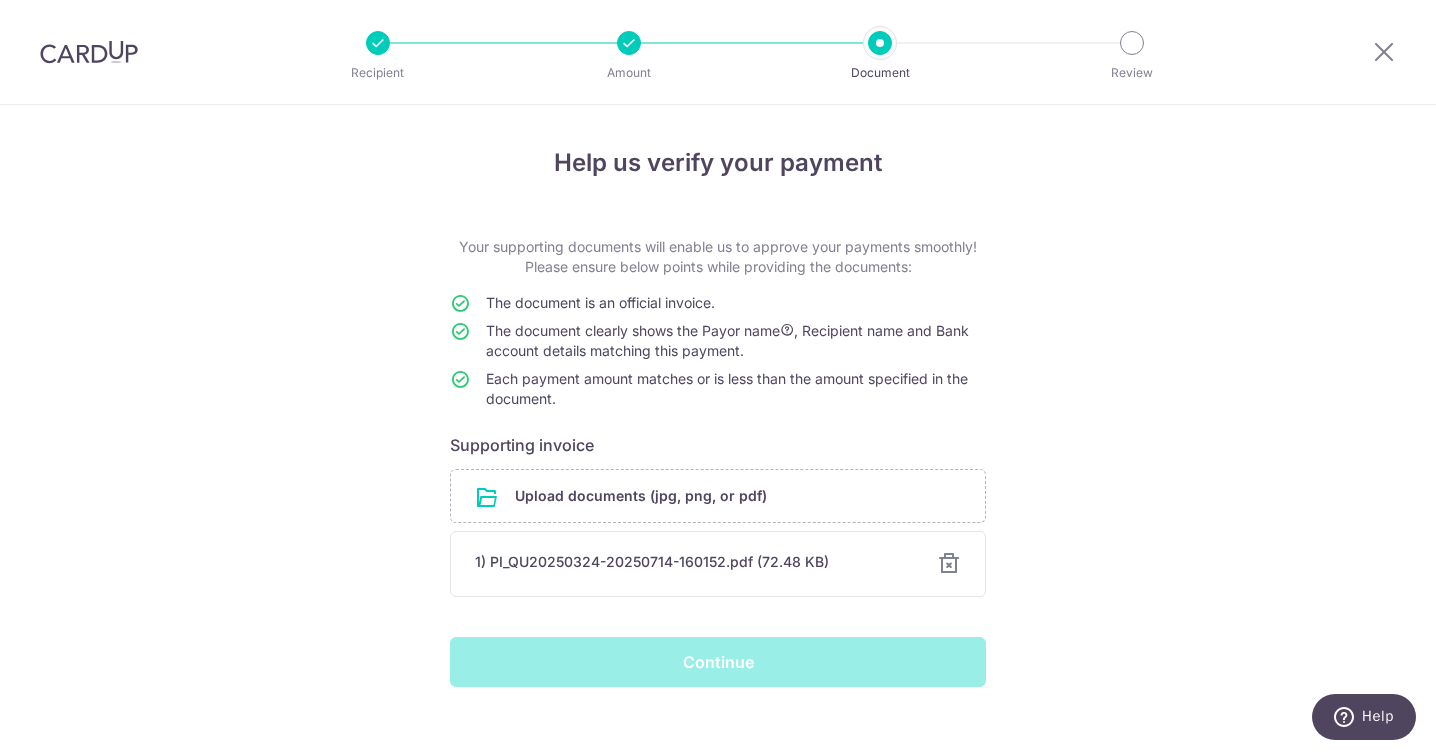 scroll, scrollTop: 27, scrollLeft: 0, axis: vertical 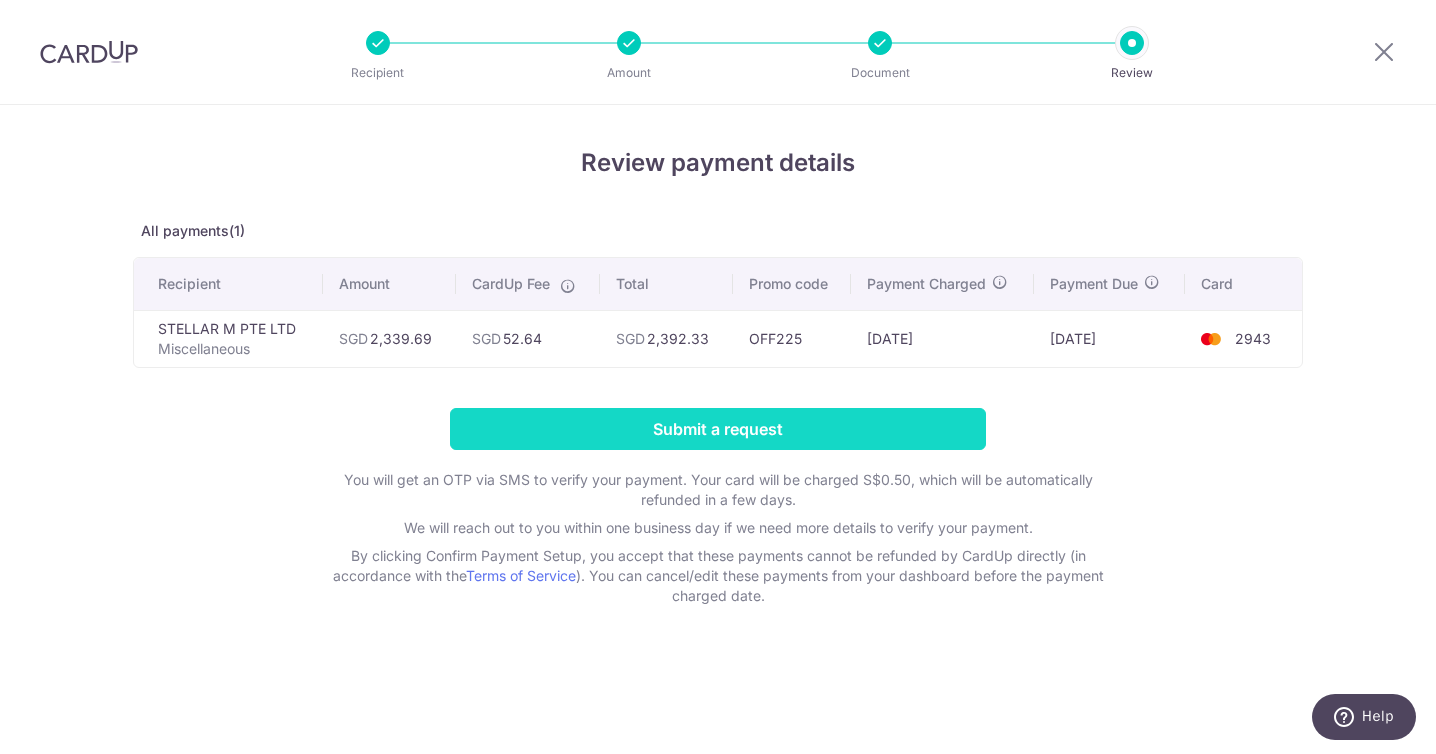 click on "Submit a request" at bounding box center [718, 429] 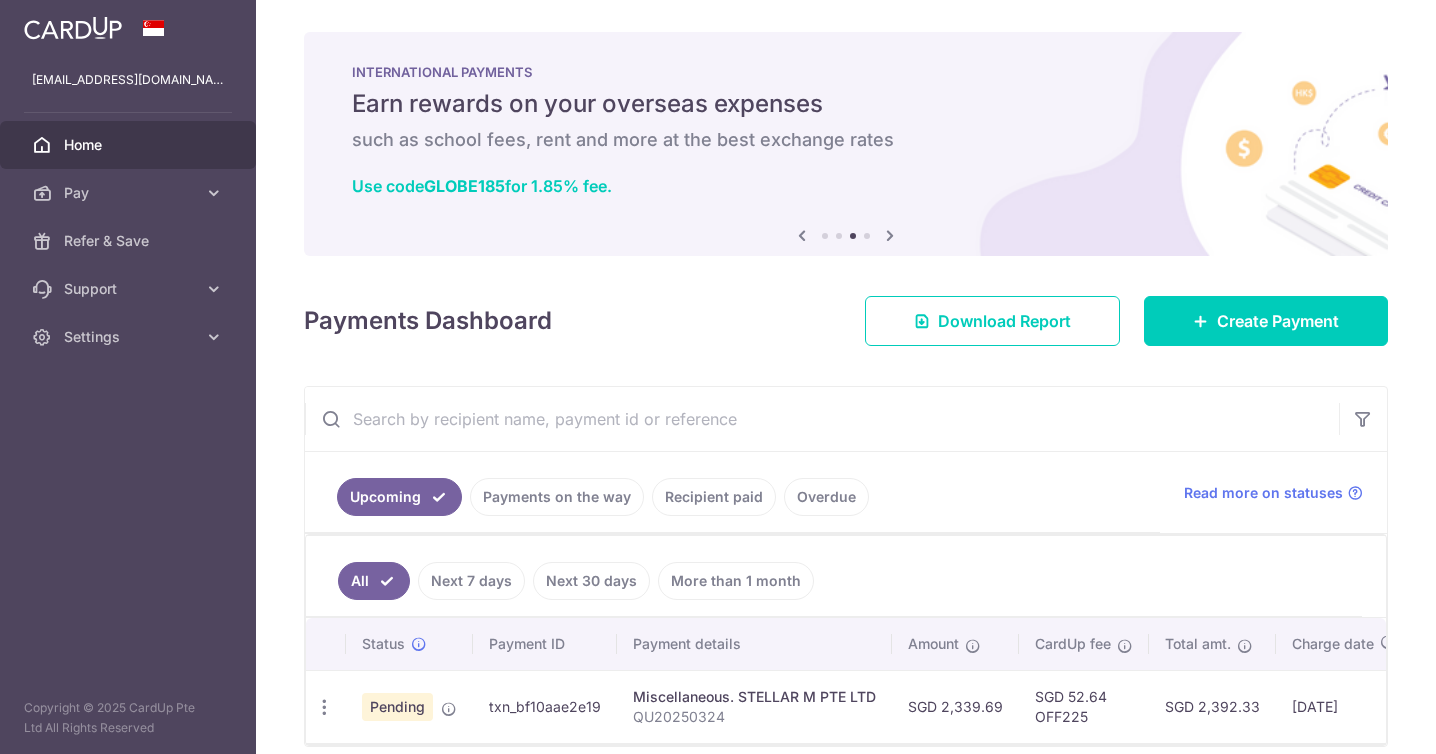 scroll, scrollTop: 0, scrollLeft: 0, axis: both 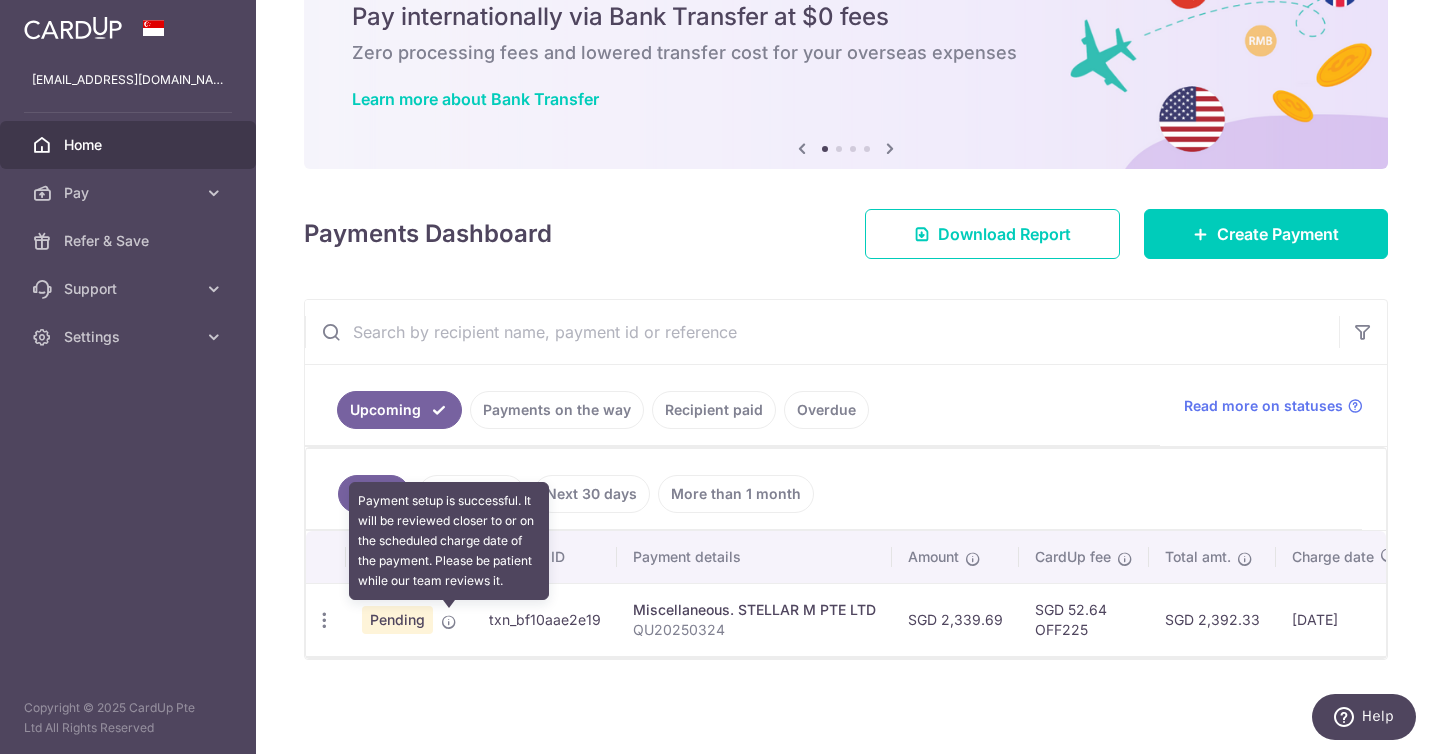 click at bounding box center (449, 622) 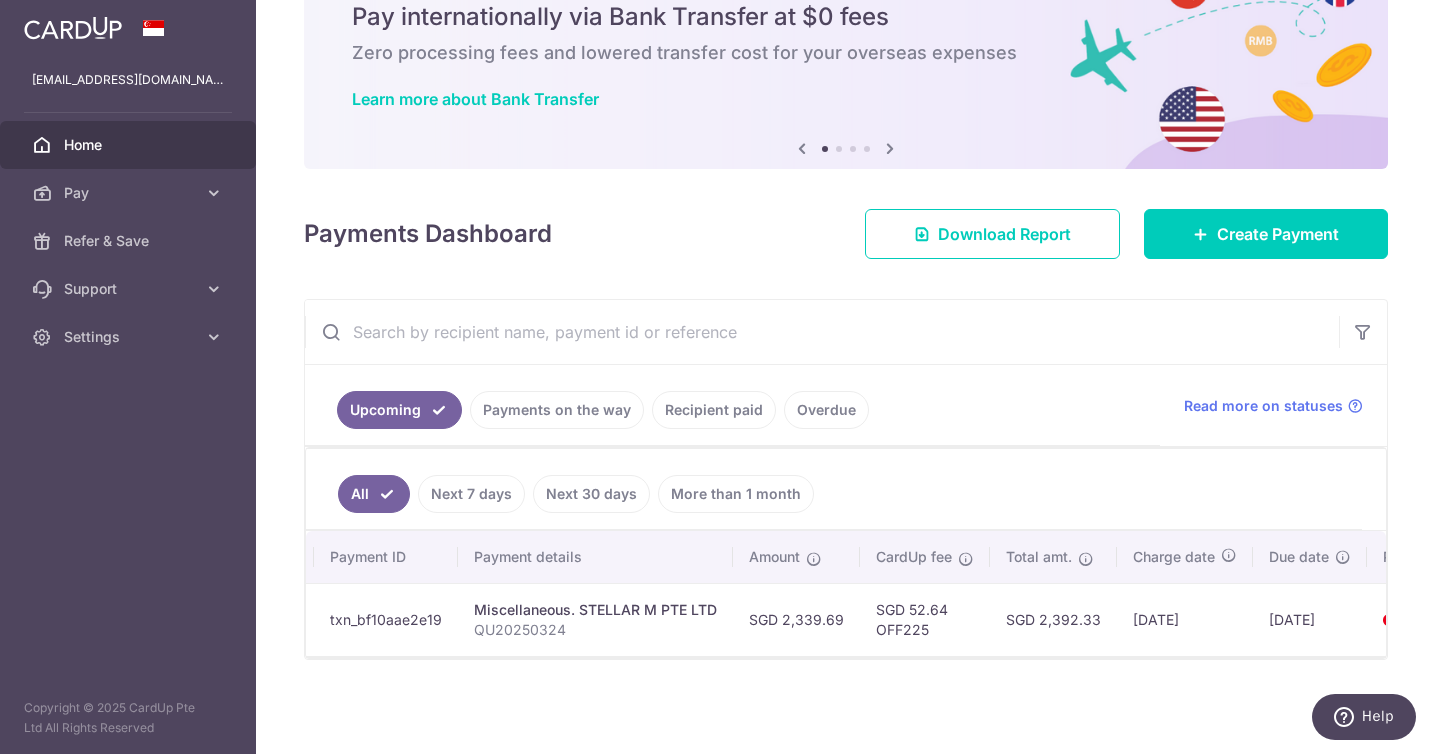 scroll, scrollTop: 0, scrollLeft: 280, axis: horizontal 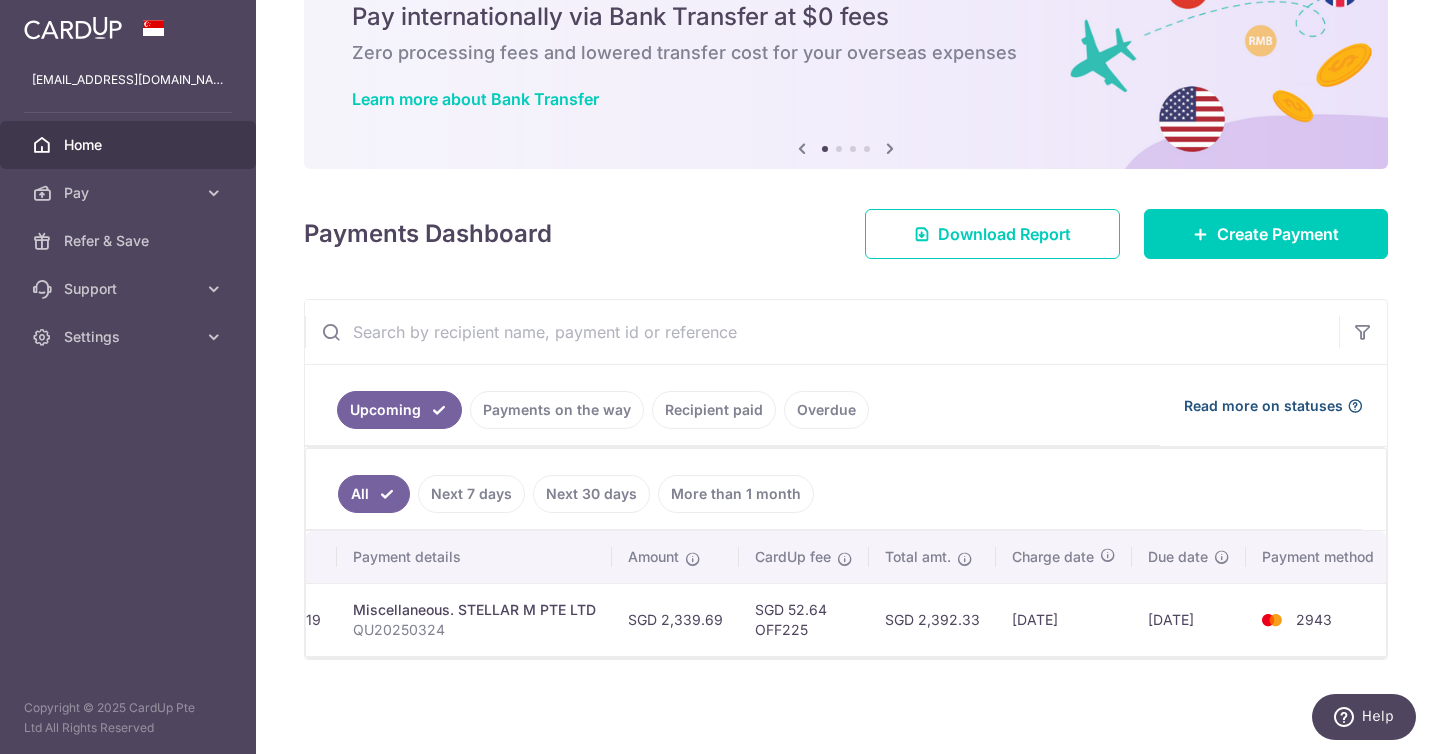 click on "Read more on statuses" at bounding box center (1263, 406) 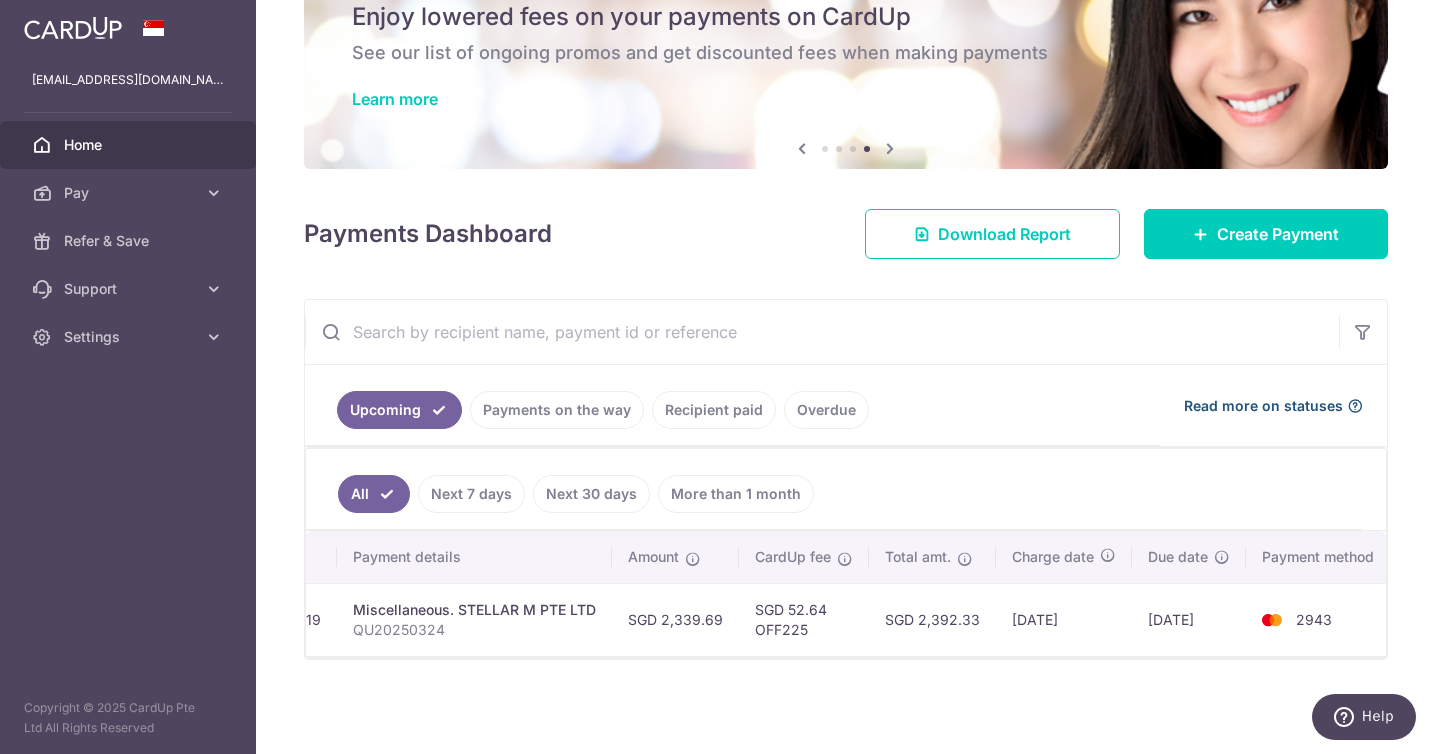 scroll, scrollTop: 0, scrollLeft: 0, axis: both 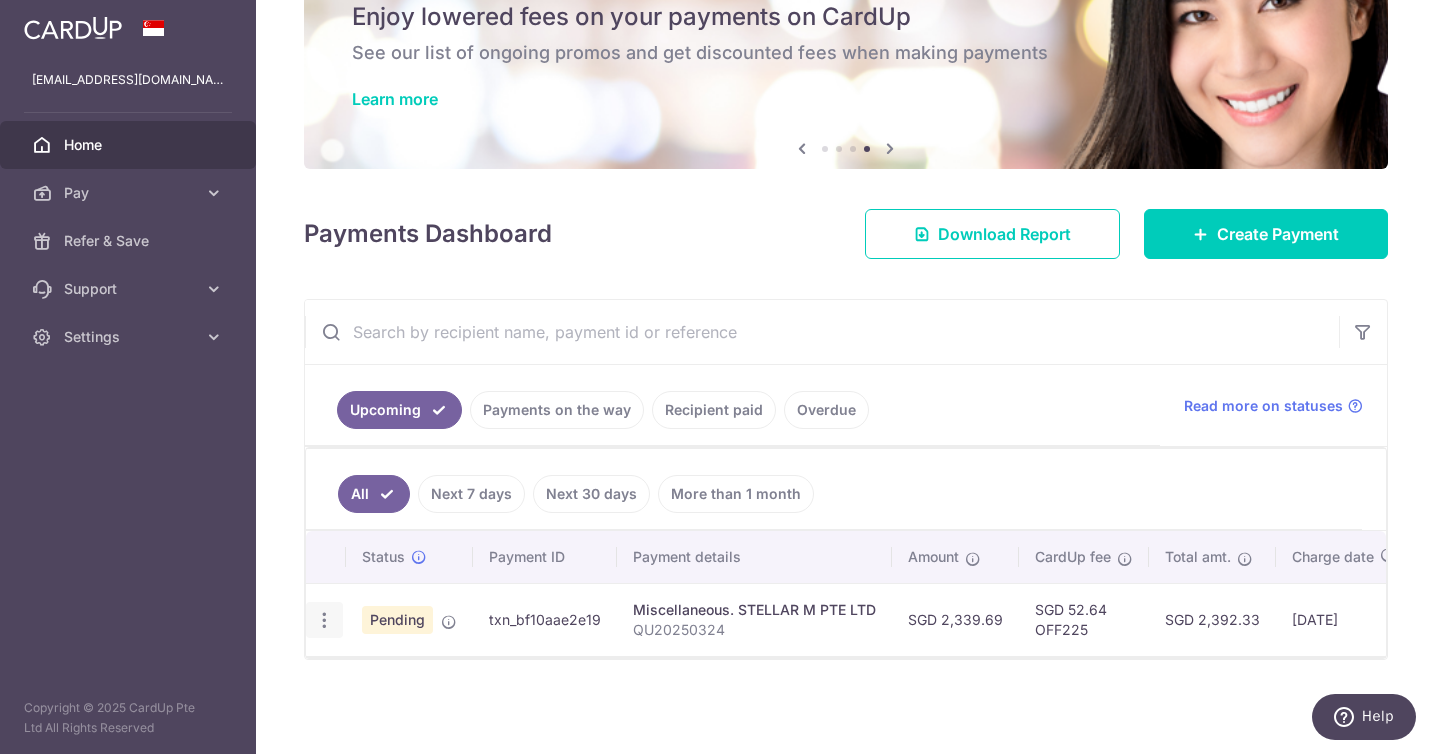 click at bounding box center (324, 620) 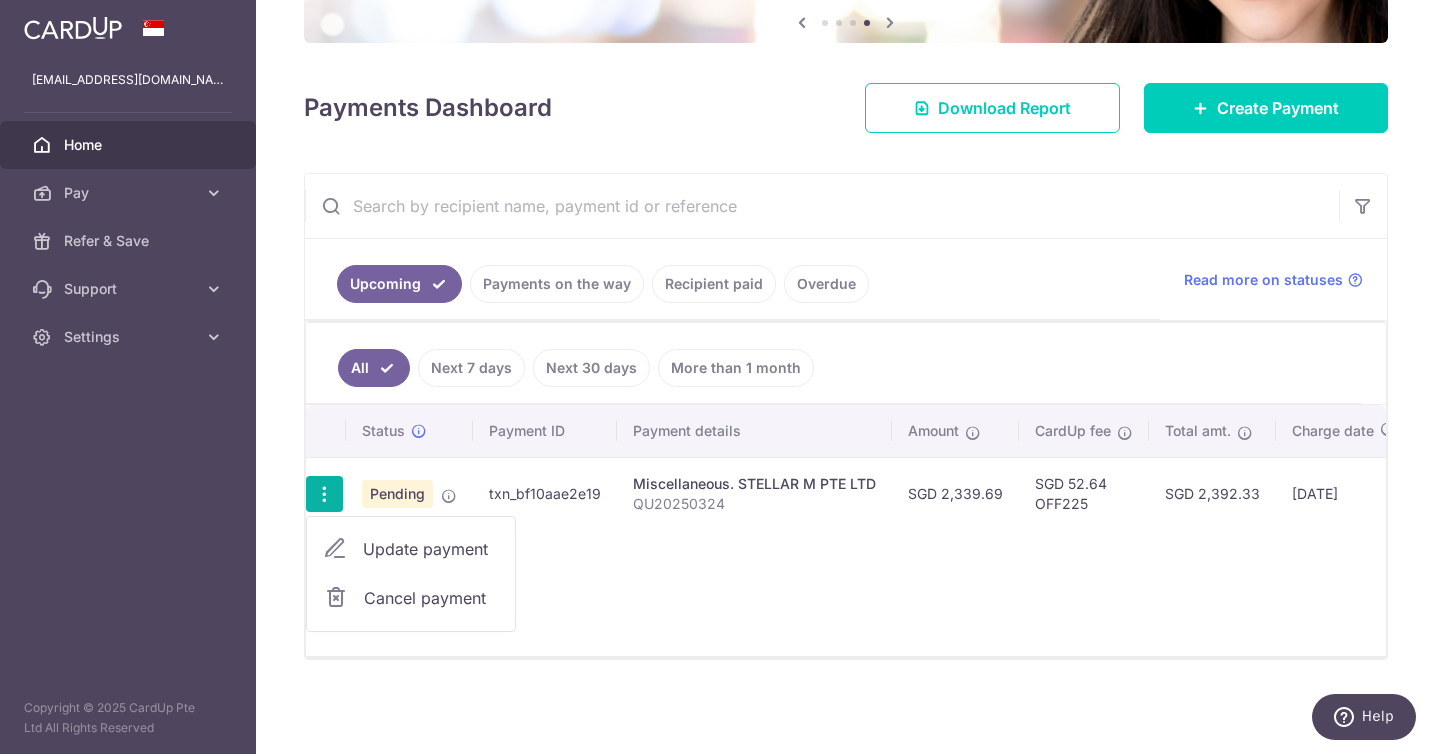 click on "Cancel payment" at bounding box center [431, 598] 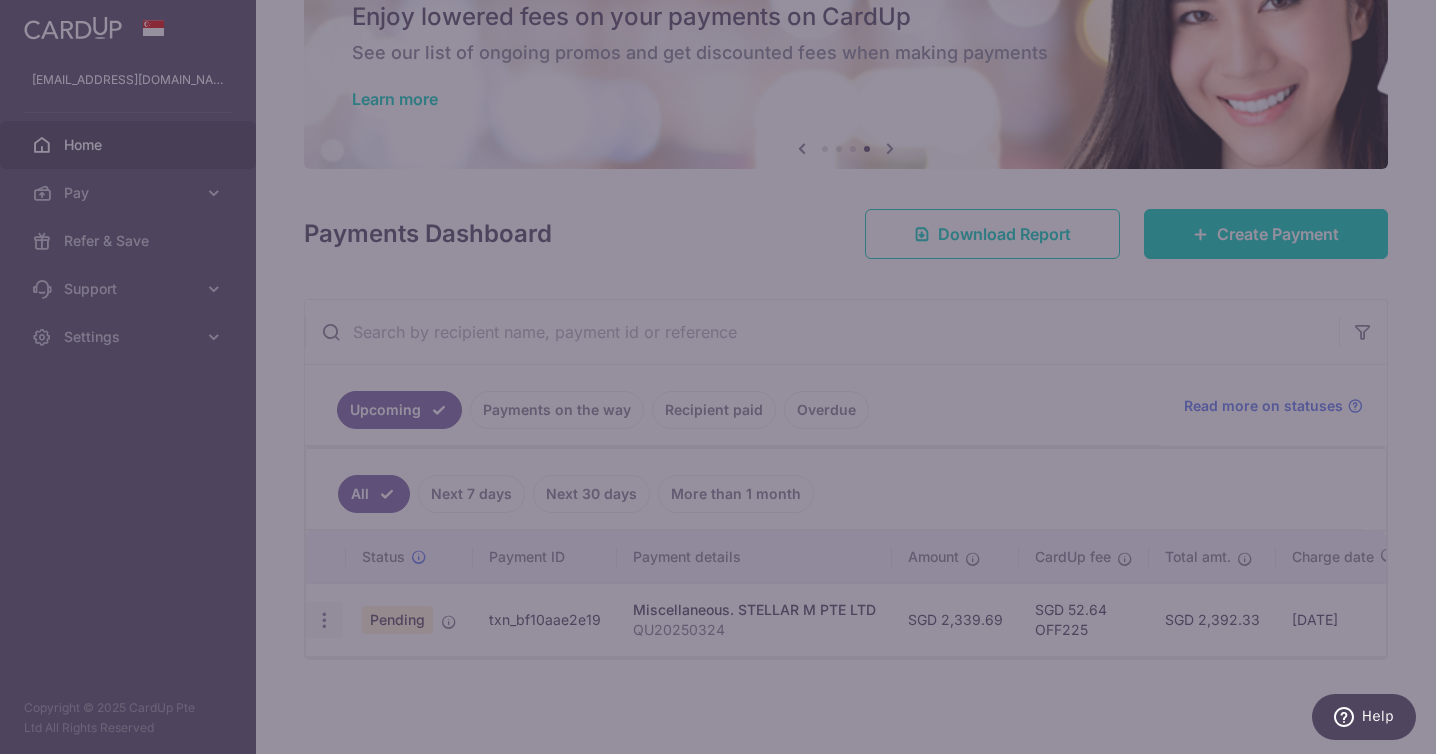 scroll, scrollTop: 87, scrollLeft: 0, axis: vertical 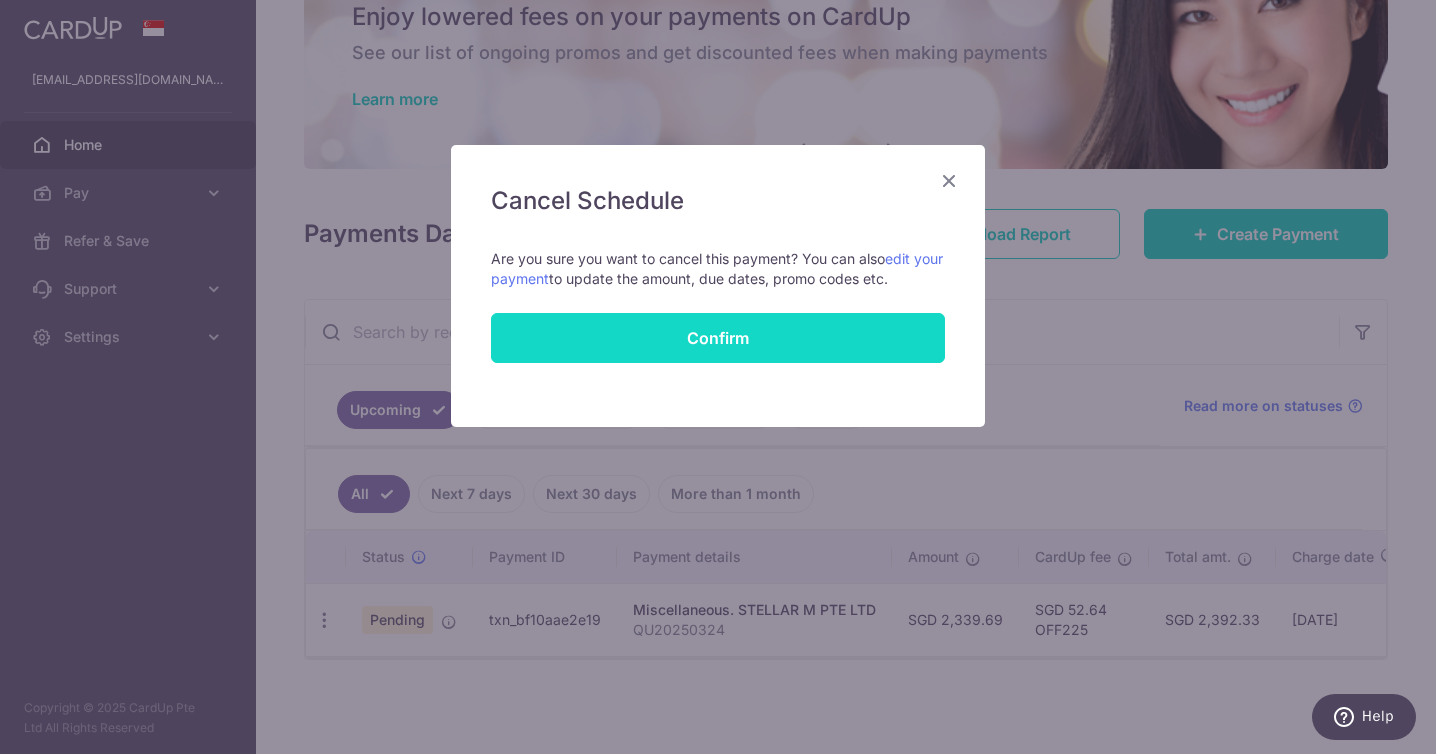 click on "Confirm" at bounding box center [718, 338] 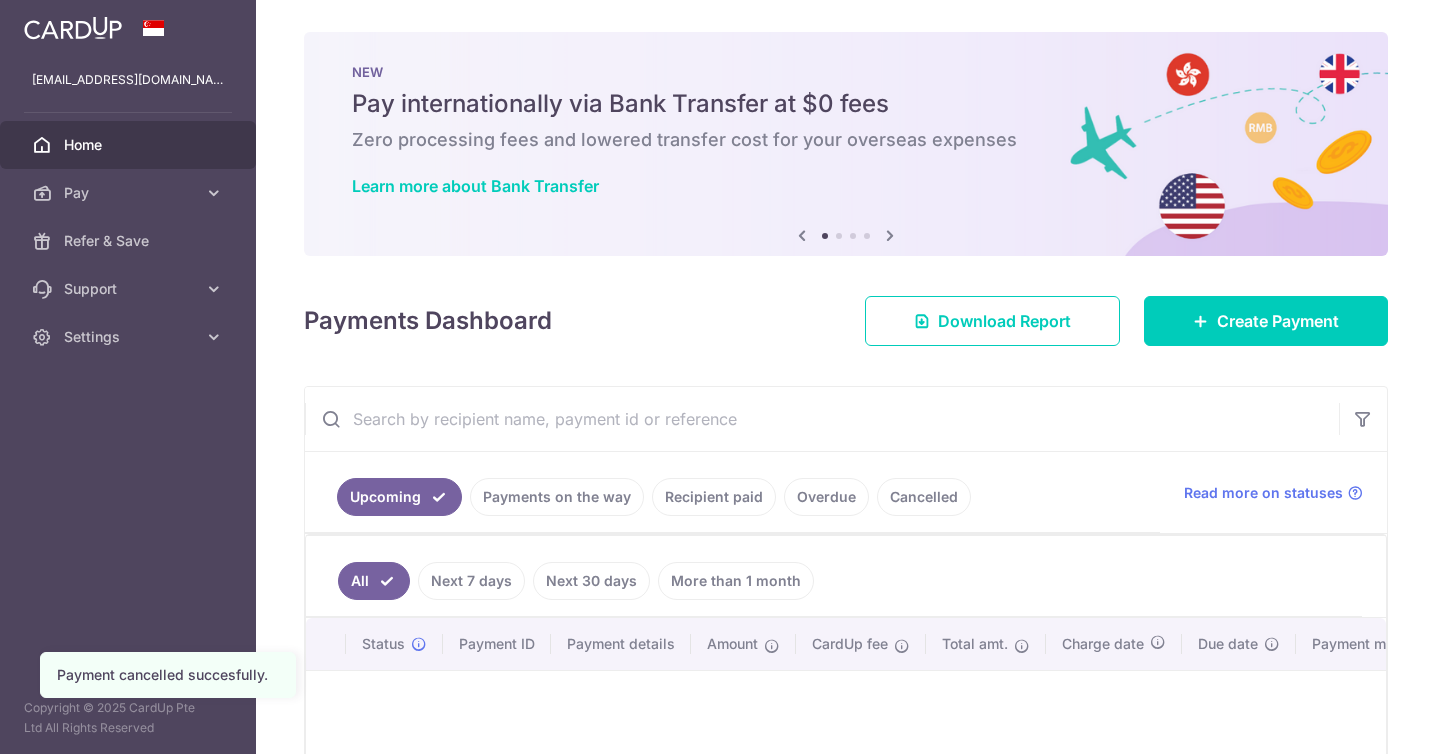 scroll, scrollTop: 0, scrollLeft: 0, axis: both 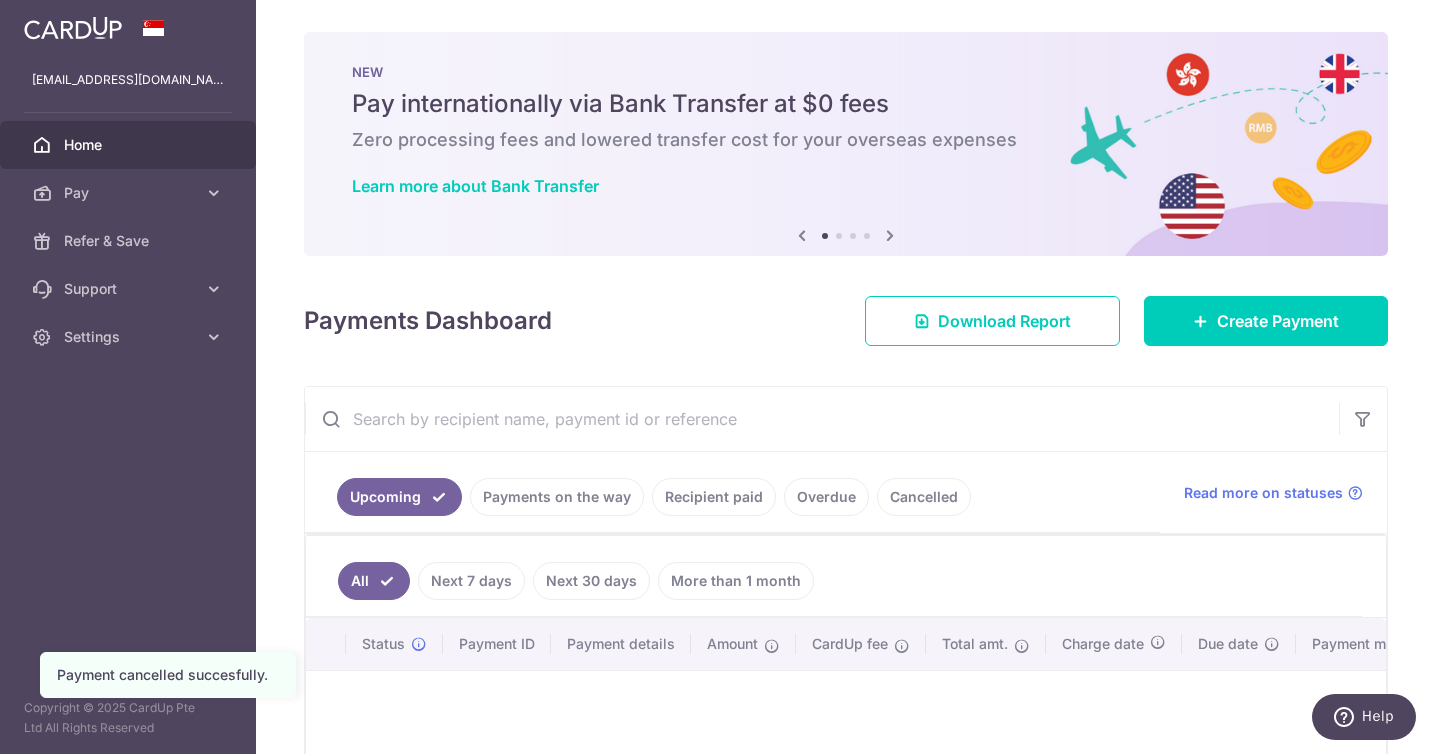 click on "Cancelled" at bounding box center (924, 497) 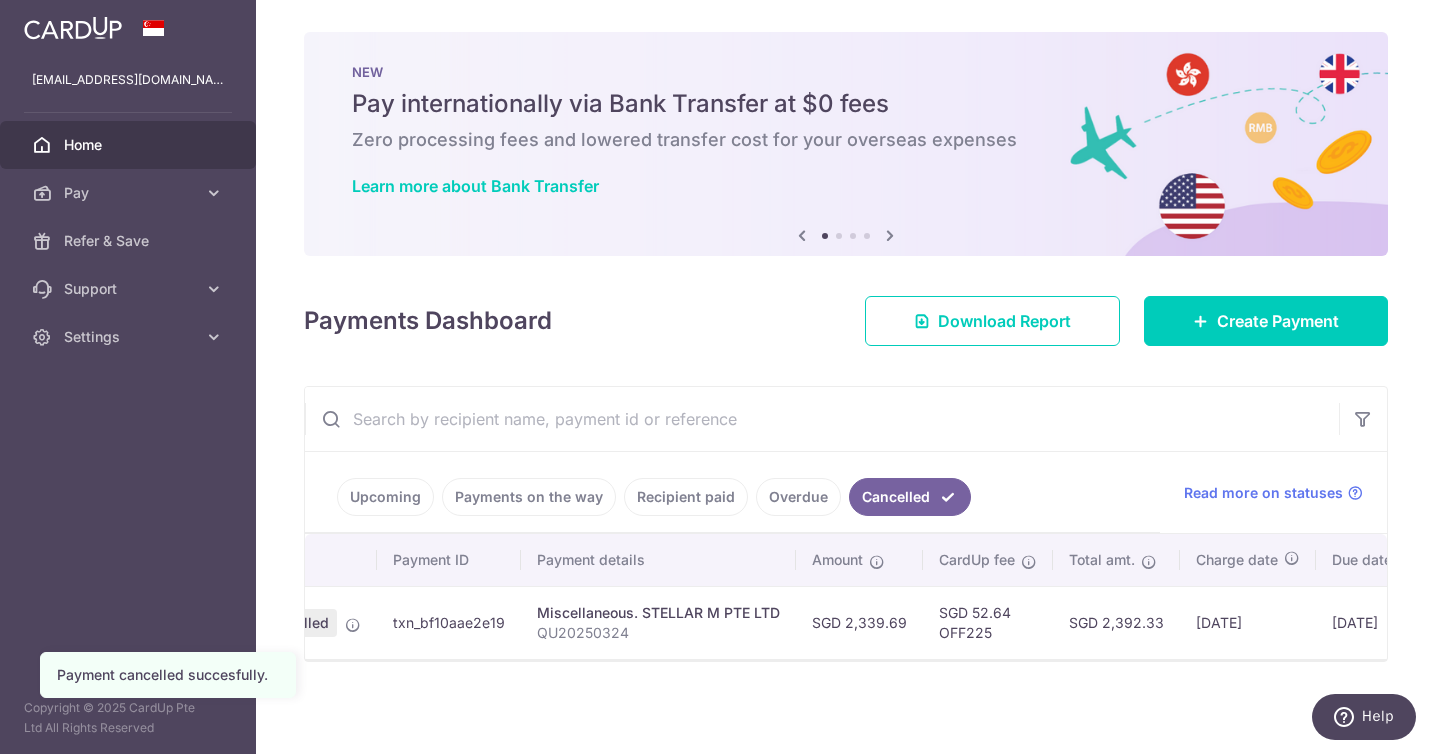 scroll, scrollTop: 0, scrollLeft: 350, axis: horizontal 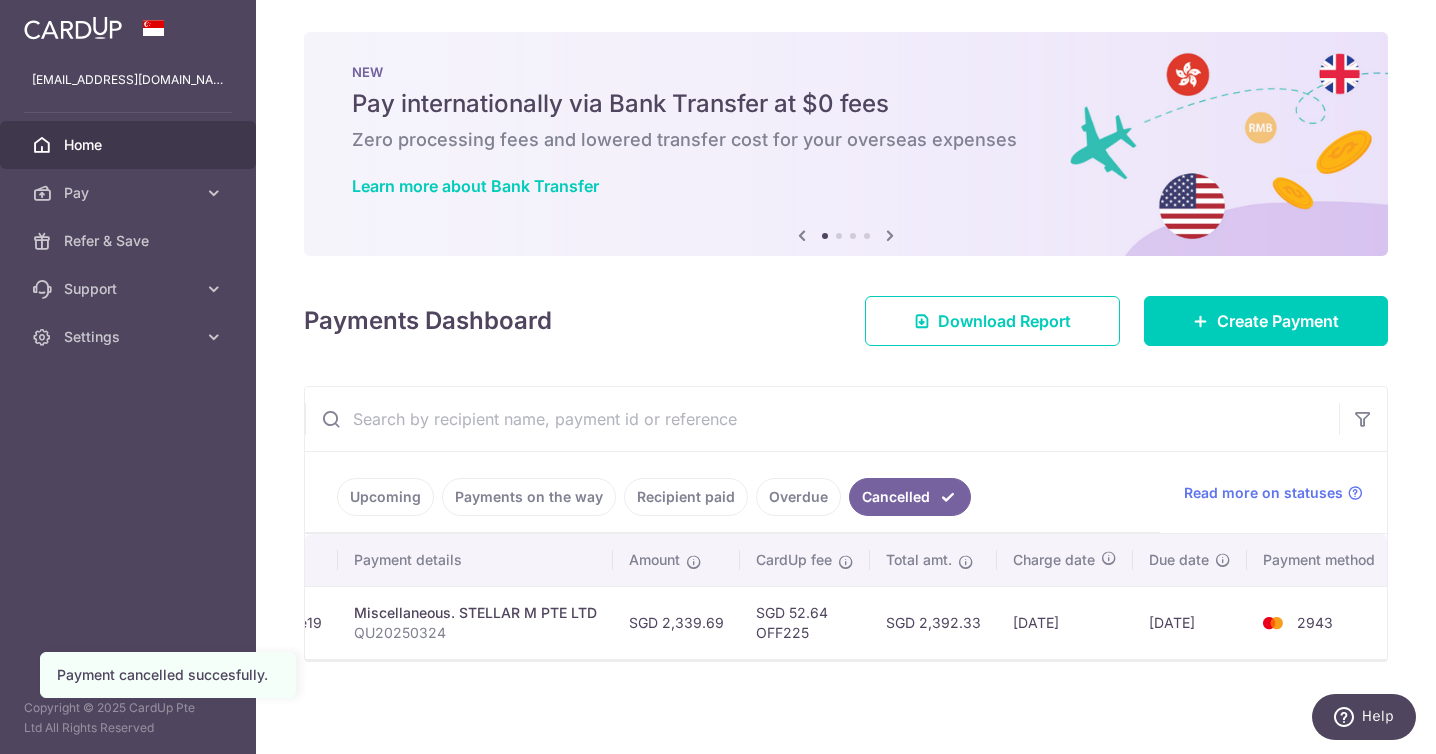 click at bounding box center (1273, 623) 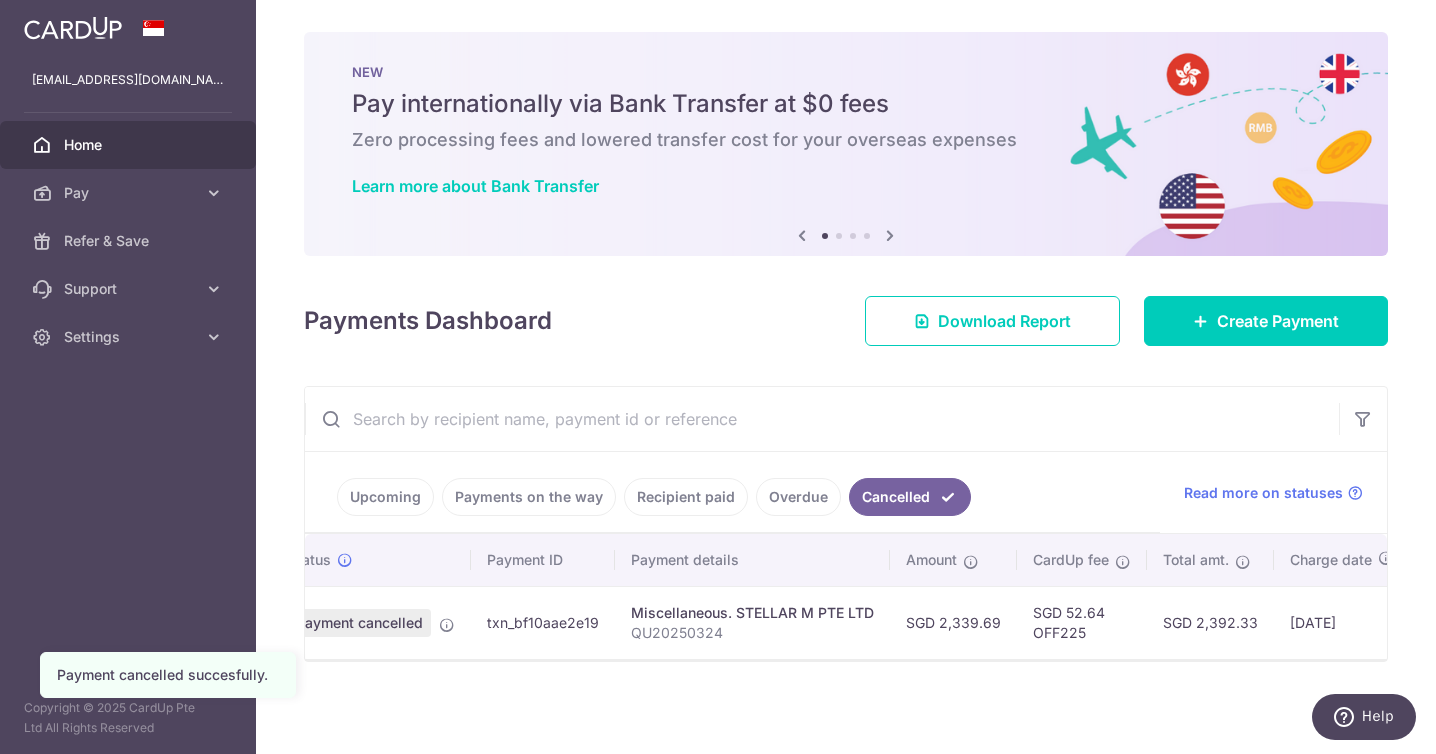 scroll, scrollTop: 0, scrollLeft: 0, axis: both 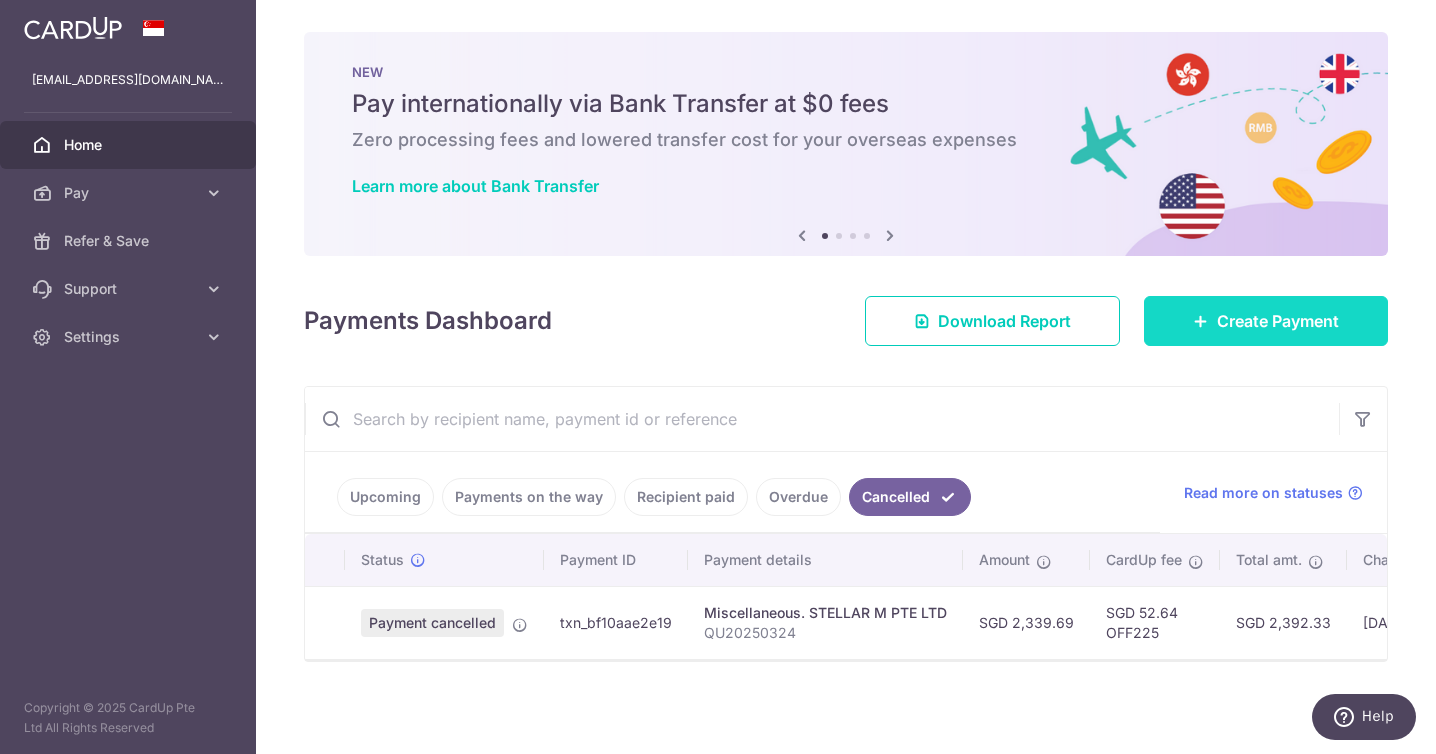 click on "Create Payment" at bounding box center (1278, 321) 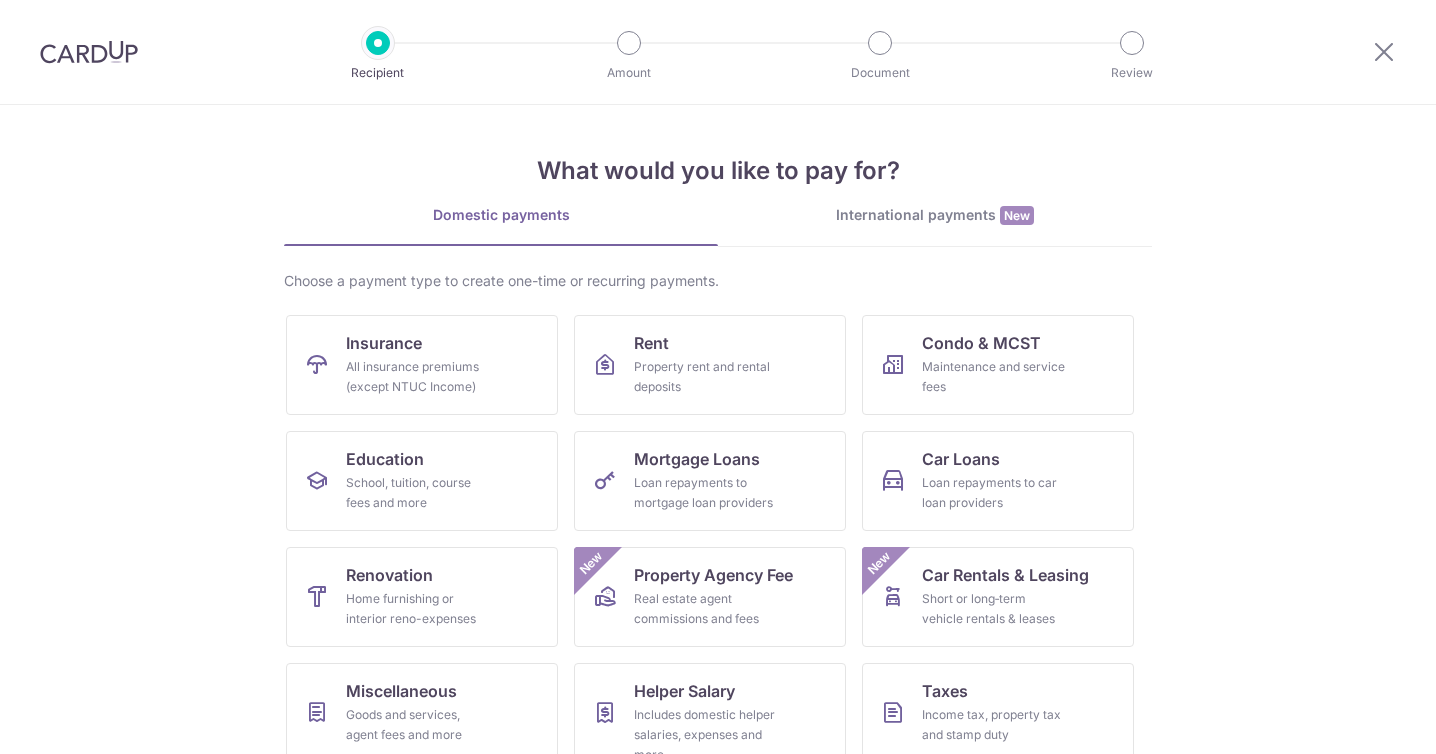 scroll, scrollTop: 0, scrollLeft: 0, axis: both 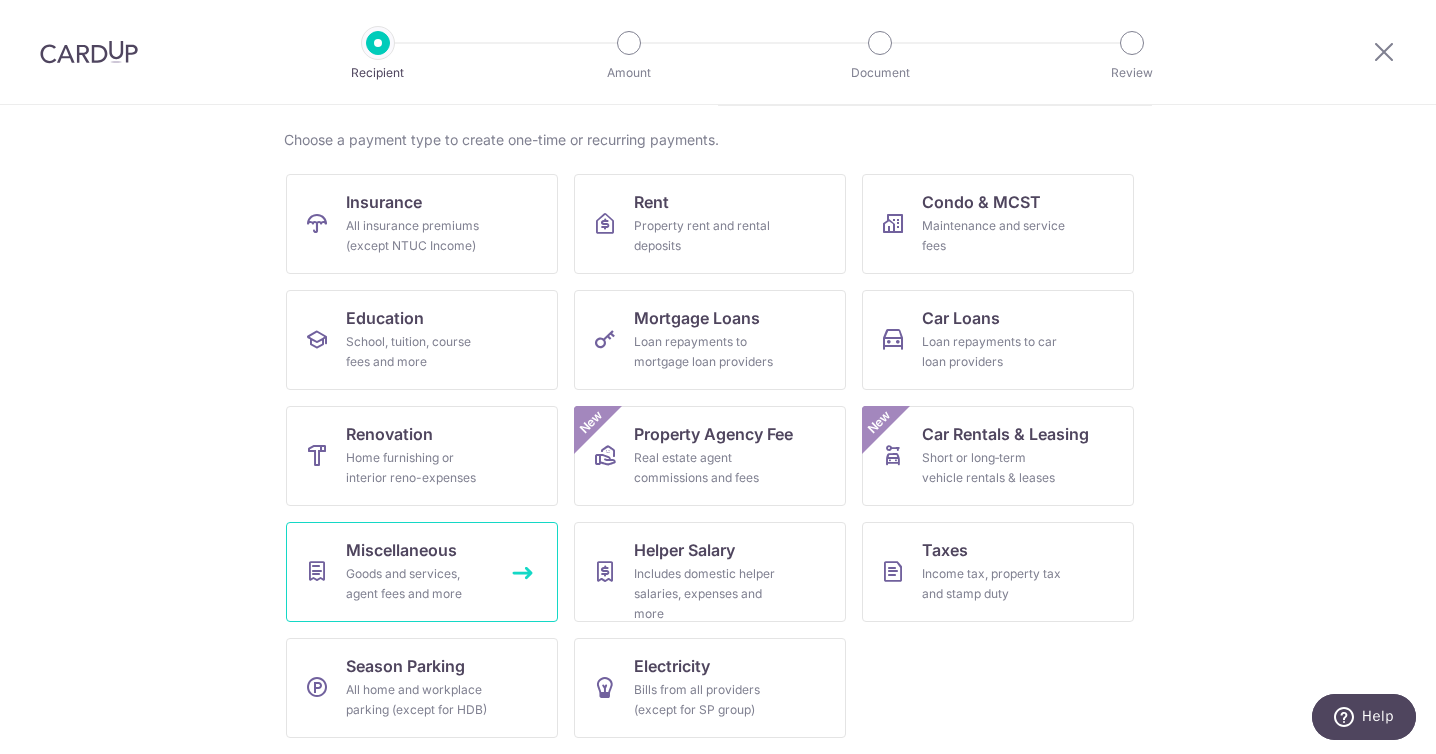 click on "Goods and services, agent fees and more" at bounding box center [418, 584] 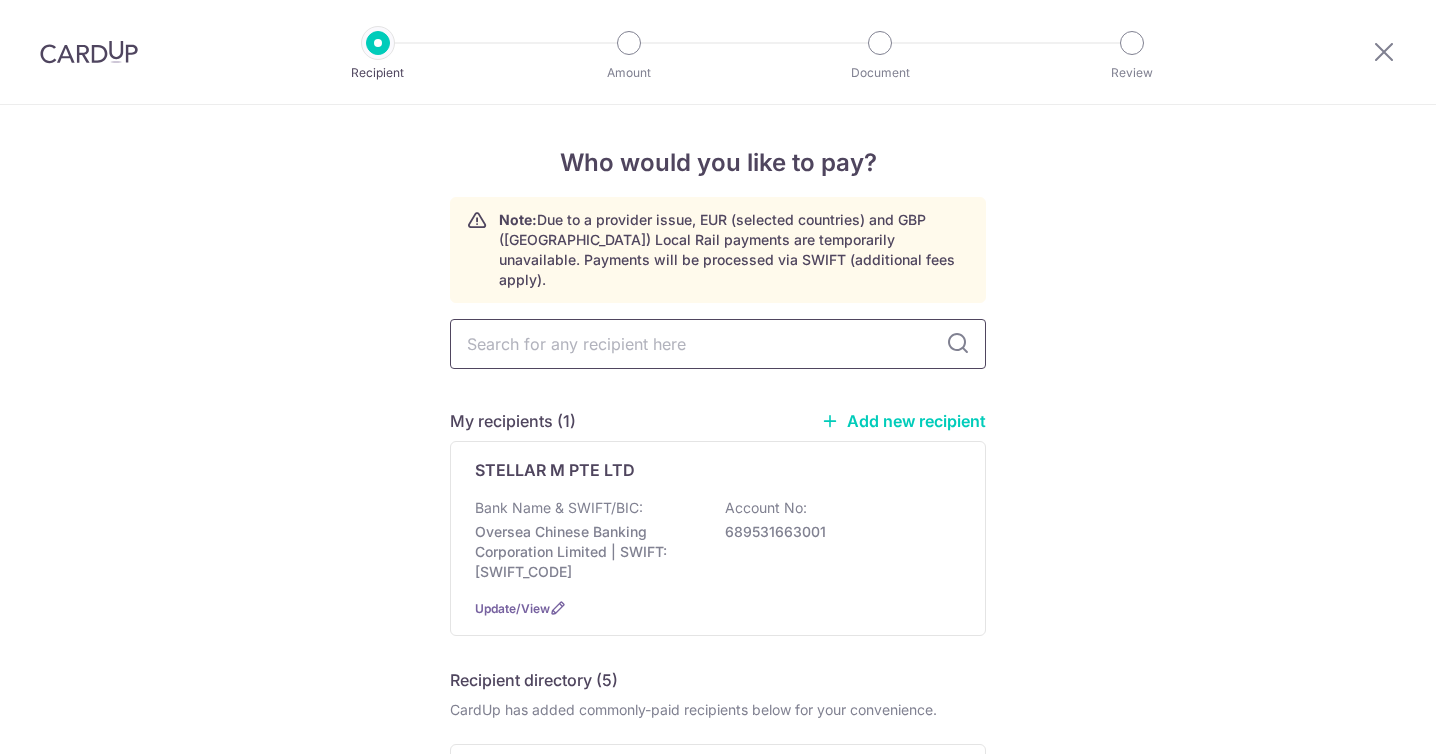 scroll, scrollTop: 0, scrollLeft: 0, axis: both 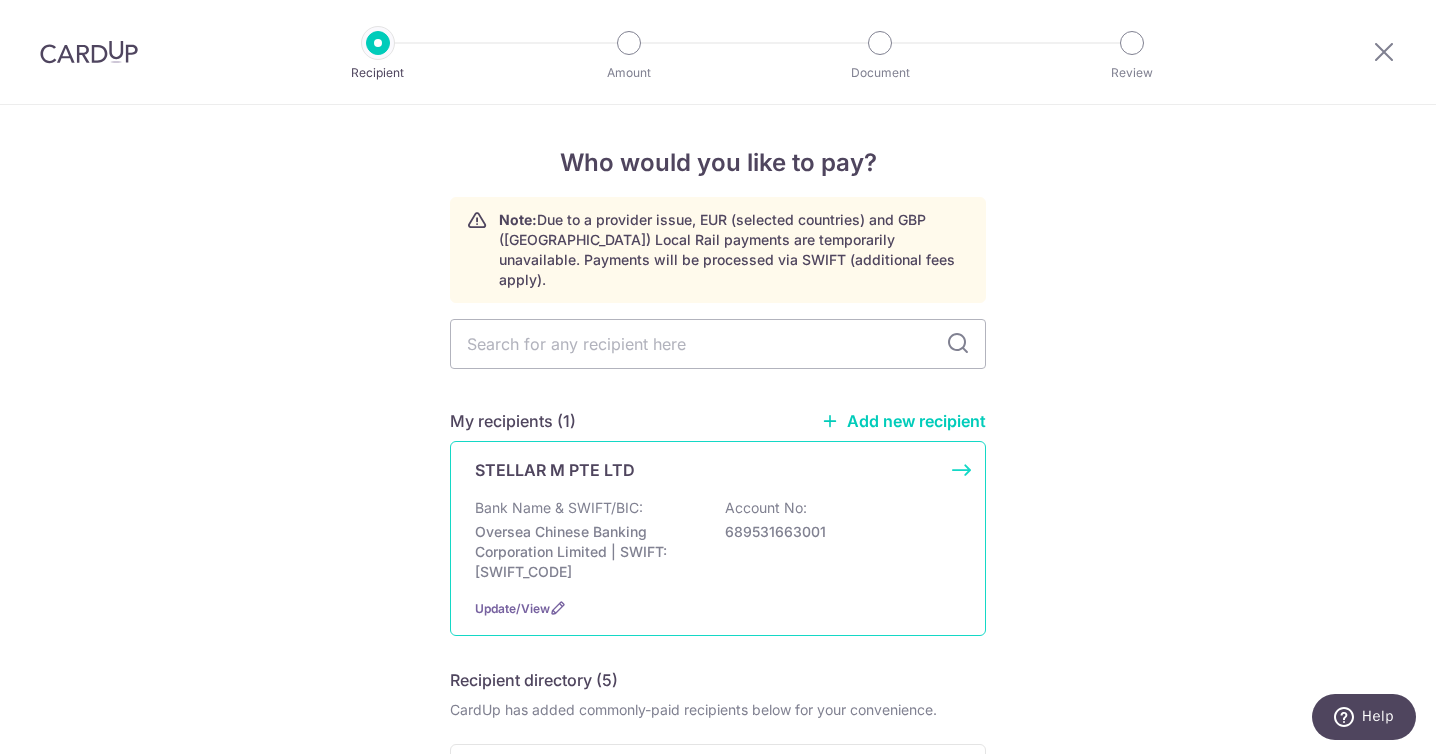 click on "Bank Name & SWIFT/BIC:
Oversea Chinese Banking Corporation Limited | SWIFT: [SWIFT_CODE]
Account No:
689531663001" at bounding box center [718, 540] 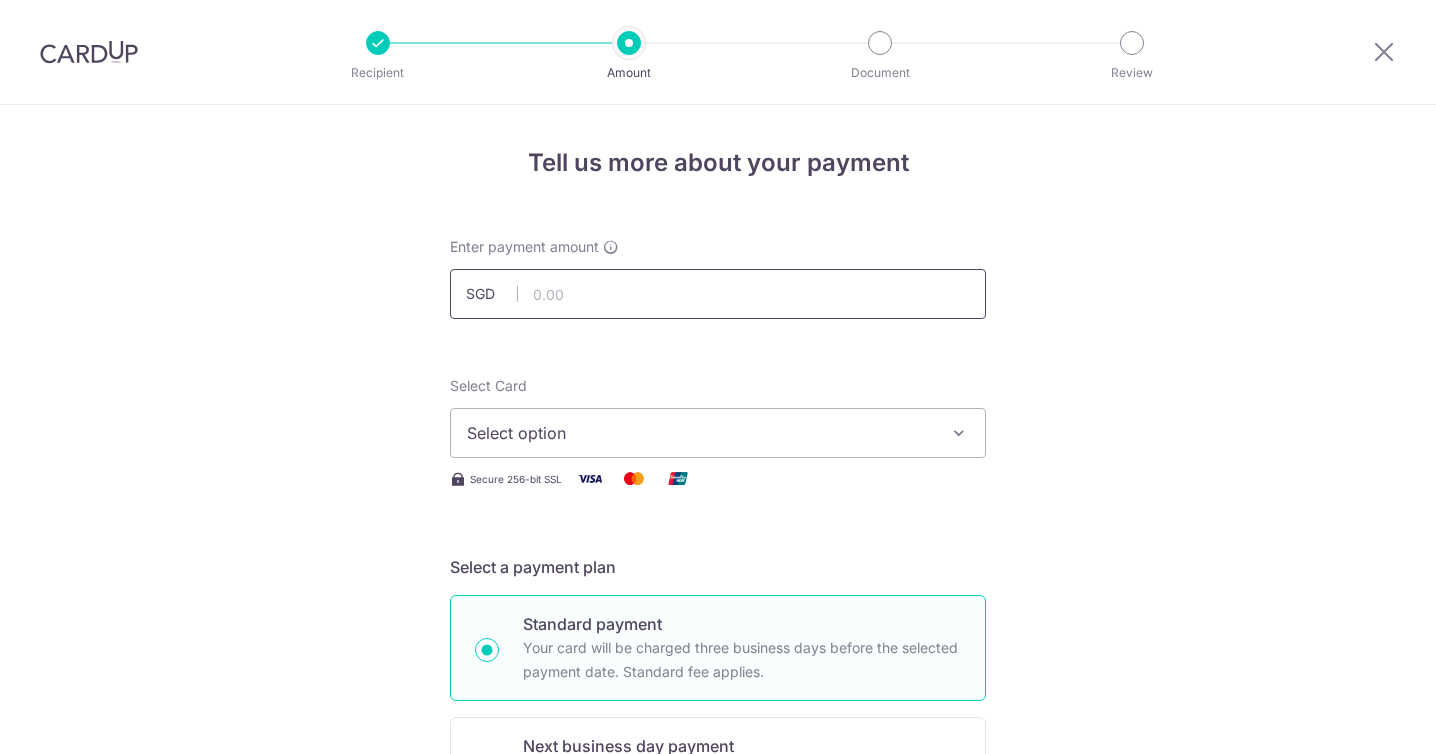 scroll, scrollTop: 0, scrollLeft: 0, axis: both 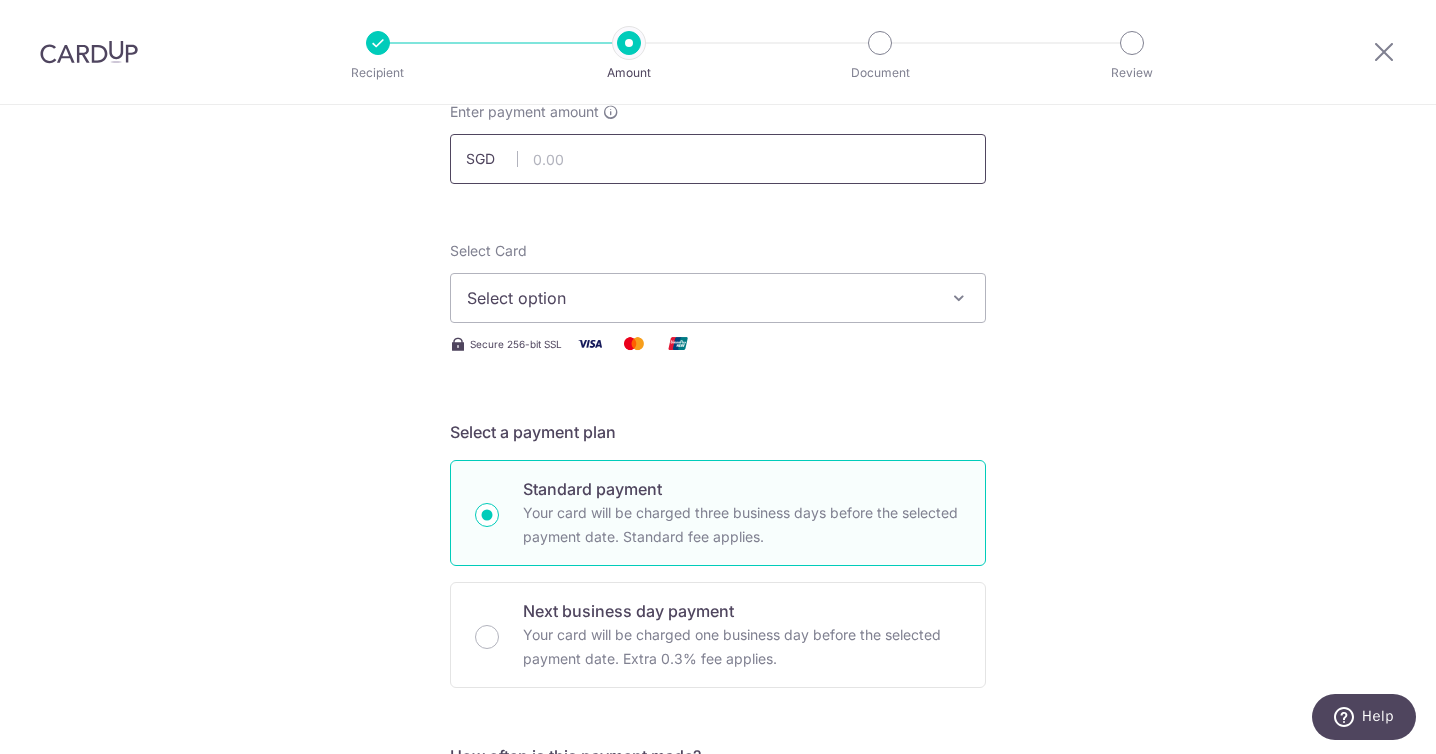 click at bounding box center [718, 159] 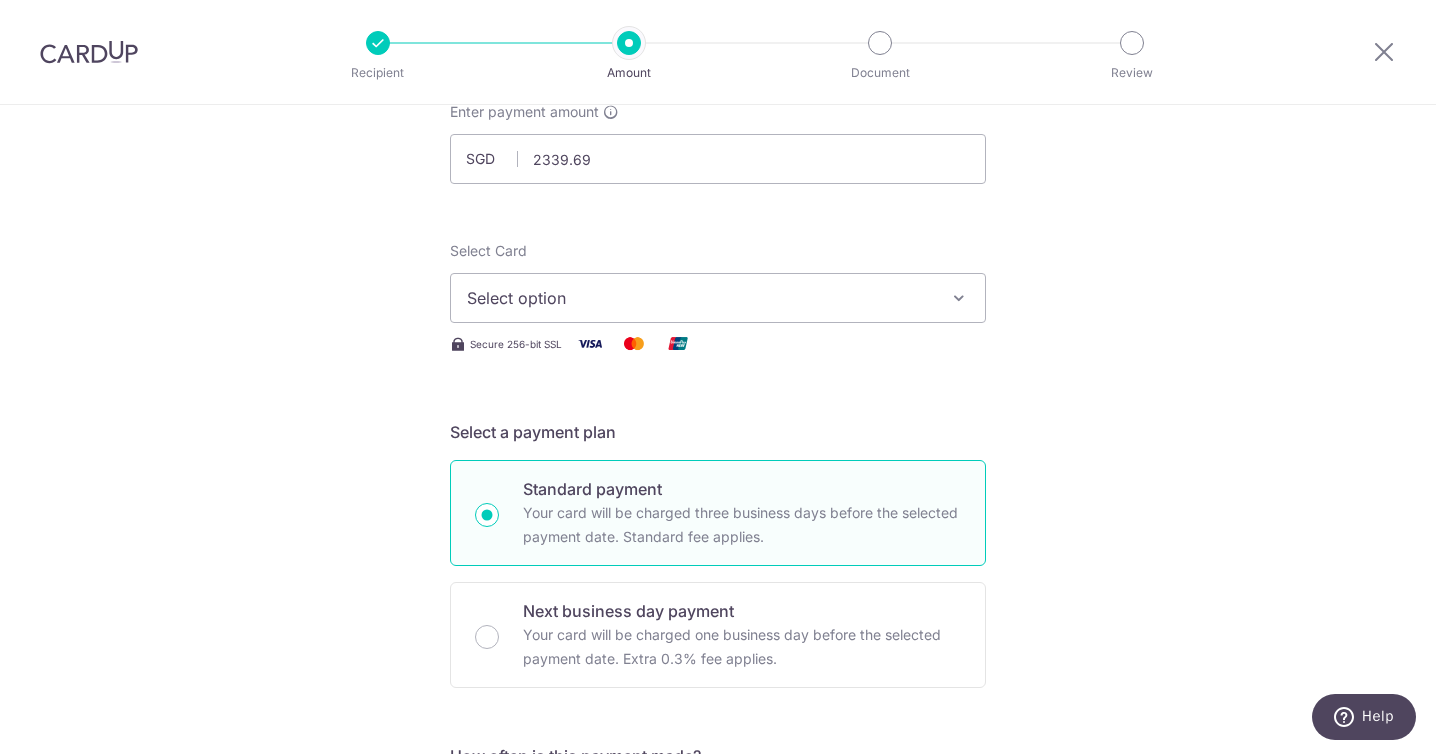 type on "2,339.69" 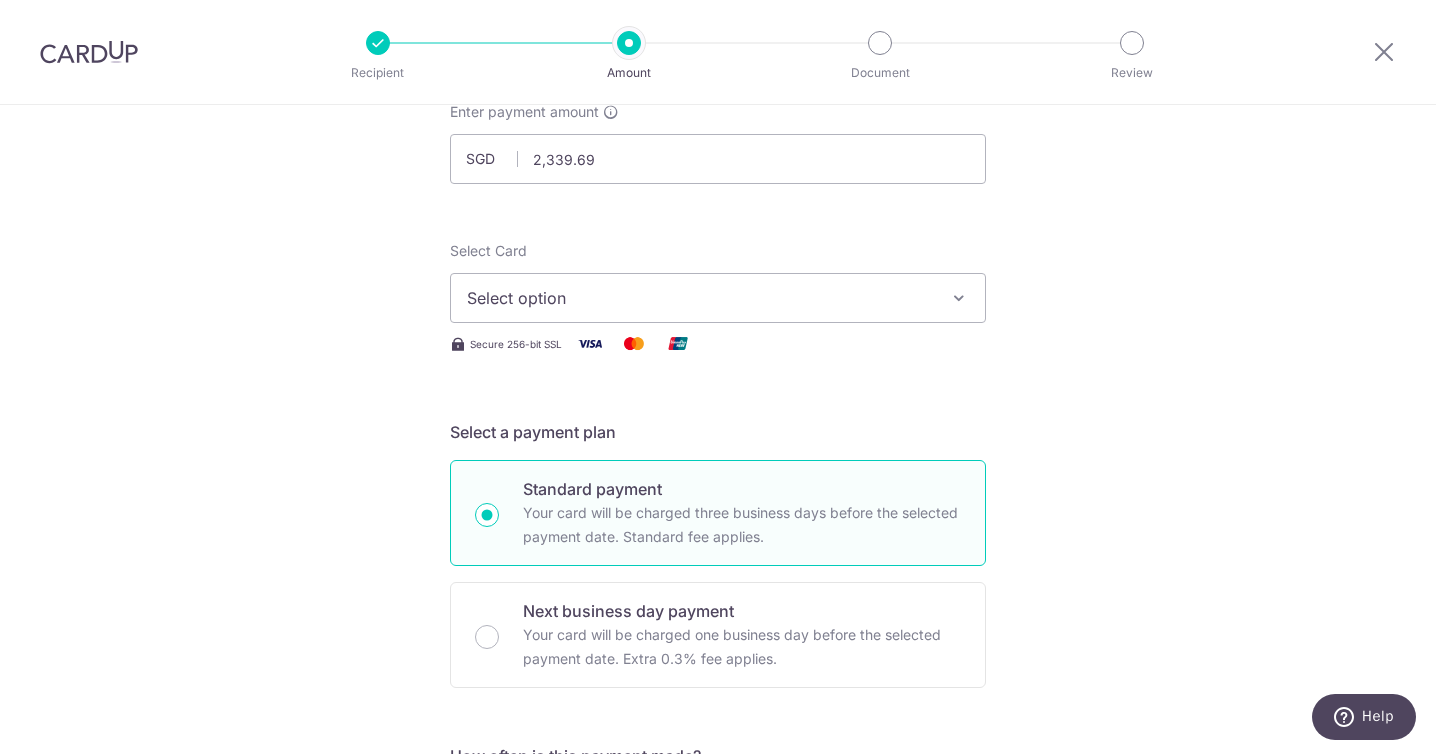 click on "Select option" at bounding box center (718, 298) 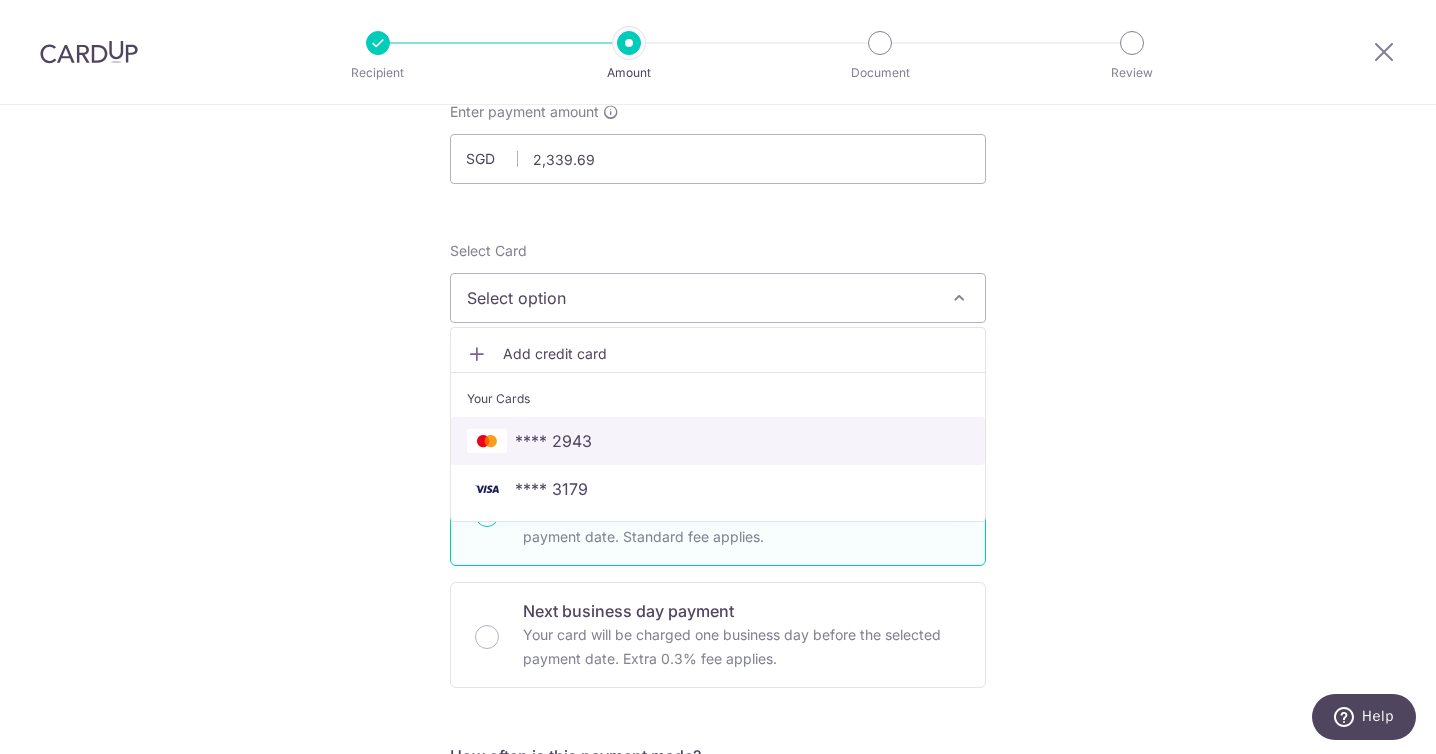 click on "**** 2943" at bounding box center [718, 441] 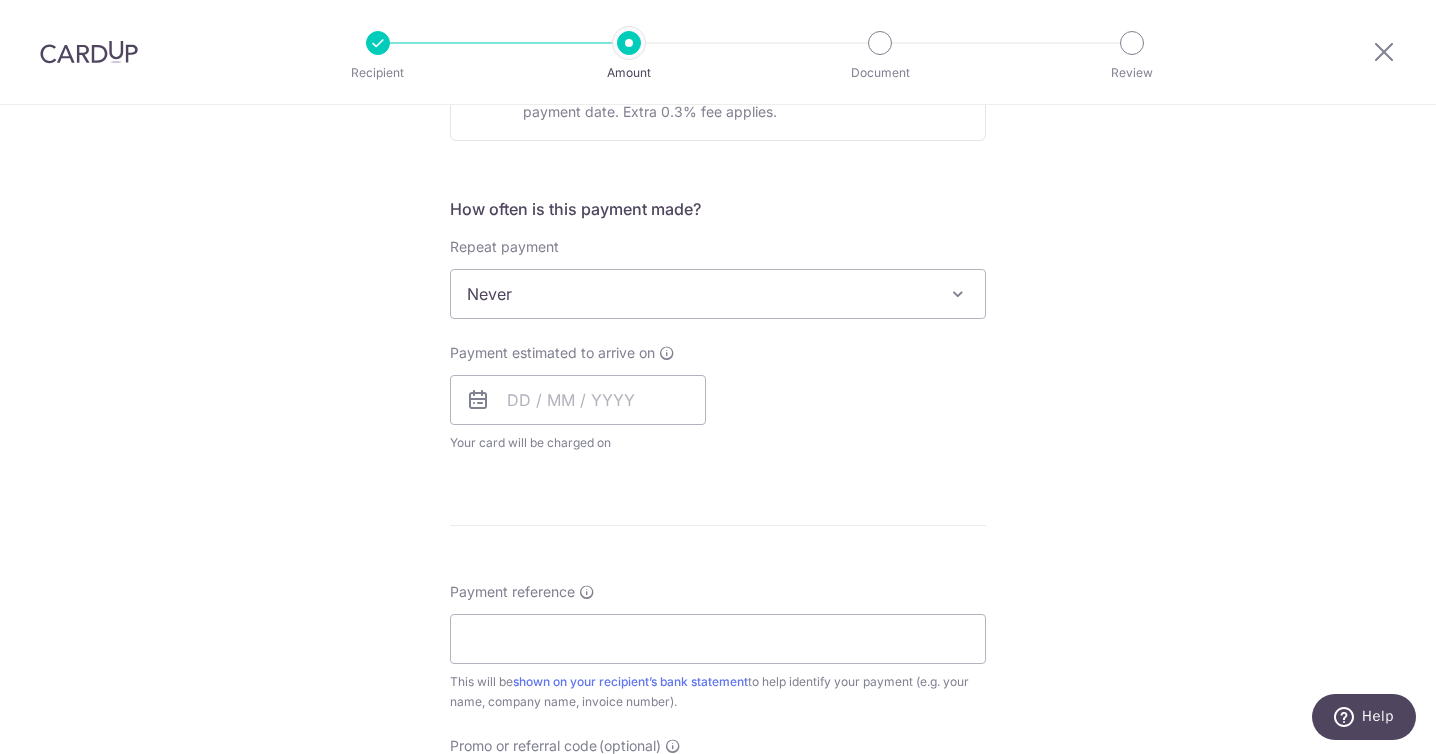 scroll, scrollTop: 681, scrollLeft: 0, axis: vertical 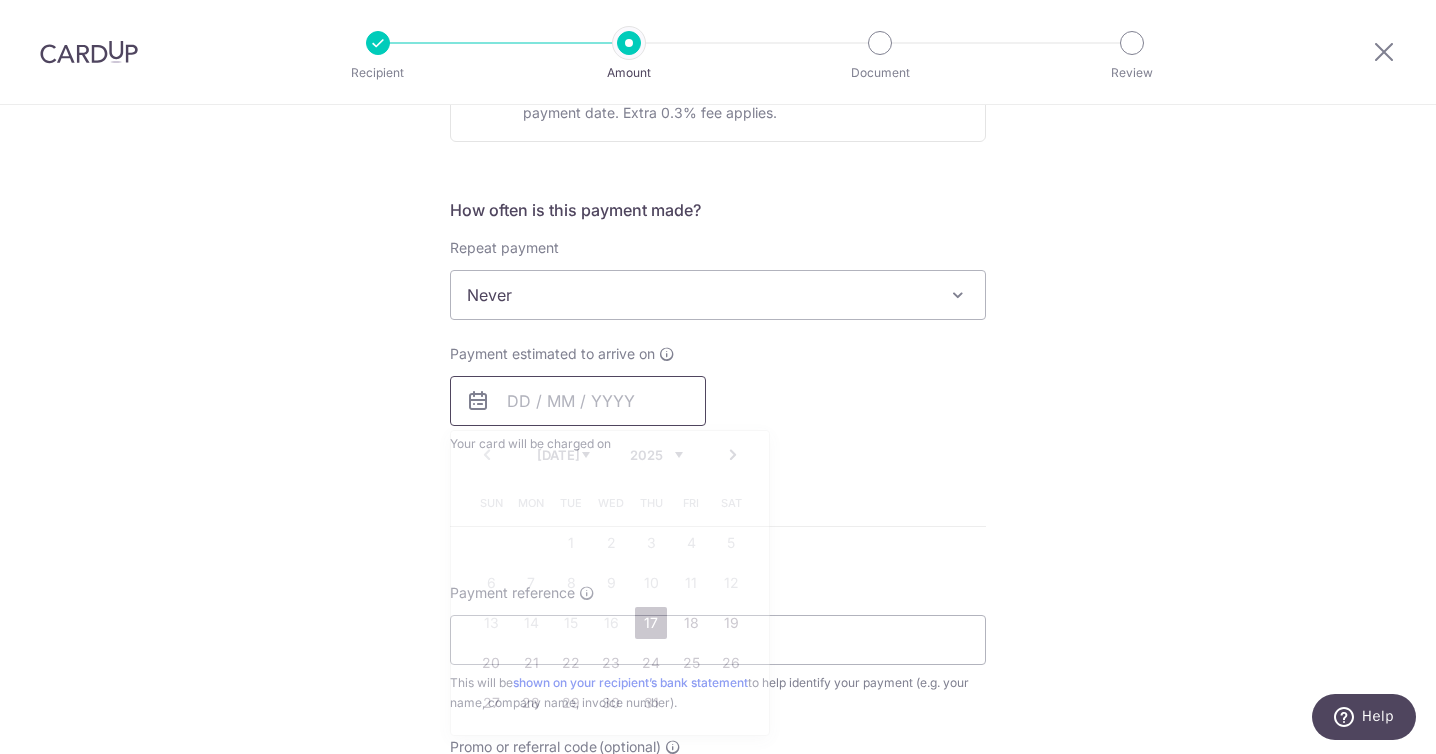 click at bounding box center [578, 401] 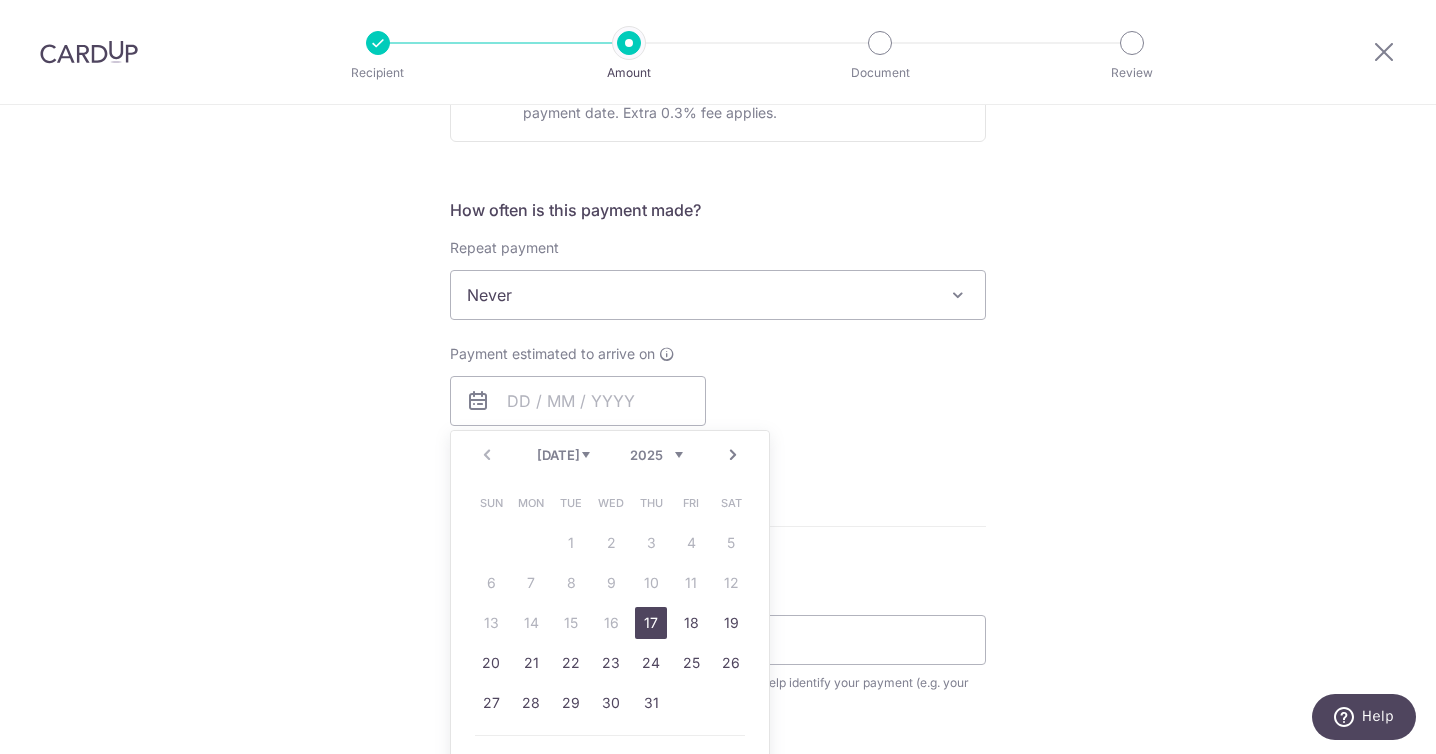 click on "17" at bounding box center [651, 623] 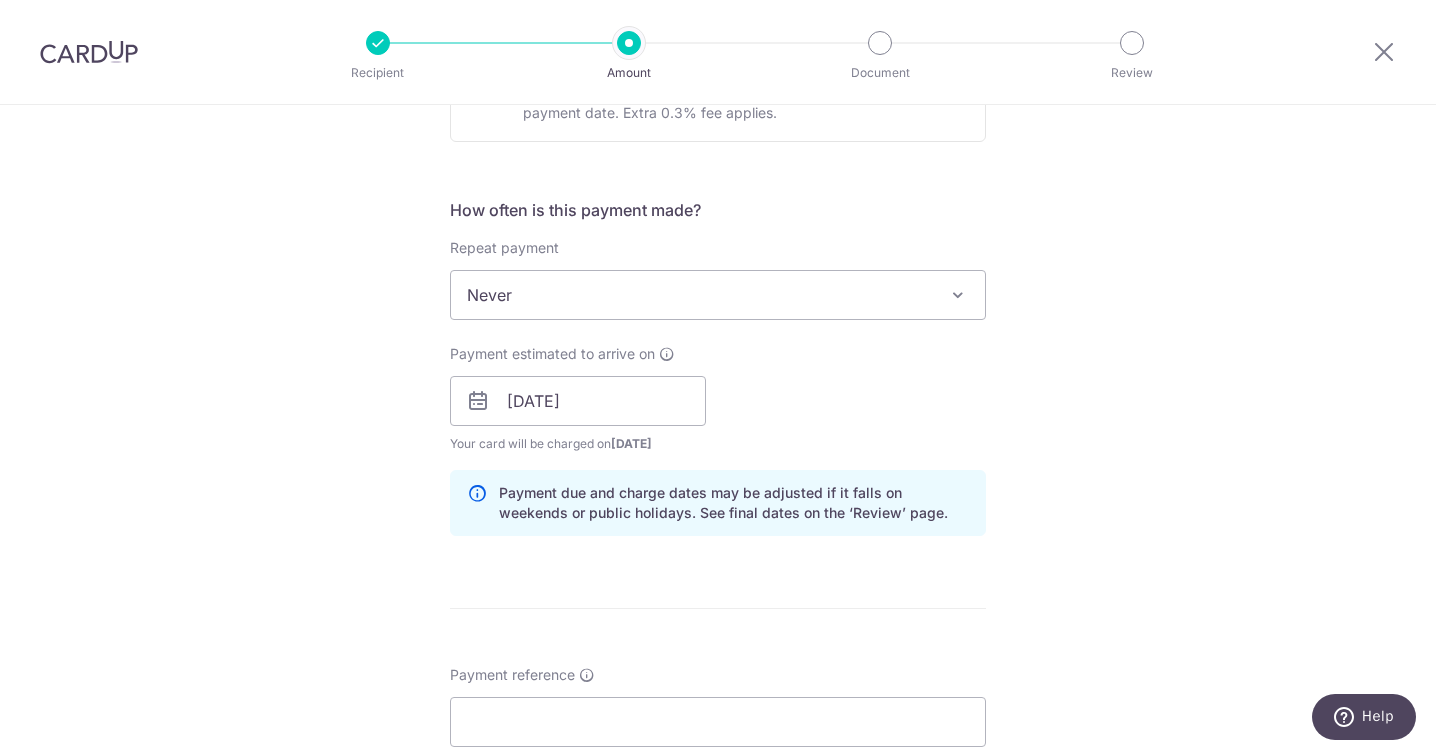 click on "Tell us more about your payment
Enter payment amount
SGD
2,339.69
2339.69
Select Card
**** 2943
Add credit card
Your Cards
**** 2943
**** 3179
Secure 256-bit SSL
Text
New card details
Card
Secure 256-bit SSL" at bounding box center (718, 369) 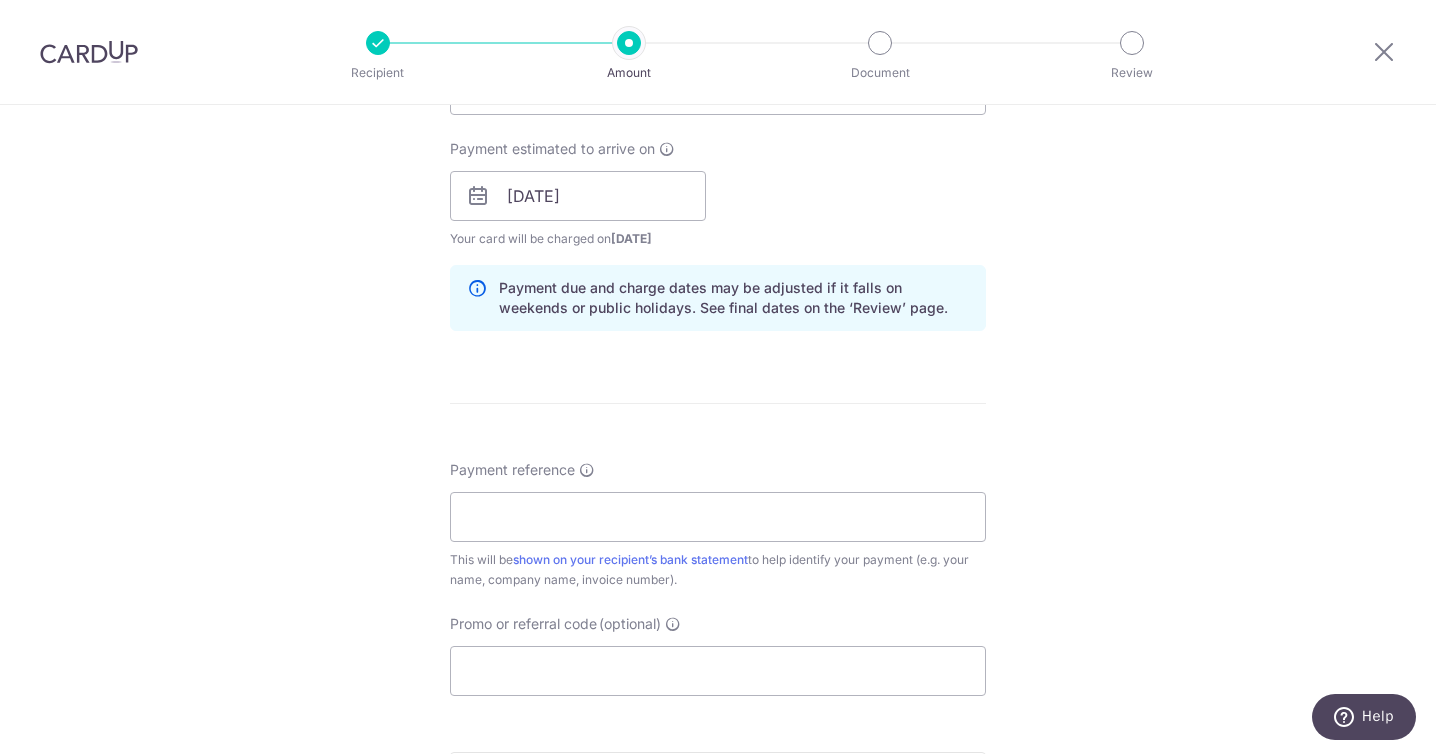 scroll, scrollTop: 946, scrollLeft: 0, axis: vertical 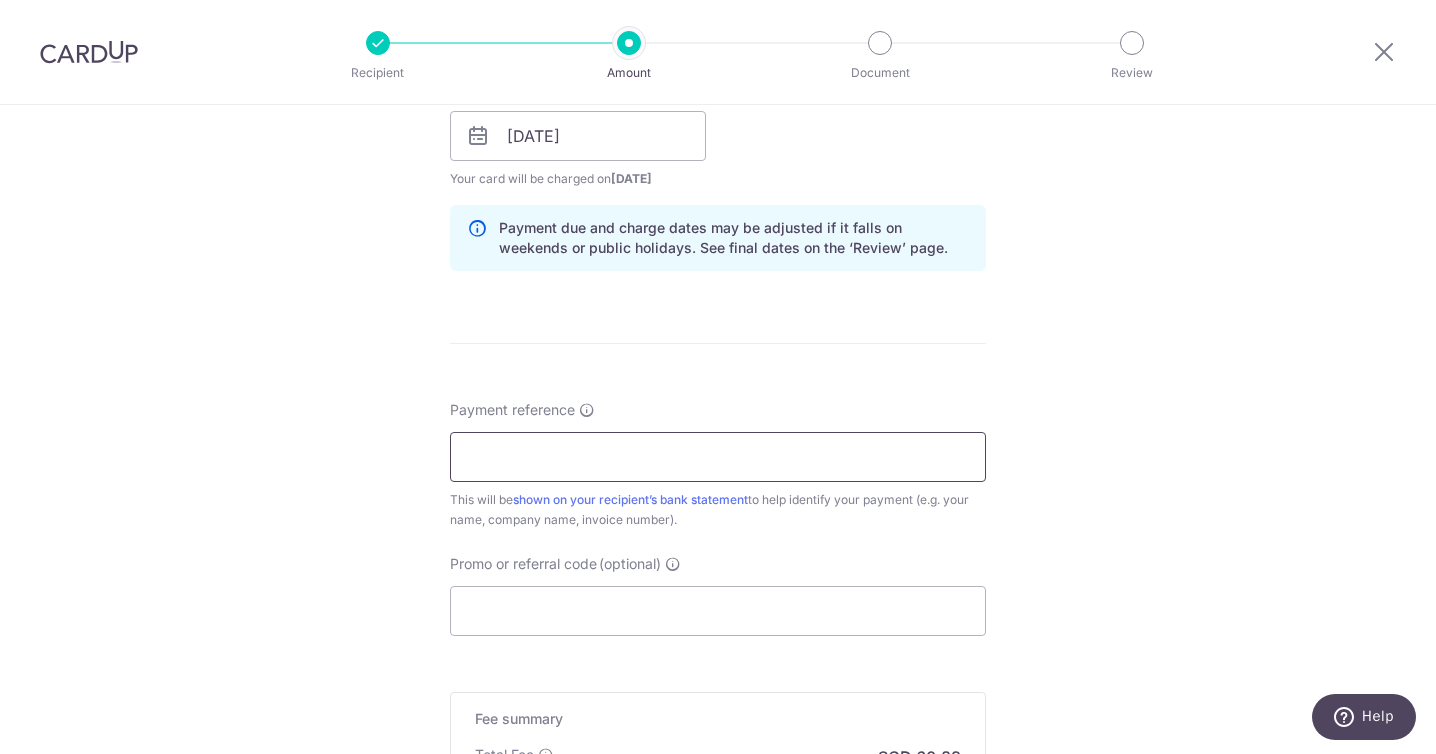 click on "Payment reference" at bounding box center [718, 457] 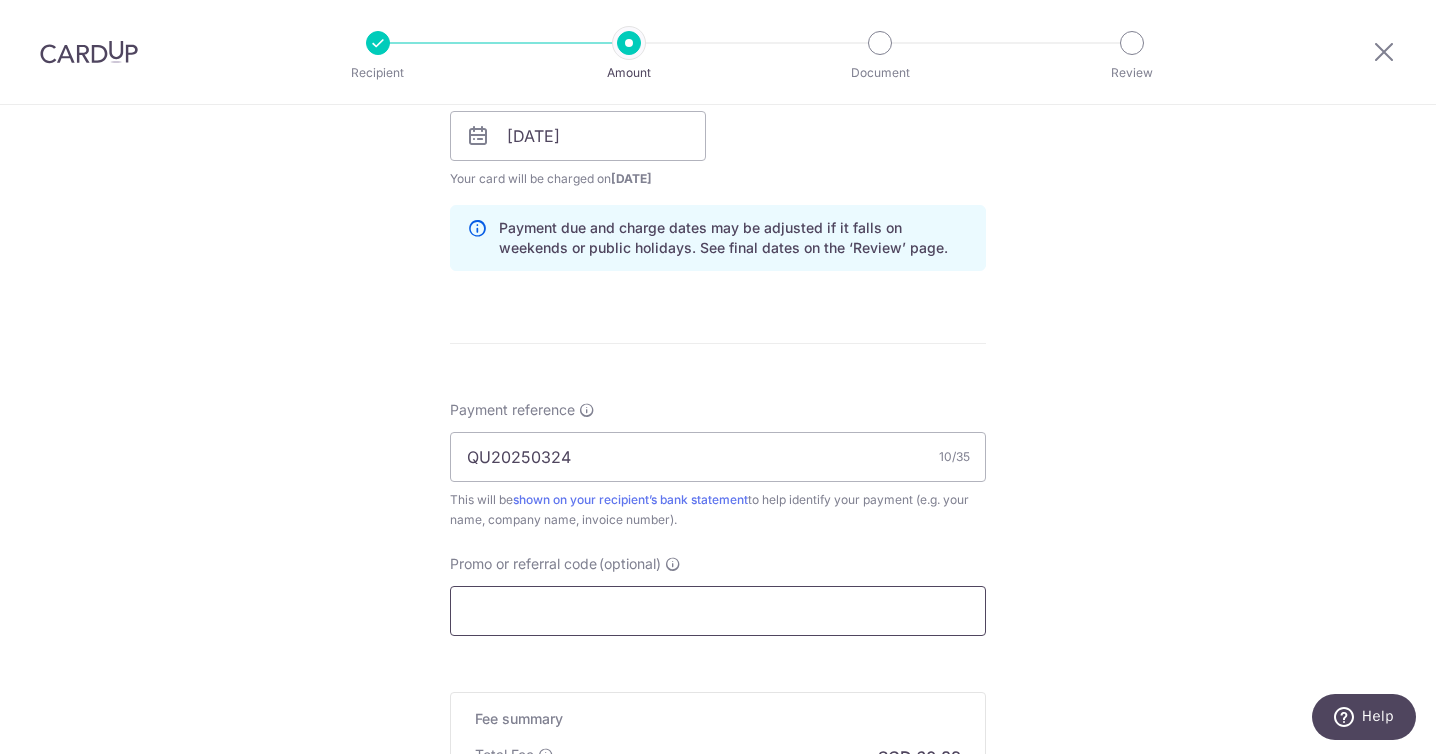 click on "Promo or referral code
(optional)" at bounding box center (718, 611) 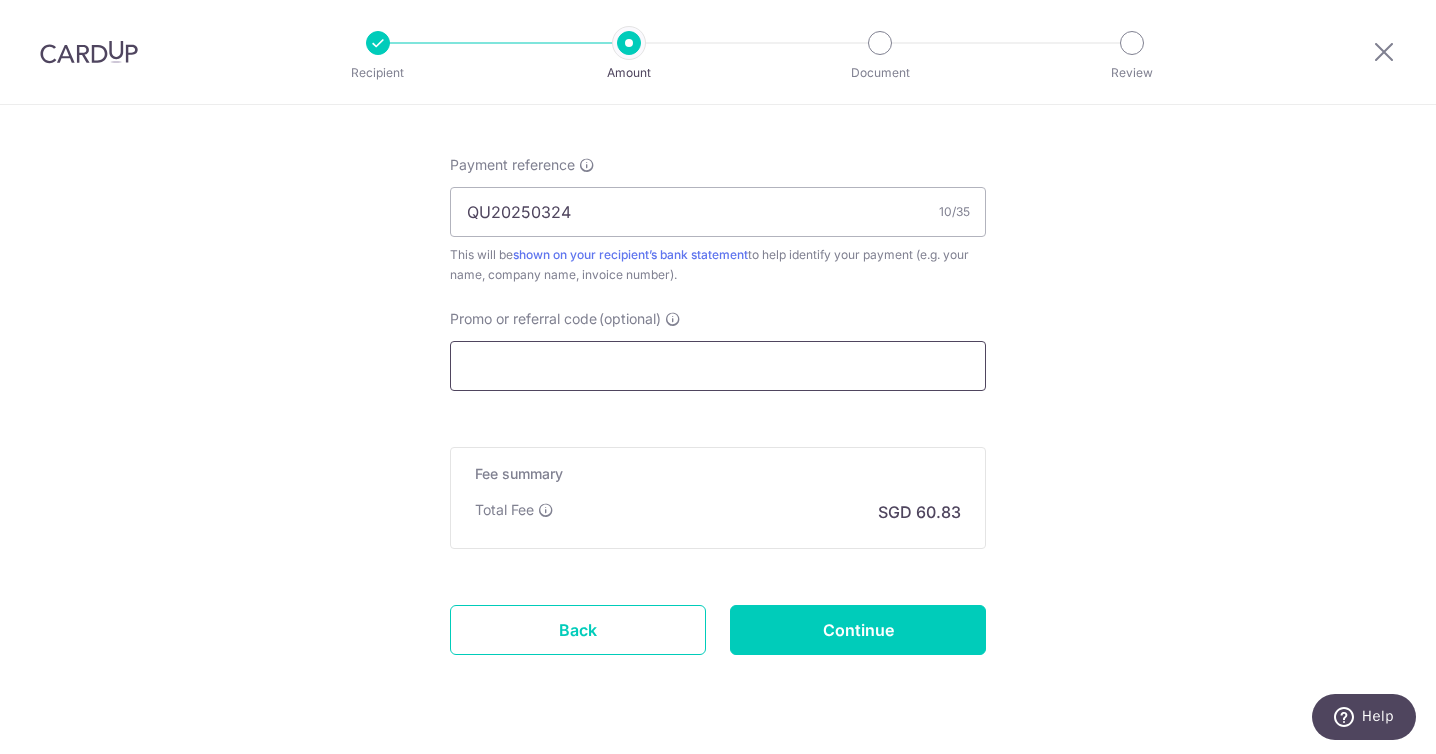 scroll, scrollTop: 1192, scrollLeft: 0, axis: vertical 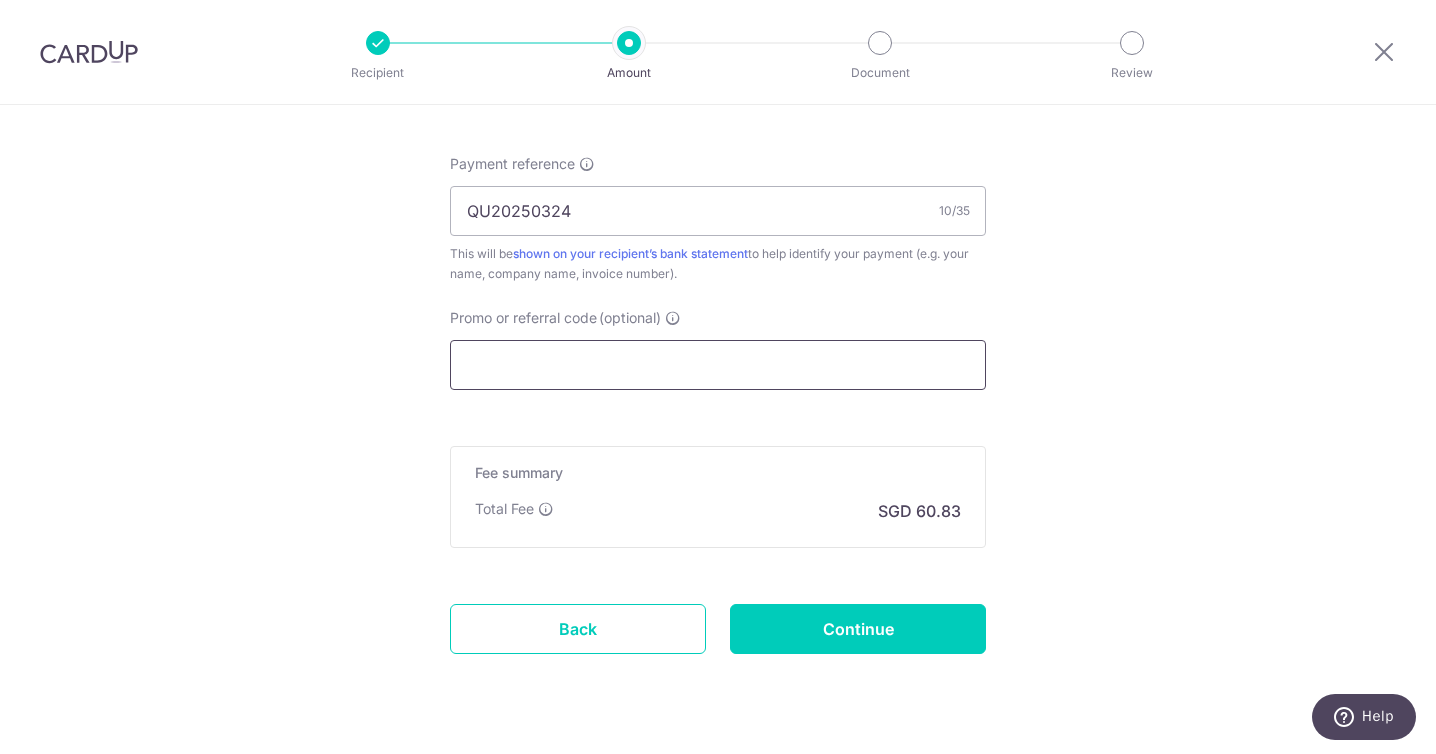 paste on "OFF225" 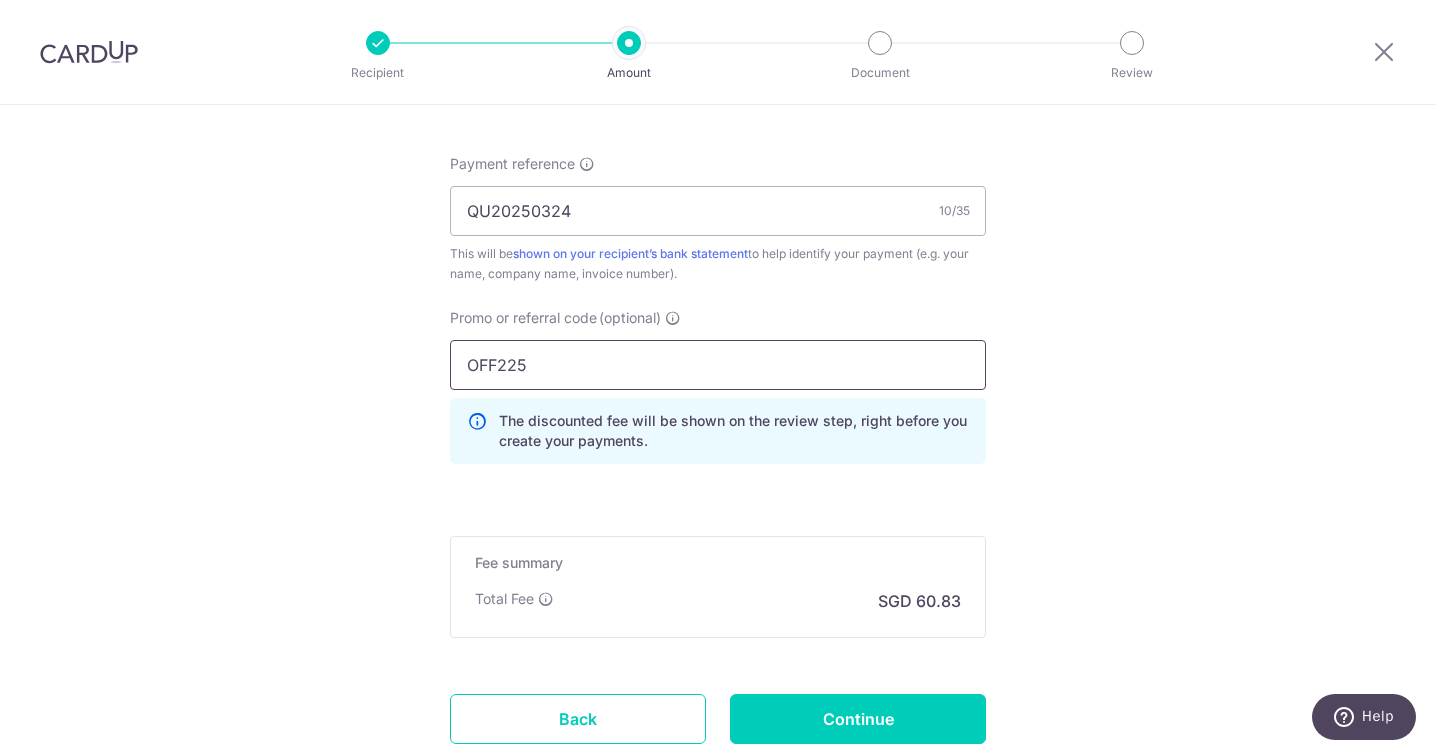 drag, startPoint x: 620, startPoint y: 359, endPoint x: 248, endPoint y: 329, distance: 373.2077 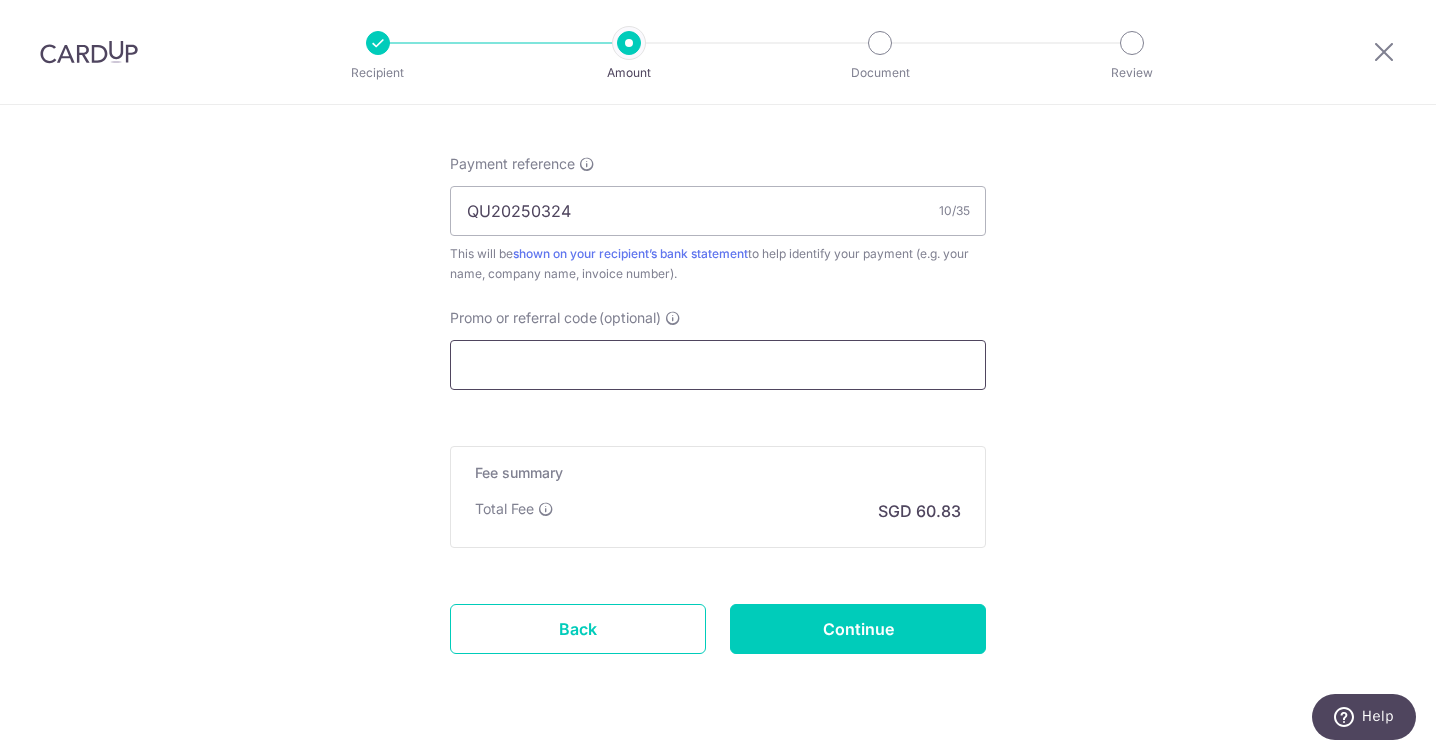 paste on "OCBC155" 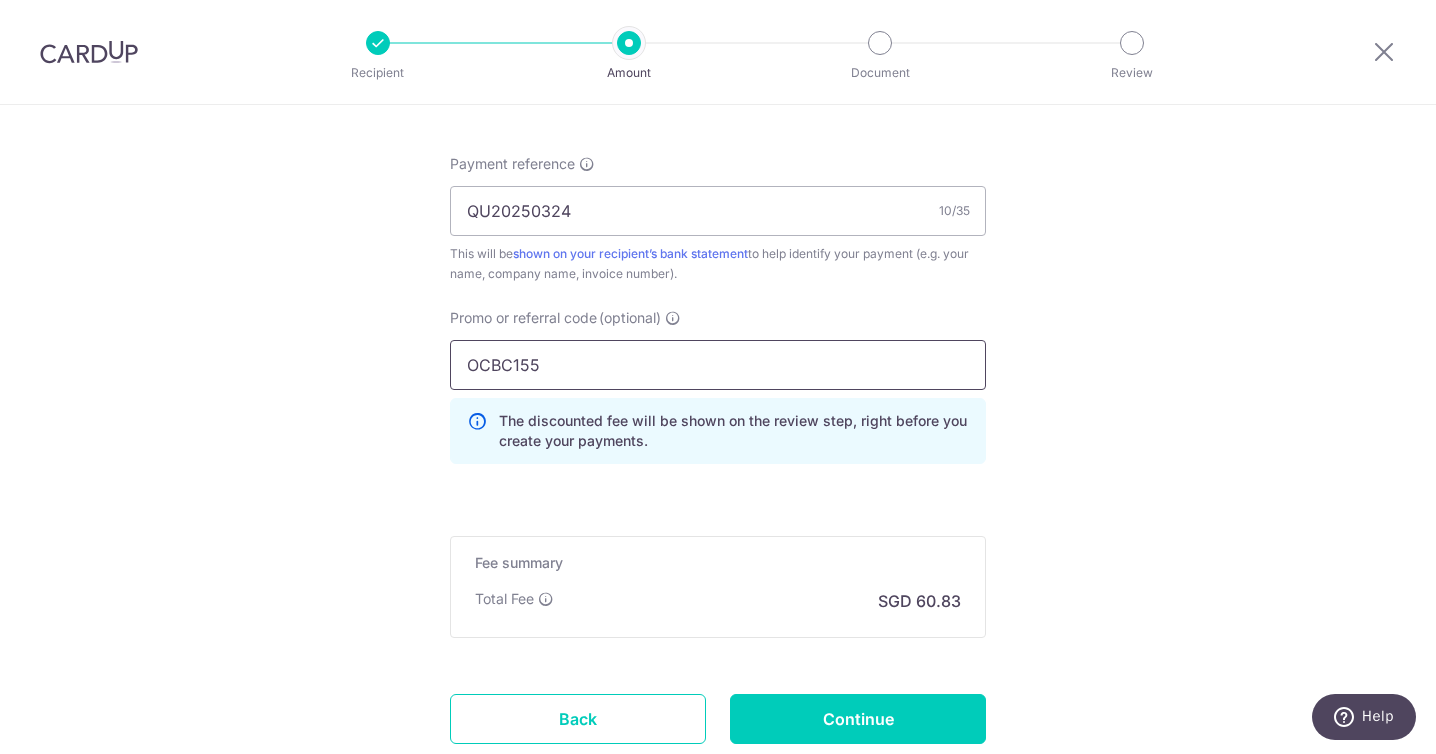 type on "OCBC155" 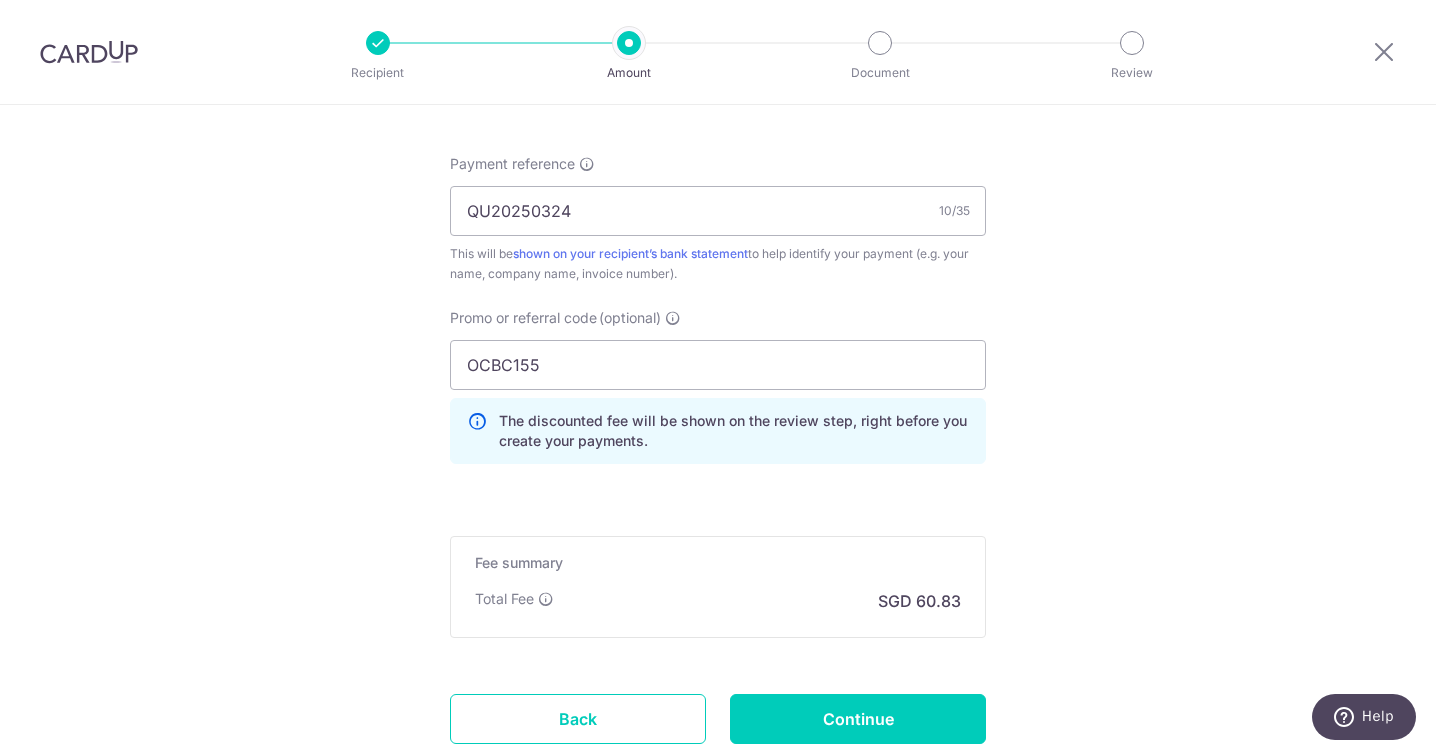 click on "Tell us more about your payment
Enter payment amount
SGD
2,339.69
2339.69
Select Card
**** 2943
Add credit card
Your Cards
**** 2943
**** 3179
Secure 256-bit SSL
Text
New card details
Card
Secure 256-bit SSL" at bounding box center [718, -97] 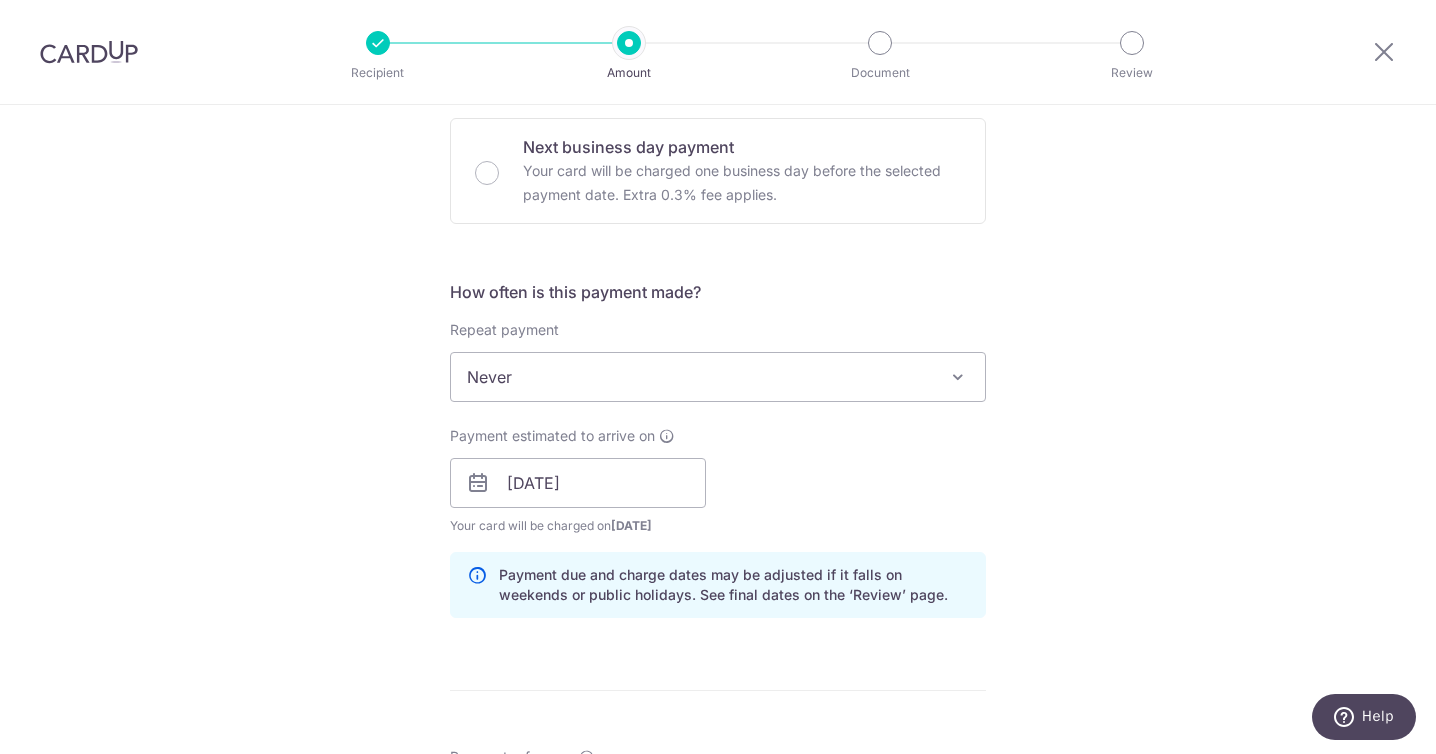 scroll, scrollTop: 287, scrollLeft: 0, axis: vertical 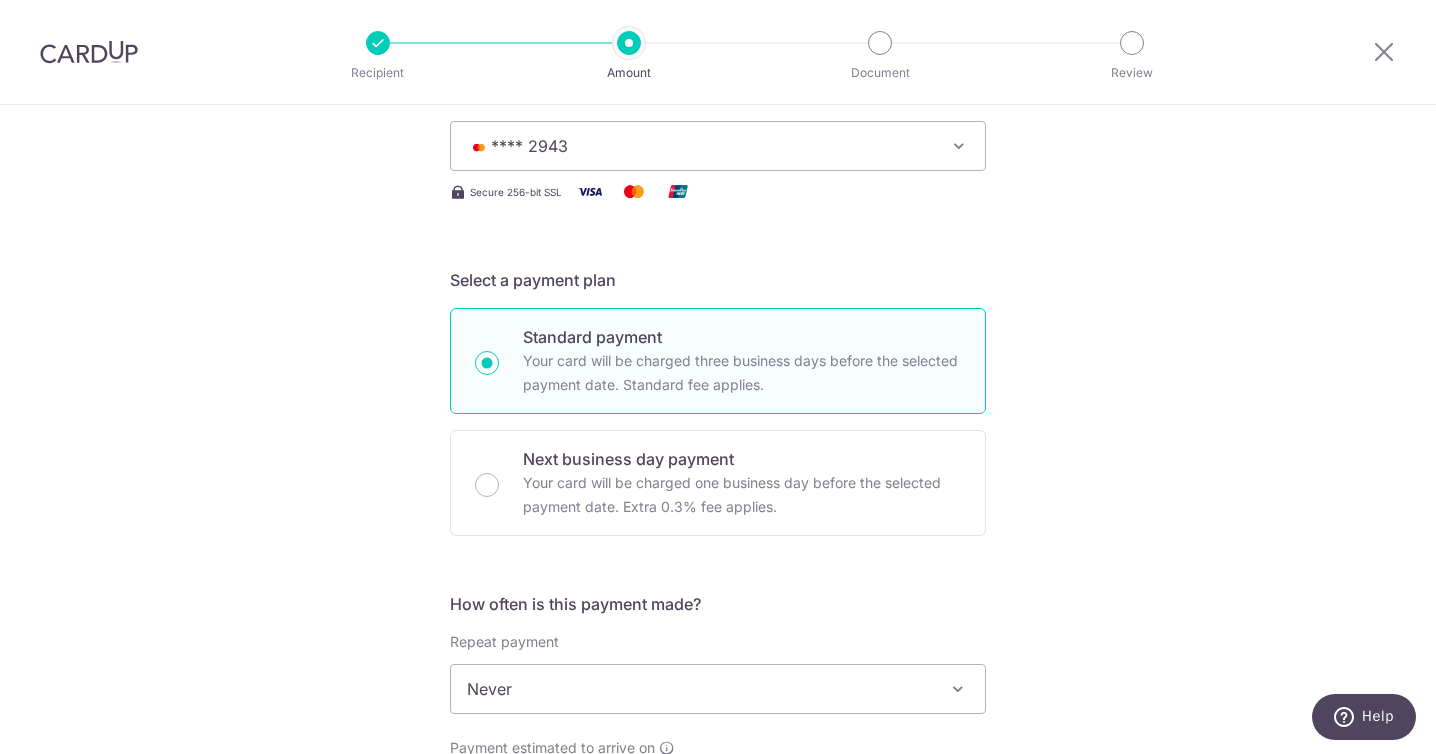 click on "**** 2943" at bounding box center (718, 146) 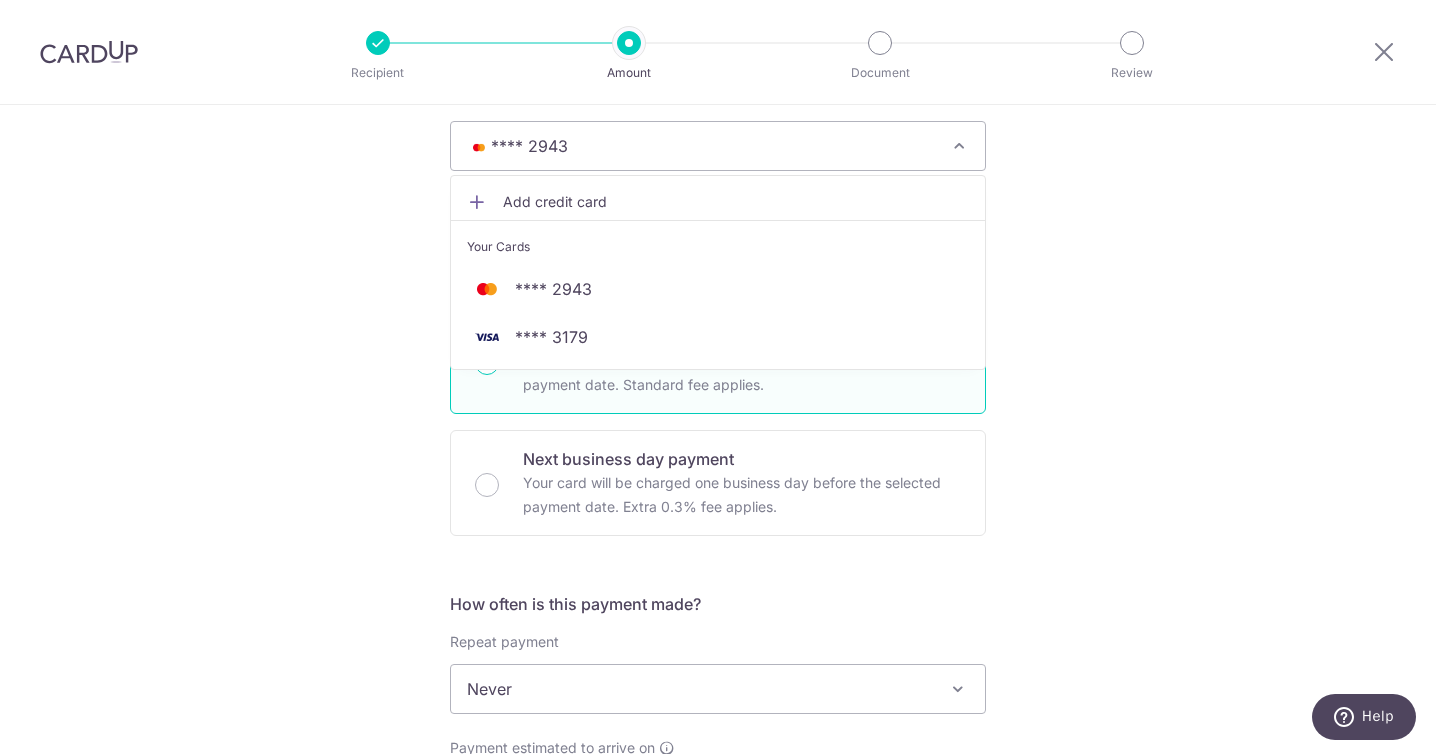 click on "Add credit card" at bounding box center (736, 202) 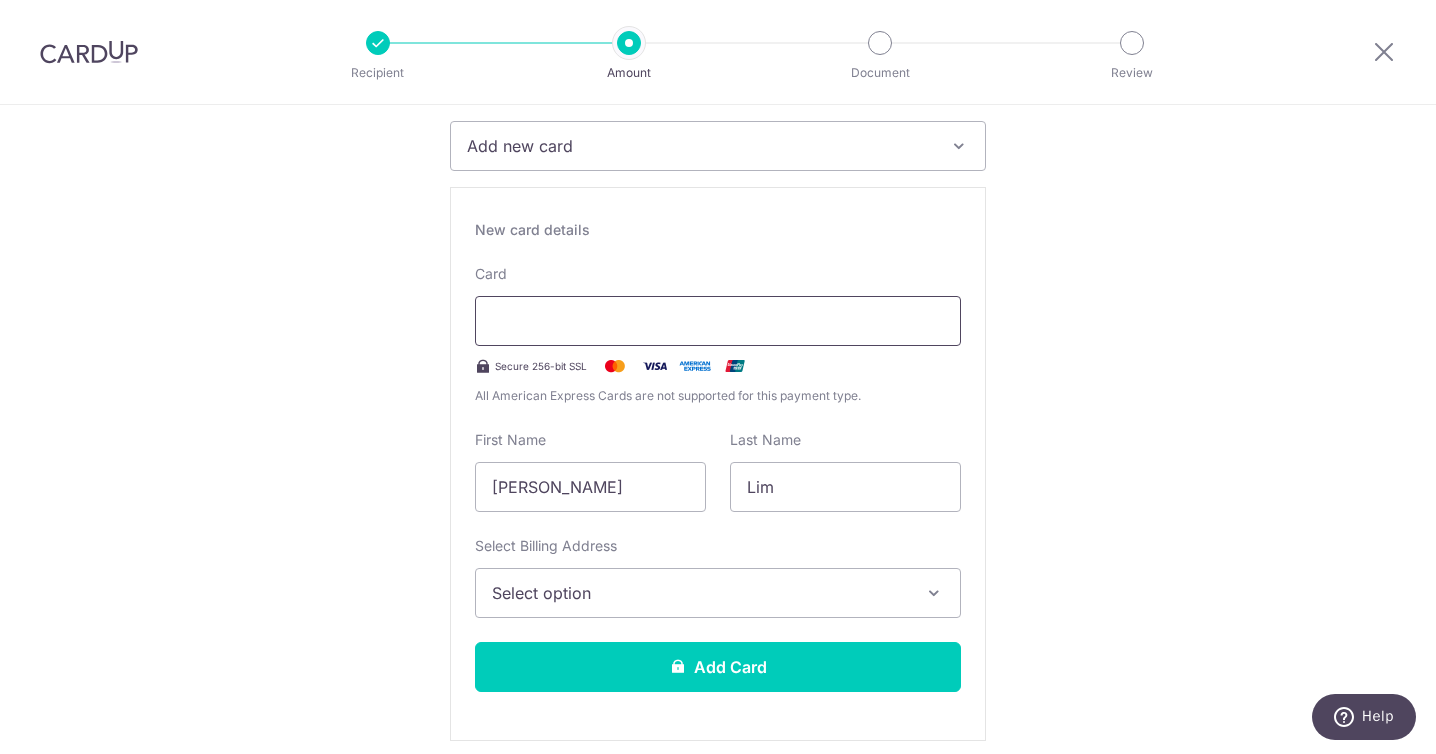 click at bounding box center (718, 321) 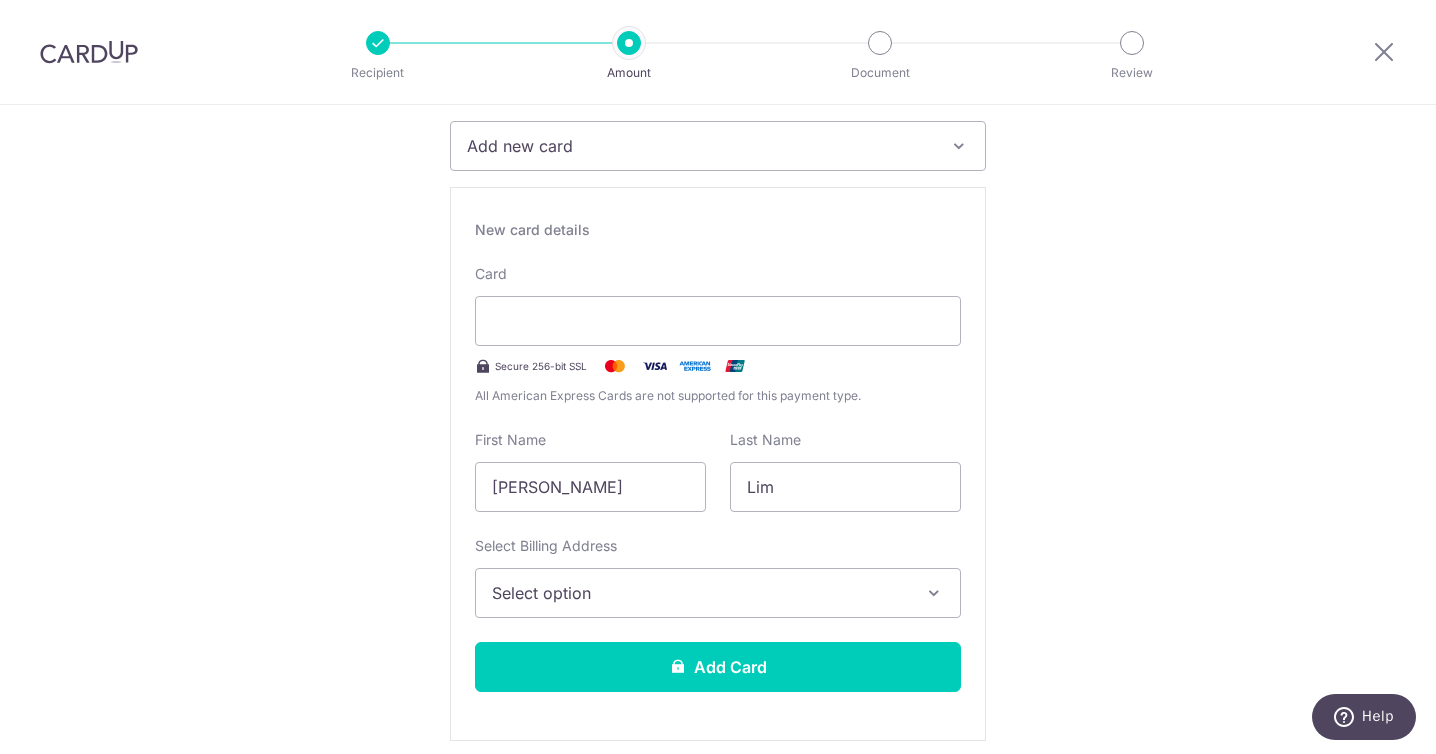 click on "Select option" at bounding box center (700, 593) 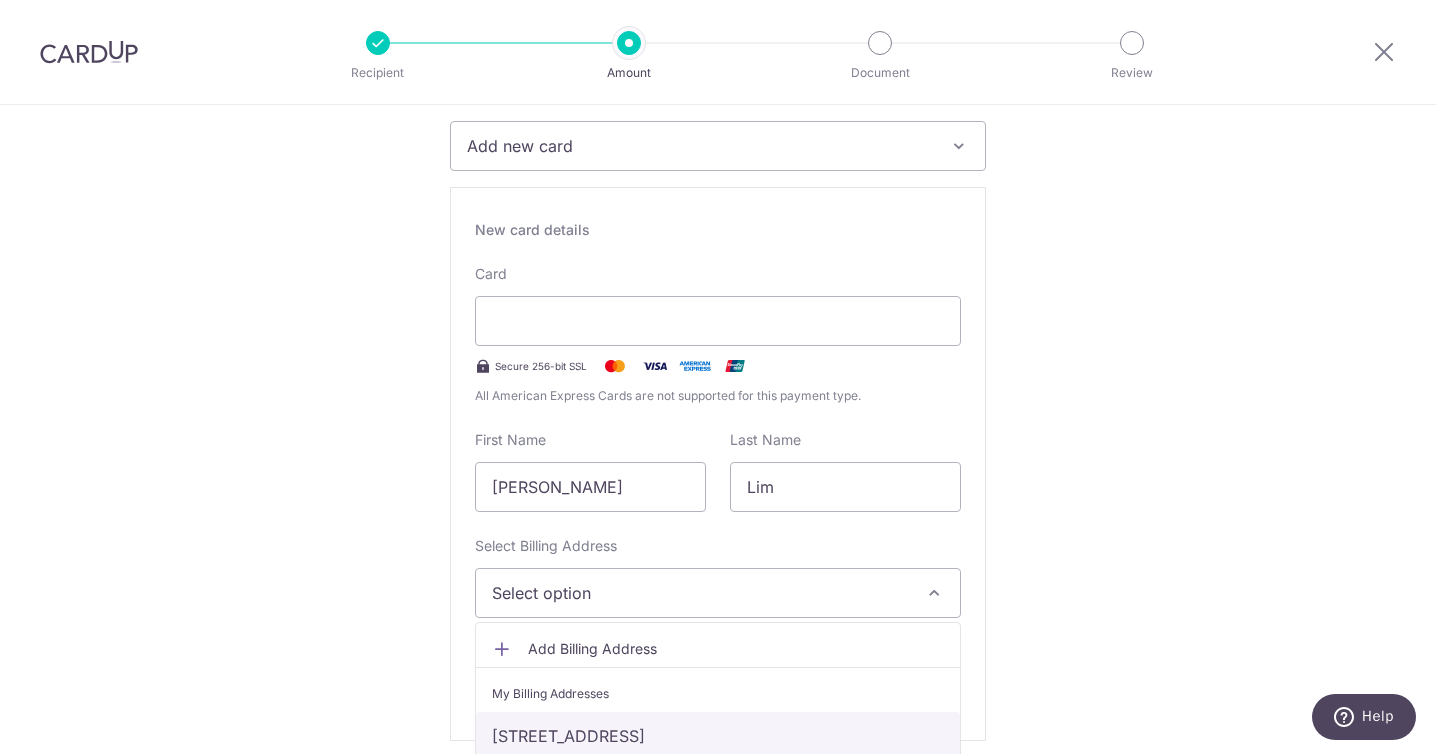 click on "172 Bukit Batok West Avenue 8, #20-341, Singapore, Singapore-650172" at bounding box center [718, 736] 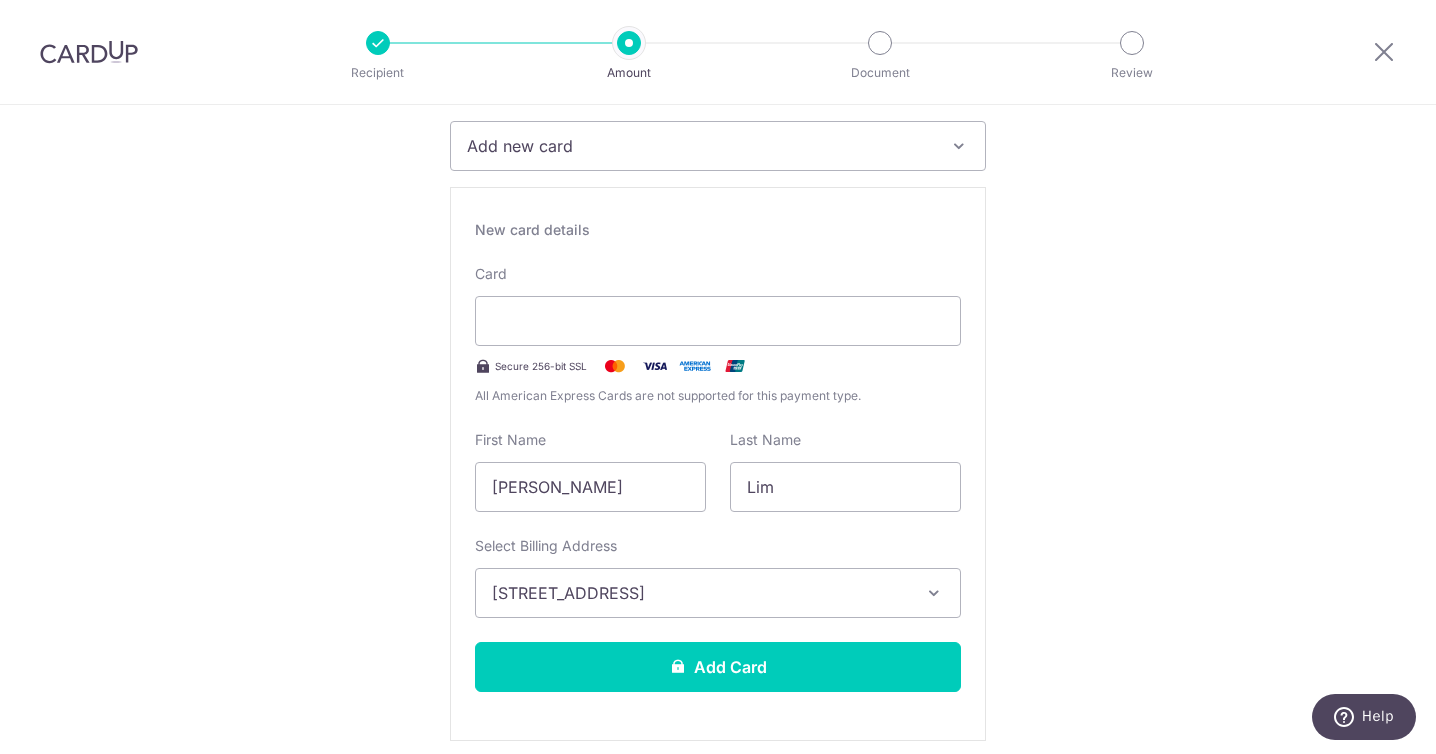 click on "Tell us more about your payment
Enter payment amount
SGD
2,339.69
2339.69
Select Card
Add new card
Add credit card
Your Cards
**** 2943
**** 3179
Secure 256-bit SSL
Text
New card details
Card
Secure 256-bit SSL" at bounding box center (718, 1073) 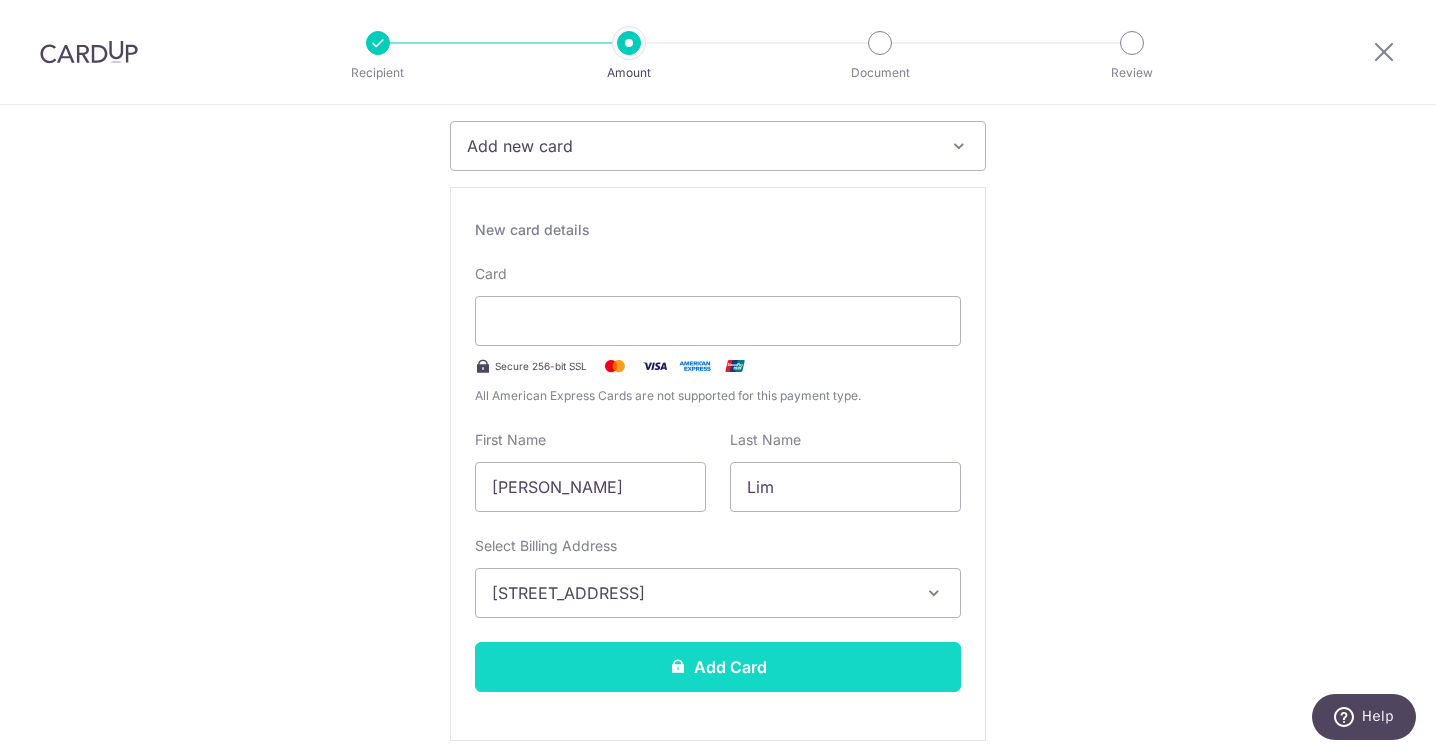 click on "Add Card" at bounding box center [718, 667] 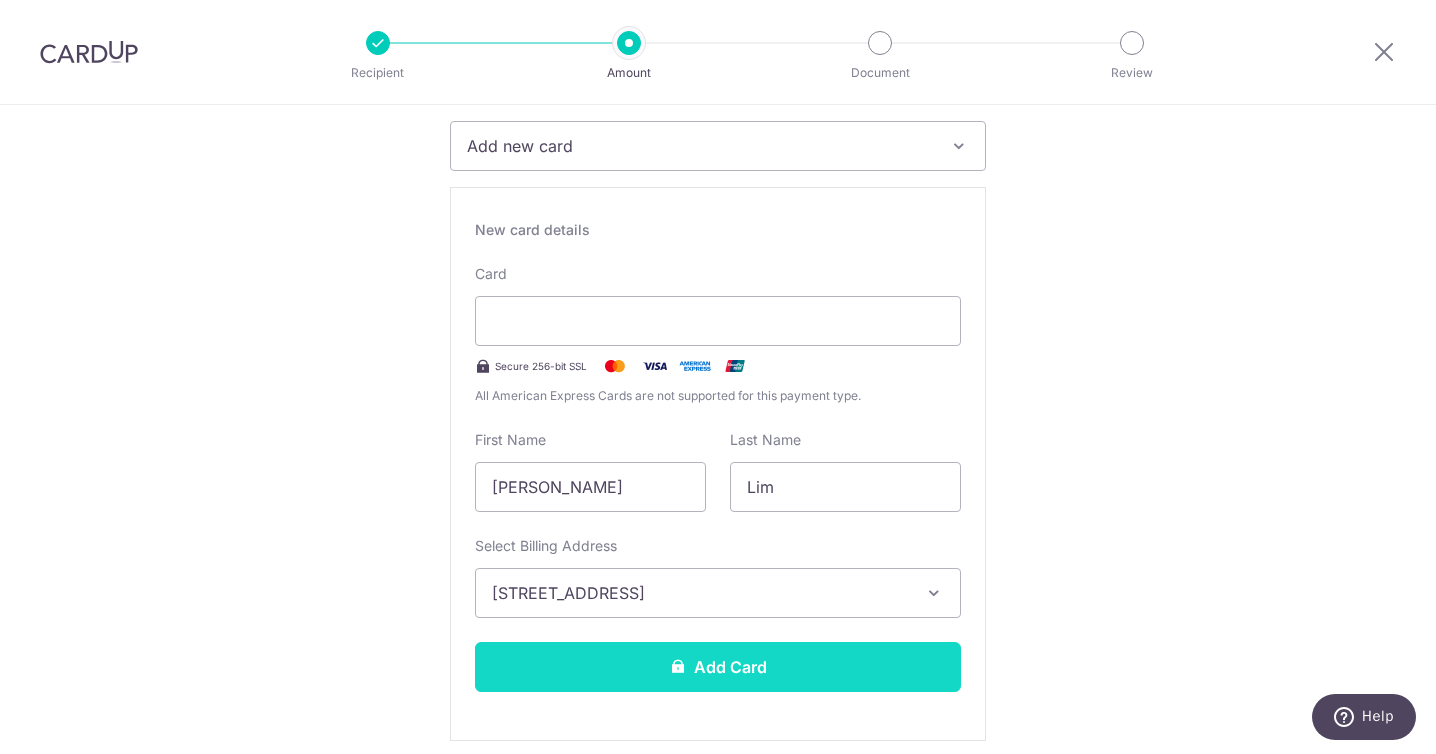 click on "Add Card" at bounding box center (718, 667) 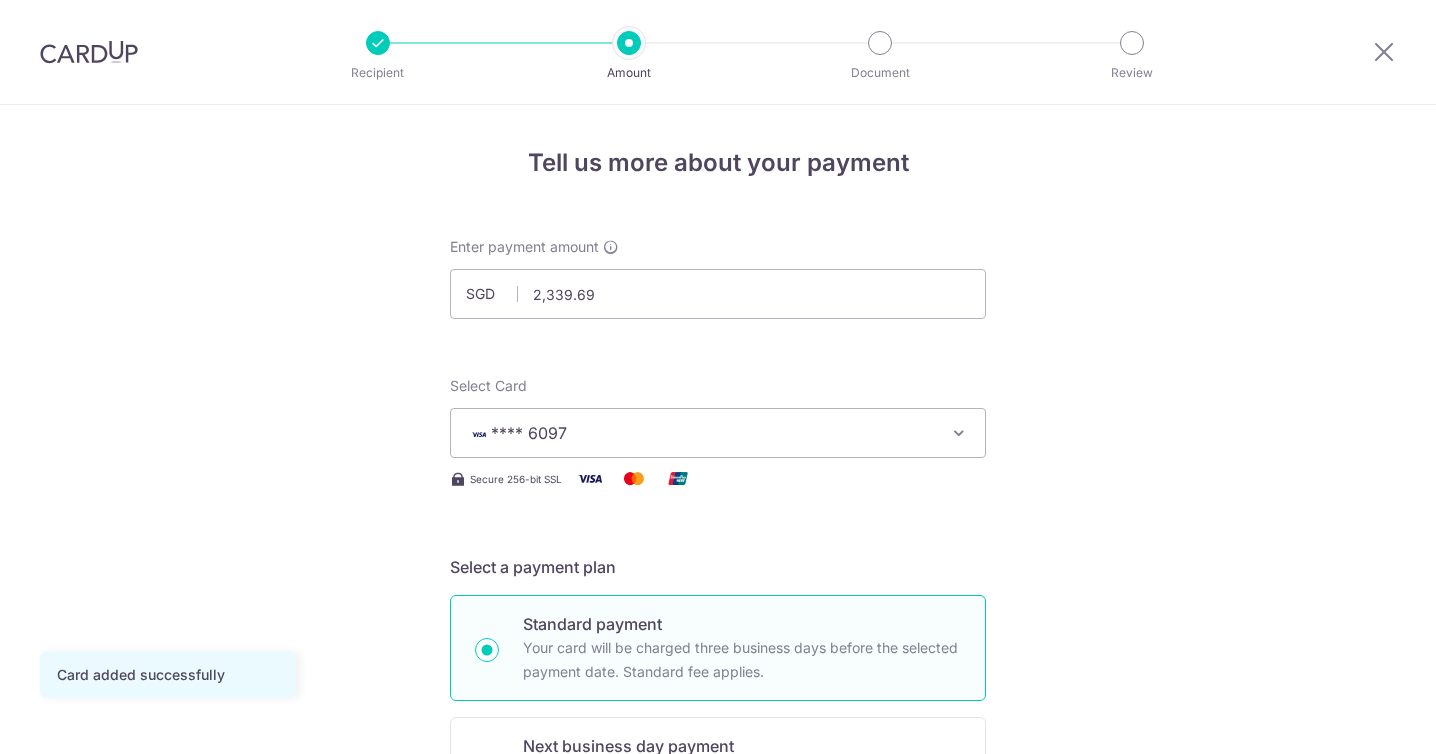 scroll, scrollTop: 0, scrollLeft: 0, axis: both 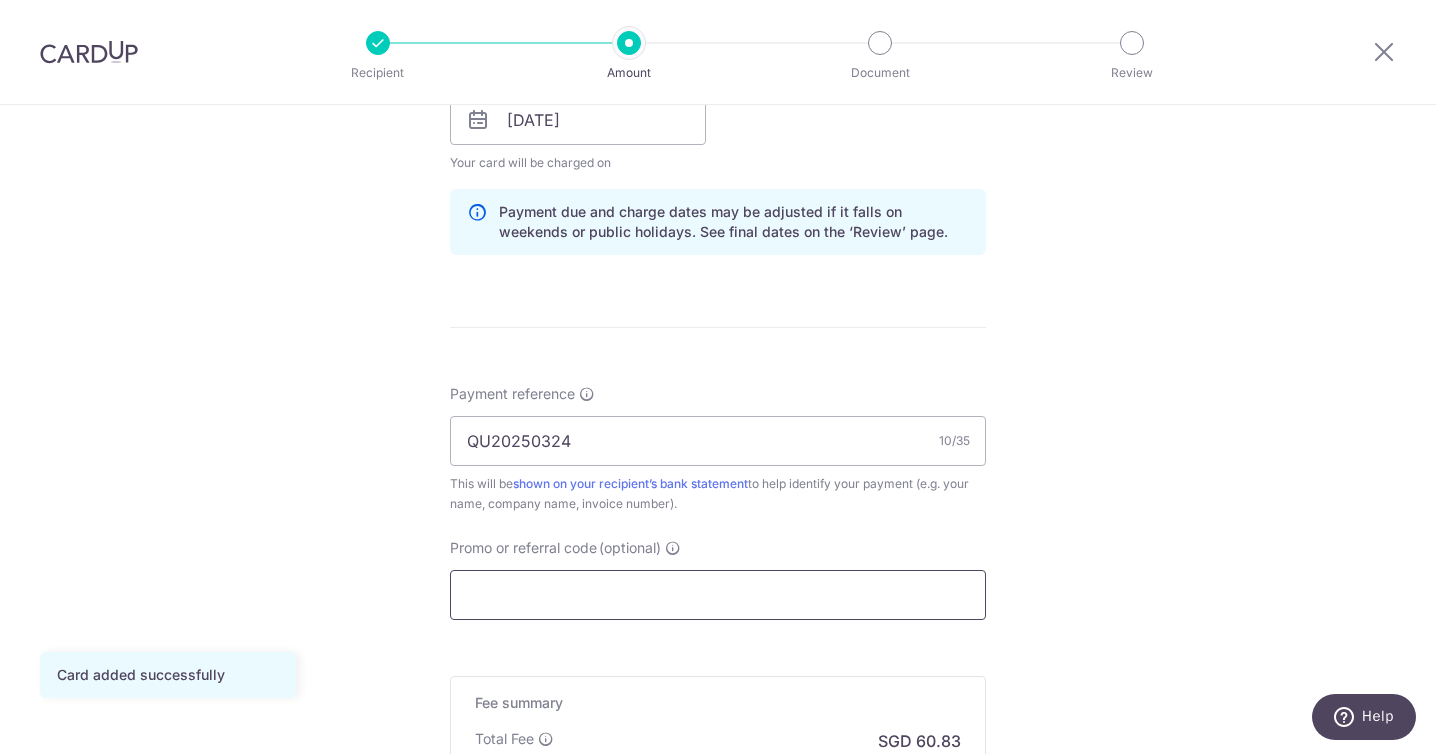 click on "Promo or referral code
(optional)" at bounding box center [718, 595] 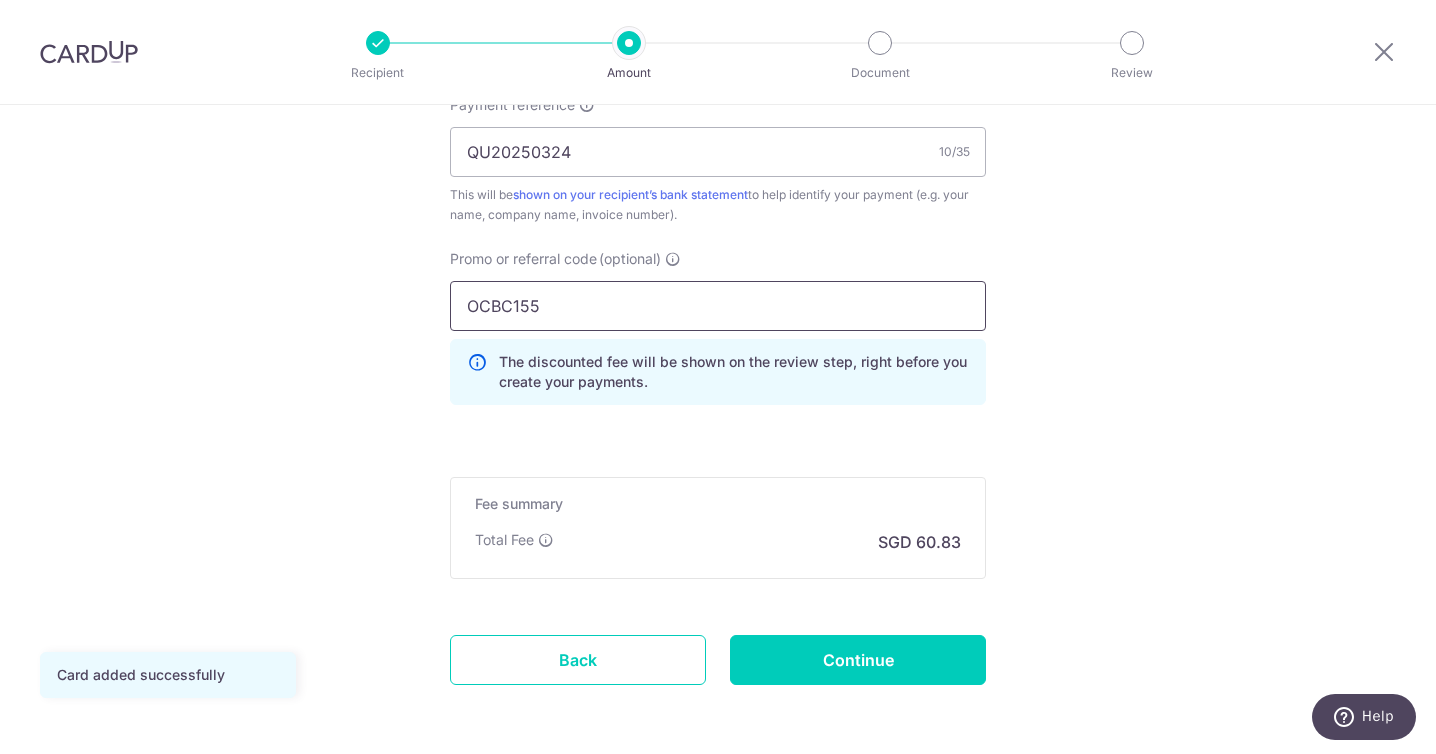 scroll, scrollTop: 1332, scrollLeft: 0, axis: vertical 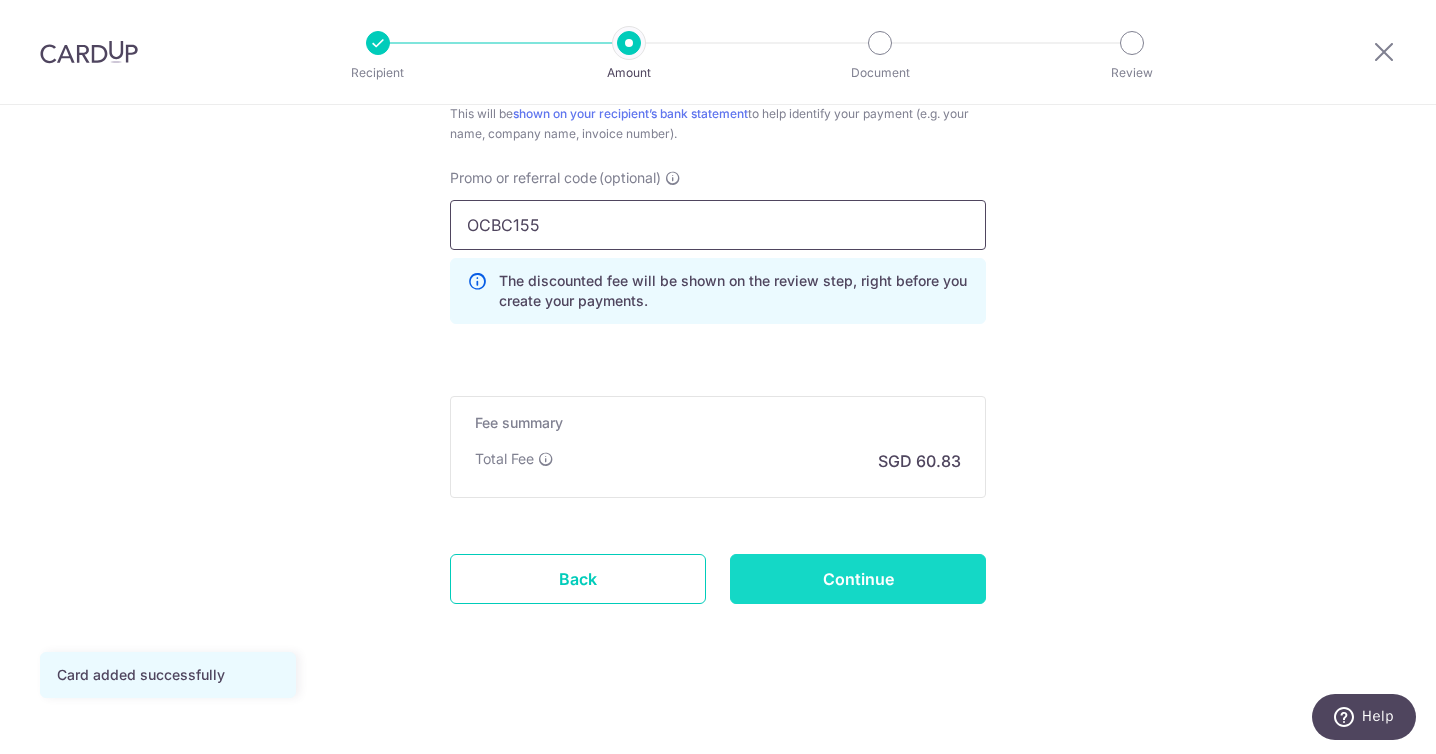type on "OCBC155" 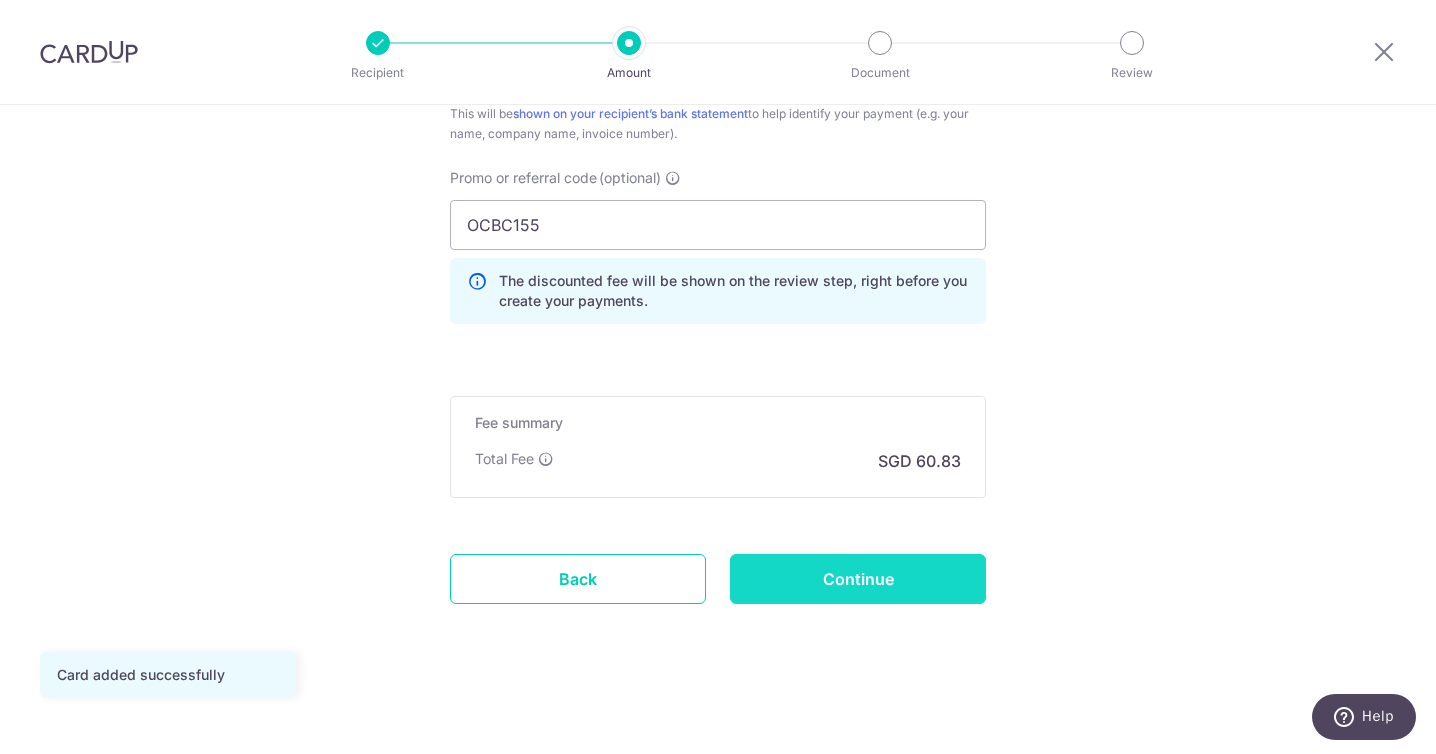 click on "Continue" at bounding box center (858, 579) 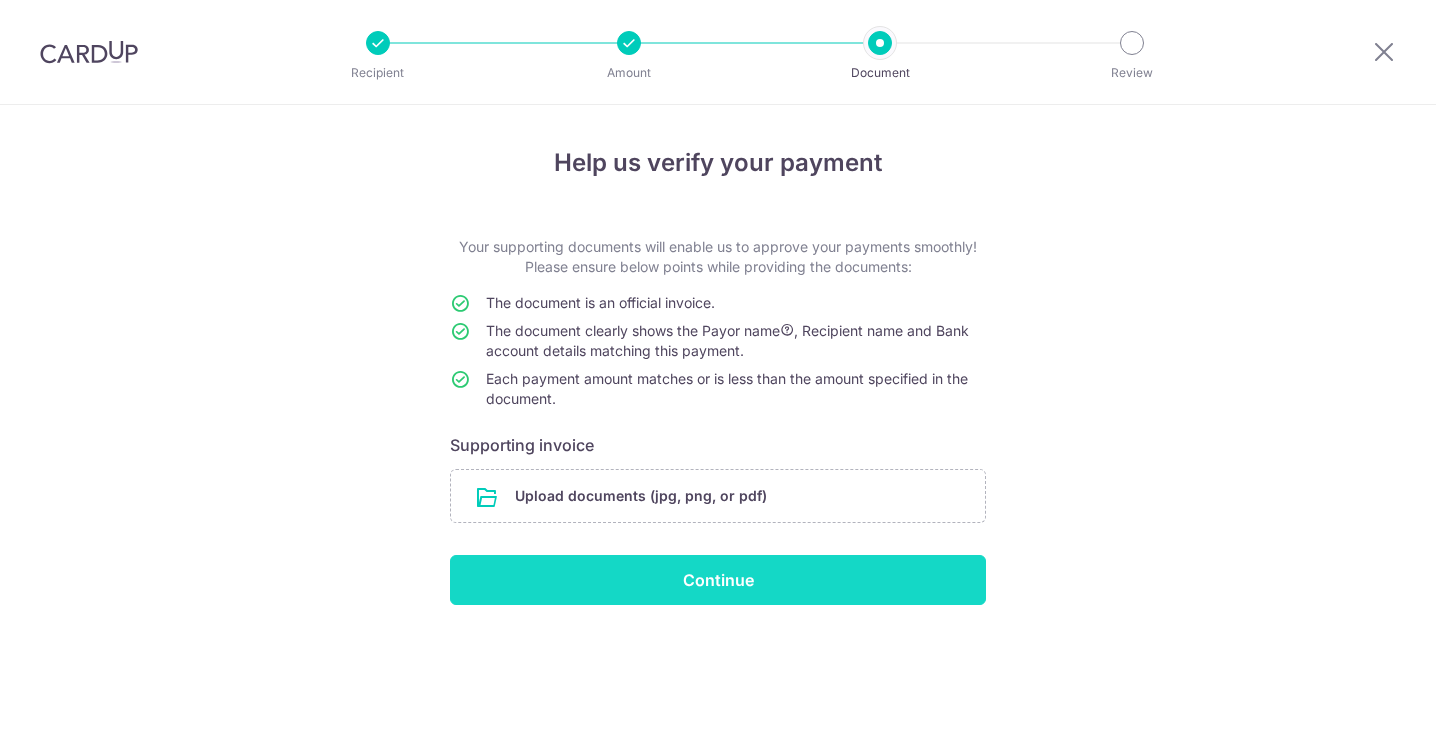 scroll, scrollTop: 0, scrollLeft: 0, axis: both 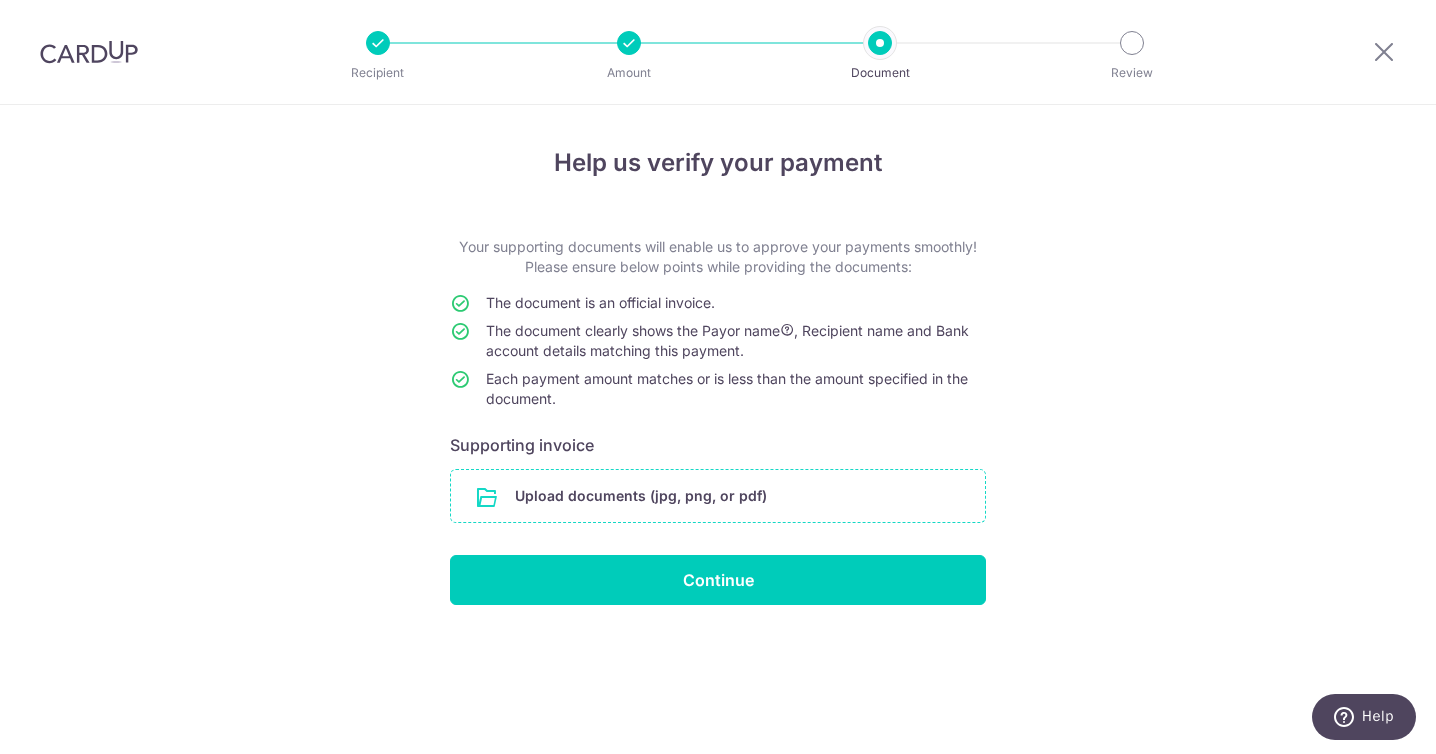 click at bounding box center (718, 496) 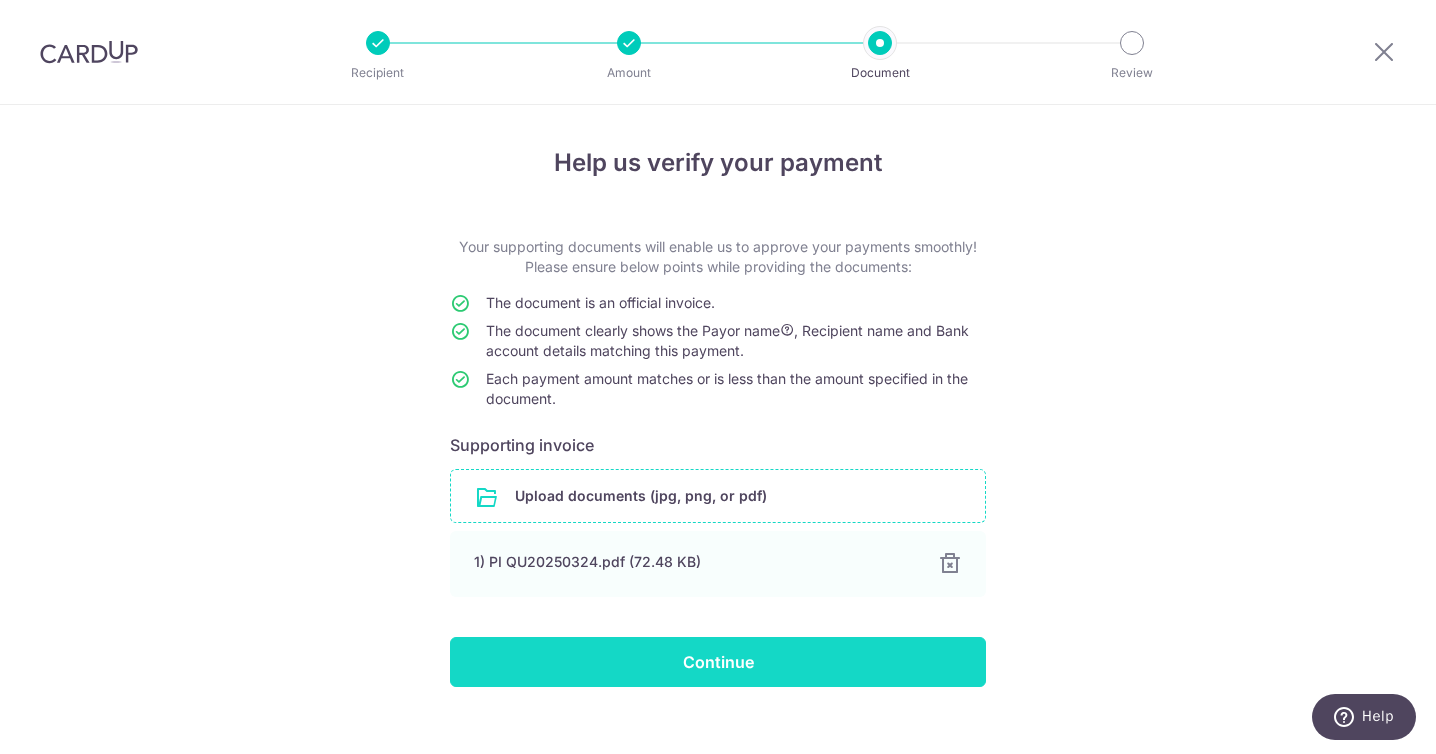 click on "Continue" at bounding box center [718, 662] 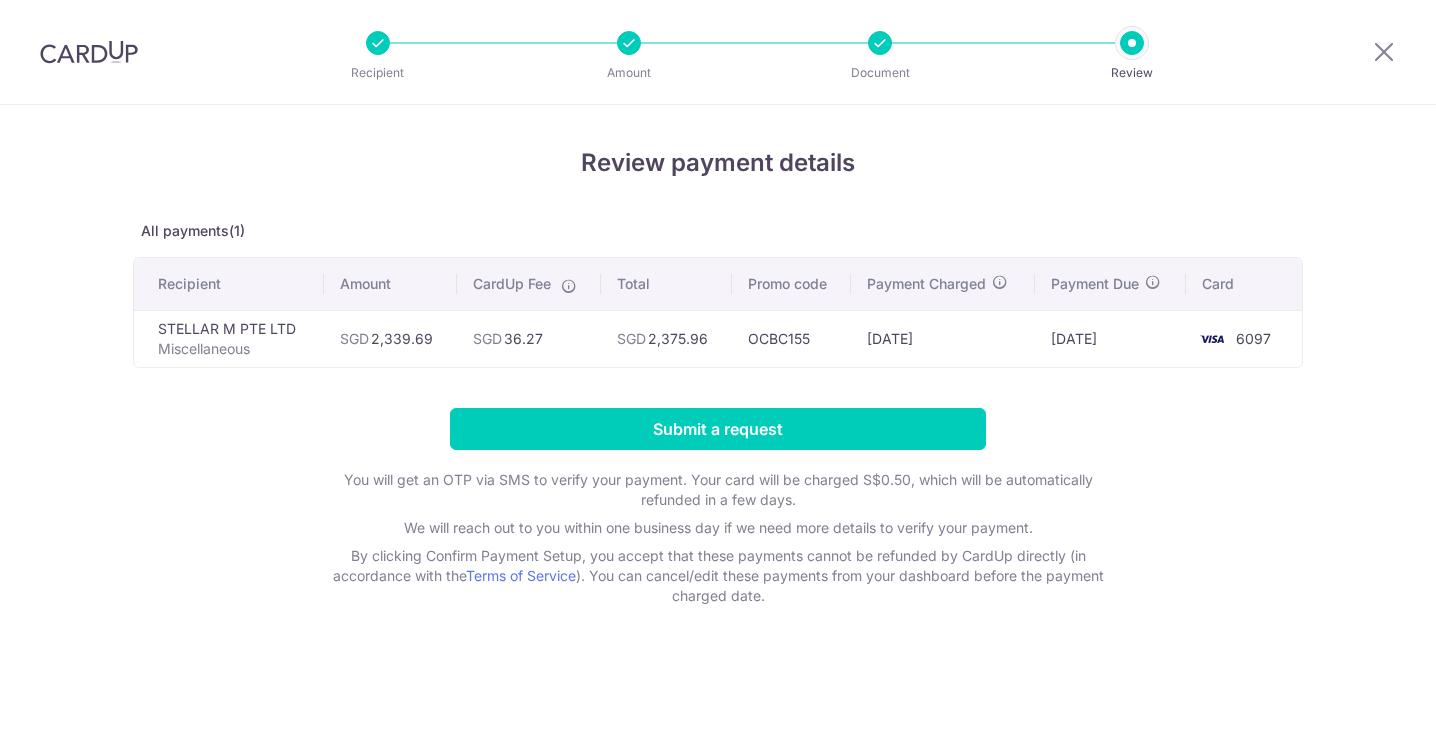 scroll, scrollTop: 0, scrollLeft: 0, axis: both 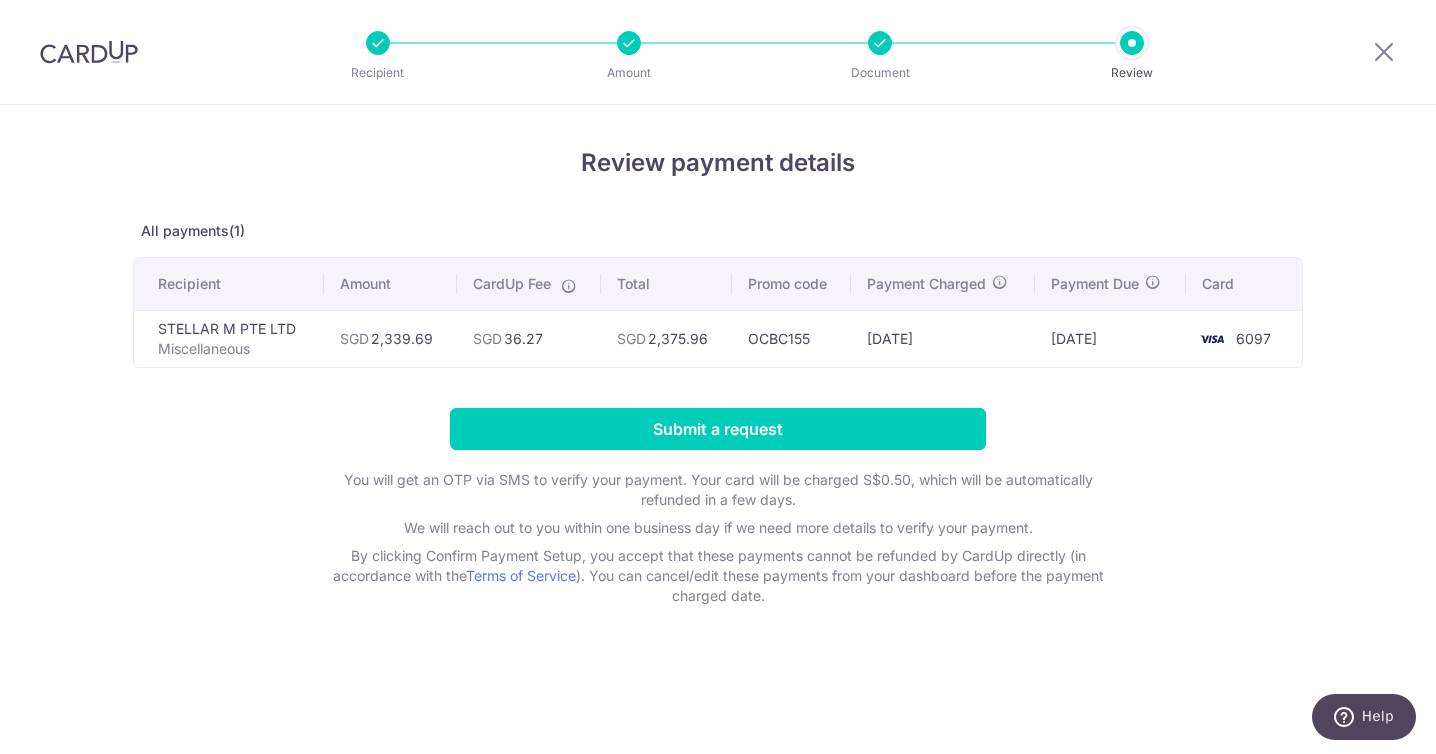 click at bounding box center [629, 43] 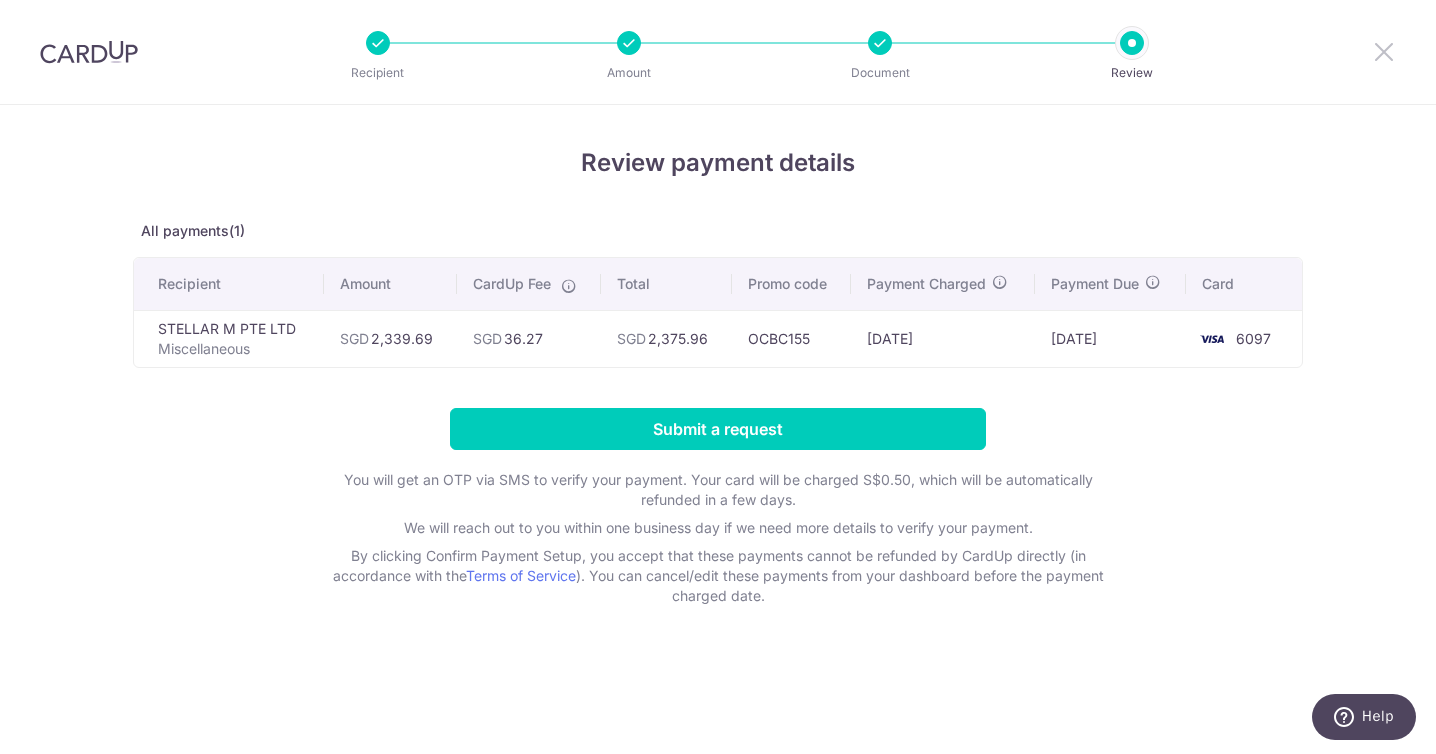 click at bounding box center [1384, 51] 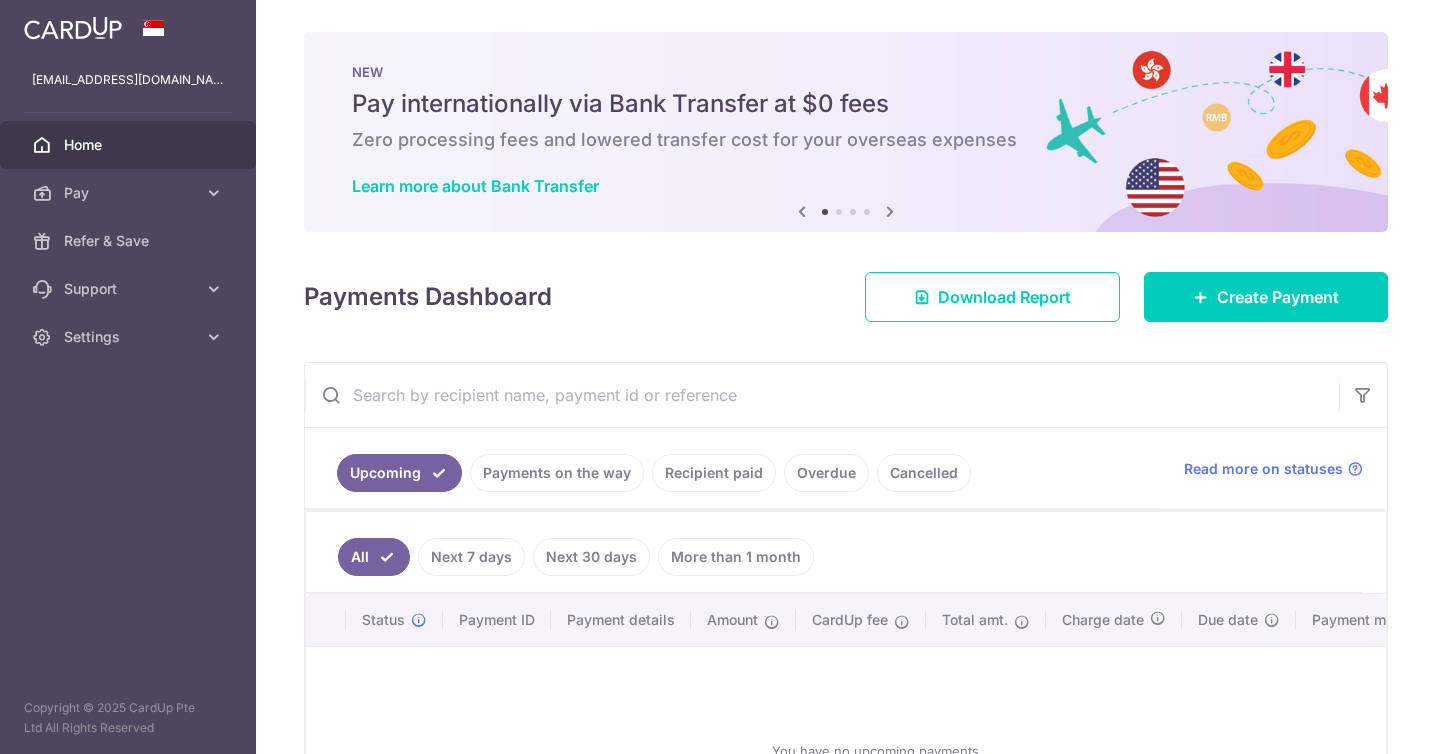 scroll, scrollTop: 0, scrollLeft: 0, axis: both 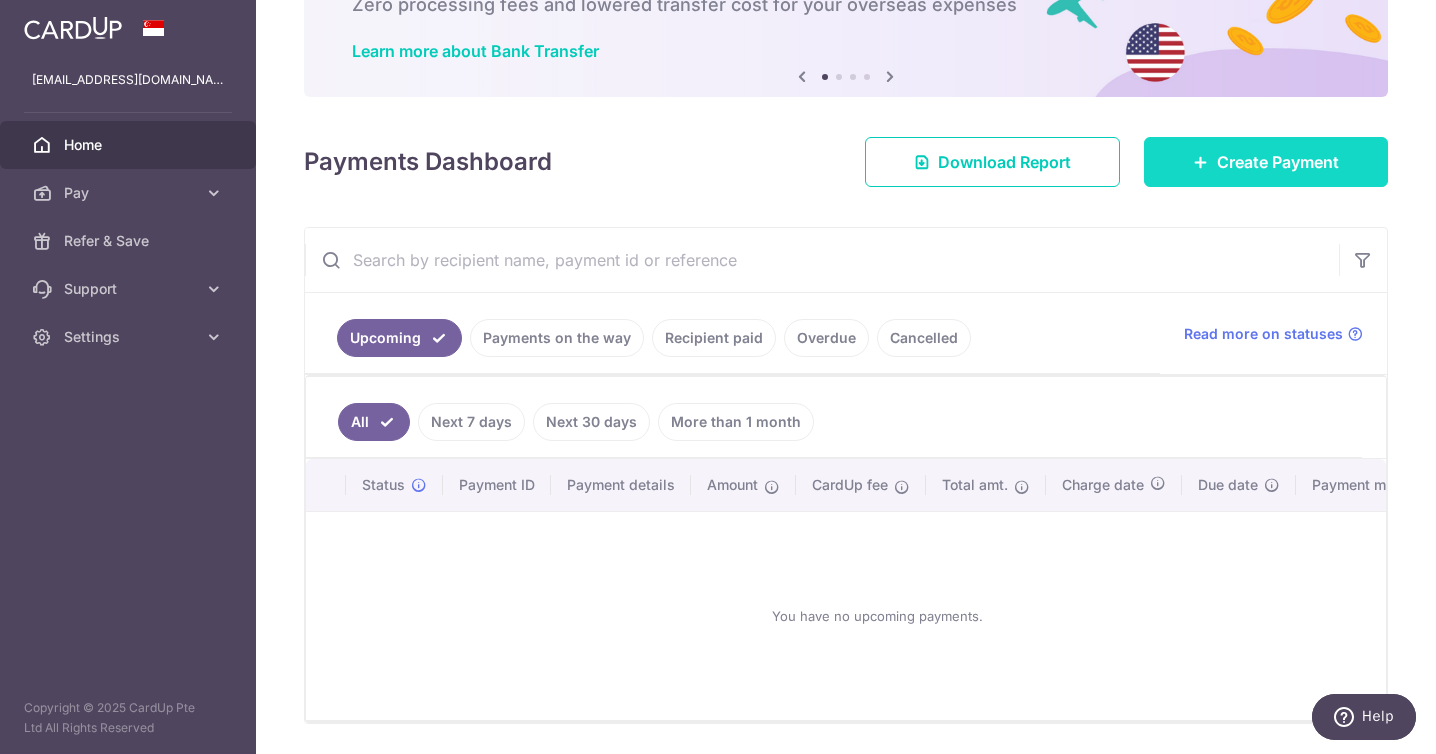 click on "Create Payment" at bounding box center [1266, 162] 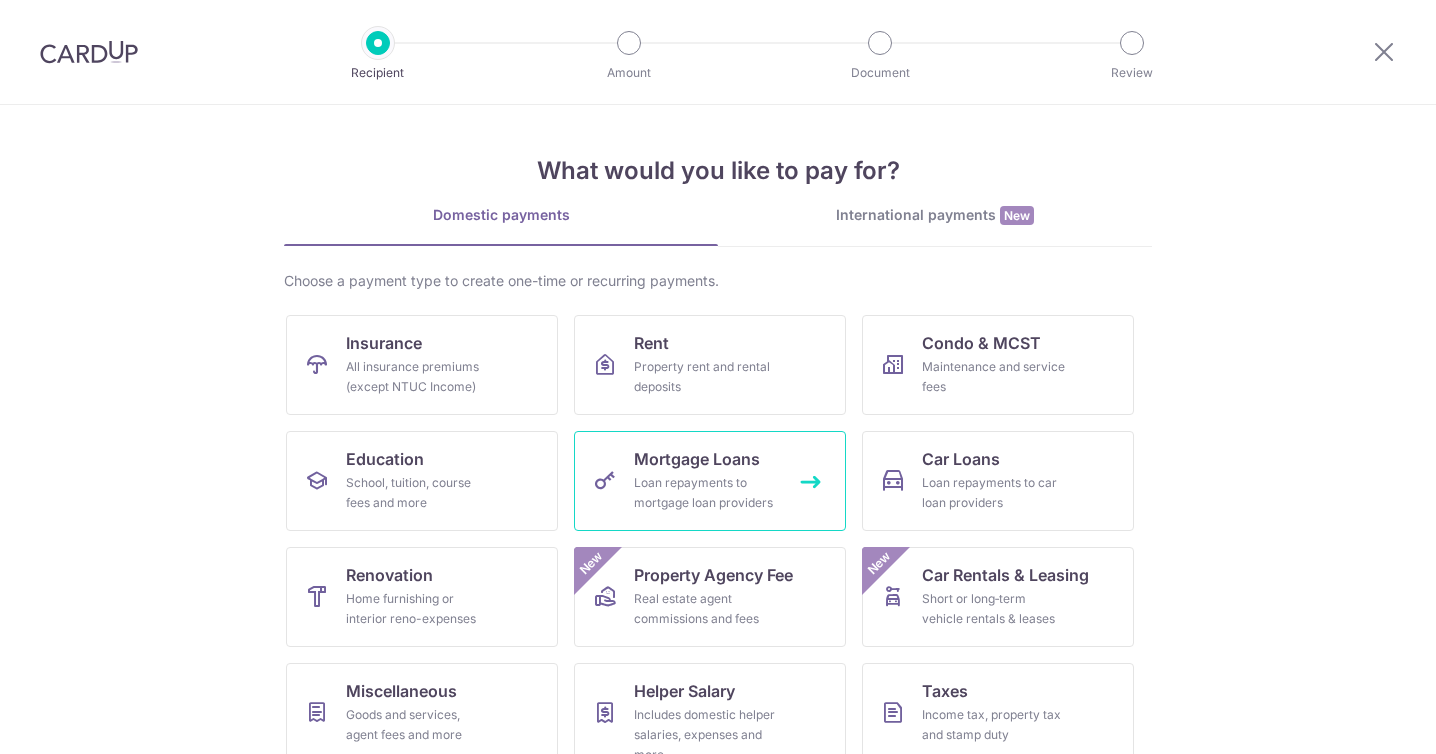 scroll, scrollTop: 0, scrollLeft: 0, axis: both 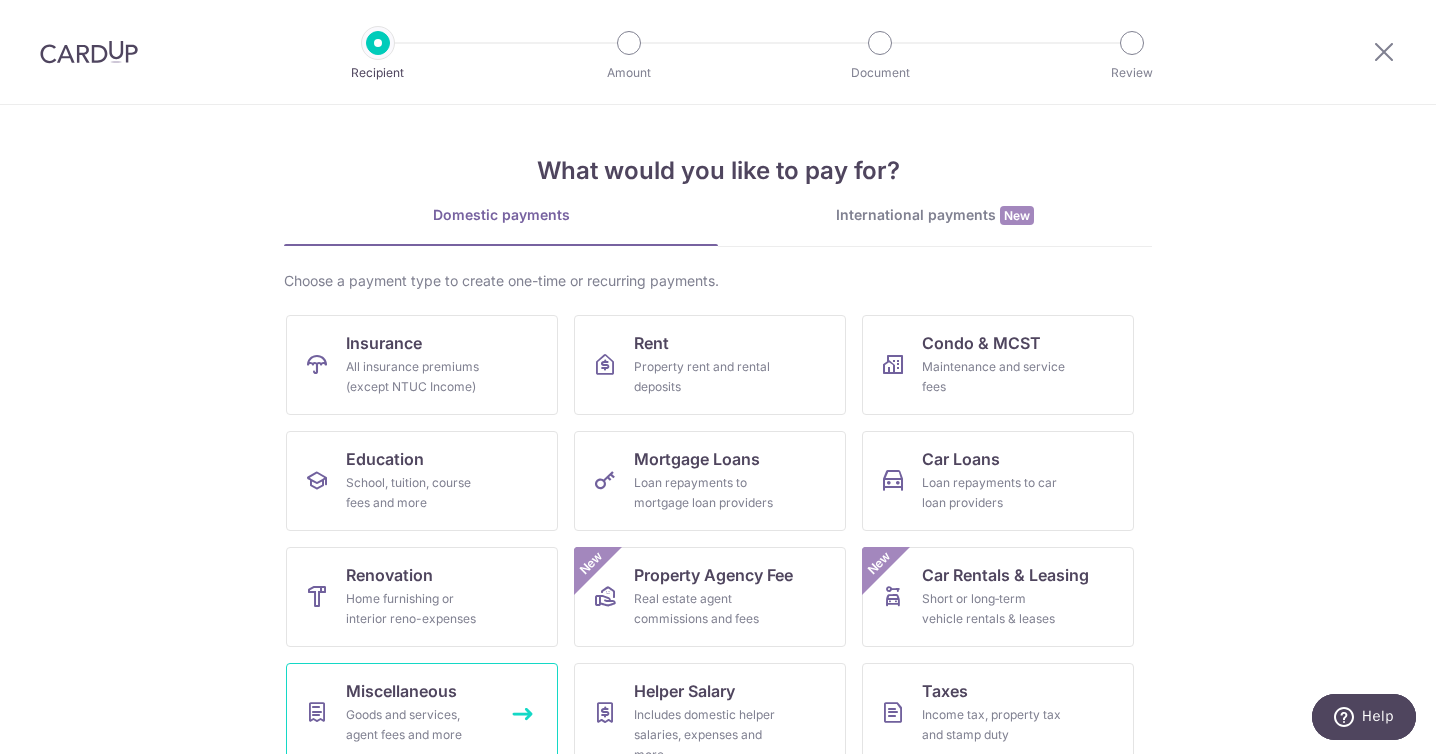 click on "Goods and services, agent fees and more" at bounding box center (418, 725) 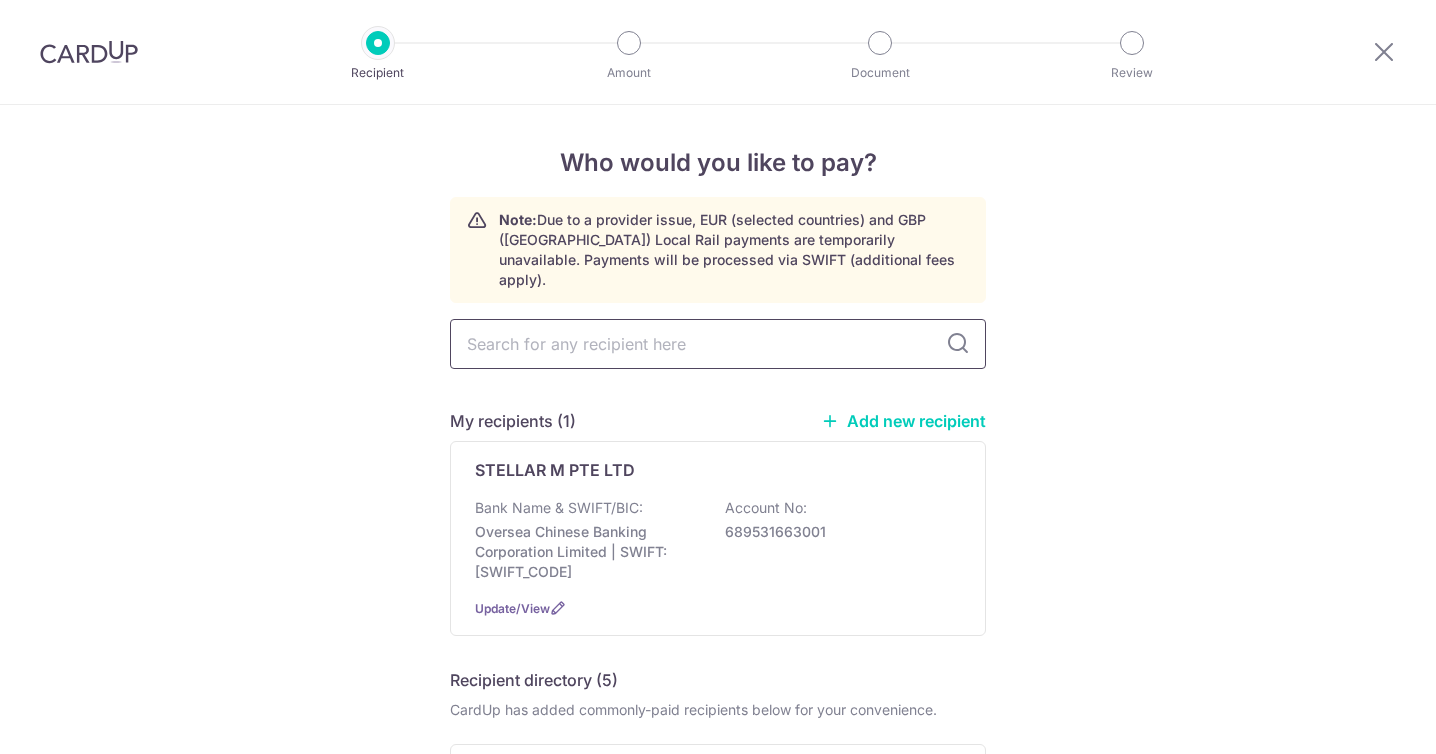 scroll, scrollTop: 0, scrollLeft: 0, axis: both 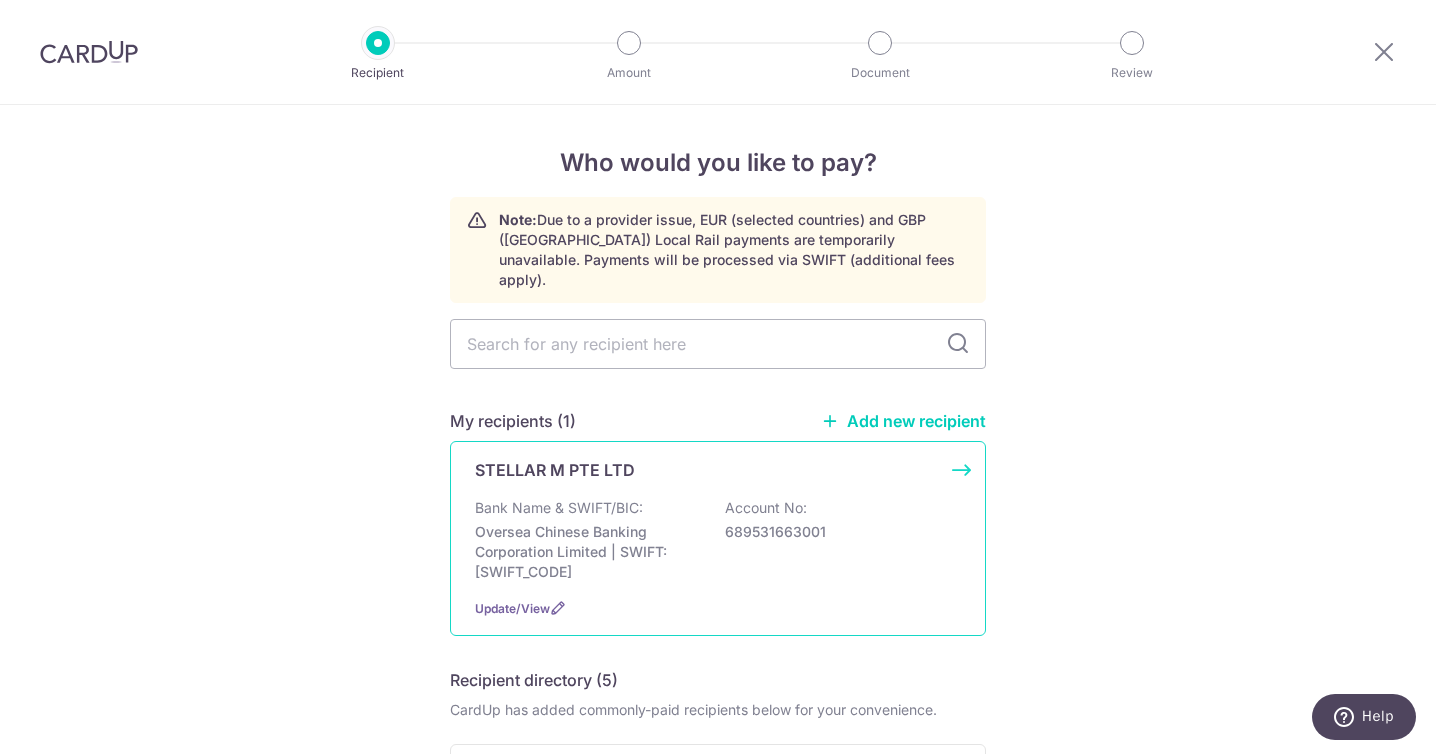 click on "Oversea Chinese Banking Corporation Limited | SWIFT: [SWIFT_CODE]" at bounding box center (587, 552) 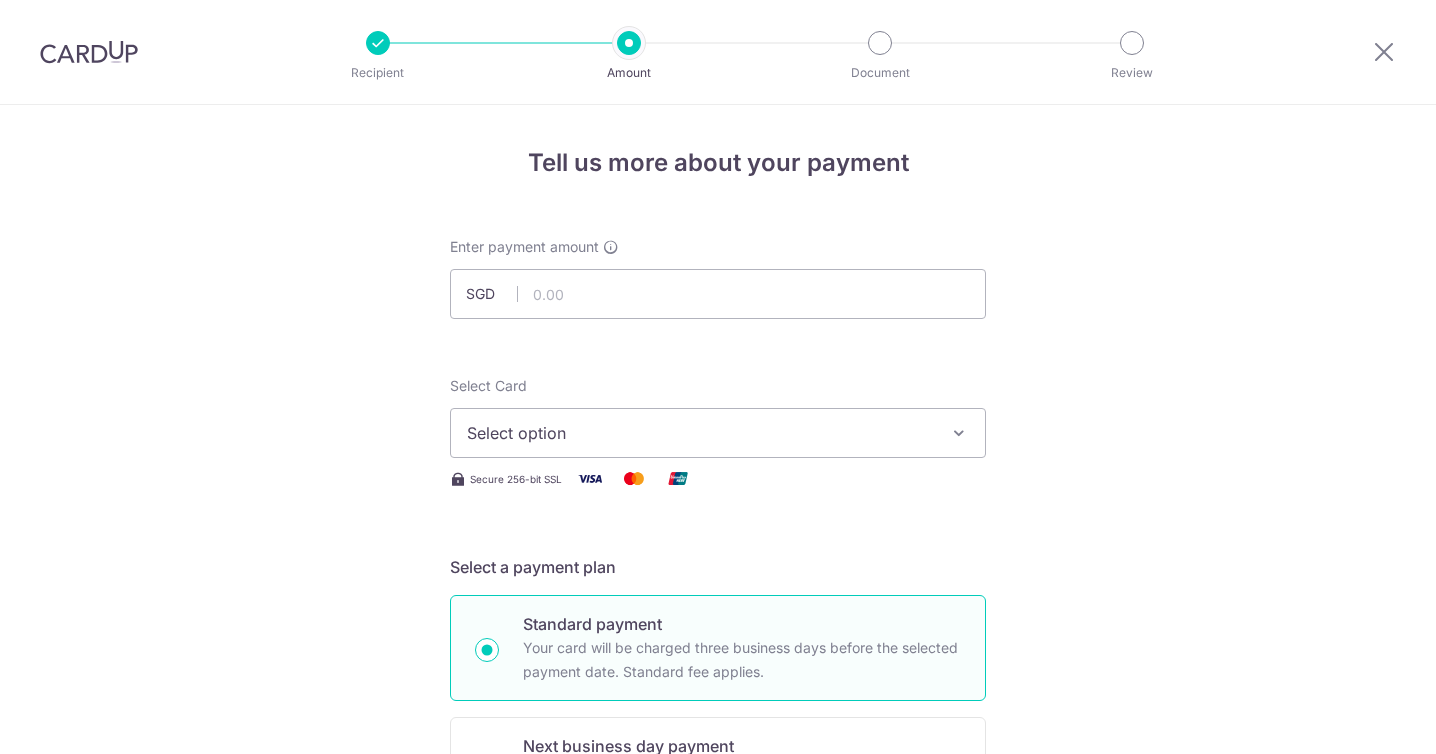 scroll, scrollTop: 0, scrollLeft: 0, axis: both 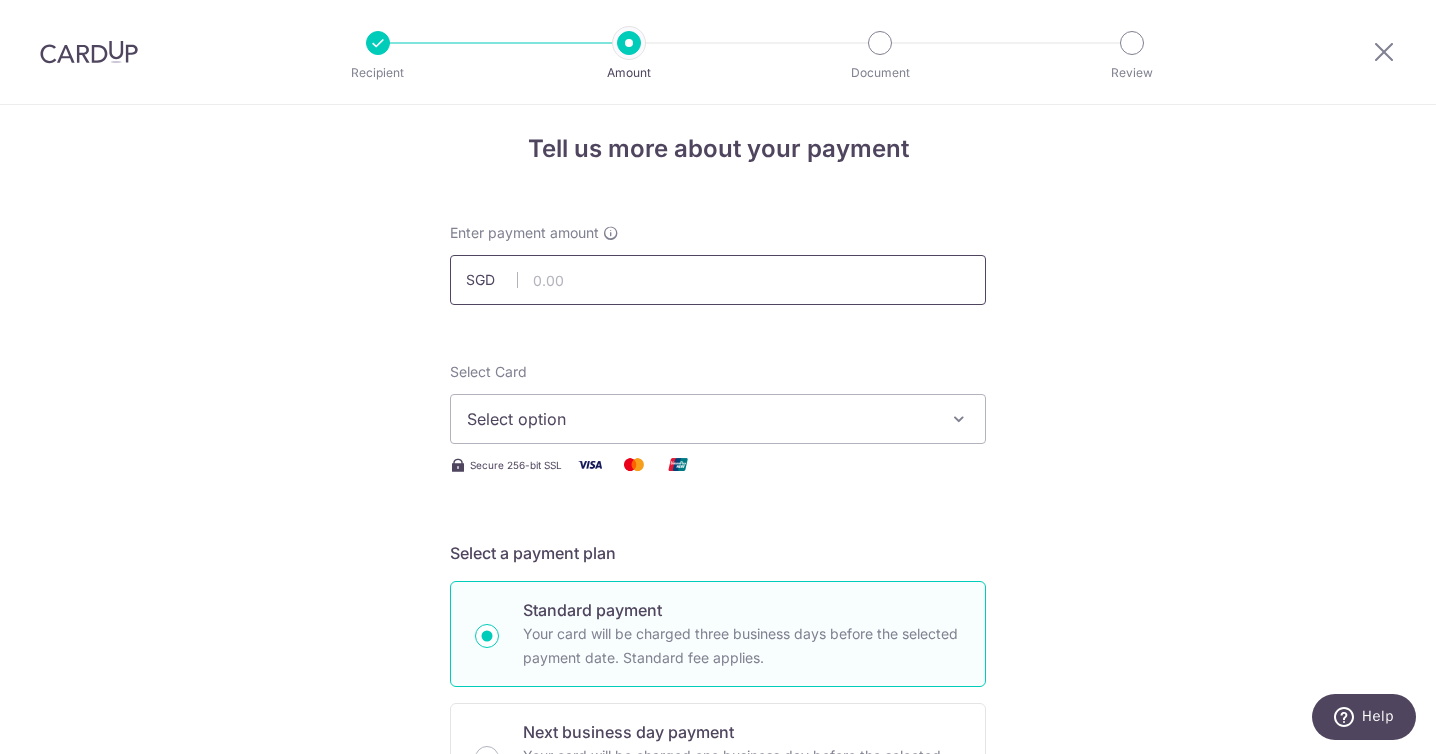 click at bounding box center (718, 280) 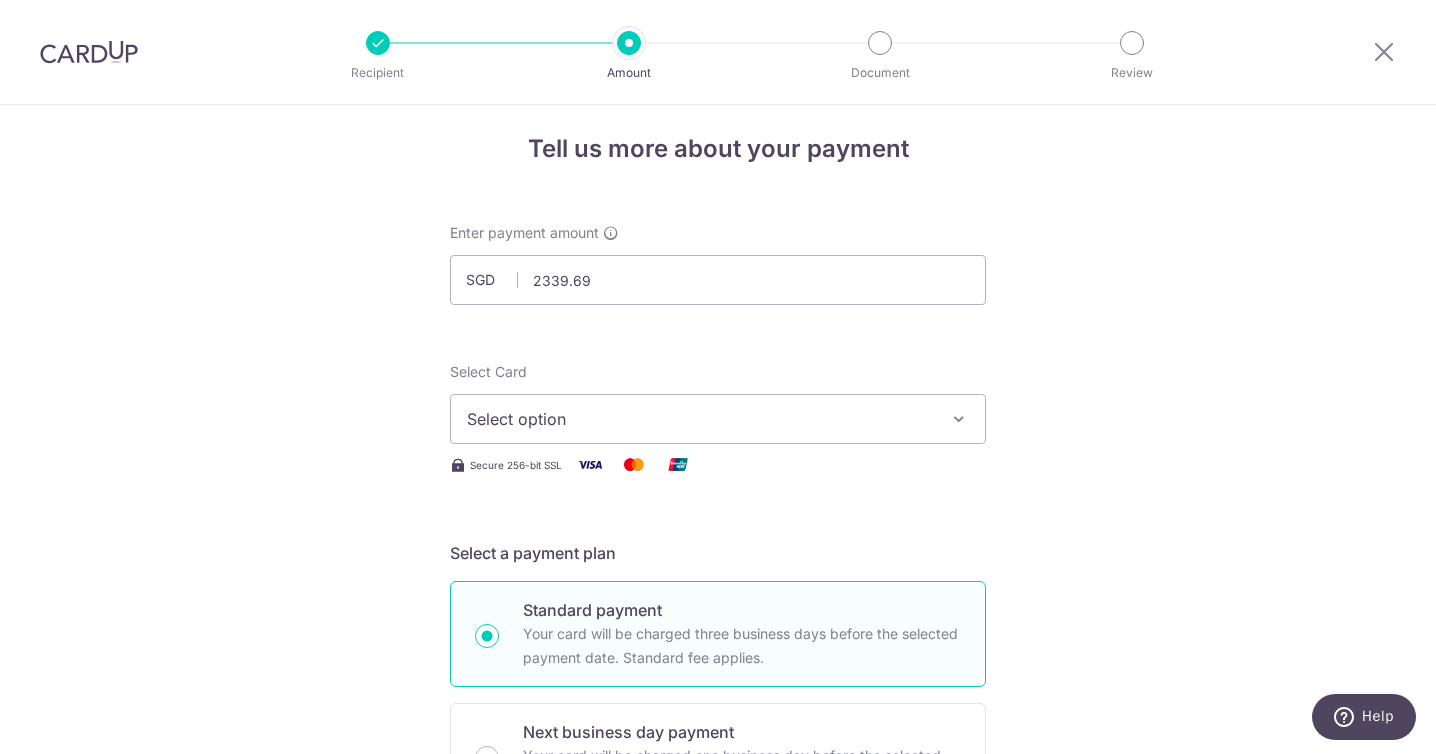 type on "2,339.69" 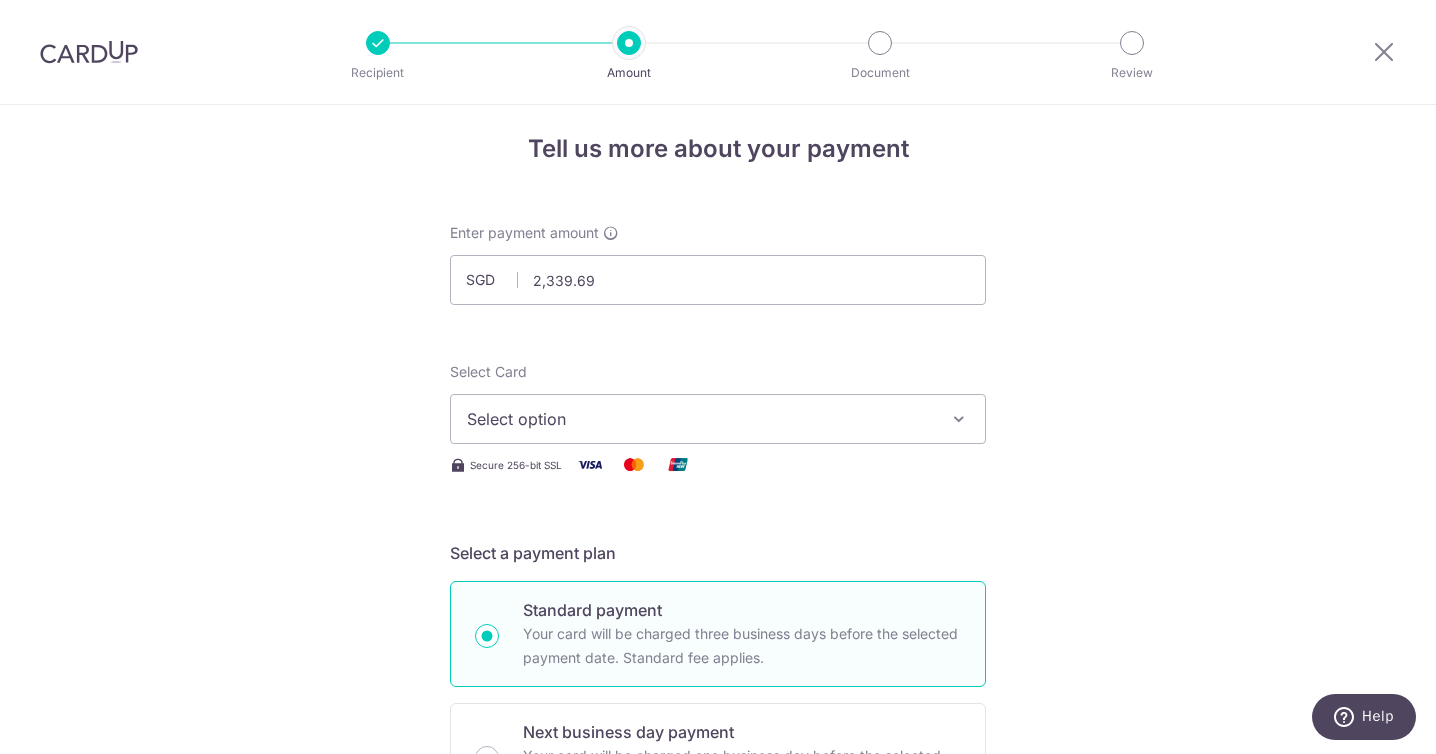 click on "Select option" at bounding box center (700, 419) 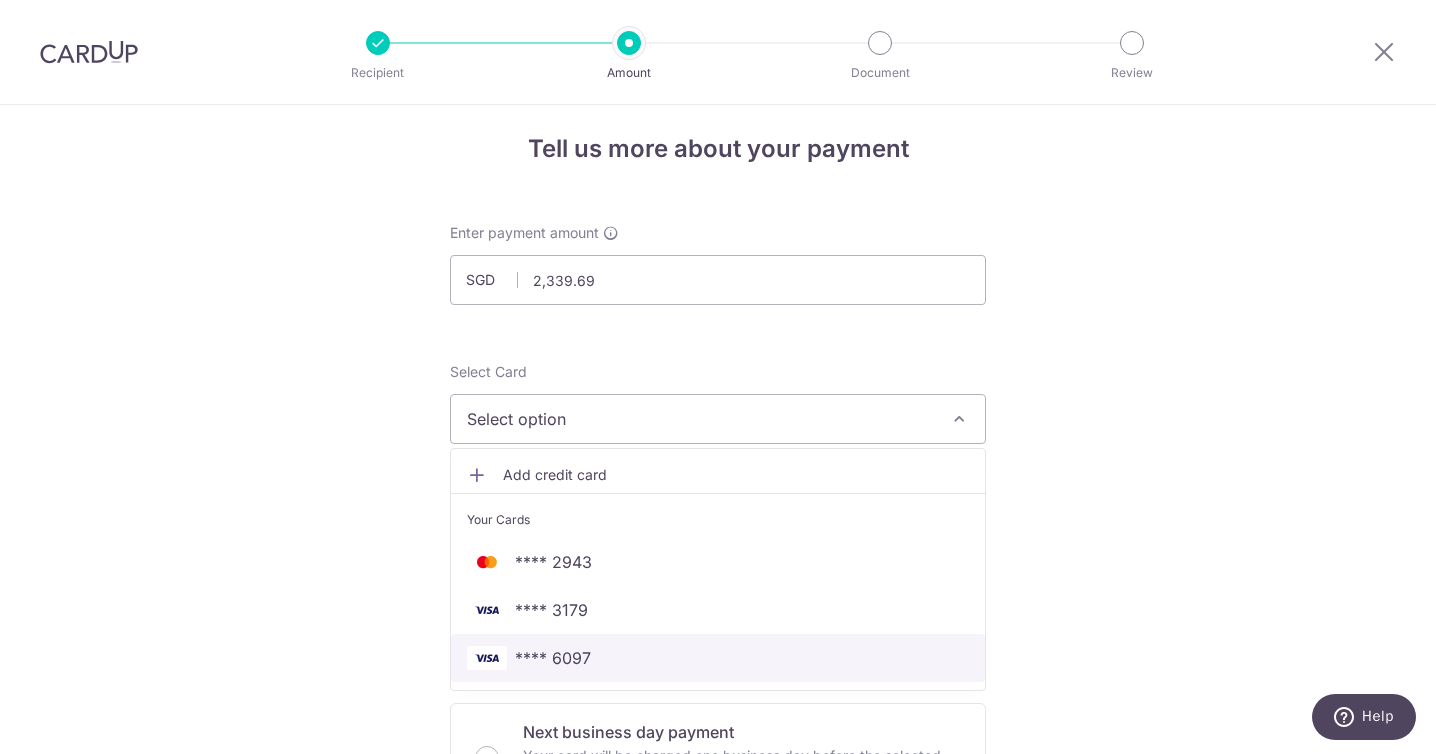 click on "**** 6097" at bounding box center [718, 658] 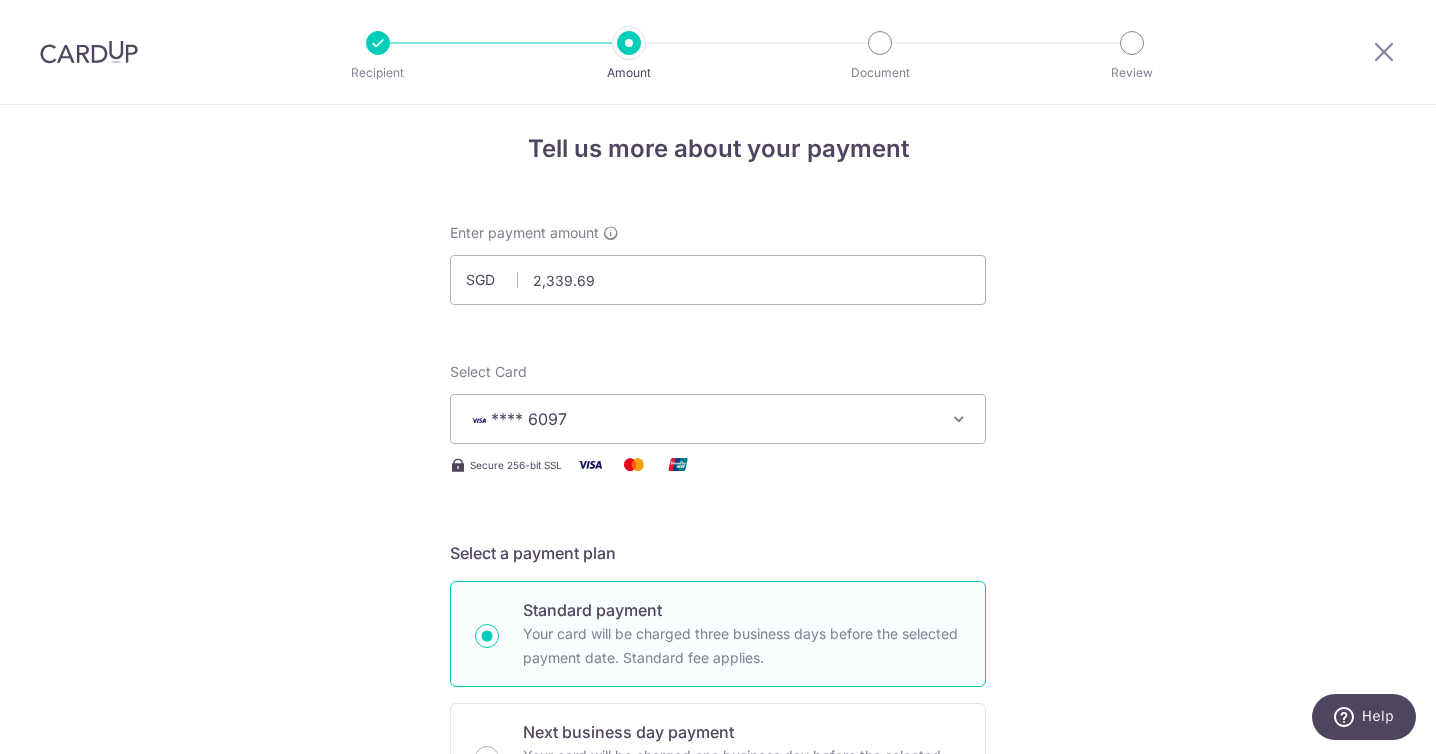 click at bounding box center (959, 419) 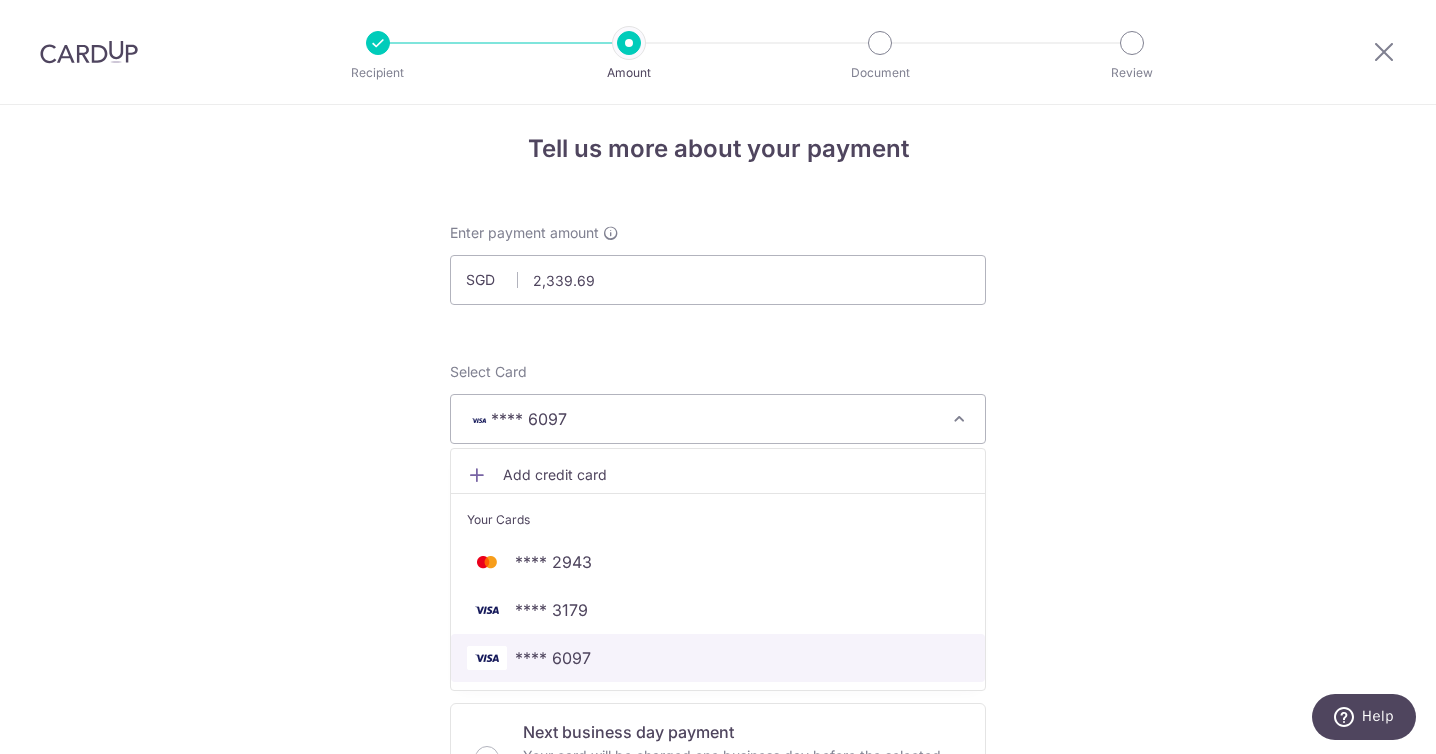 click on "**** 6097" at bounding box center [553, 658] 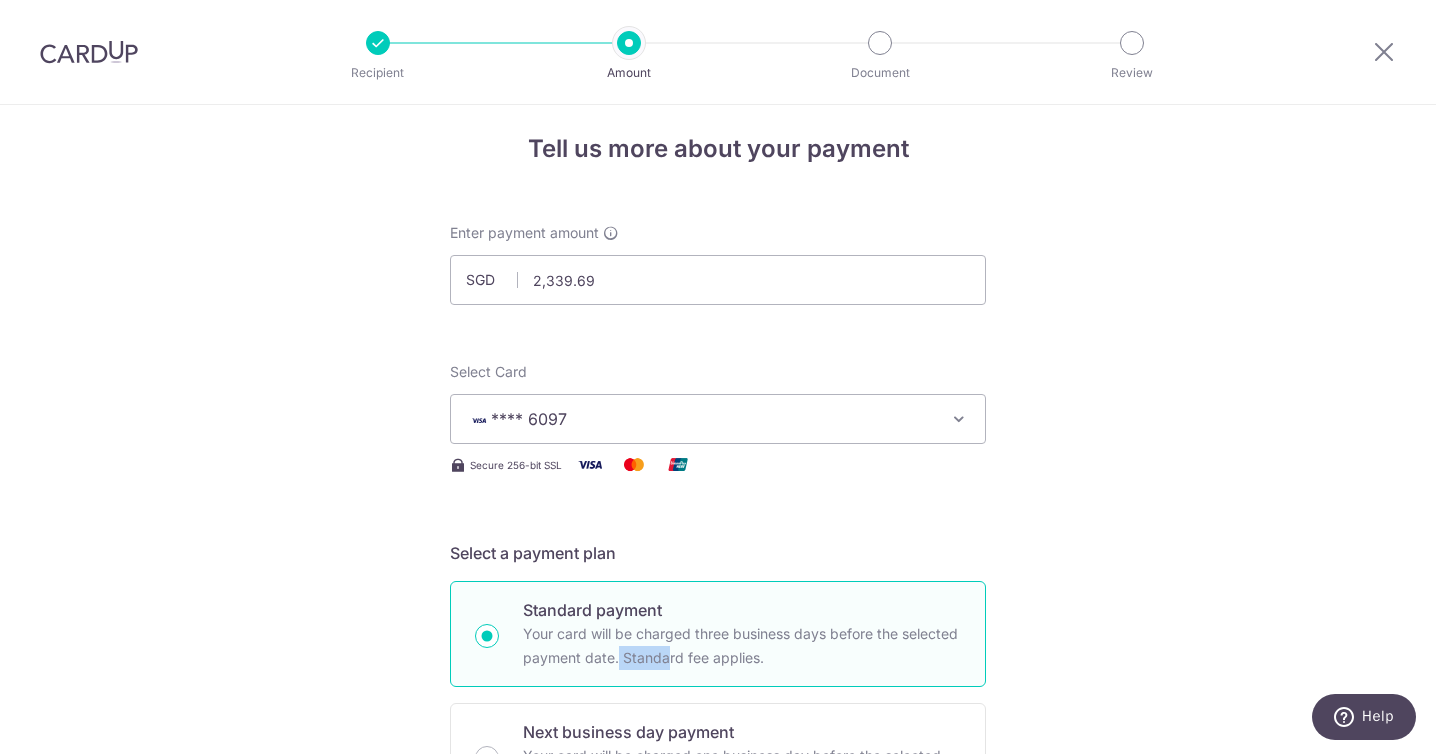 click on "**** 6097" at bounding box center [718, 419] 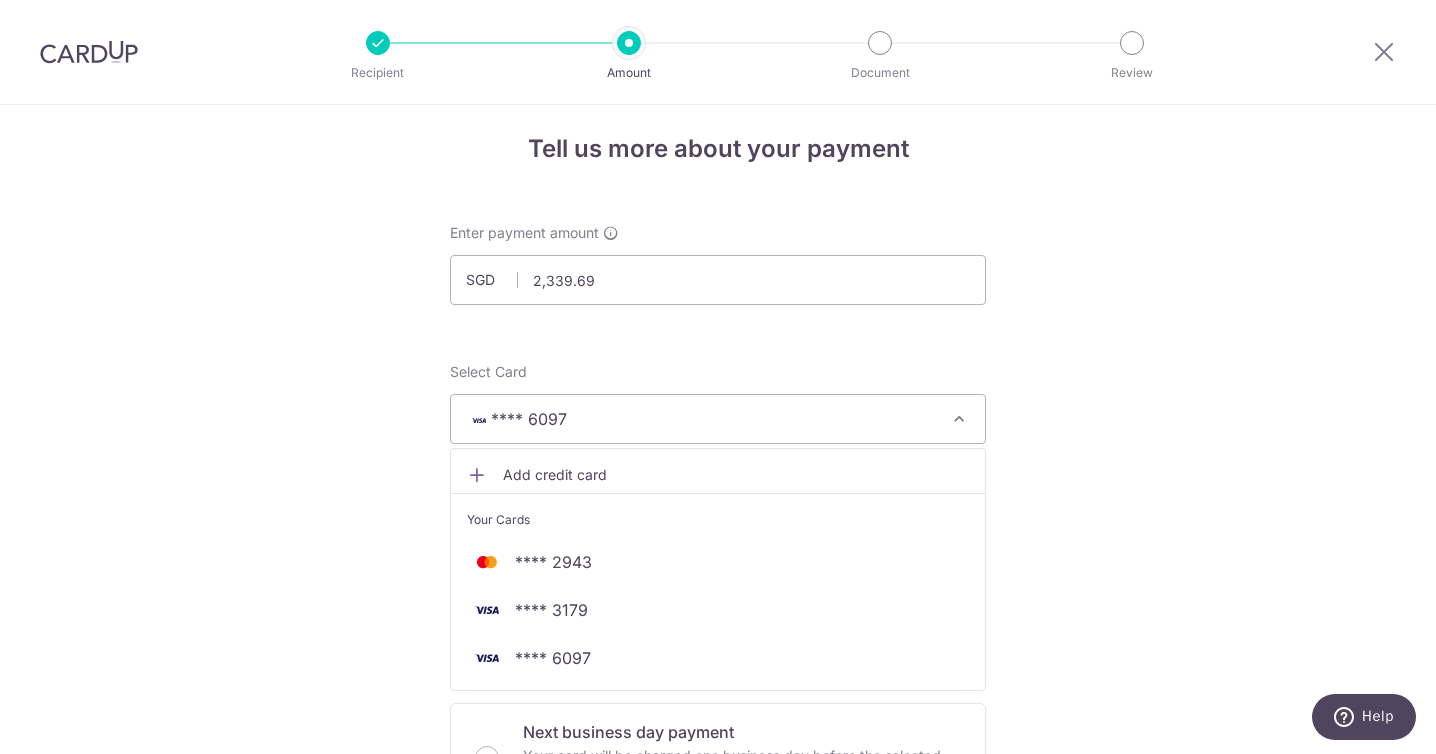 click on "Add credit card" at bounding box center (718, 475) 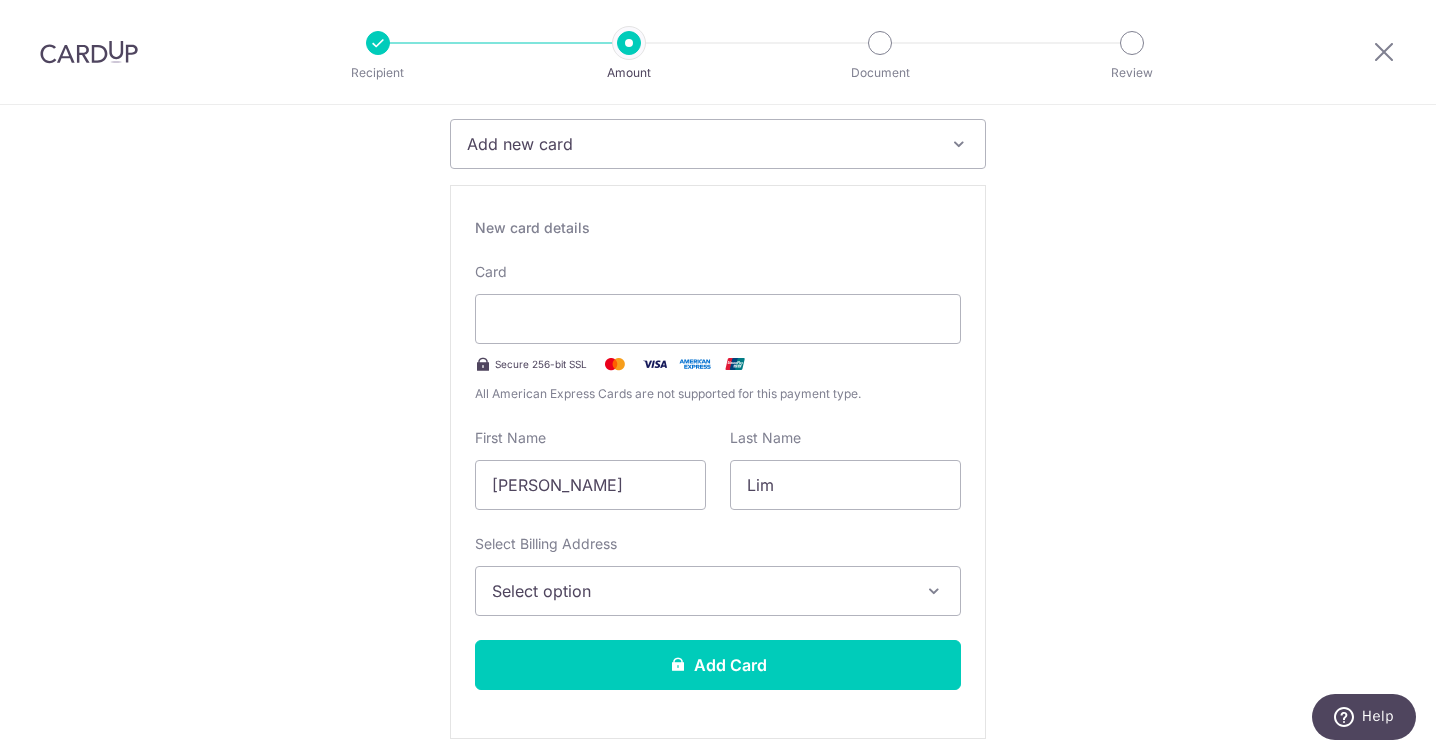 scroll, scrollTop: 291, scrollLeft: 0, axis: vertical 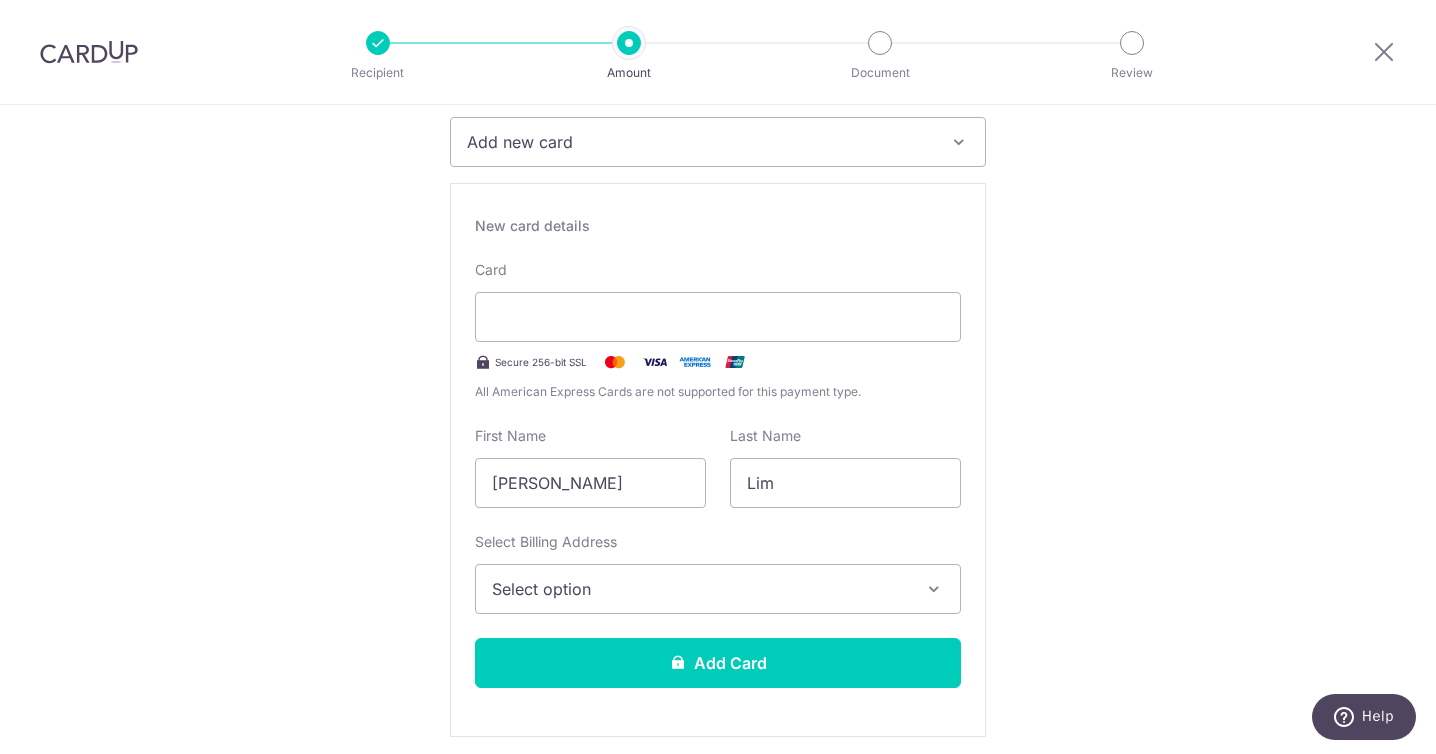 click on "First Name
Wei Che" at bounding box center (590, 467) 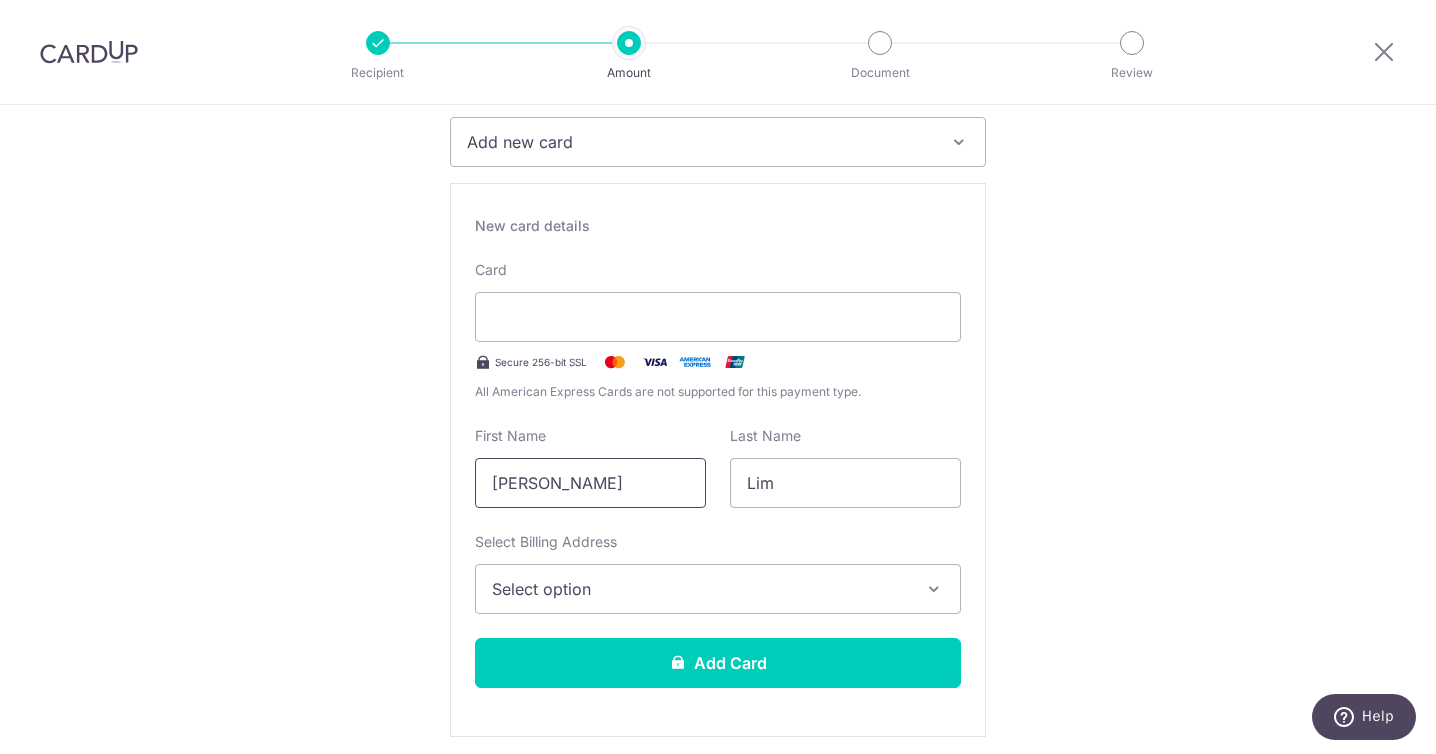 drag, startPoint x: 563, startPoint y: 477, endPoint x: 351, endPoint y: 477, distance: 212 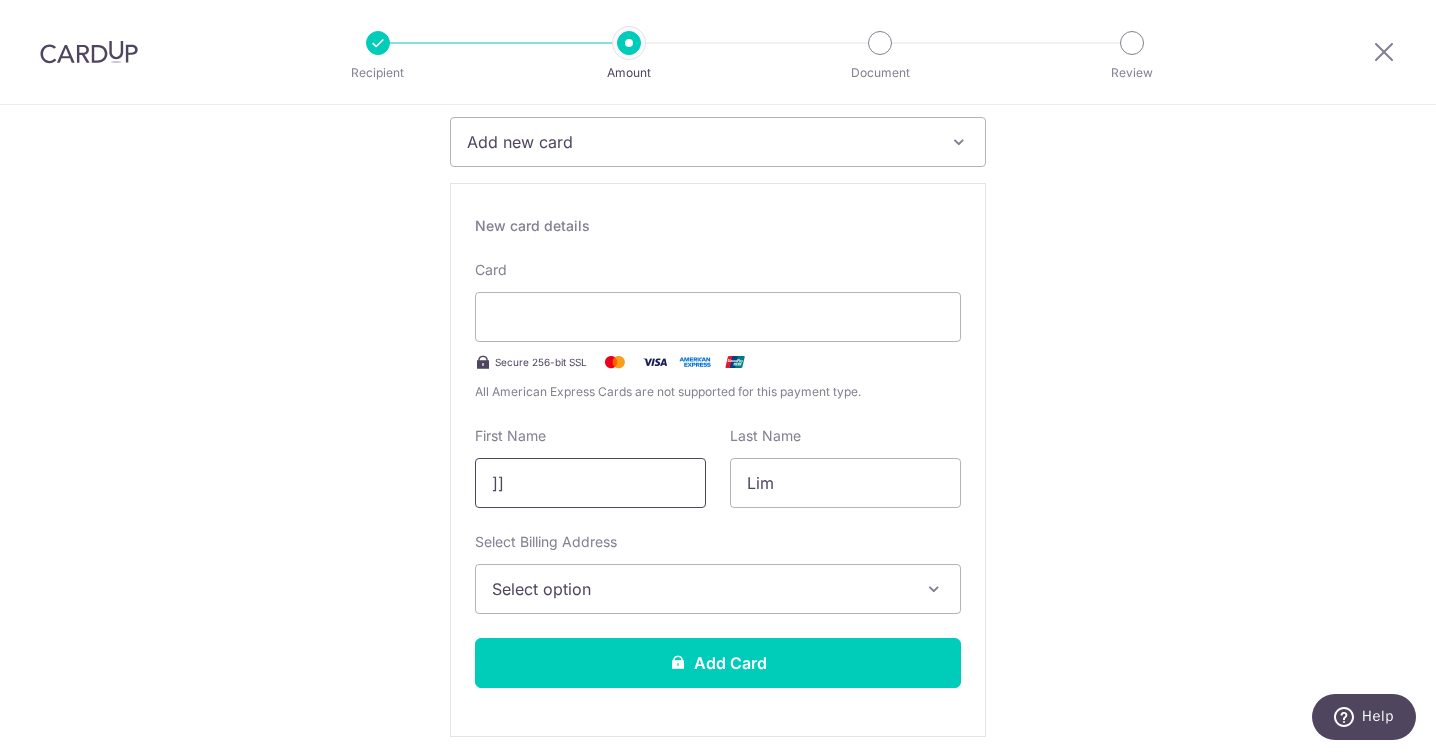 type on "]" 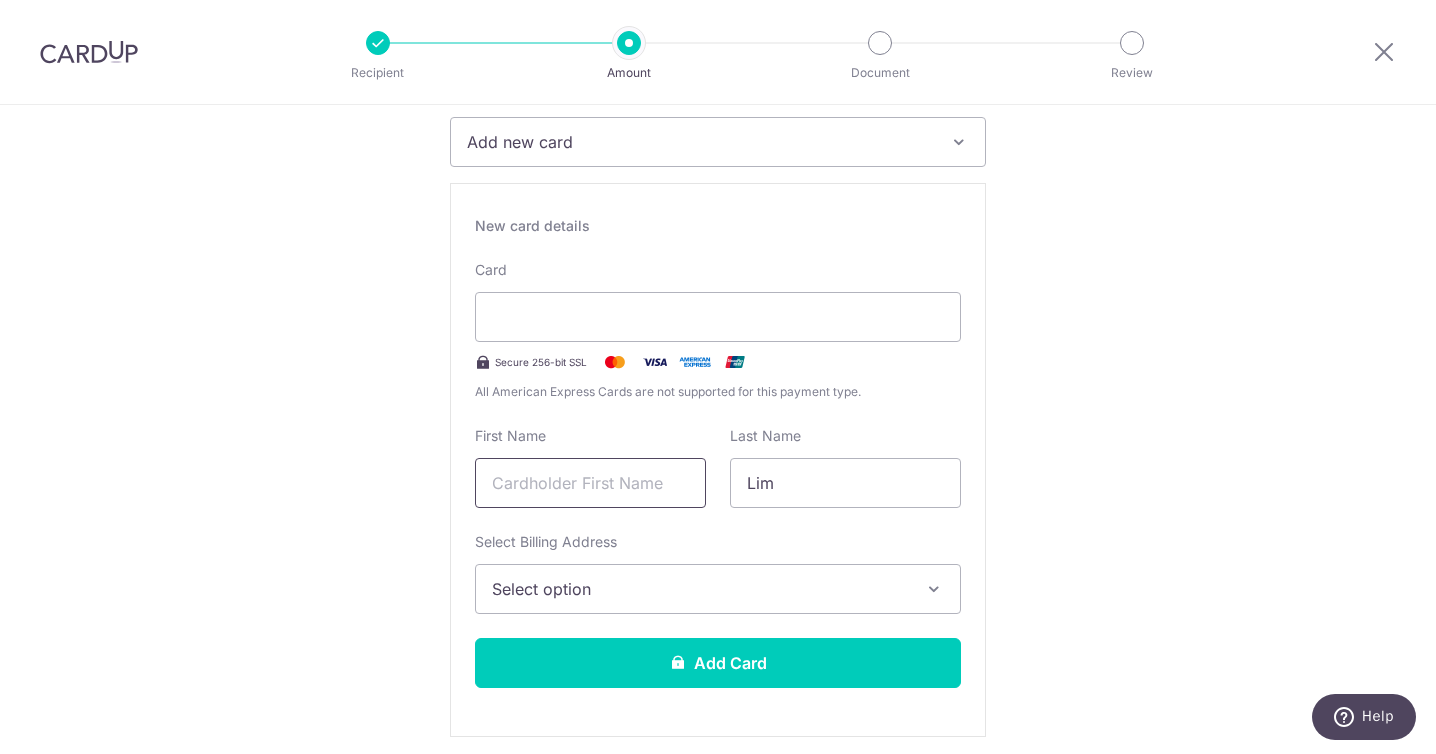 click on "Add Card" at bounding box center [718, 663] 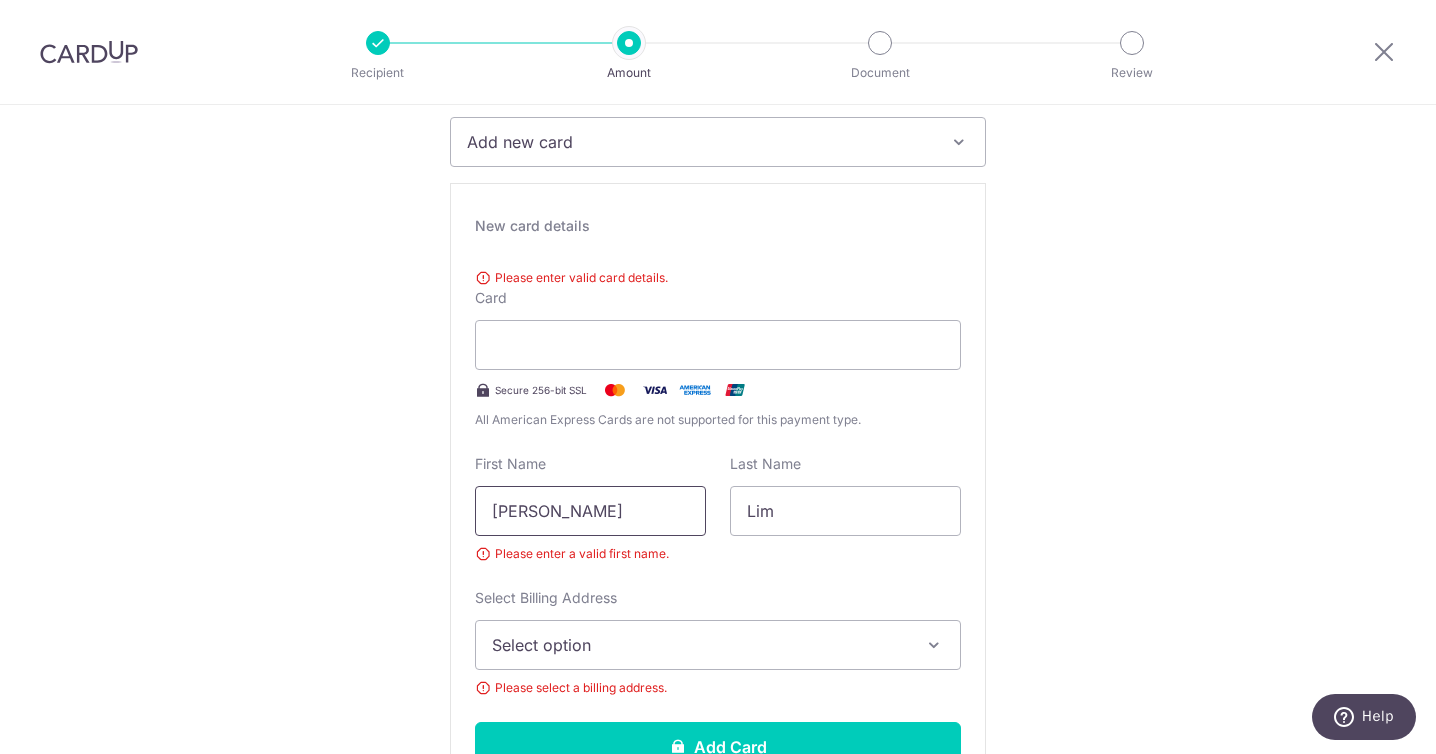 type on "Mun Leng" 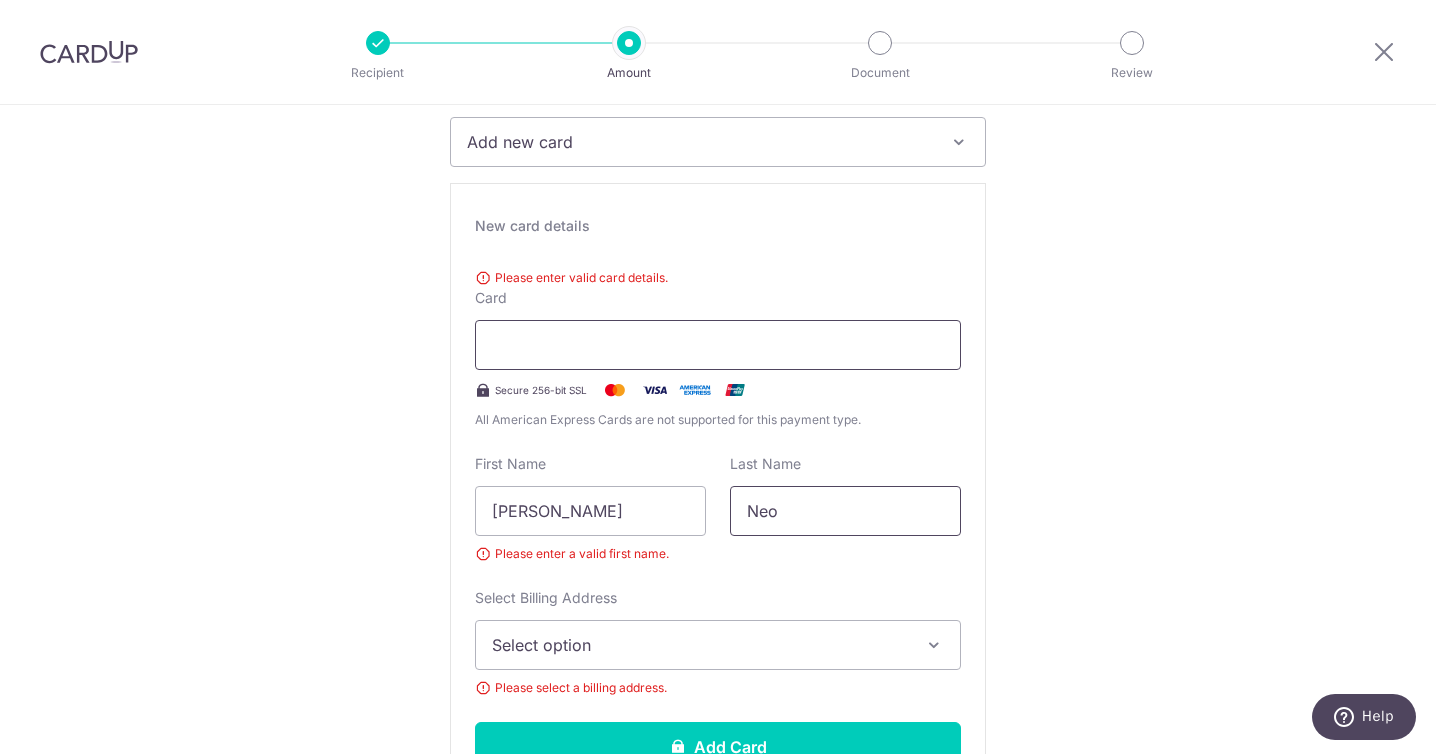 type on "Neo" 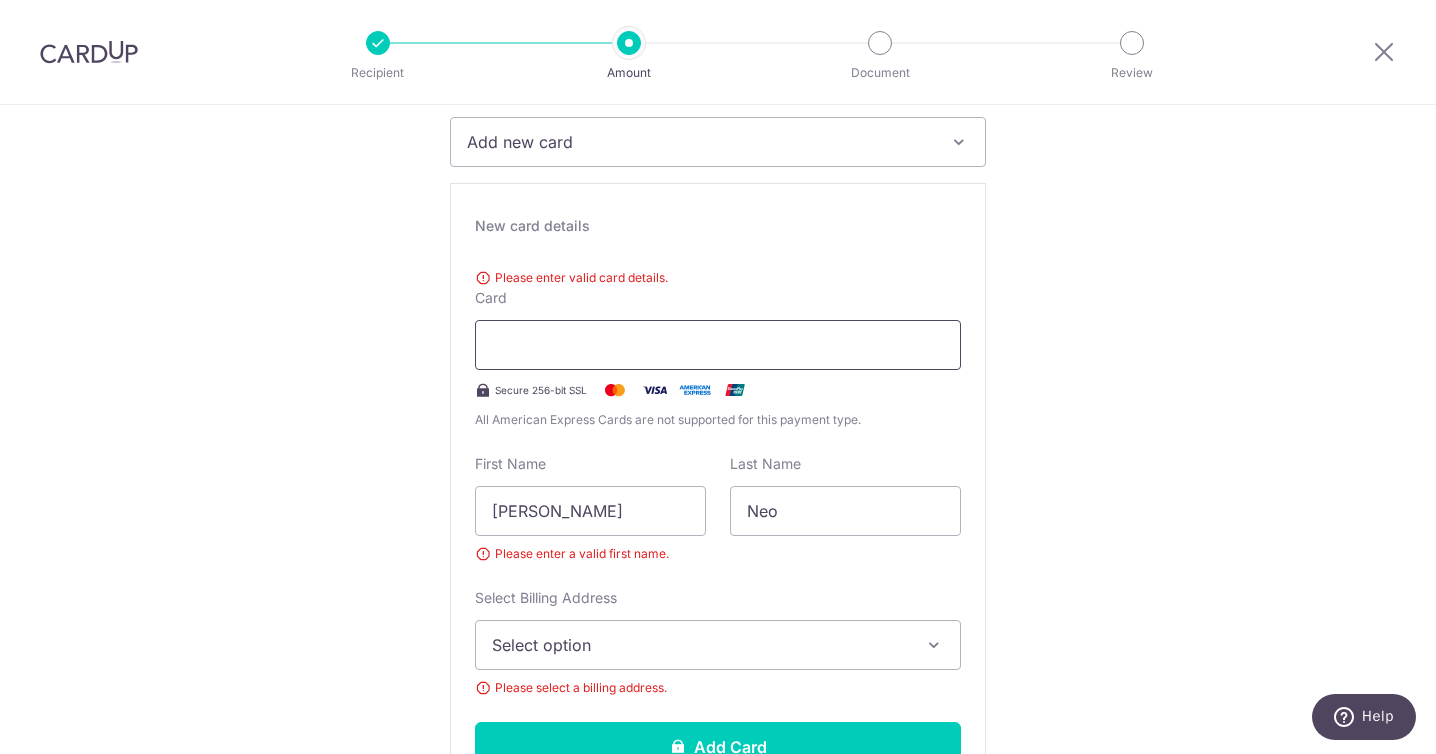 click at bounding box center (718, 345) 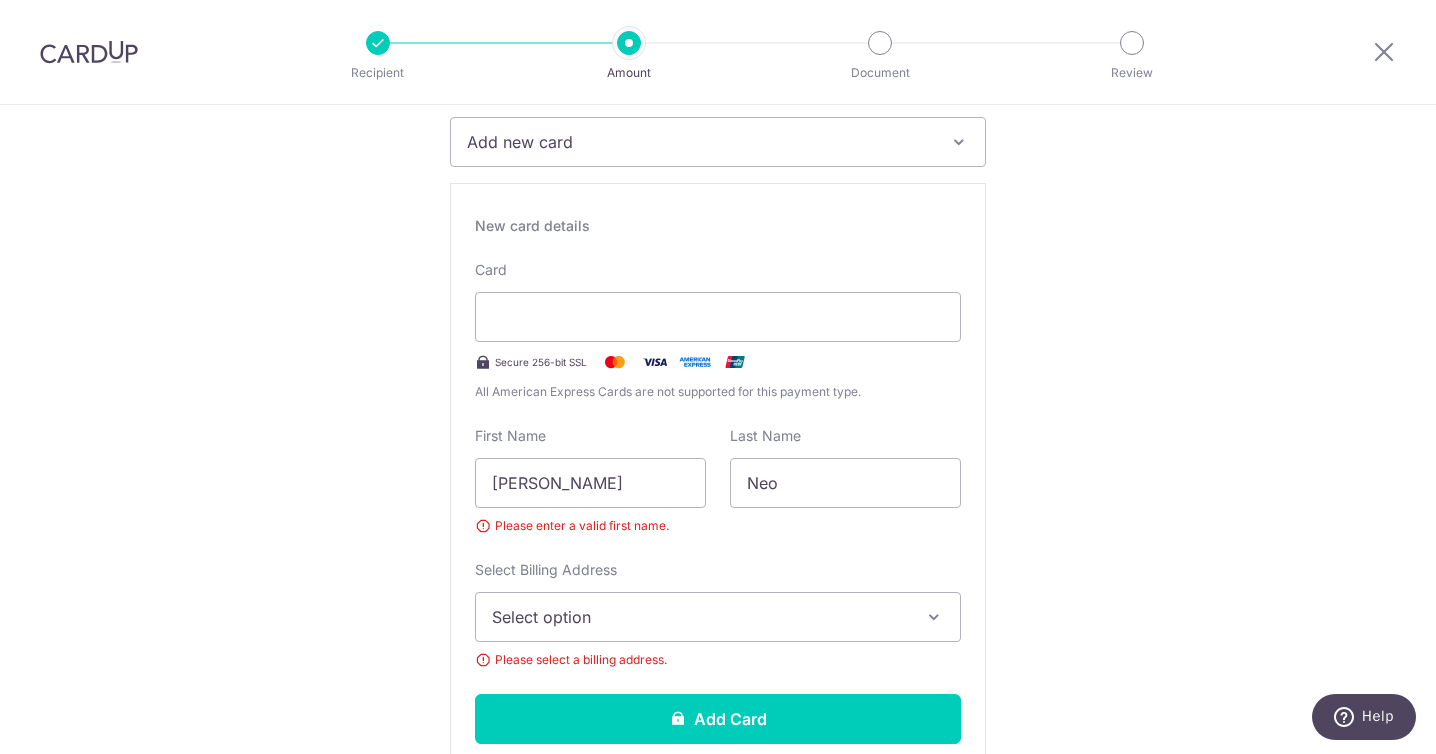 click on "New card details" at bounding box center [718, 226] 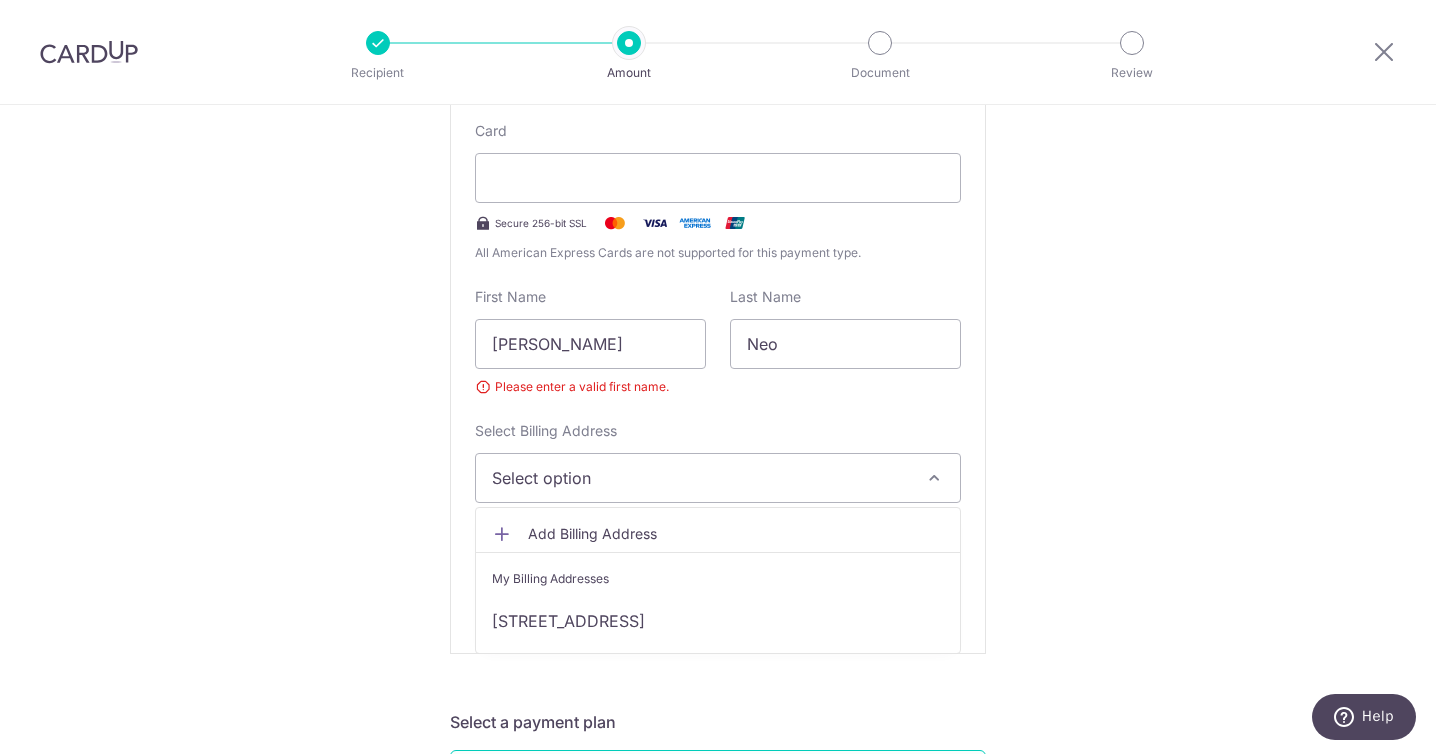 scroll, scrollTop: 435, scrollLeft: 0, axis: vertical 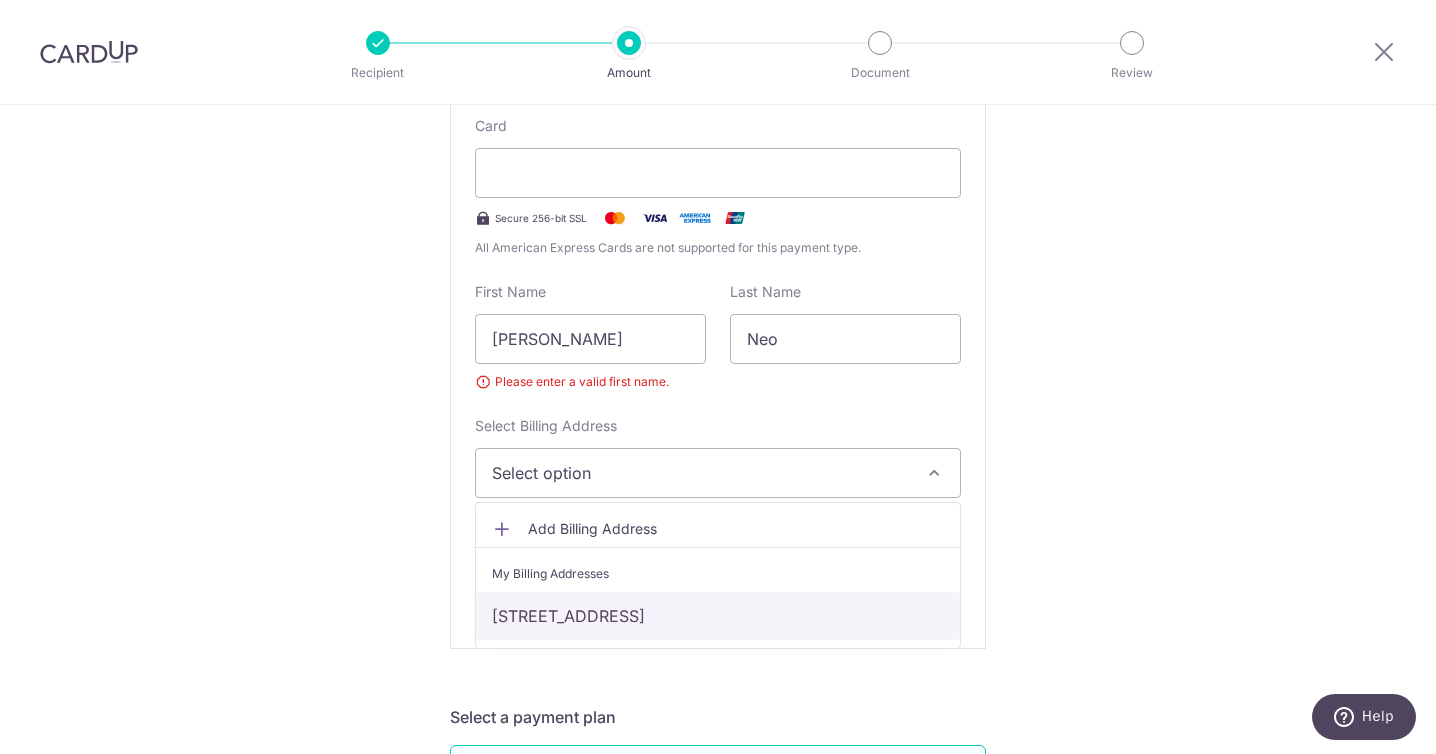 click on "172 Bukit Batok West Avenue 8, #20-341, Singapore, Singapore-650172" at bounding box center (718, 616) 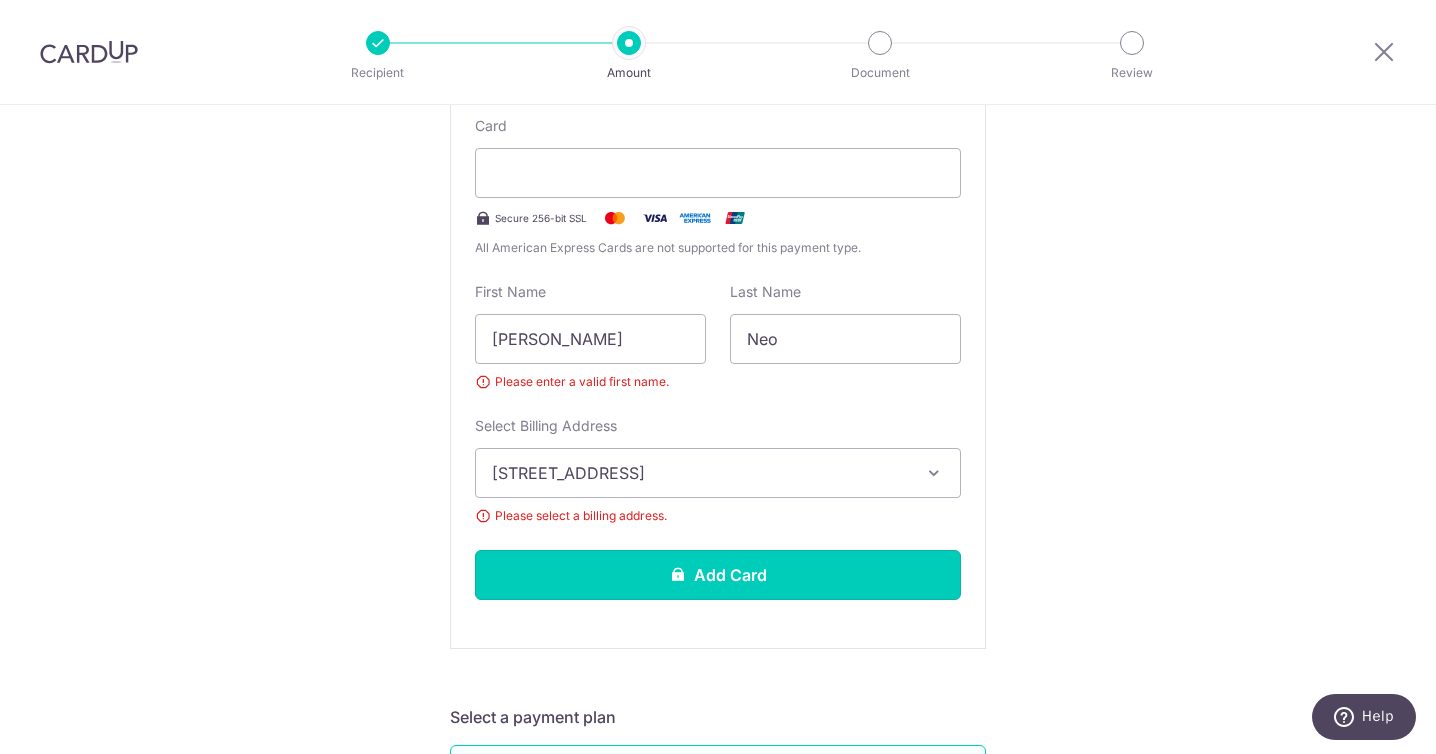 drag, startPoint x: 666, startPoint y: 597, endPoint x: 662, endPoint y: 642, distance: 45.17743 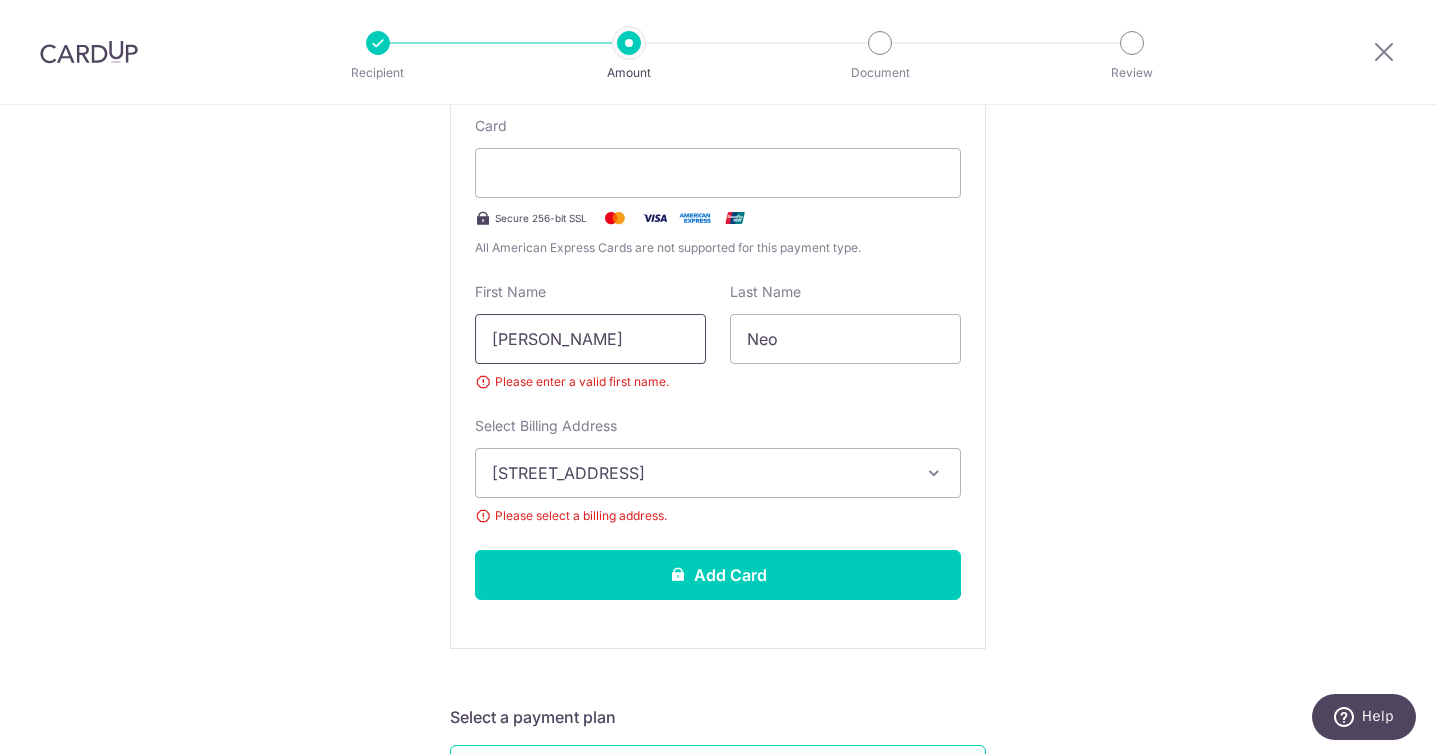 click on "Mun Leng" at bounding box center (590, 339) 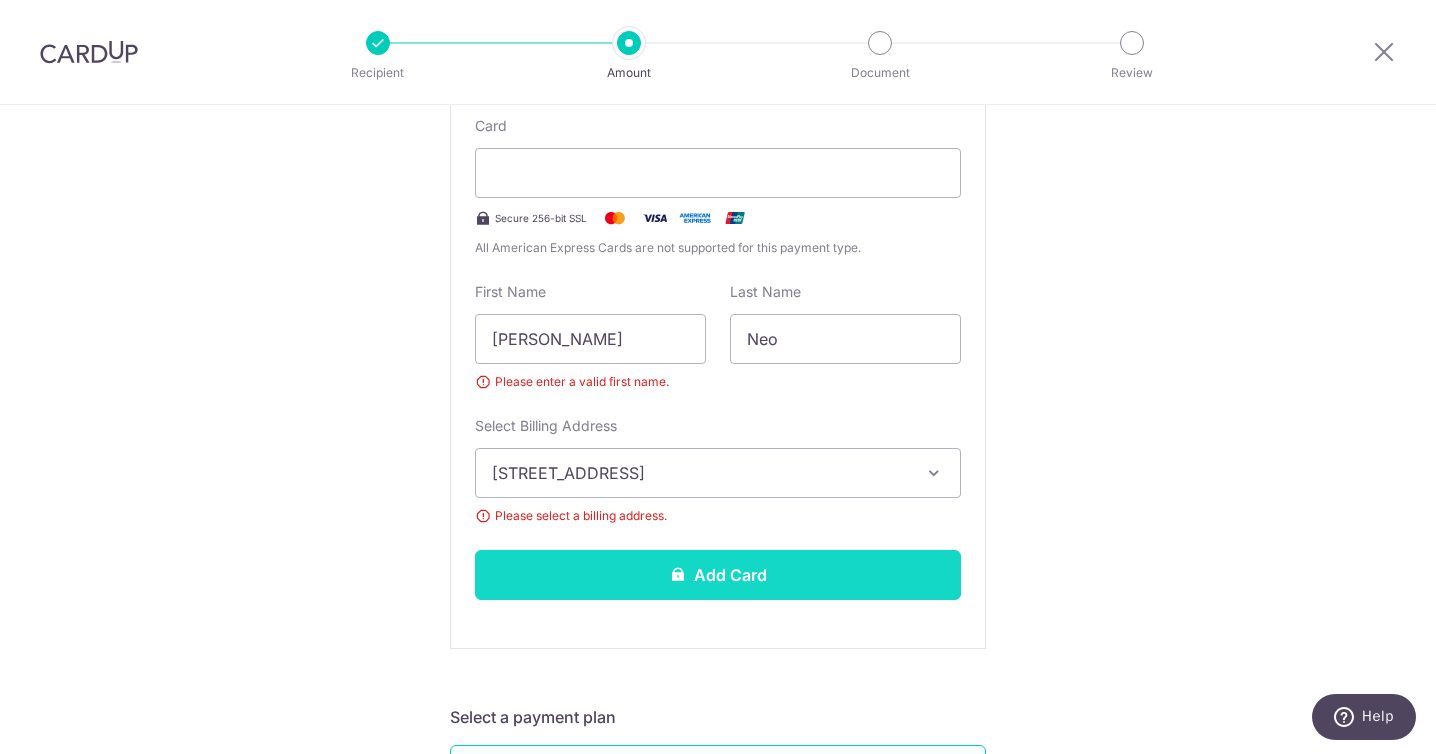 click on "Add Card" at bounding box center [718, 575] 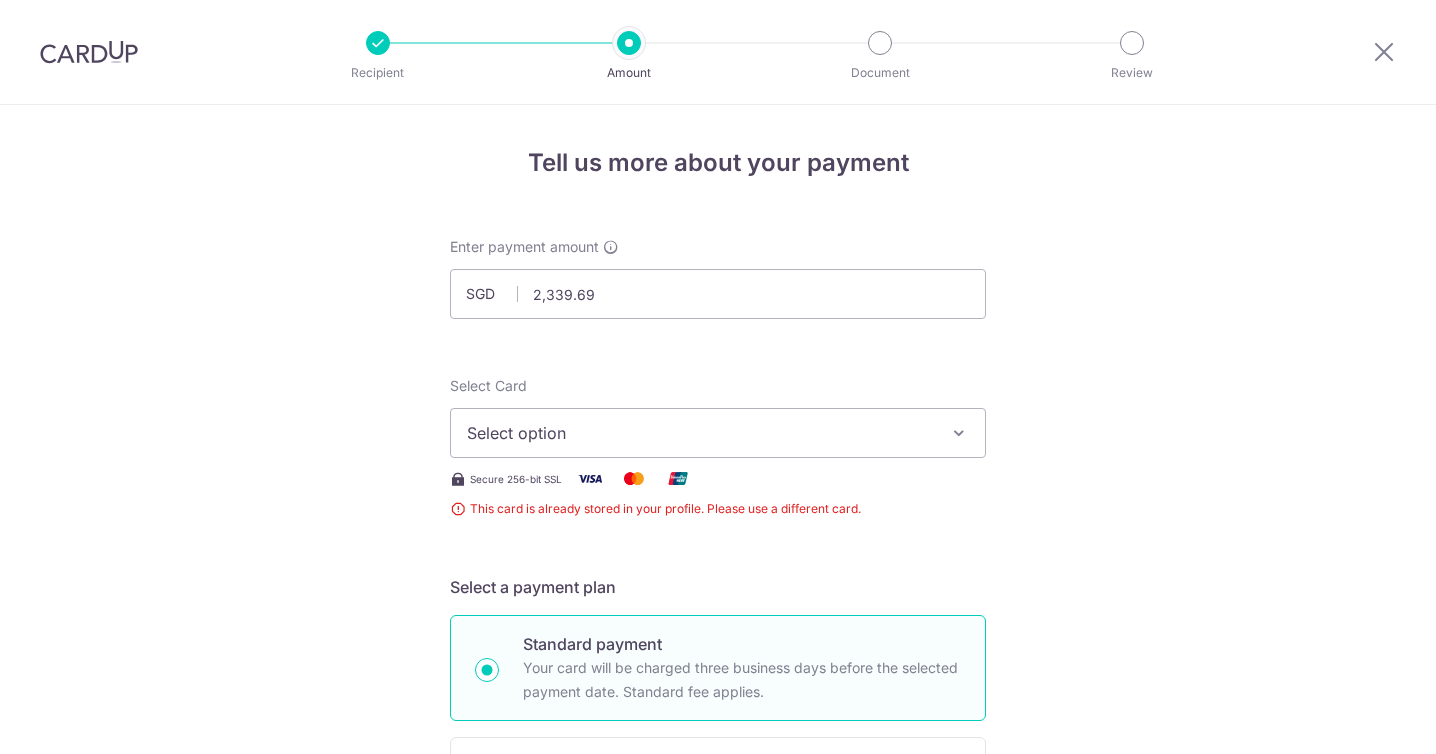 scroll, scrollTop: 0, scrollLeft: 0, axis: both 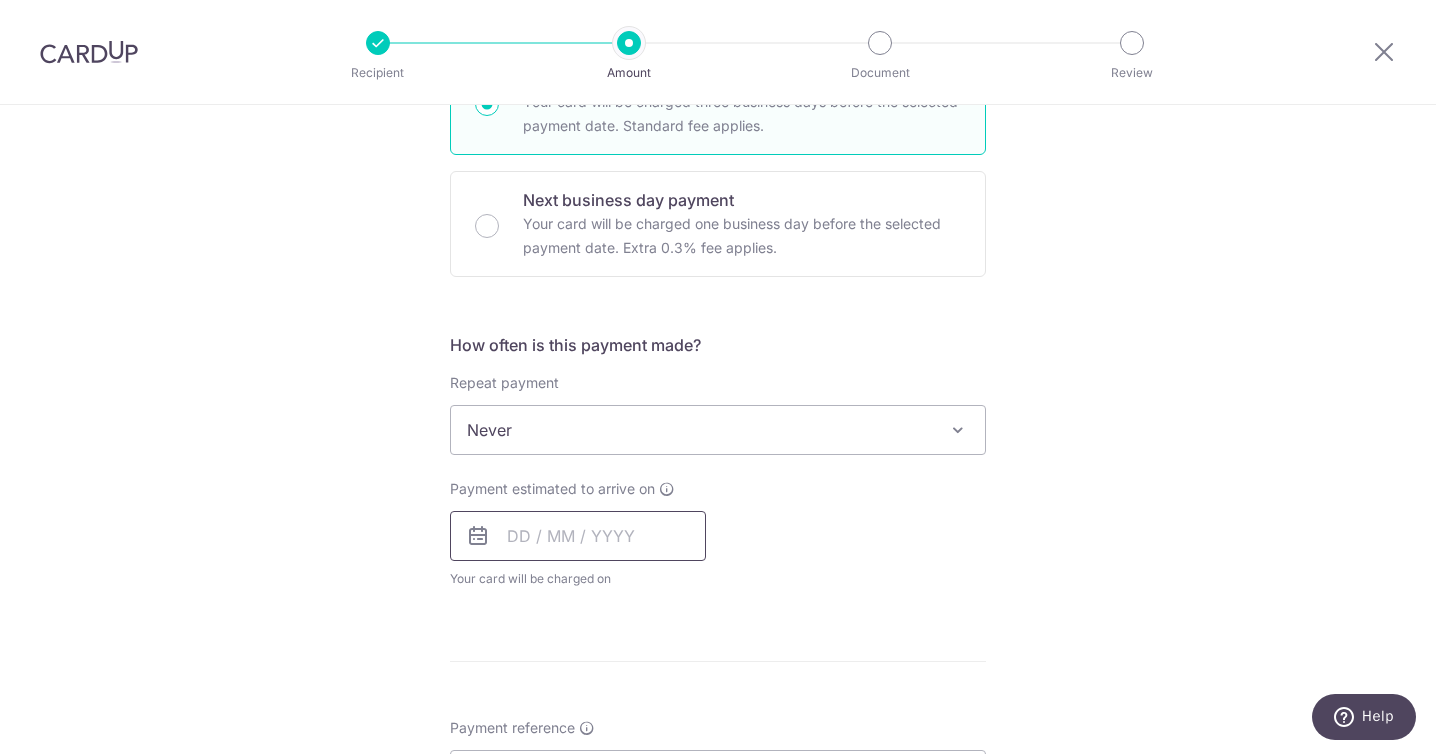 click at bounding box center [578, 536] 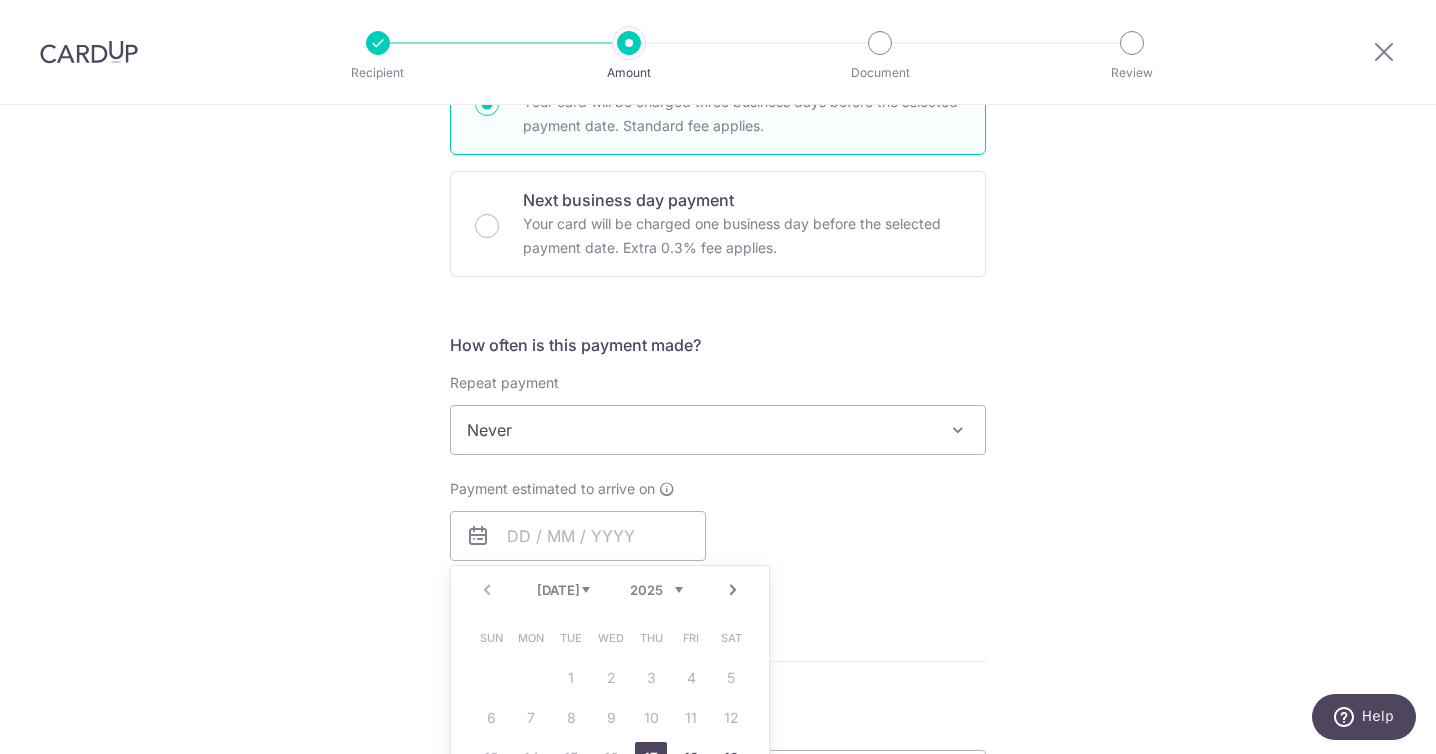 click on "17" at bounding box center [651, 758] 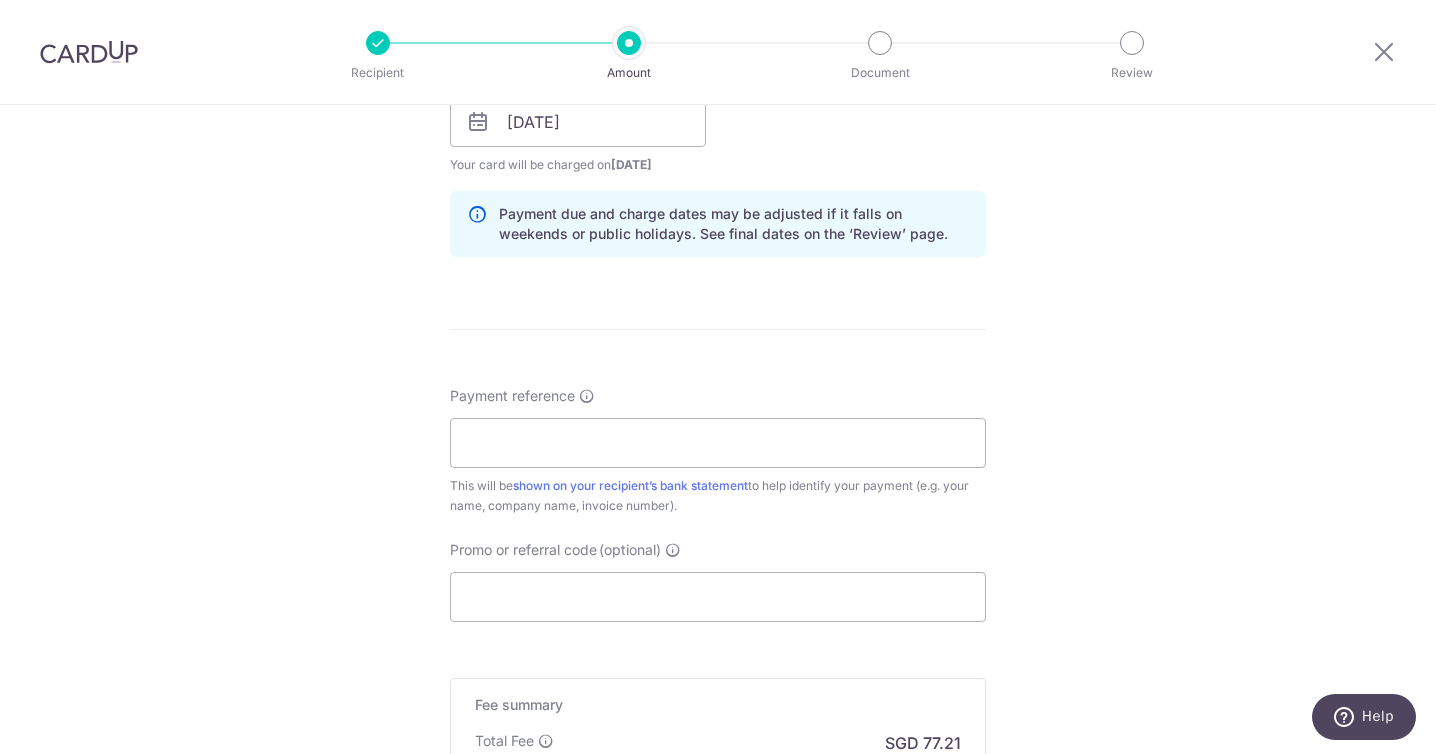 scroll, scrollTop: 983, scrollLeft: 0, axis: vertical 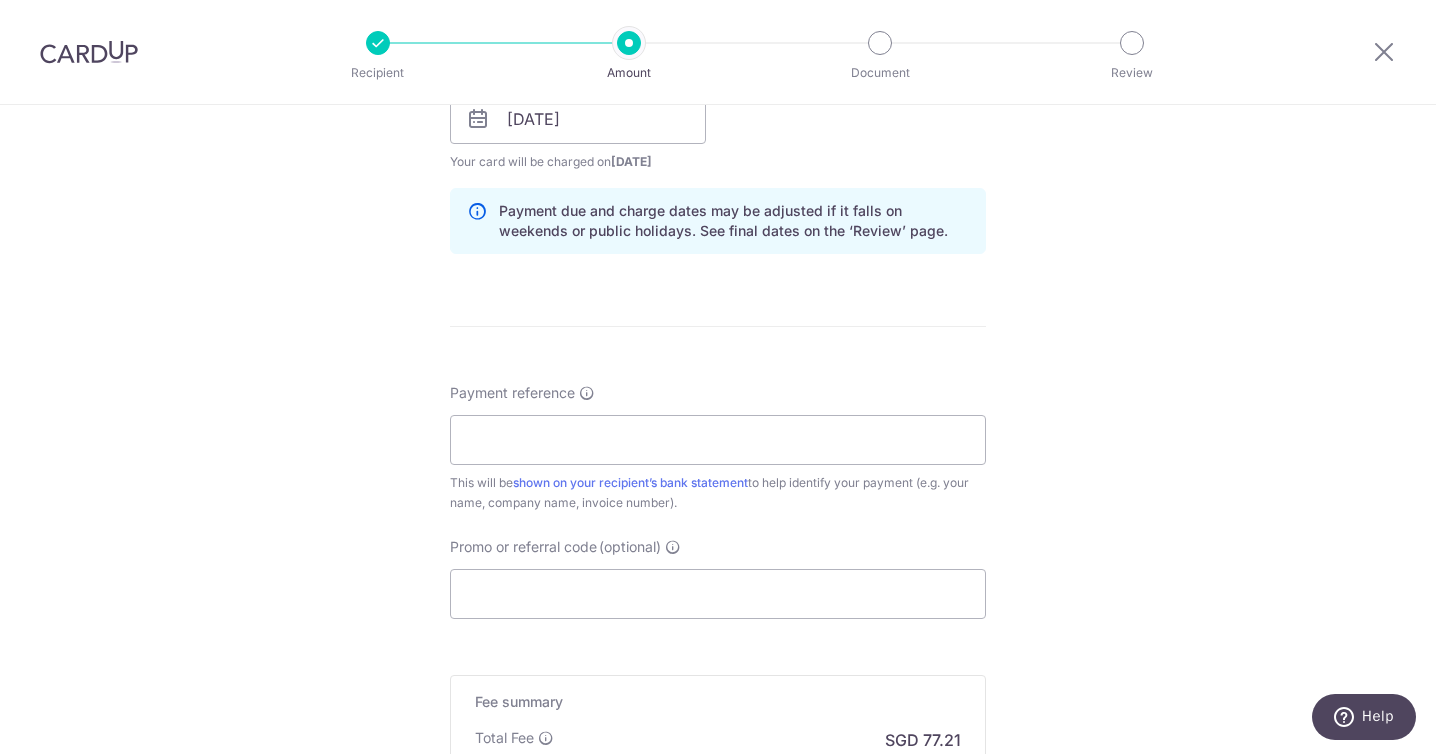 click on "This will be  shown on your recipient’s bank statement  to help identify your payment (e.g. your name, company name, invoice number)." at bounding box center [718, 493] 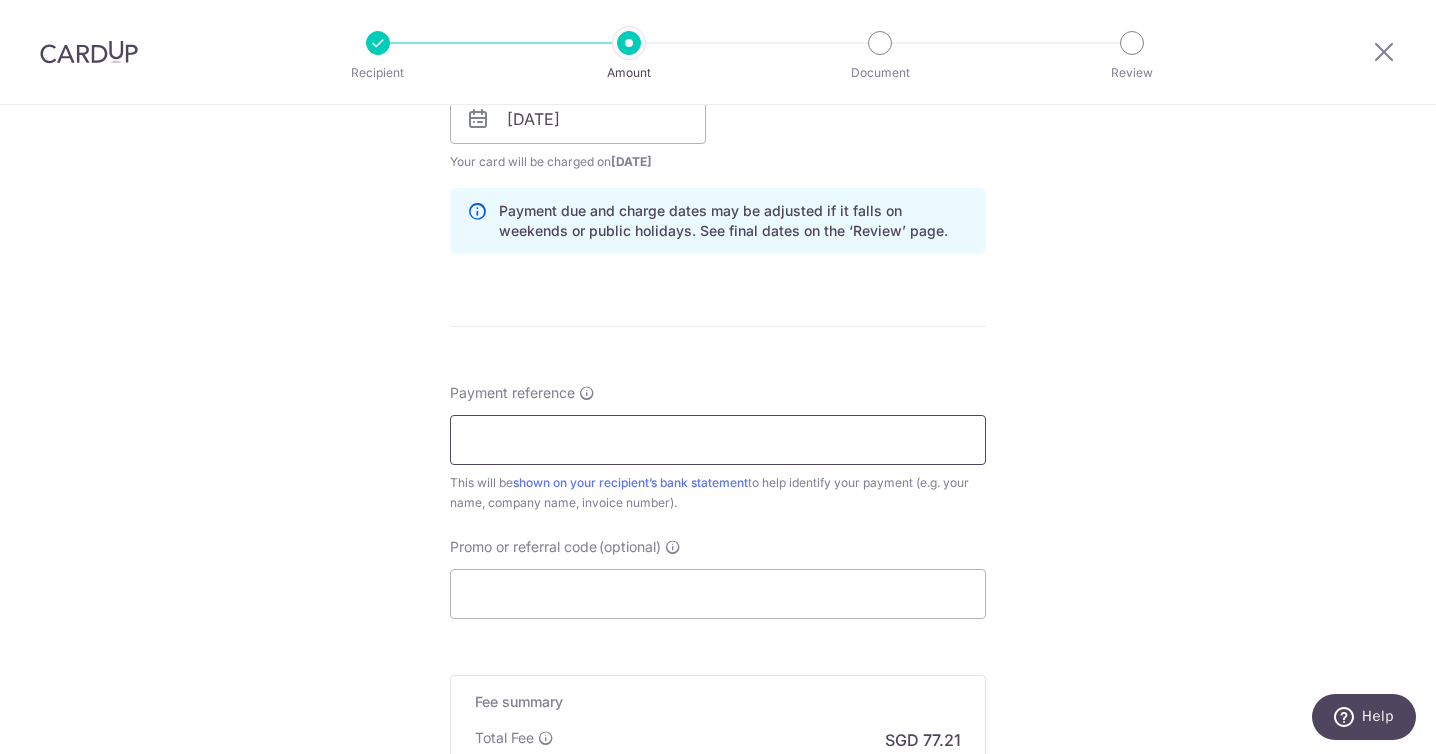 click on "Payment reference" at bounding box center [718, 440] 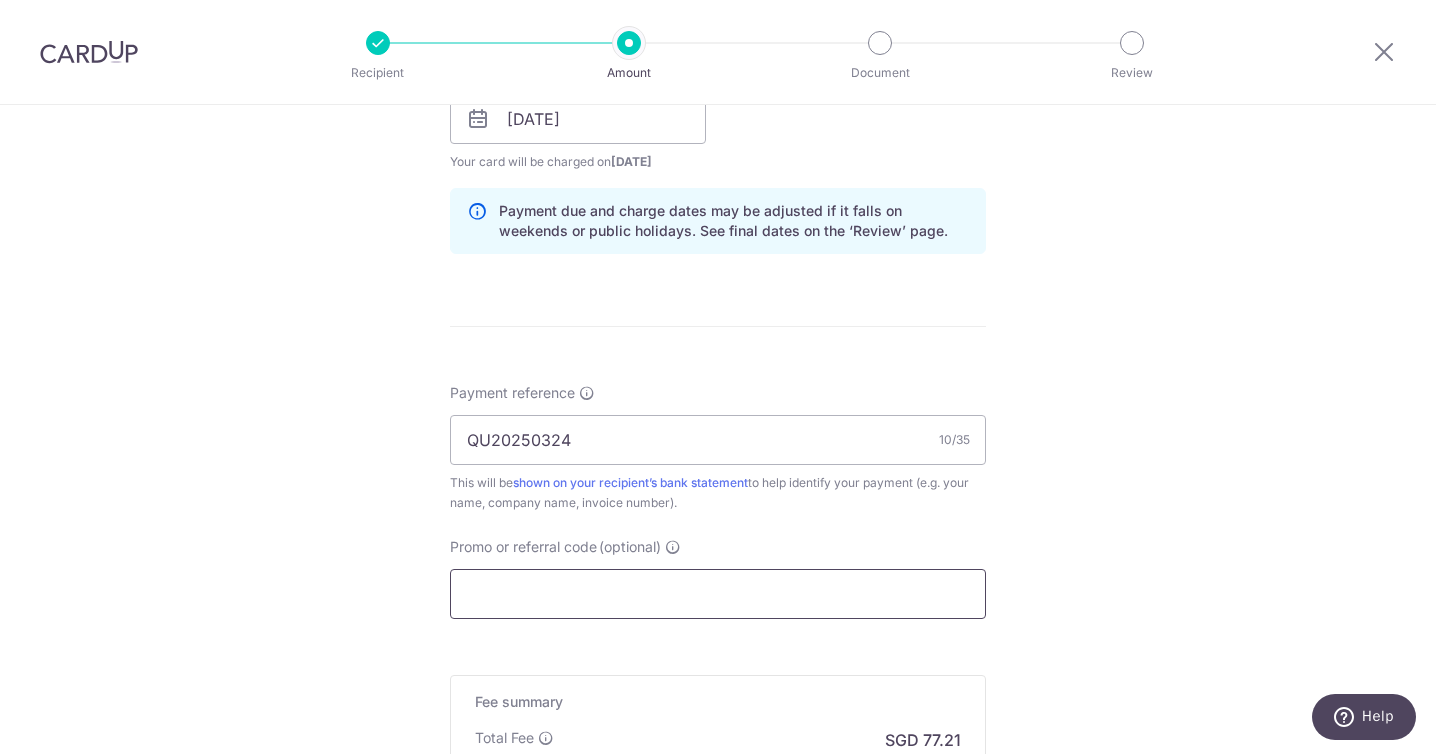 click on "Promo or referral code
(optional)" at bounding box center [718, 594] 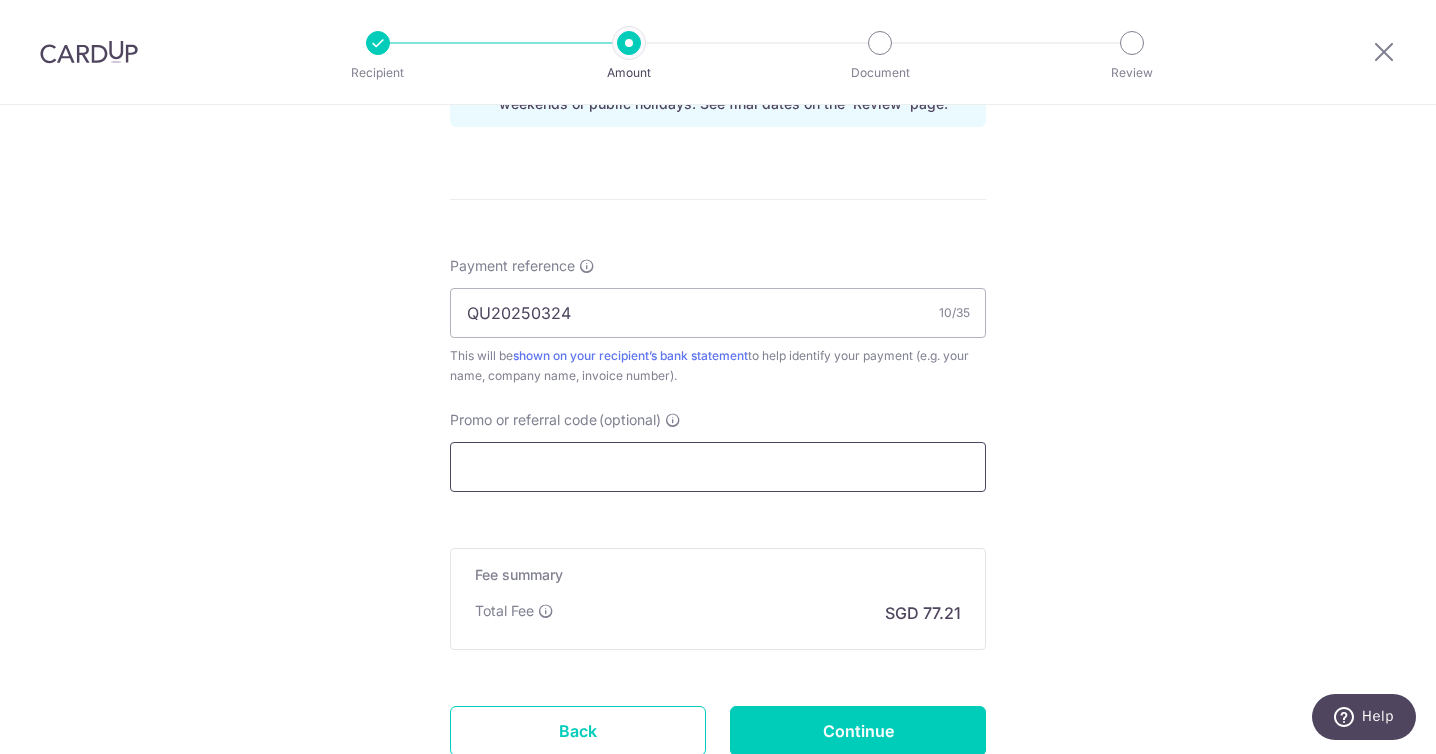 paste on "OCBC155" 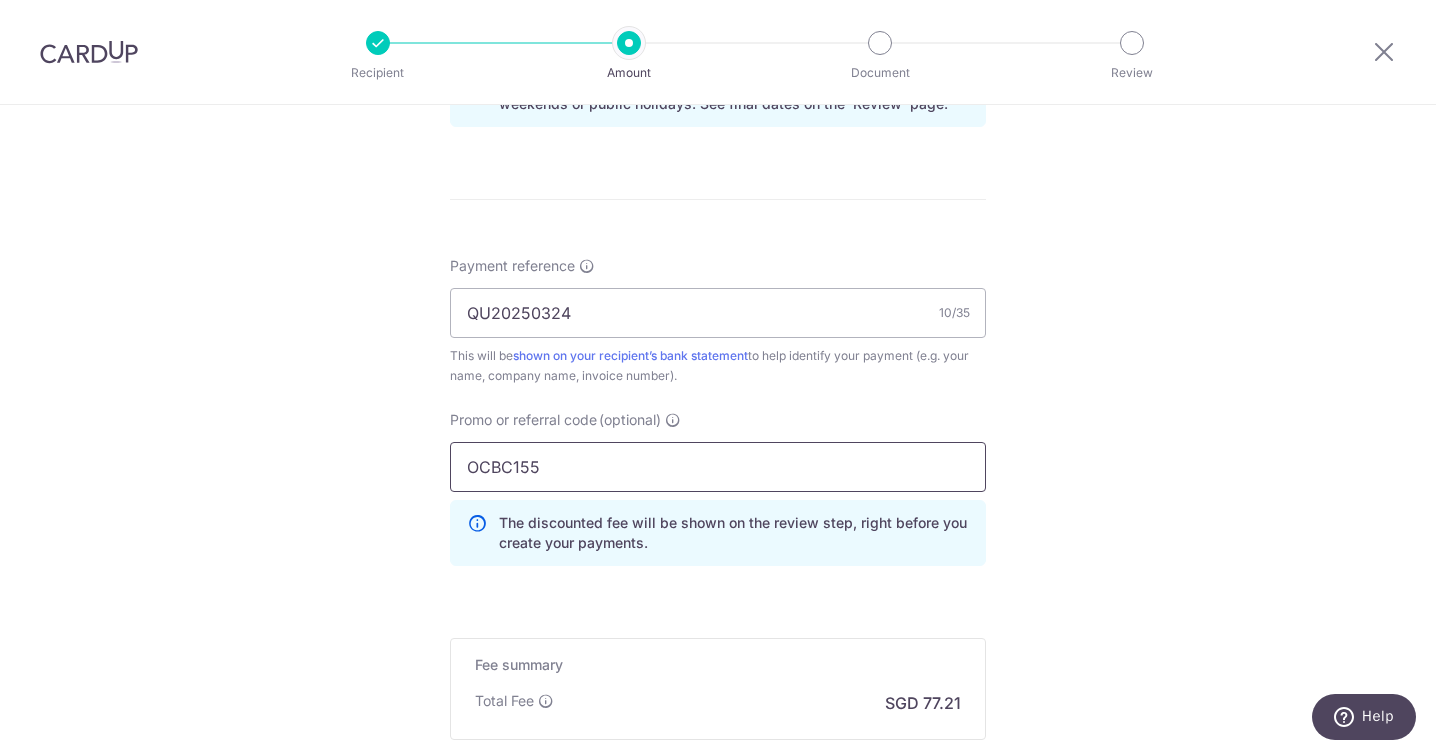 scroll, scrollTop: 1352, scrollLeft: 0, axis: vertical 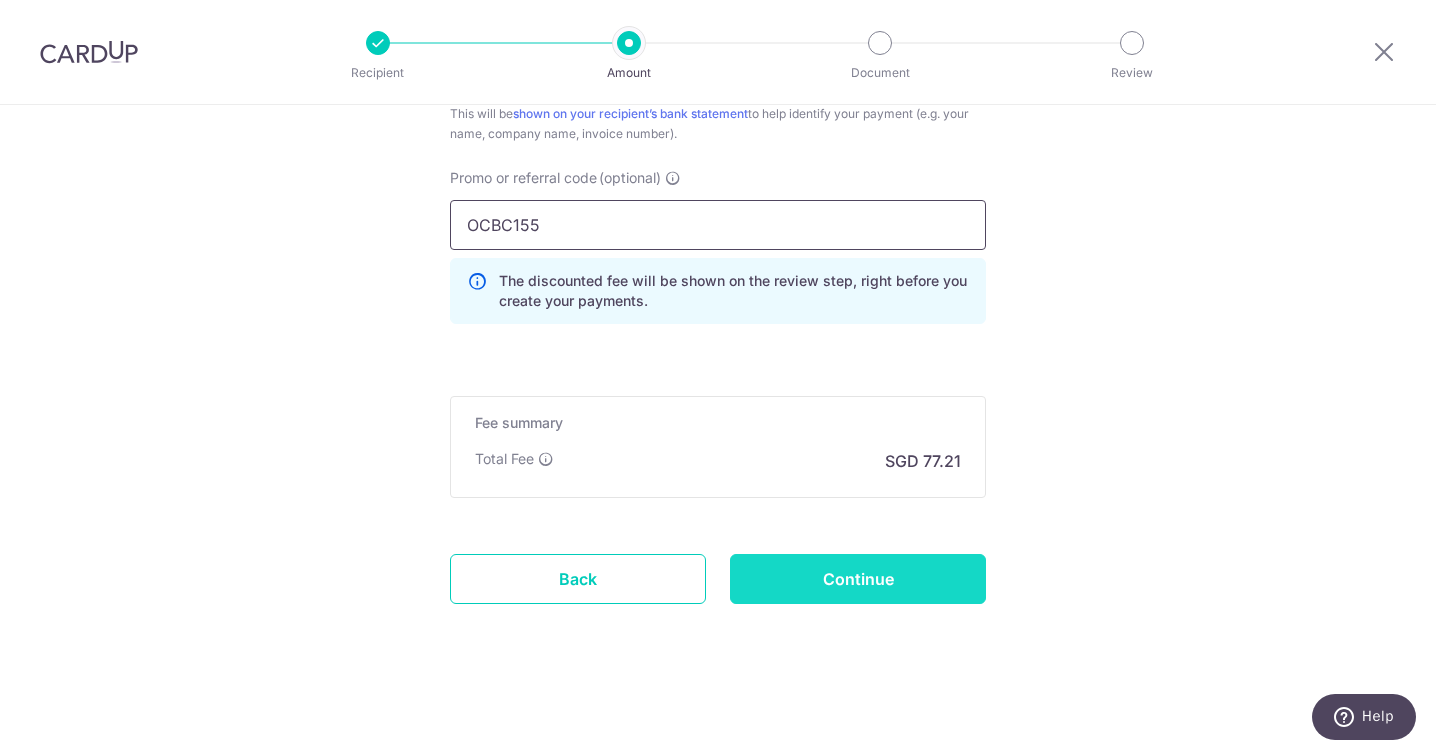 type on "OCBC155" 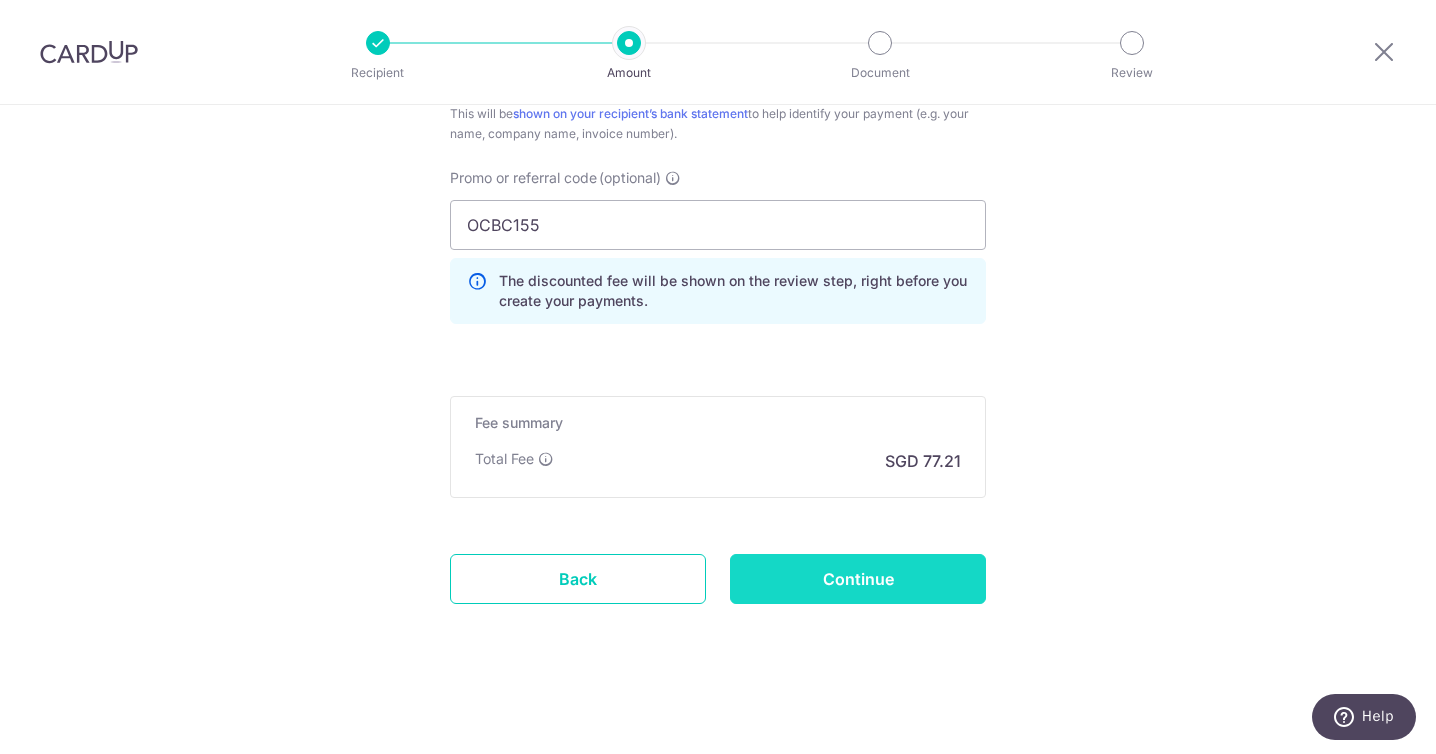 click on "Continue" at bounding box center (858, 579) 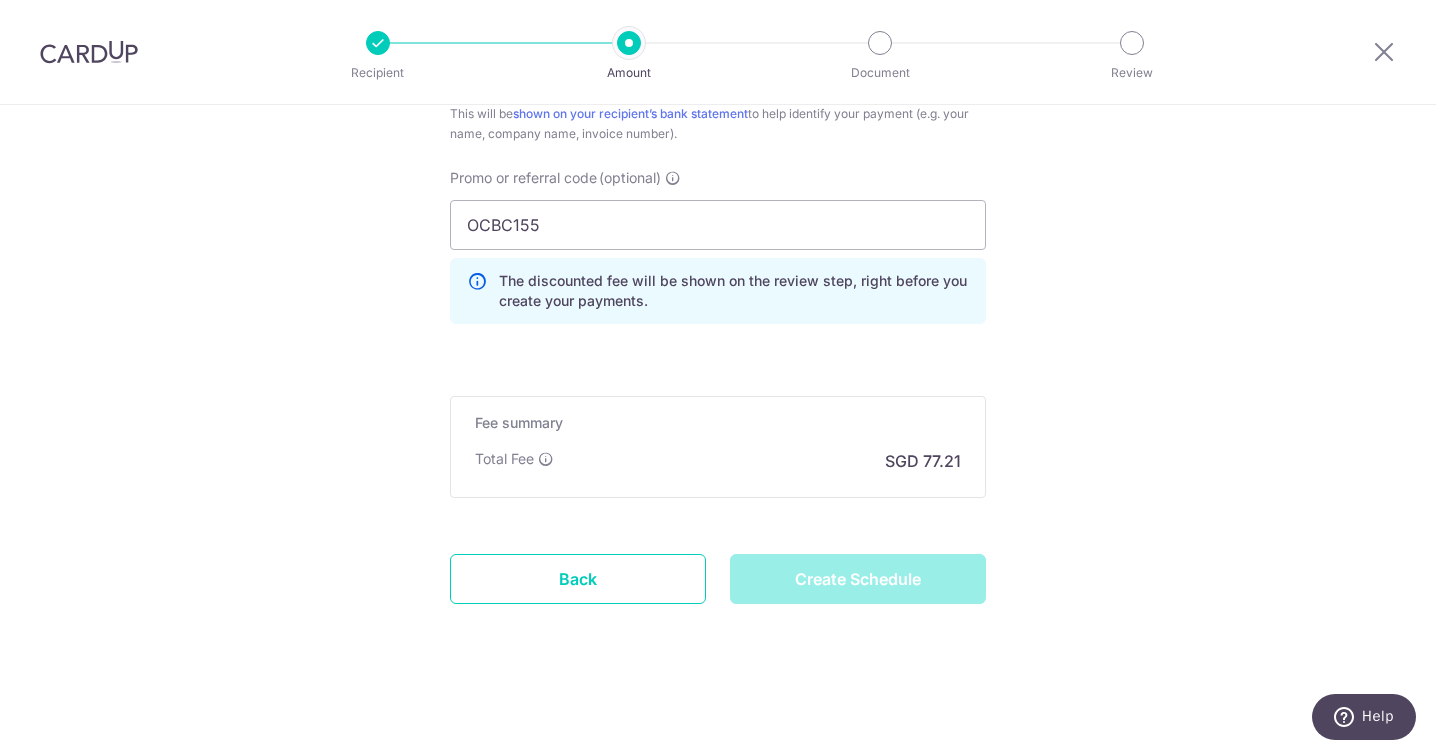 type on "Create Schedule" 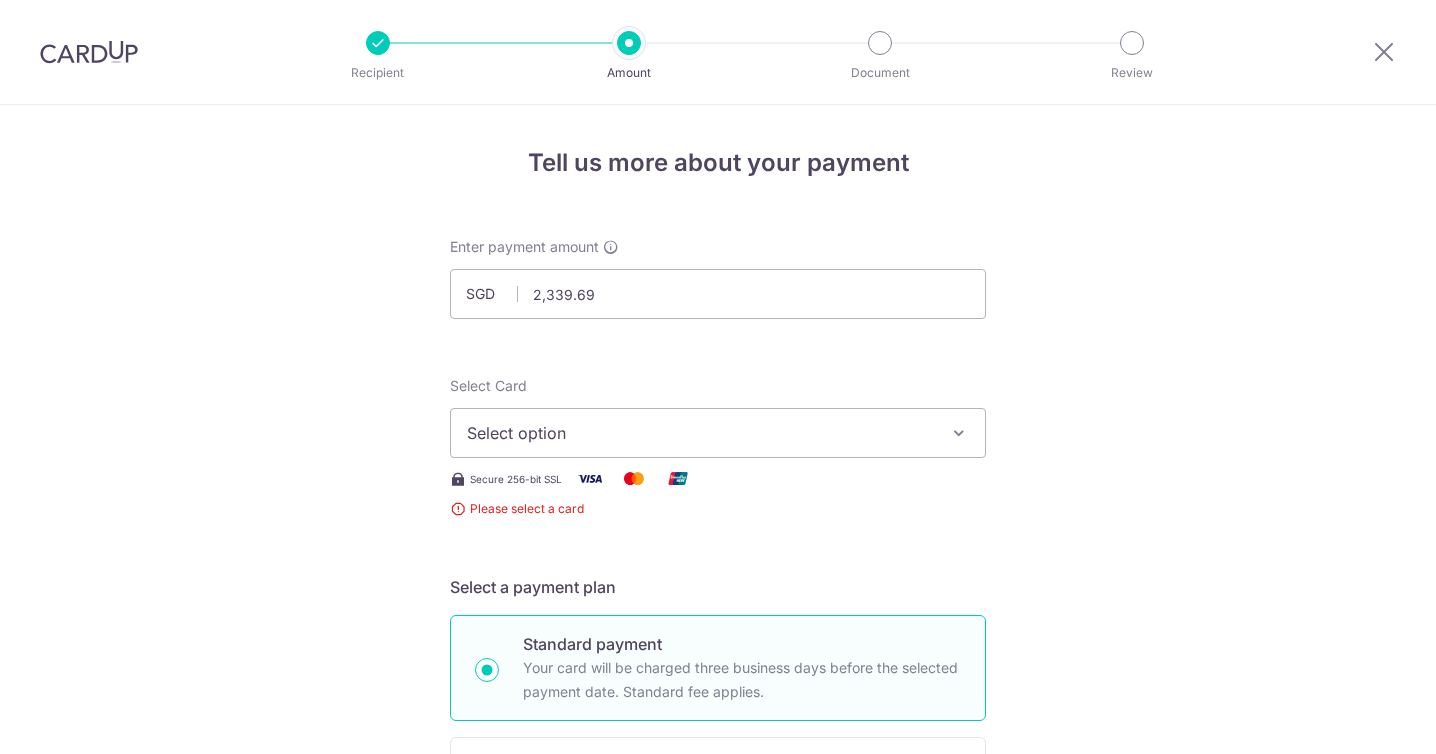 scroll, scrollTop: 0, scrollLeft: 0, axis: both 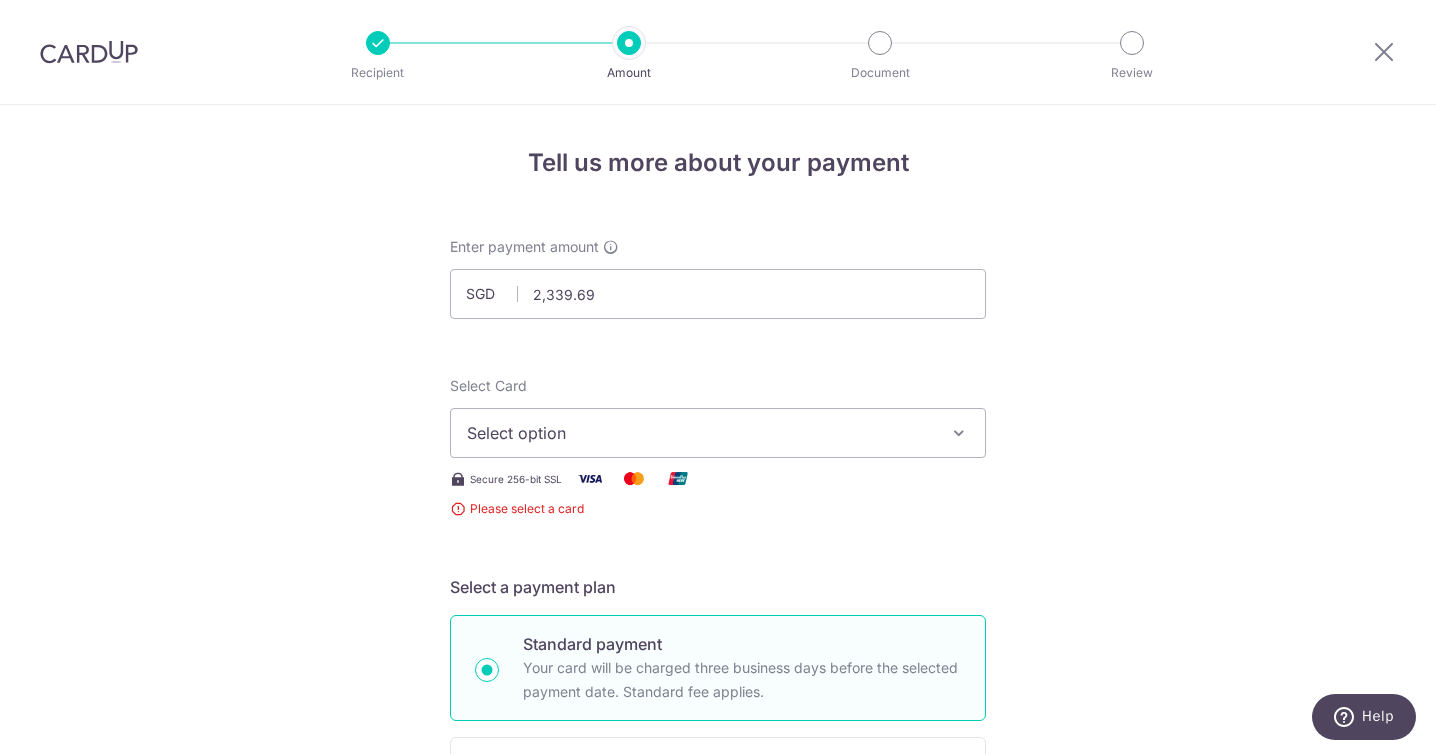 click on "Select option" at bounding box center (718, 433) 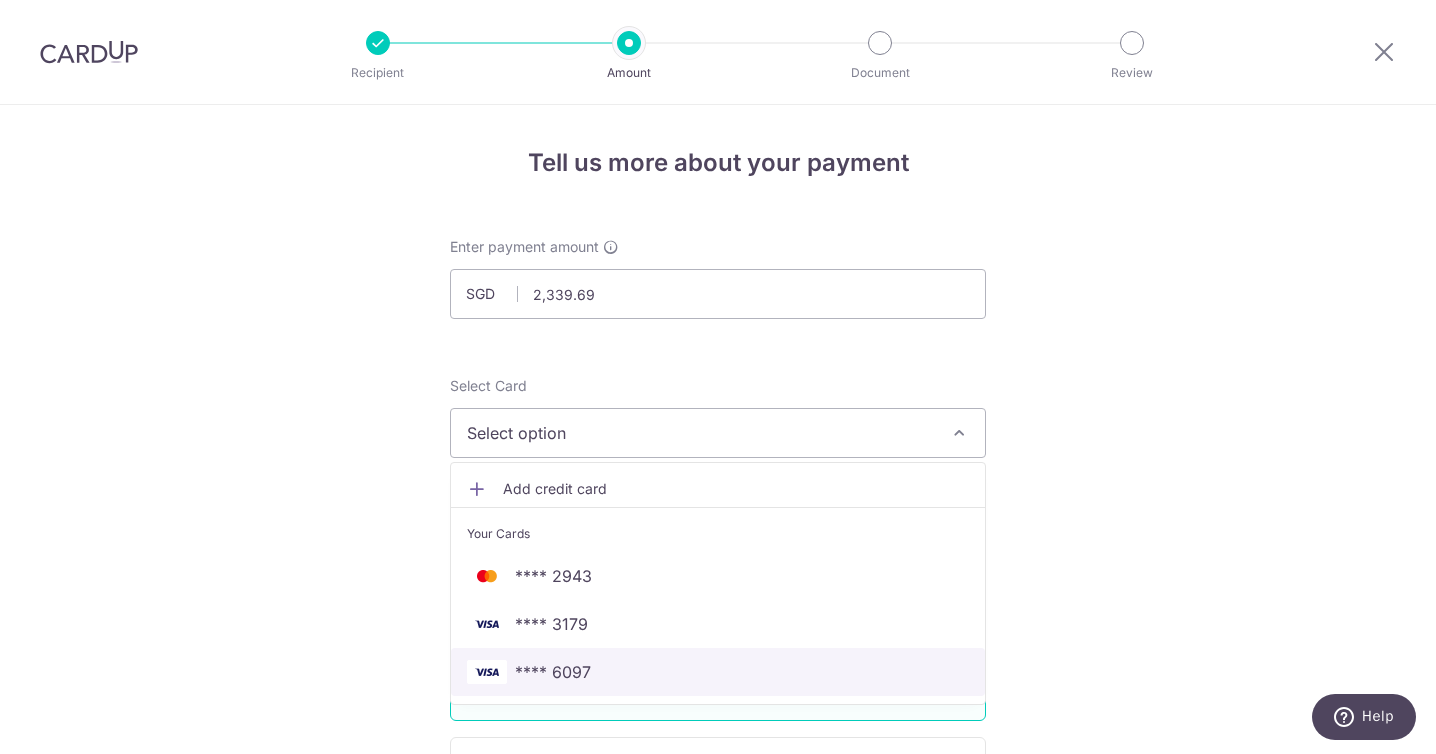 click on "**** 6097" at bounding box center [718, 672] 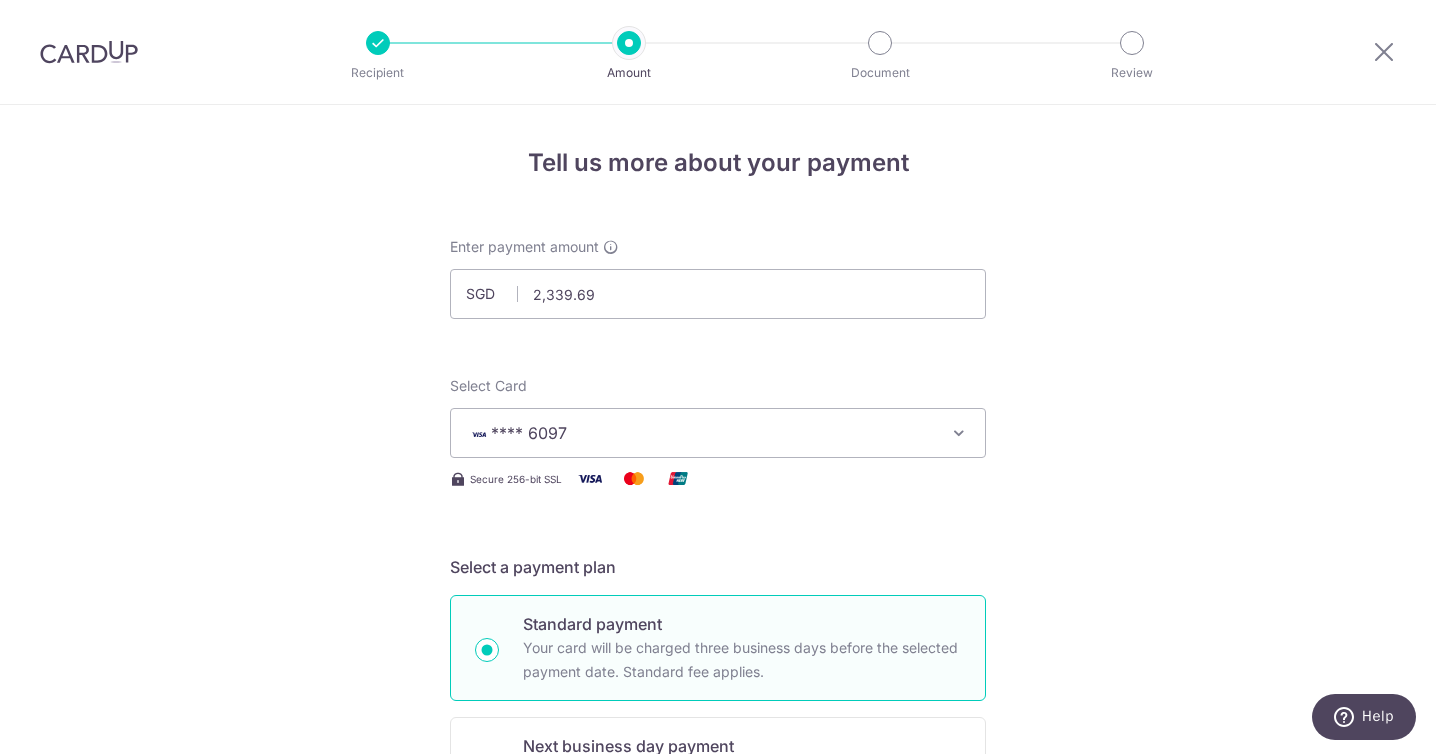 click on "Tell us more about your payment
Enter payment amount
SGD
2,339.69
2339.69
Select Card
**** 6097
Add credit card
Your Cards
**** 2943
**** 3179
**** 6097
Secure 256-bit SSL
Text
New card details
Card" at bounding box center [718, 1095] 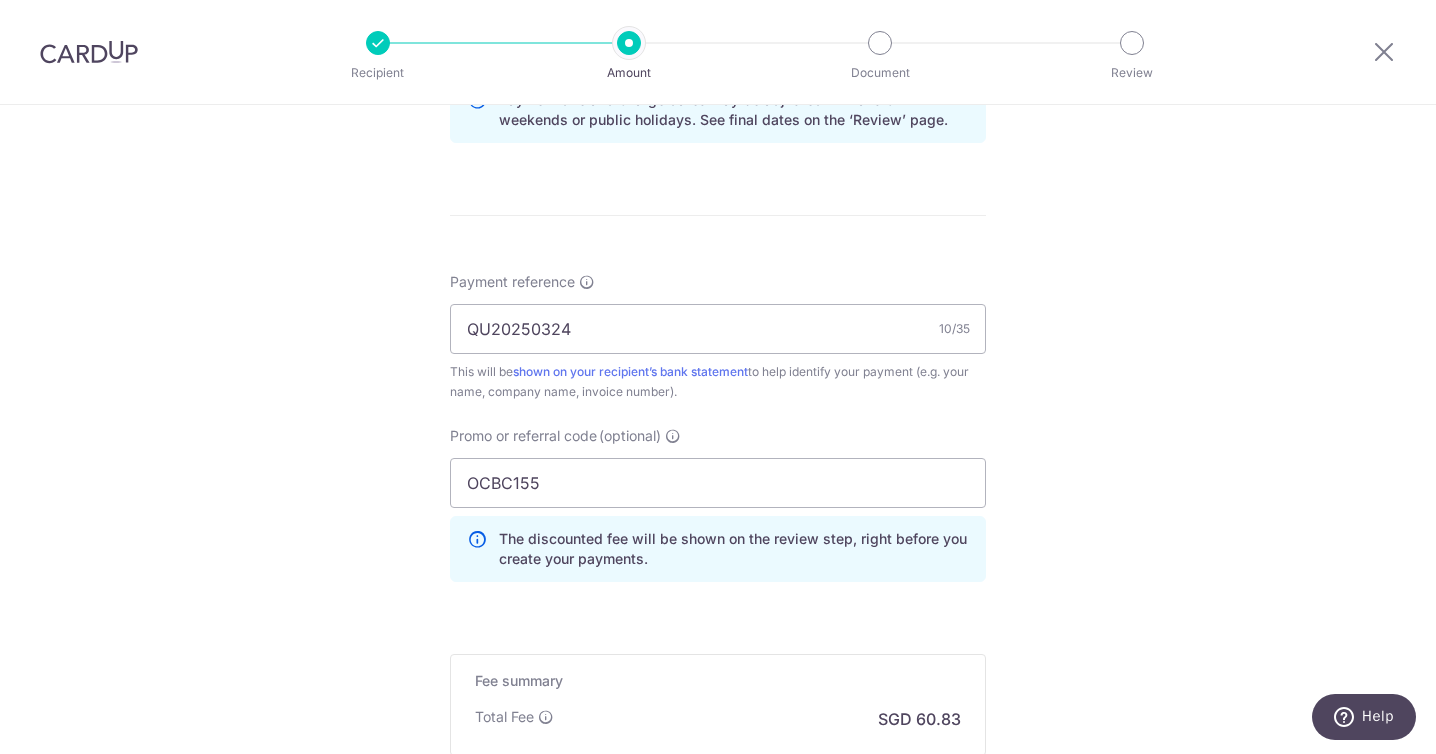 scroll, scrollTop: 1332, scrollLeft: 0, axis: vertical 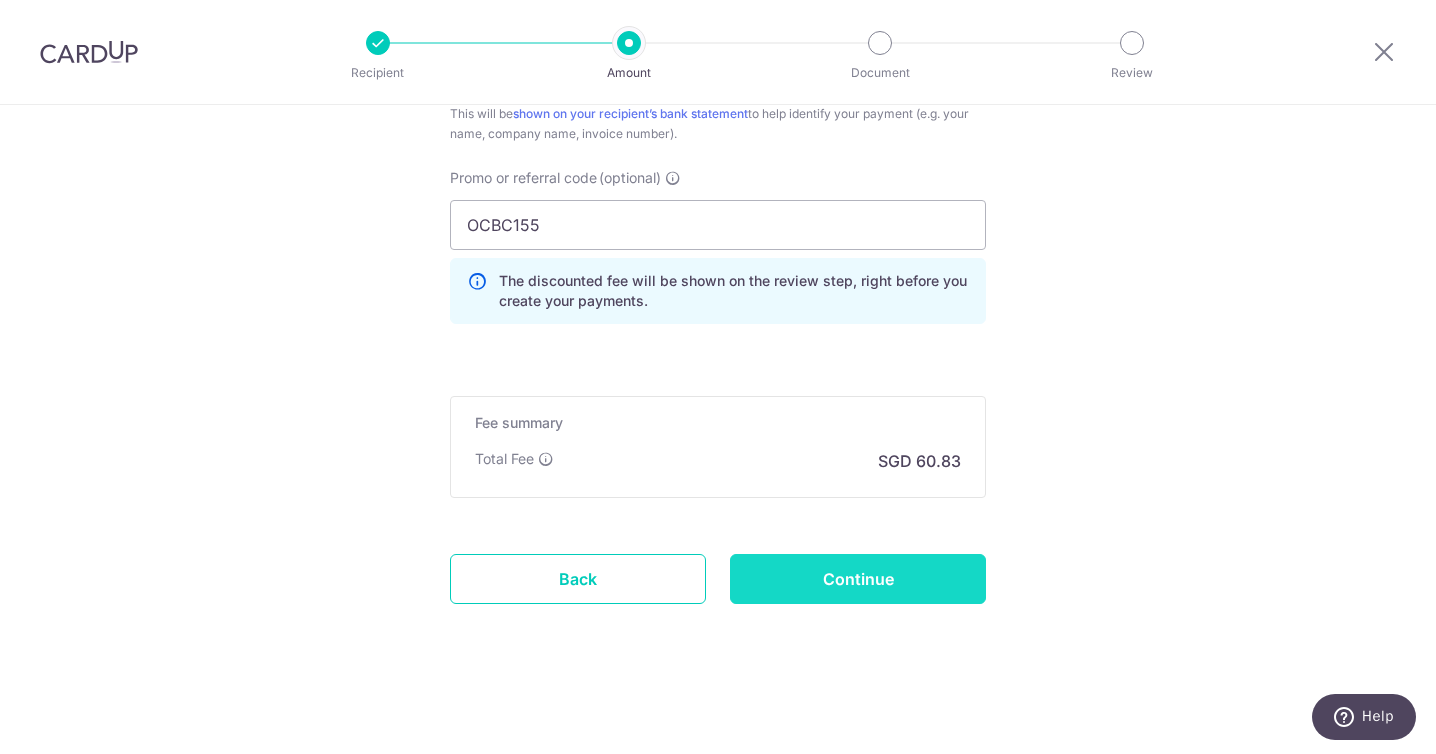 click on "Continue" at bounding box center (858, 579) 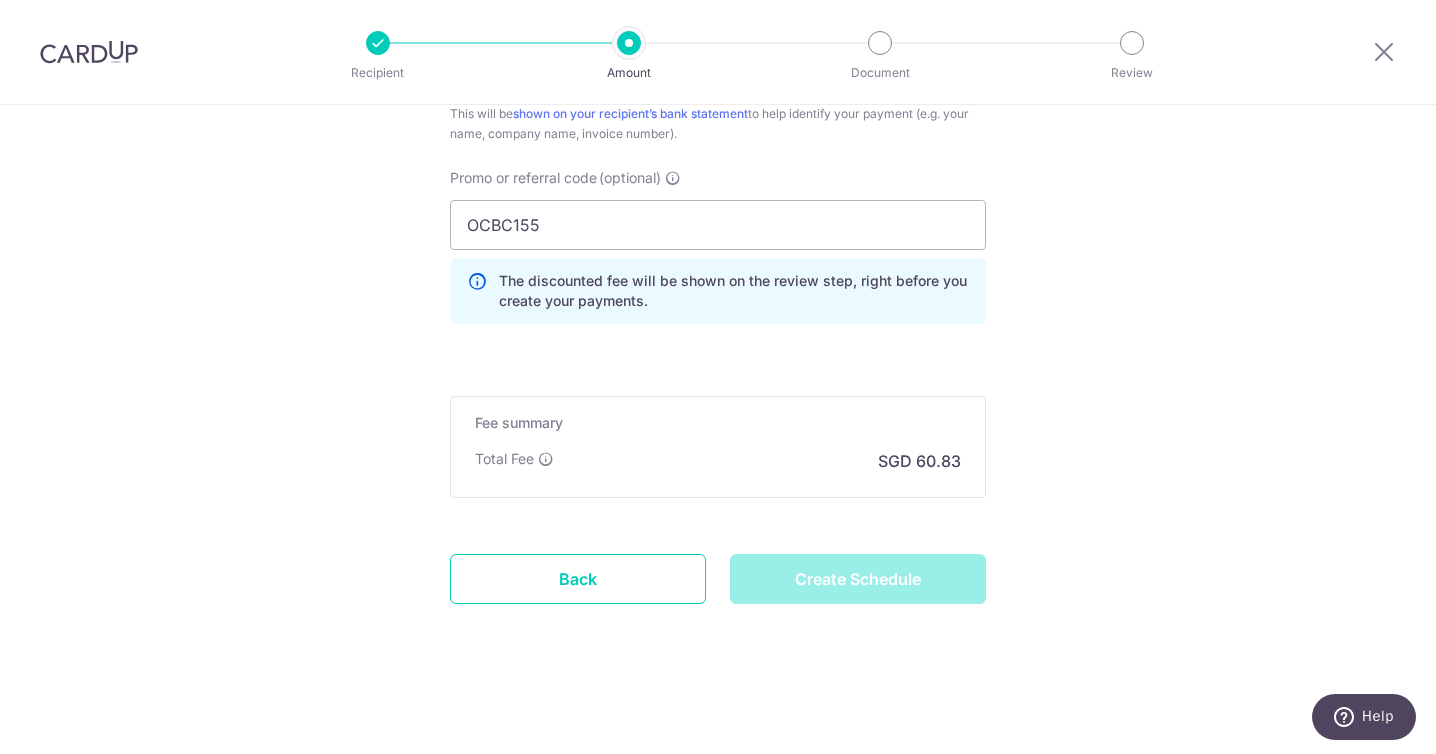 type on "Create Schedule" 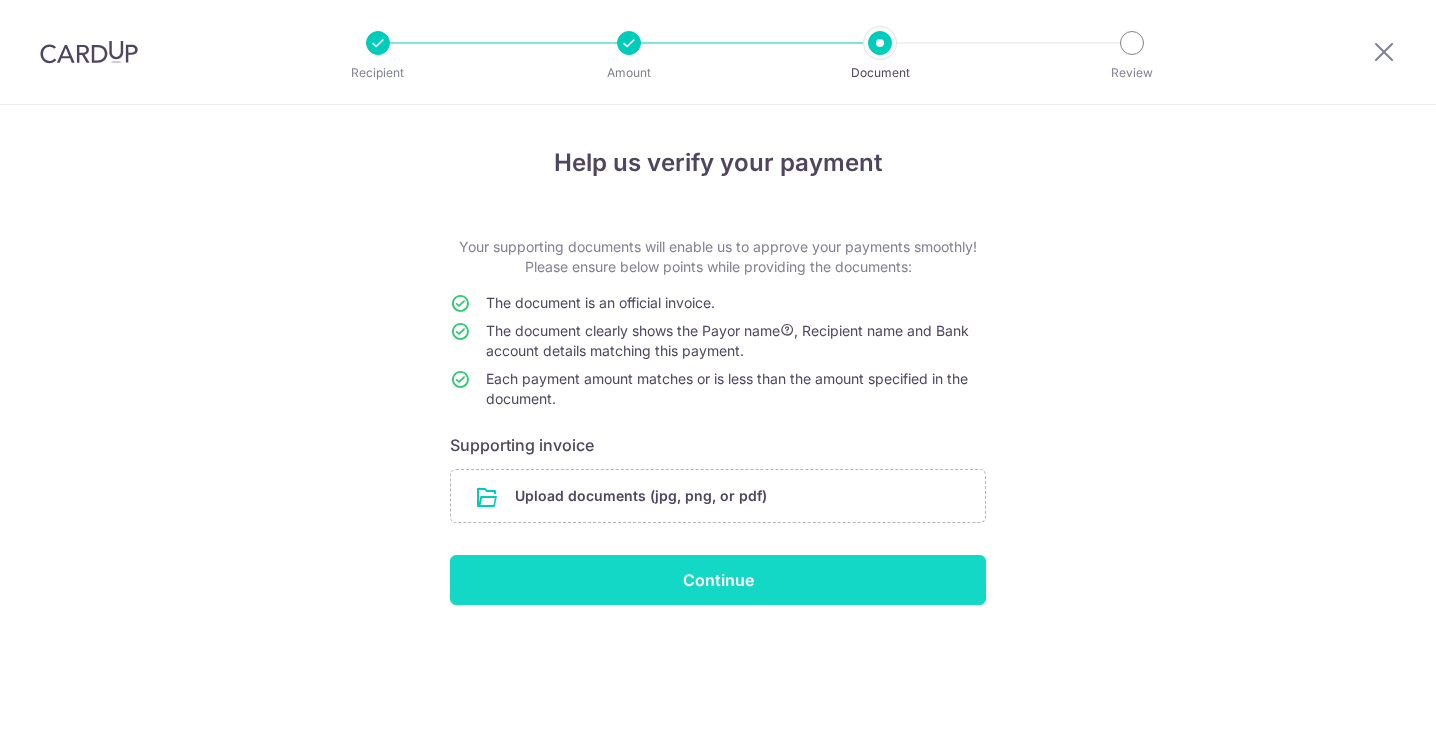 scroll, scrollTop: 0, scrollLeft: 0, axis: both 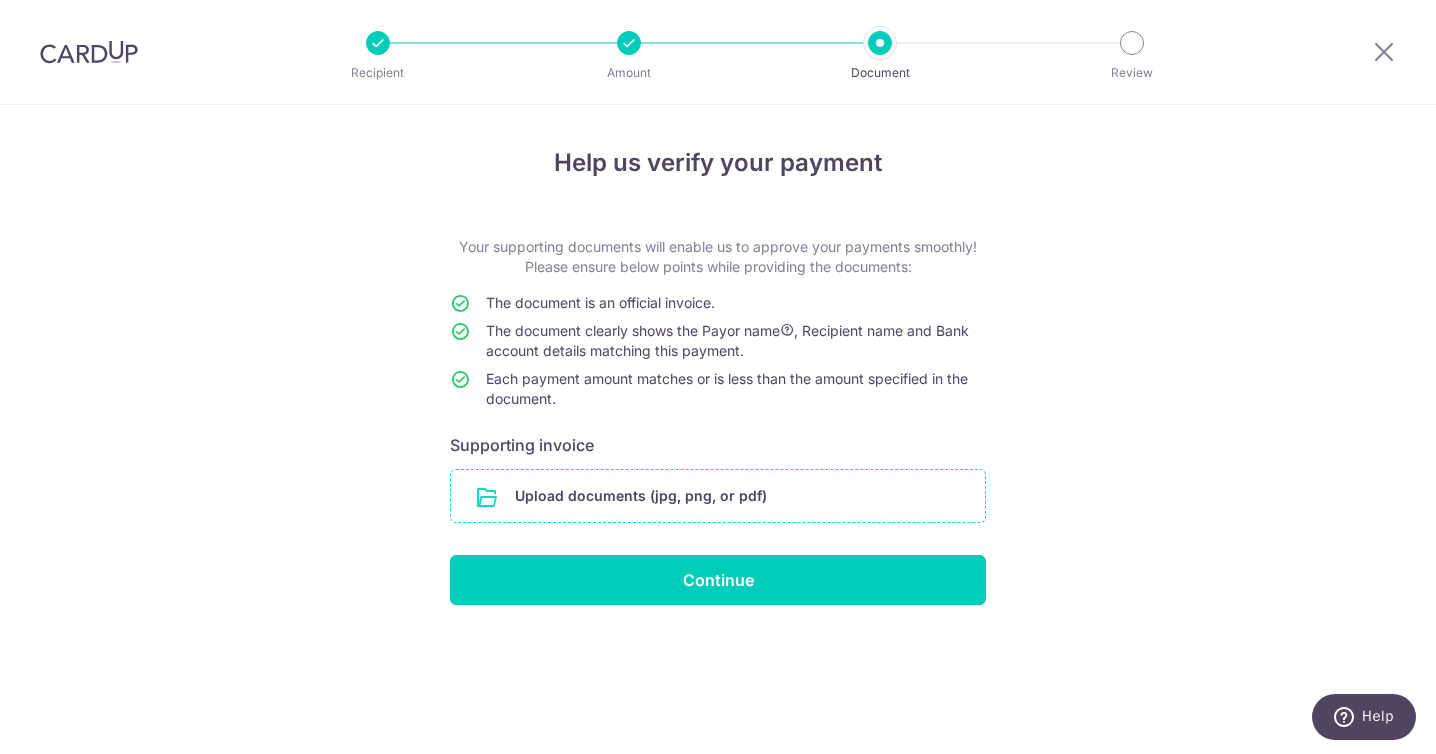 click on "Upload documents (jpg, png, or pdf)" at bounding box center (718, 496) 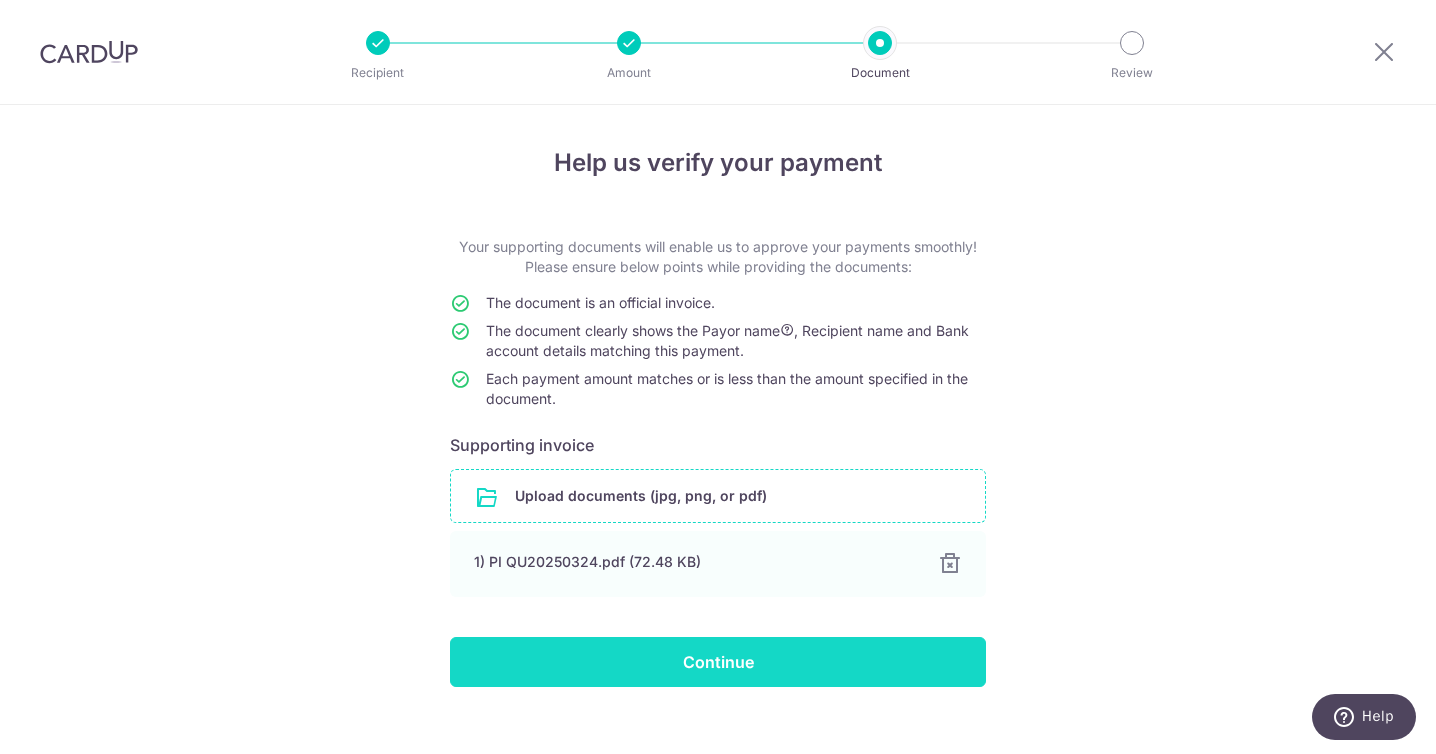 click on "Continue" at bounding box center (718, 662) 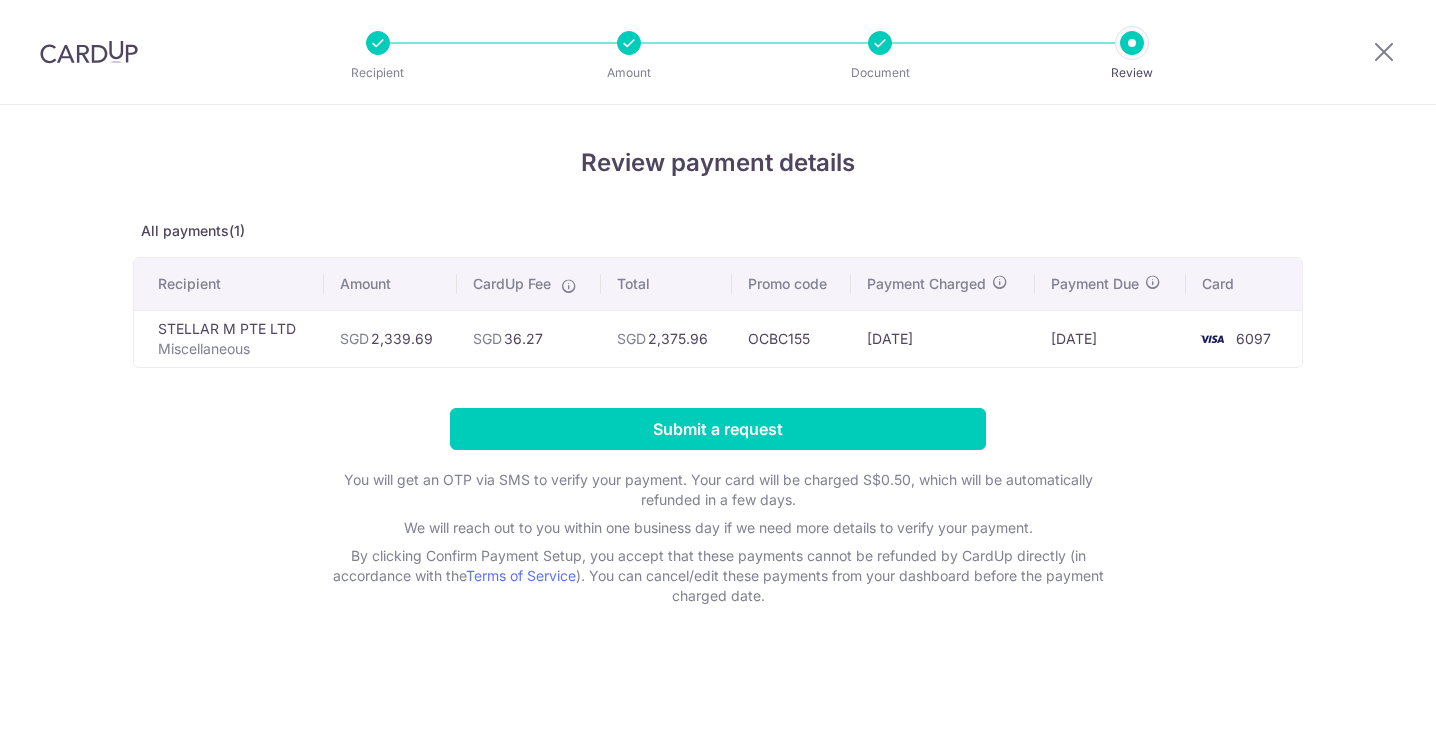 scroll, scrollTop: 0, scrollLeft: 0, axis: both 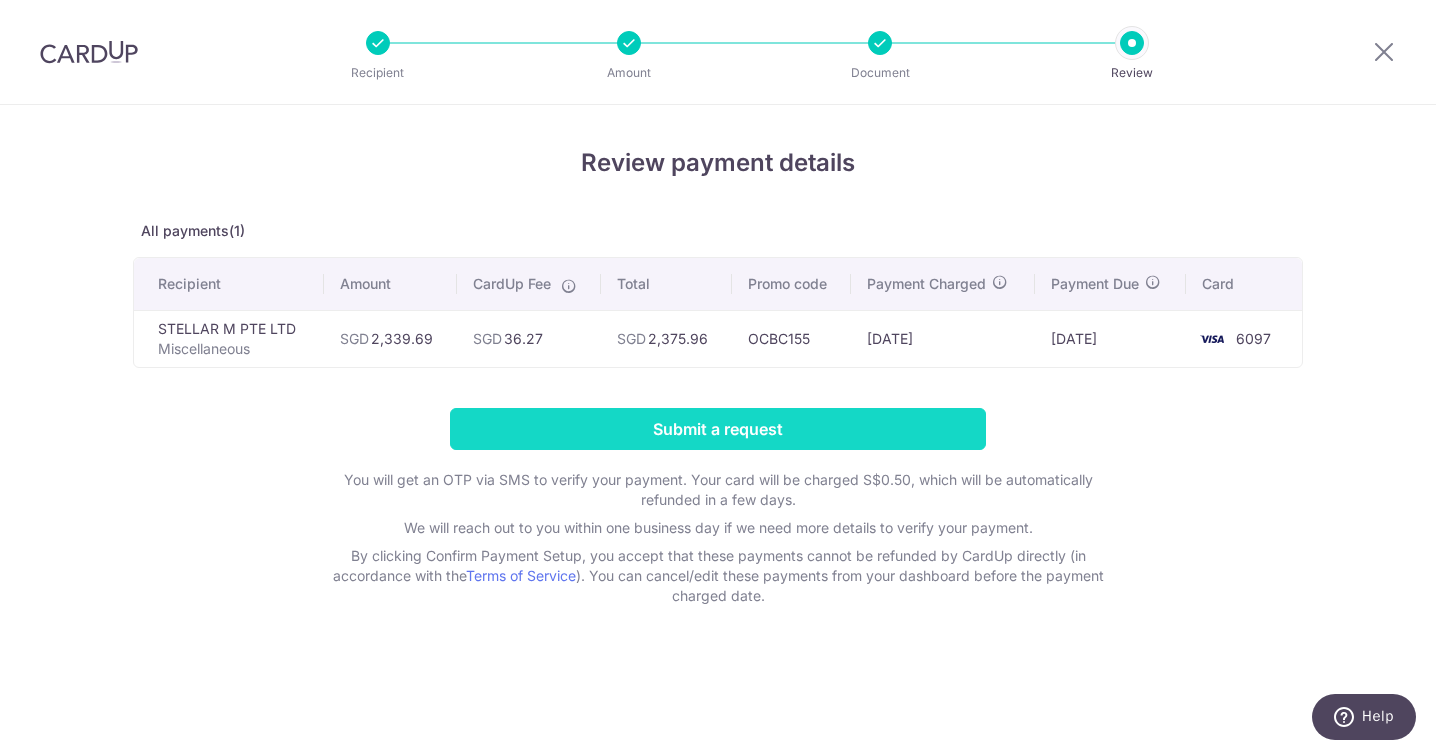click on "Submit a request" at bounding box center (718, 429) 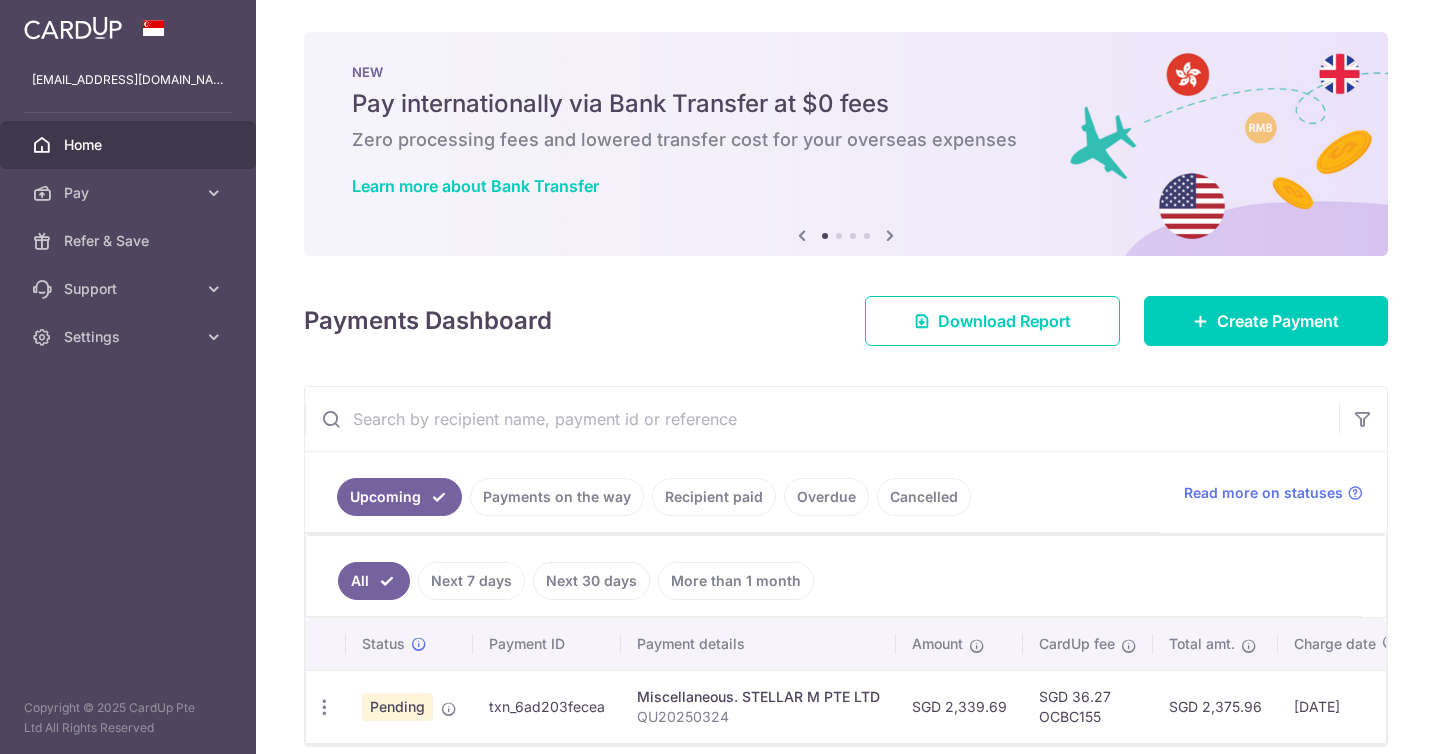 scroll, scrollTop: 0, scrollLeft: 0, axis: both 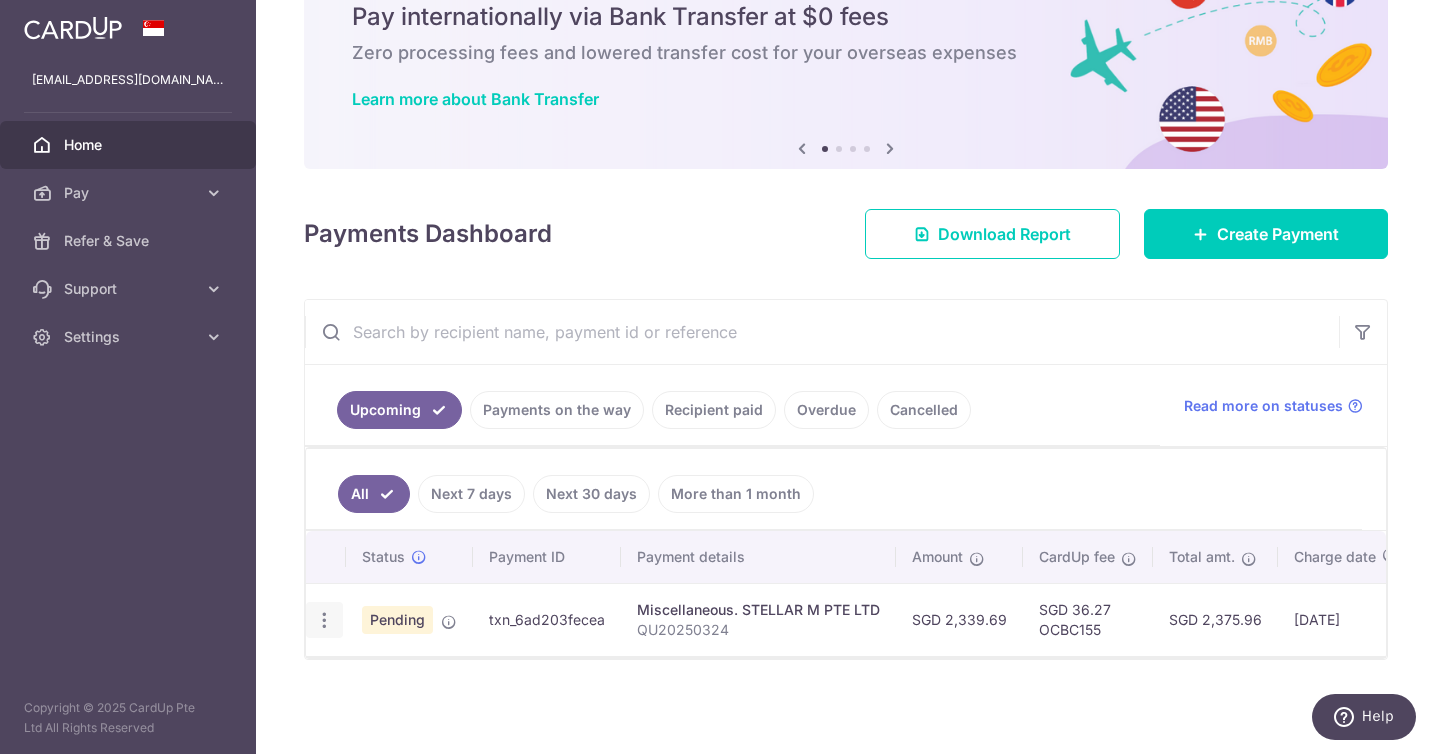 click at bounding box center [324, 620] 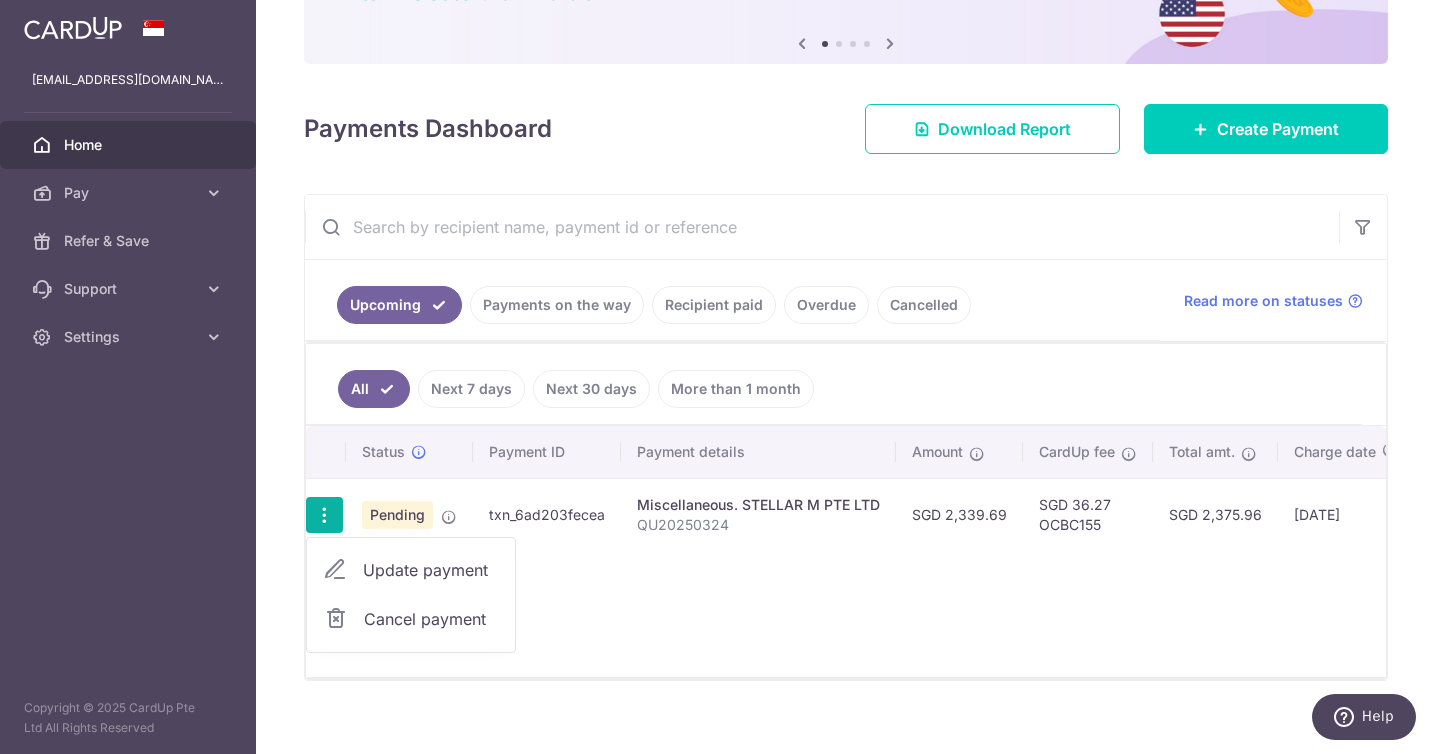 scroll, scrollTop: 213, scrollLeft: 0, axis: vertical 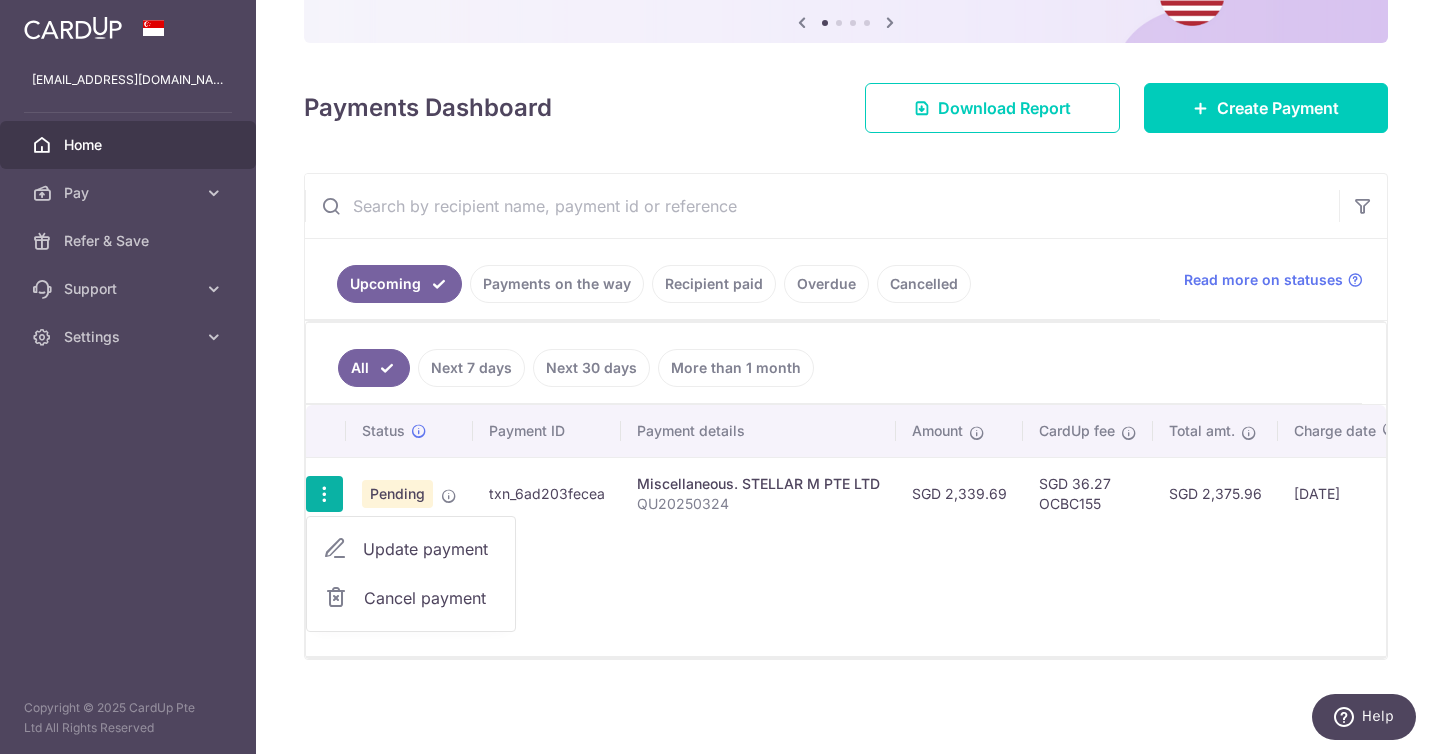 click on "Status
Payment ID
Payment details
Amount
CardUp fee
Total amt.
Charge date
Due date
Payment method
Update payment
Cancel payment
Pending
txn_6ad203fecea
Miscellaneous. STELLAR M PTE LTD
QU20250324
SGD 2,339.69
SGD 36.27
OCBC155
[DATE]" at bounding box center (846, 530) 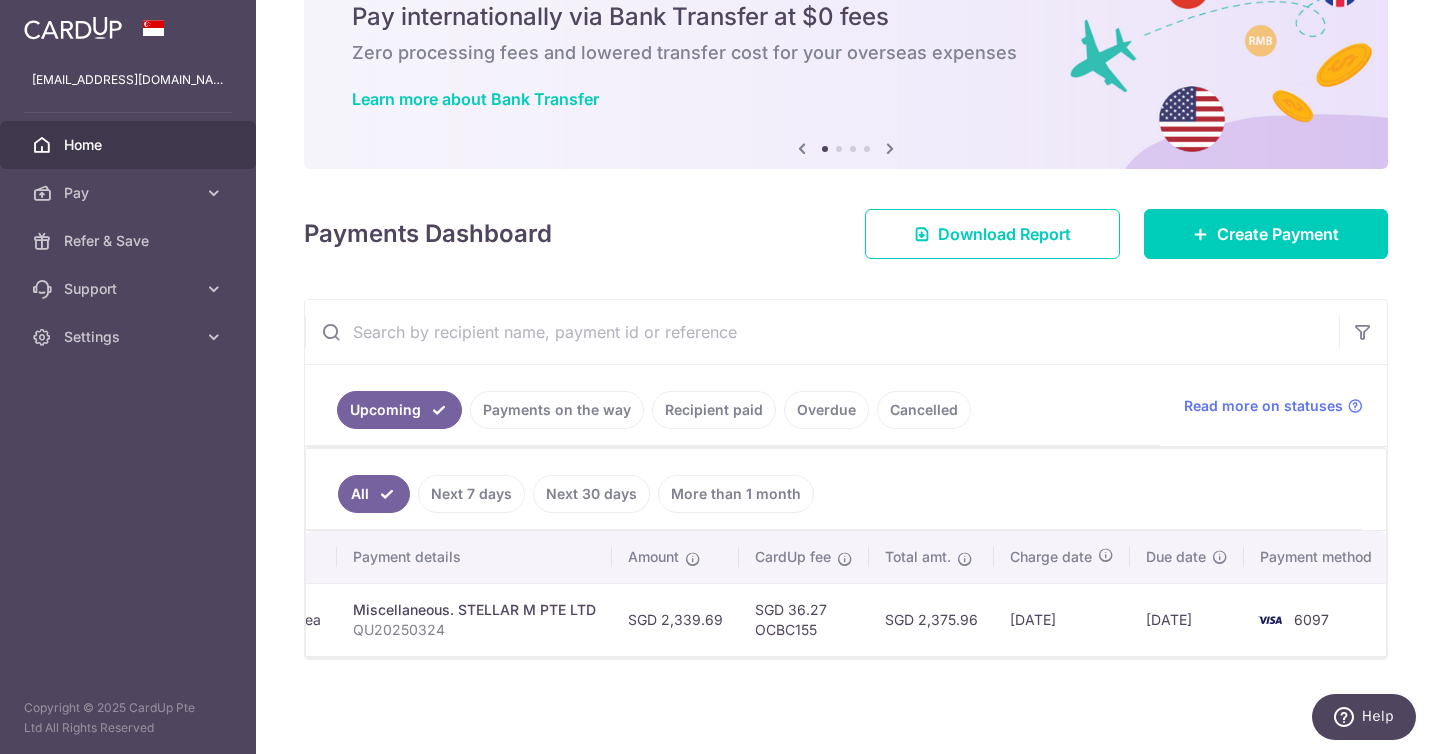 scroll, scrollTop: 0, scrollLeft: 0, axis: both 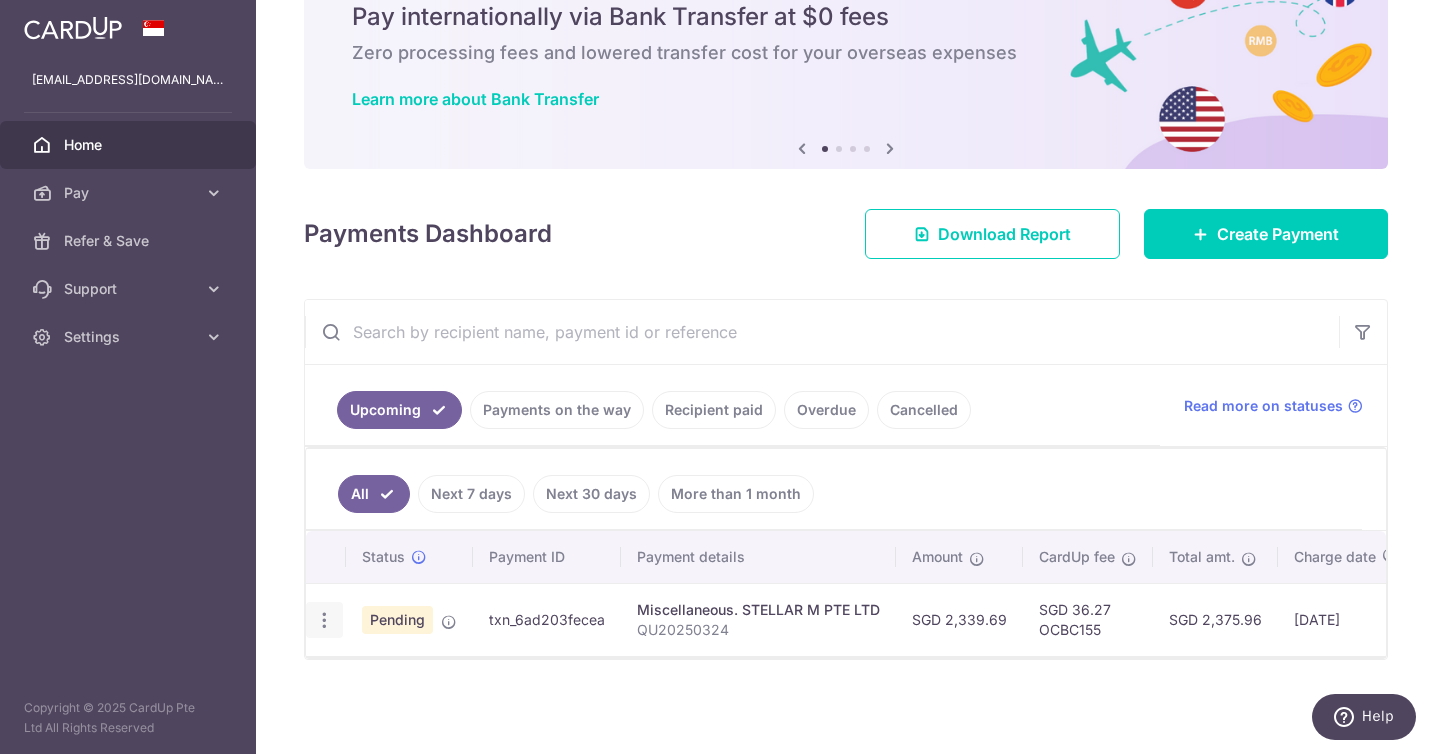 click at bounding box center [324, 620] 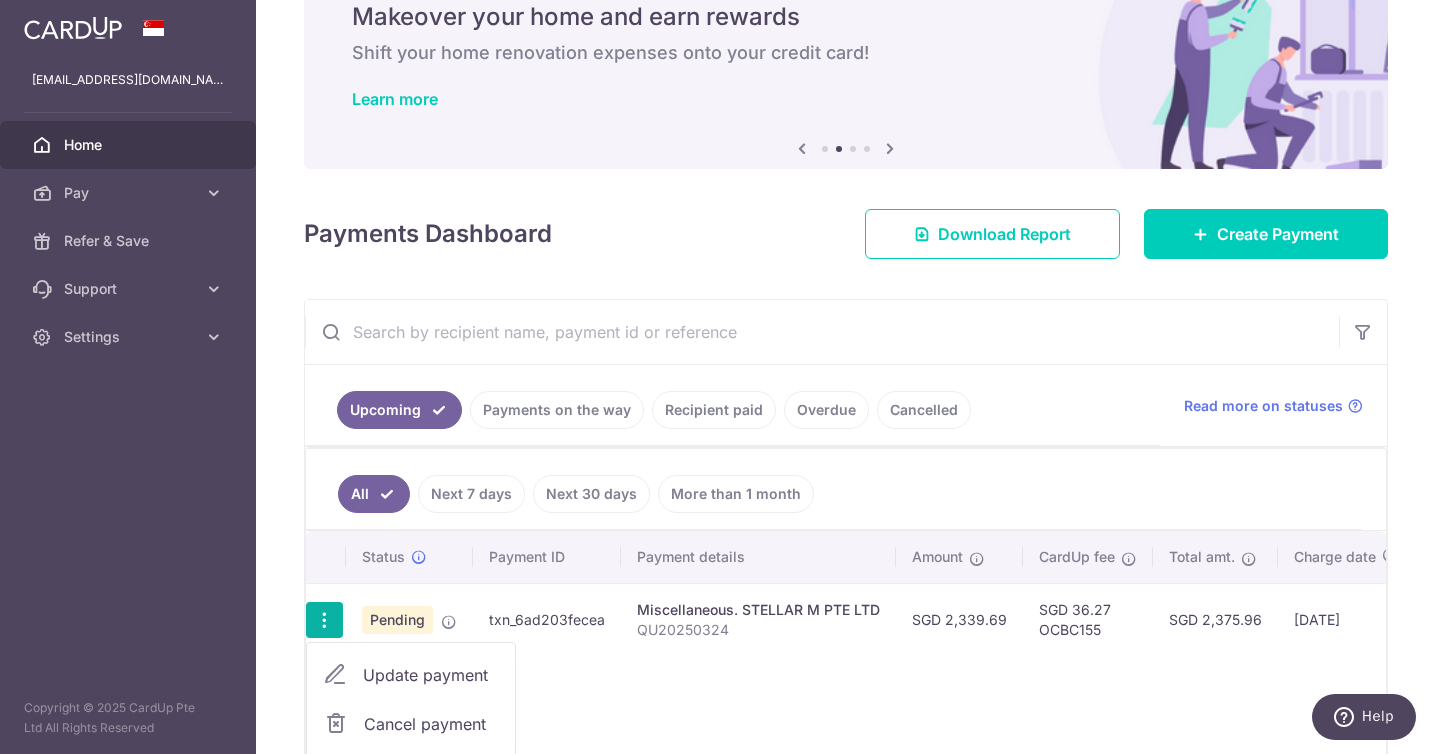 click on "Update payment" at bounding box center [431, 675] 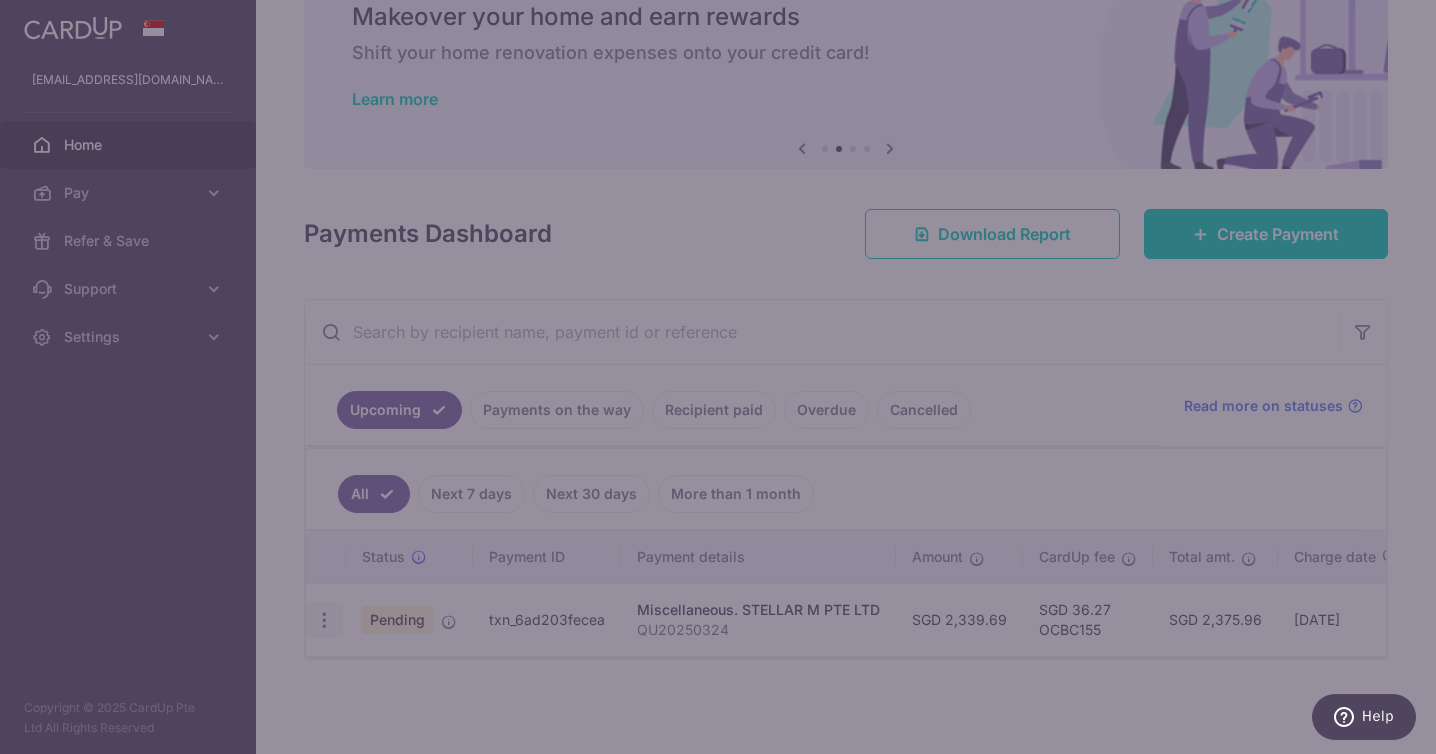type on "OCBC155" 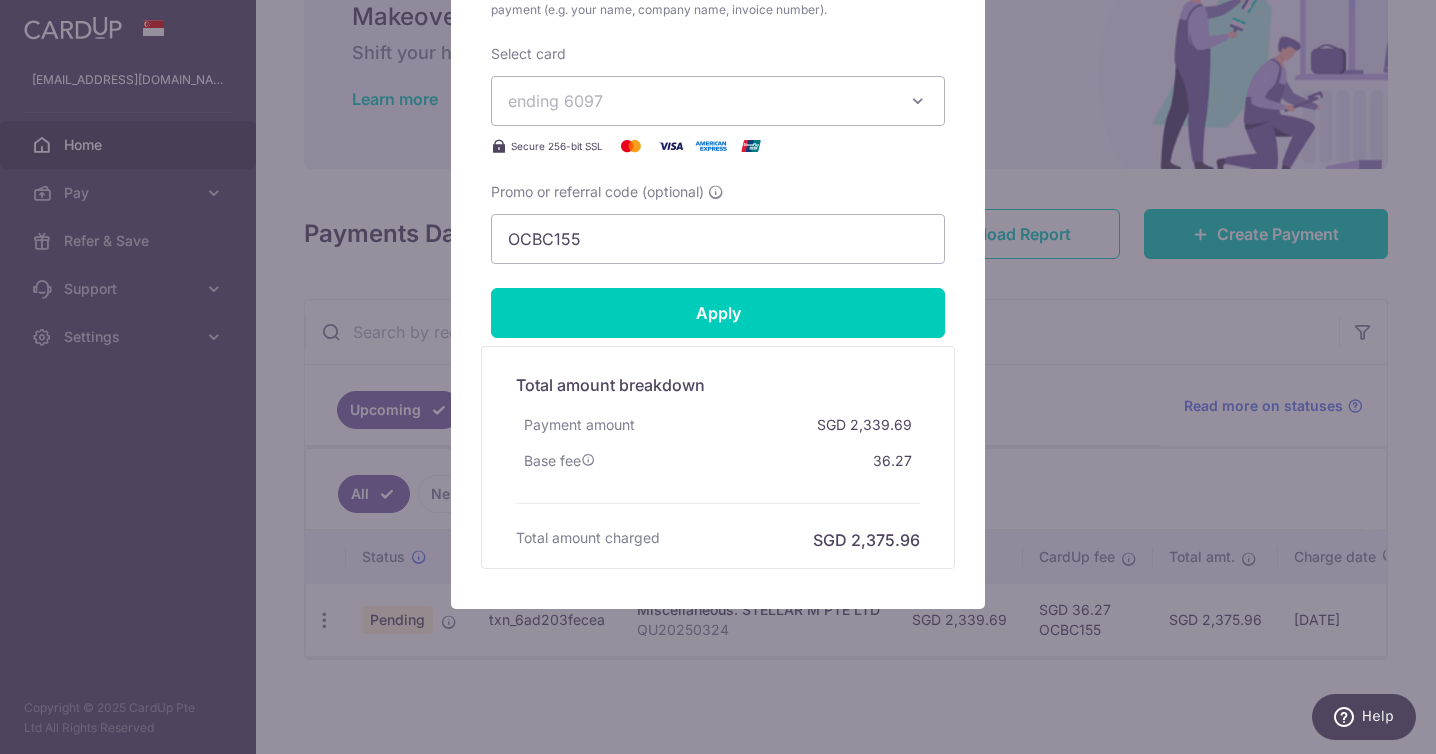 scroll, scrollTop: 0, scrollLeft: 0, axis: both 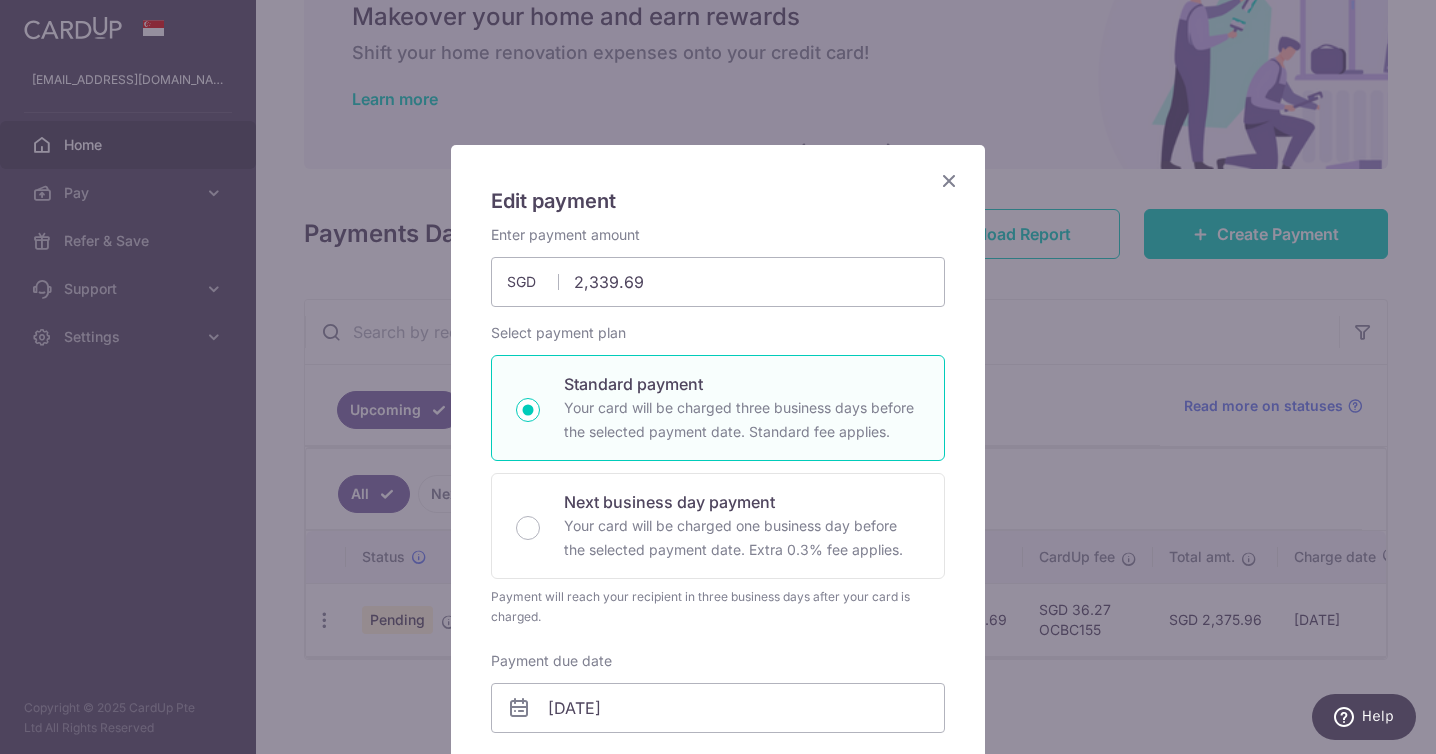 click at bounding box center [949, 180] 